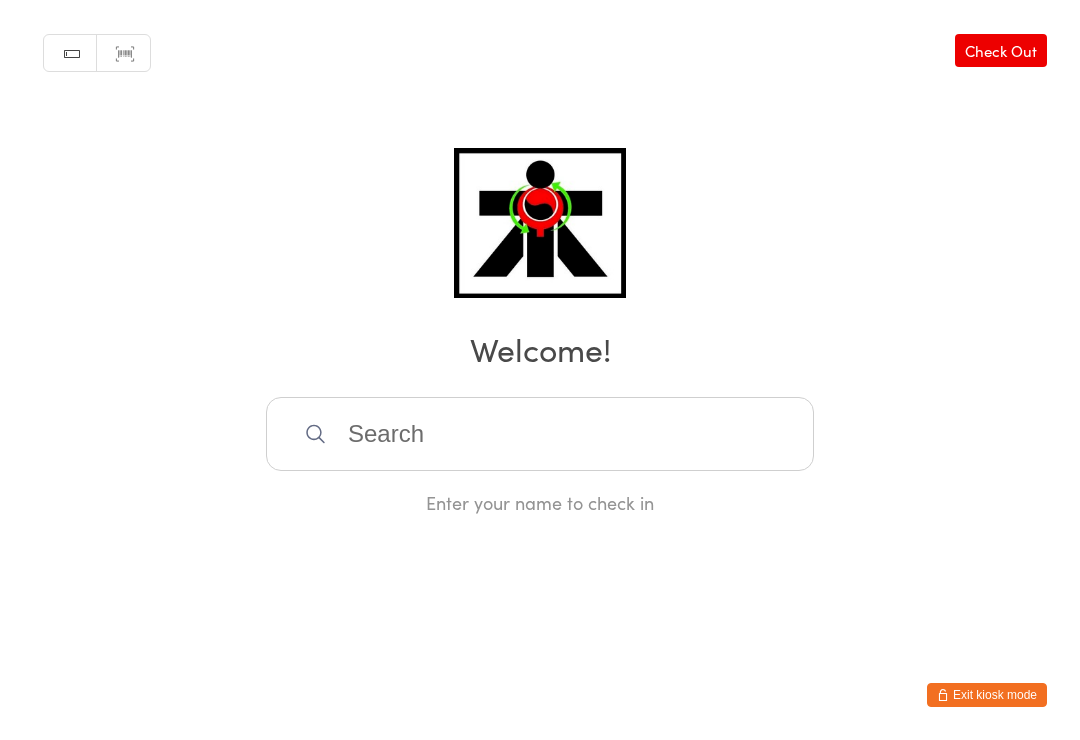 scroll, scrollTop: 405, scrollLeft: 0, axis: vertical 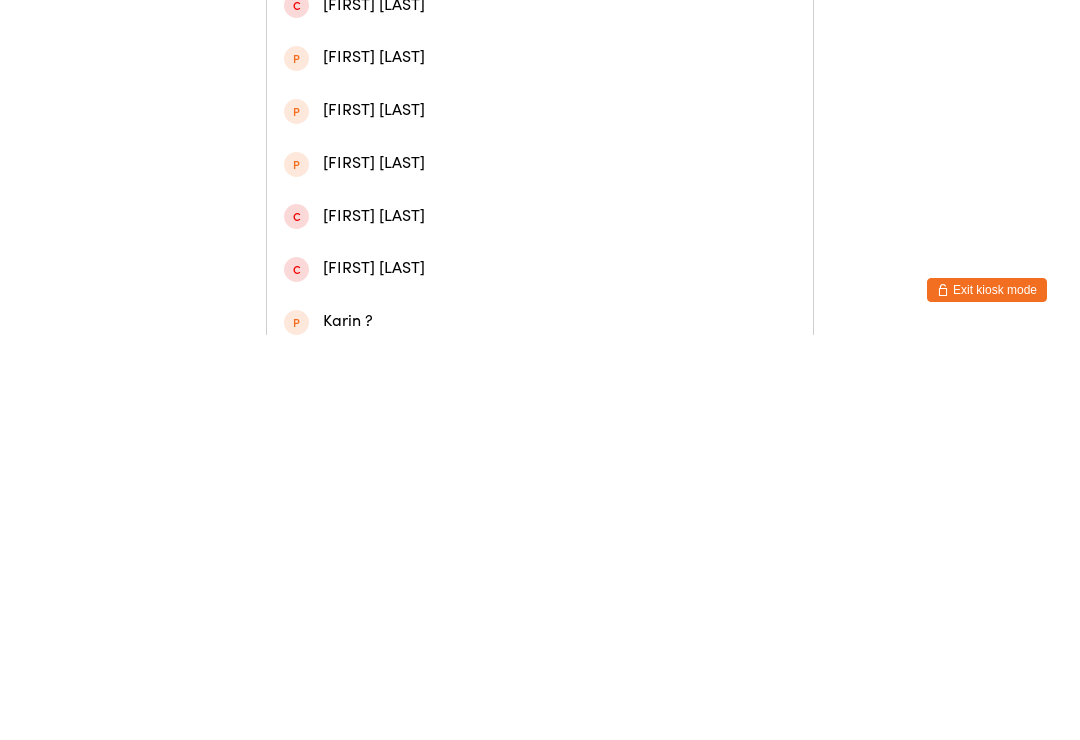 type on "[FIRST]" 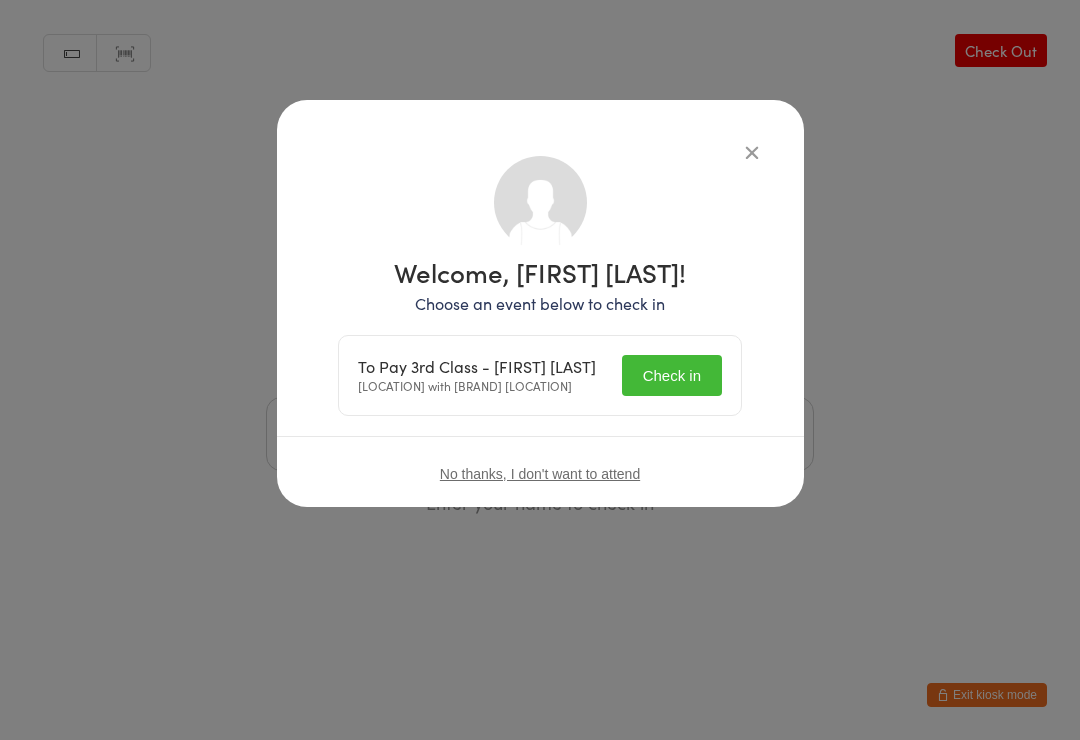 click on "Check in" at bounding box center [672, 375] 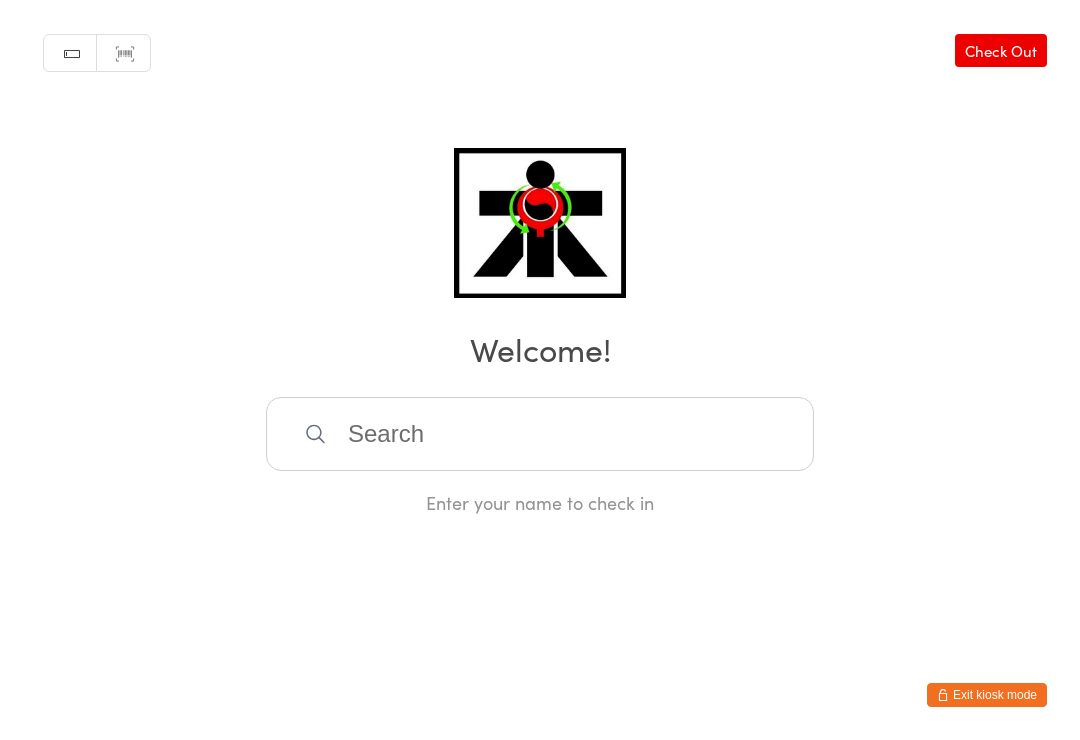 click at bounding box center [540, 434] 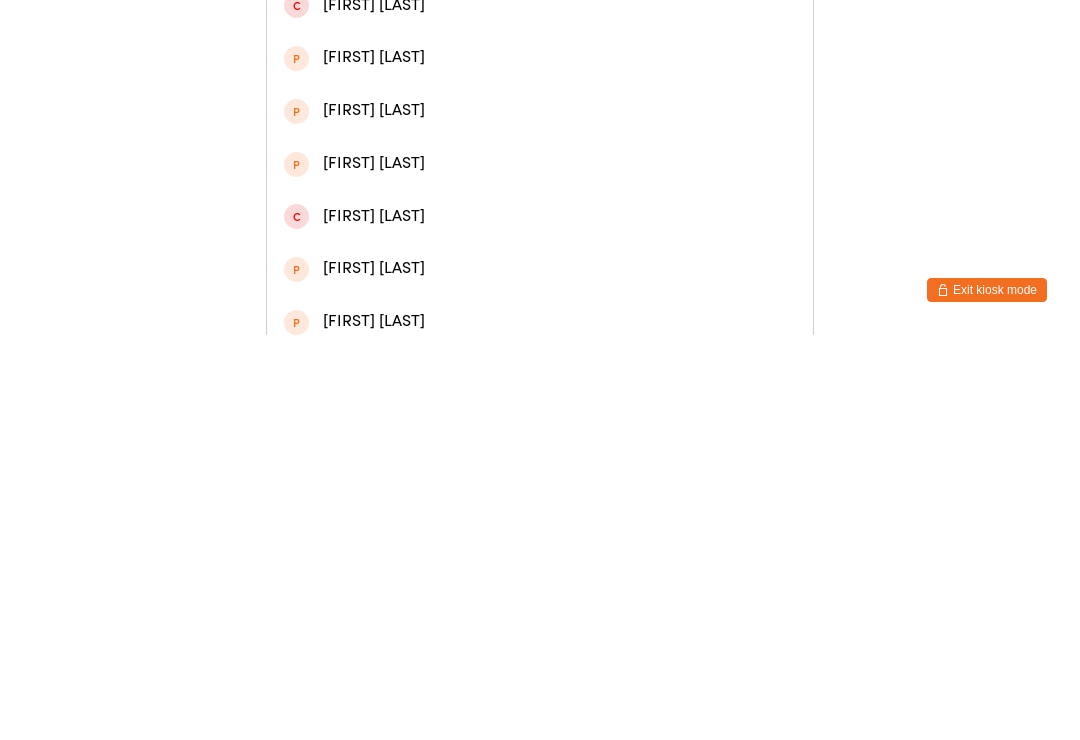type on "[FIRST]" 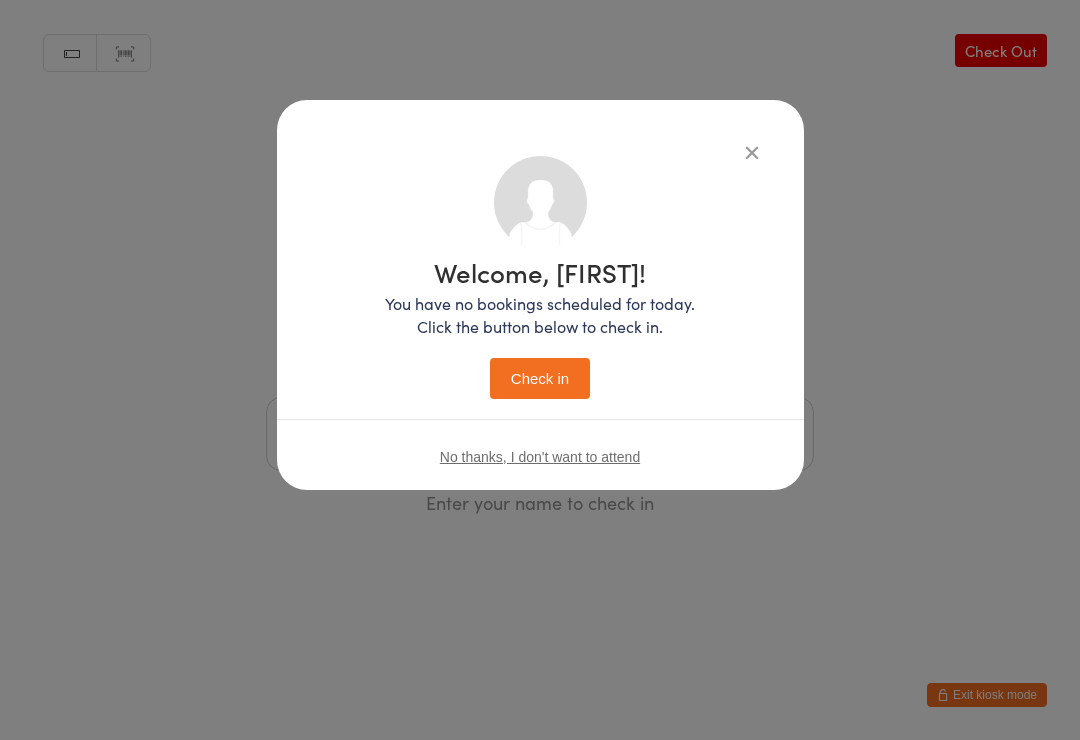 click on "Welcome, [FIRST]! You have no bookings scheduled for today. Click the button below to check in. Check in" at bounding box center (540, 329) 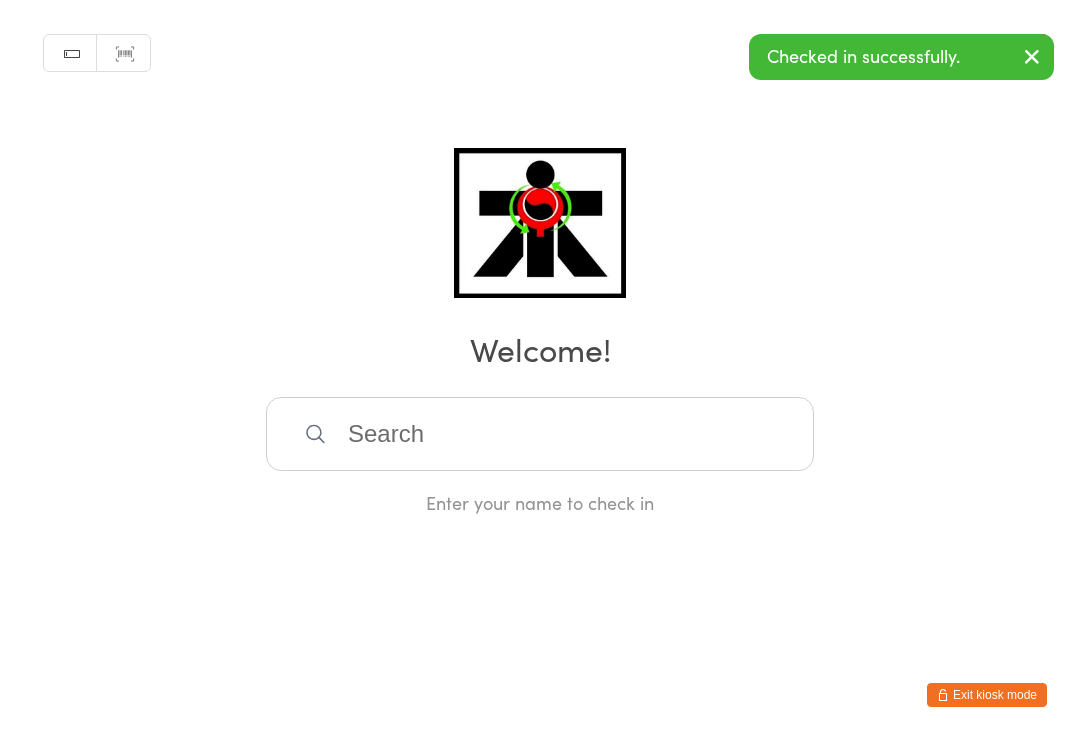 click at bounding box center (540, 434) 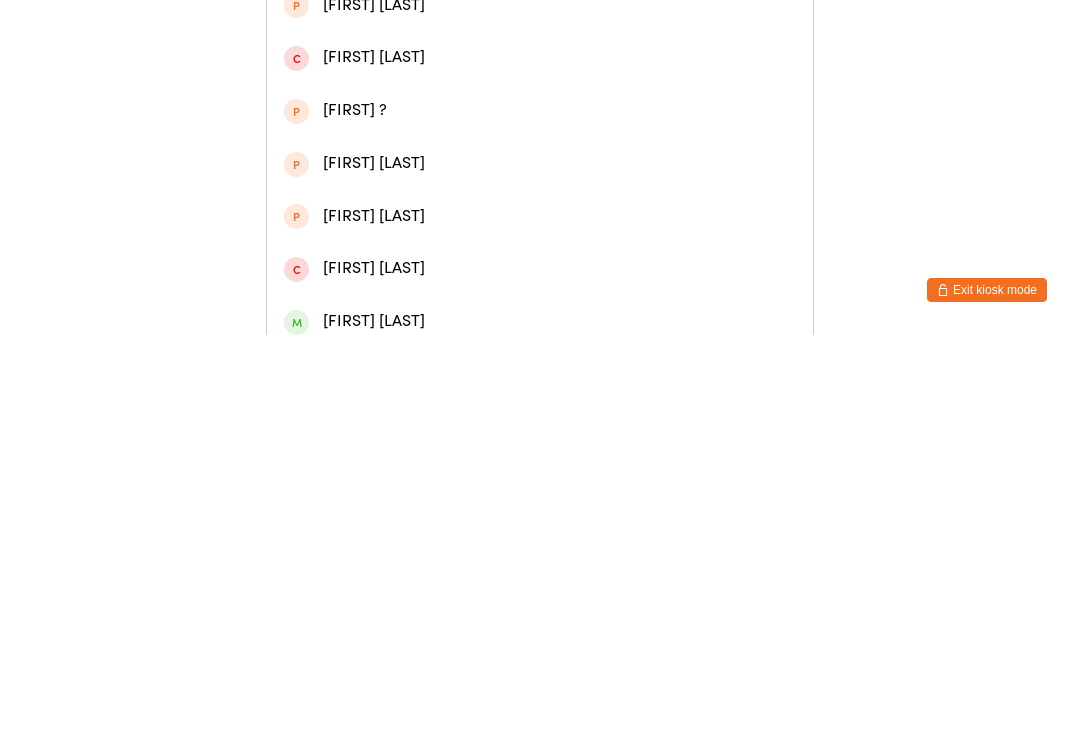 type on "[FIRST]" 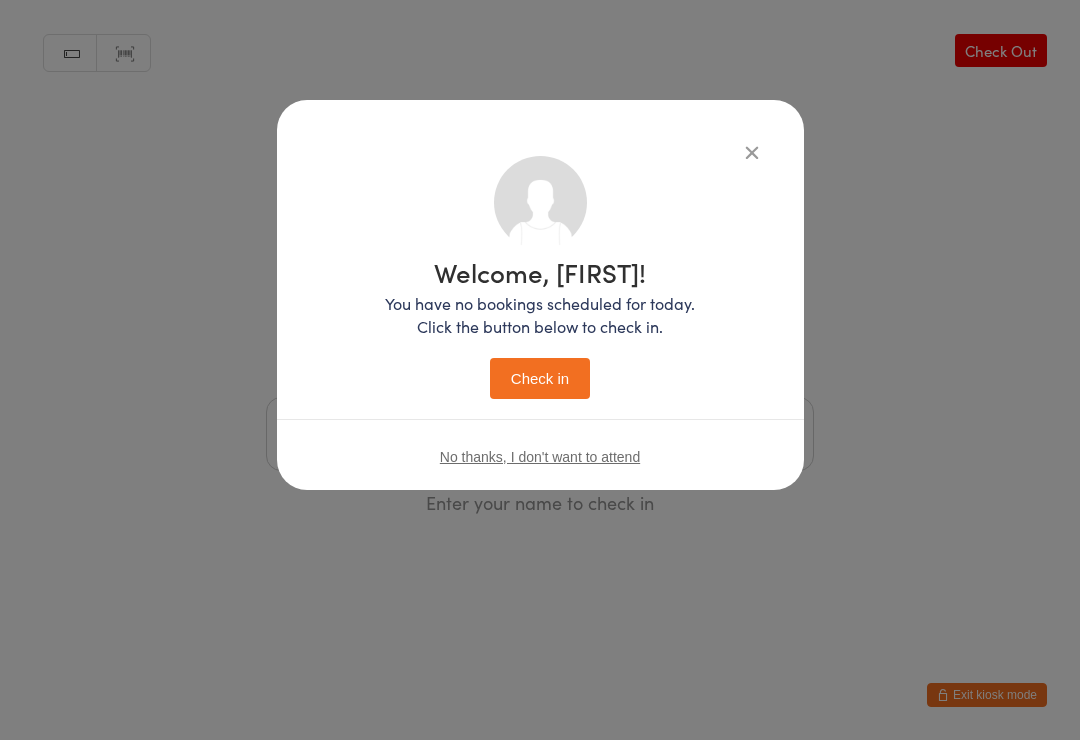 click on "Check in" at bounding box center (540, 378) 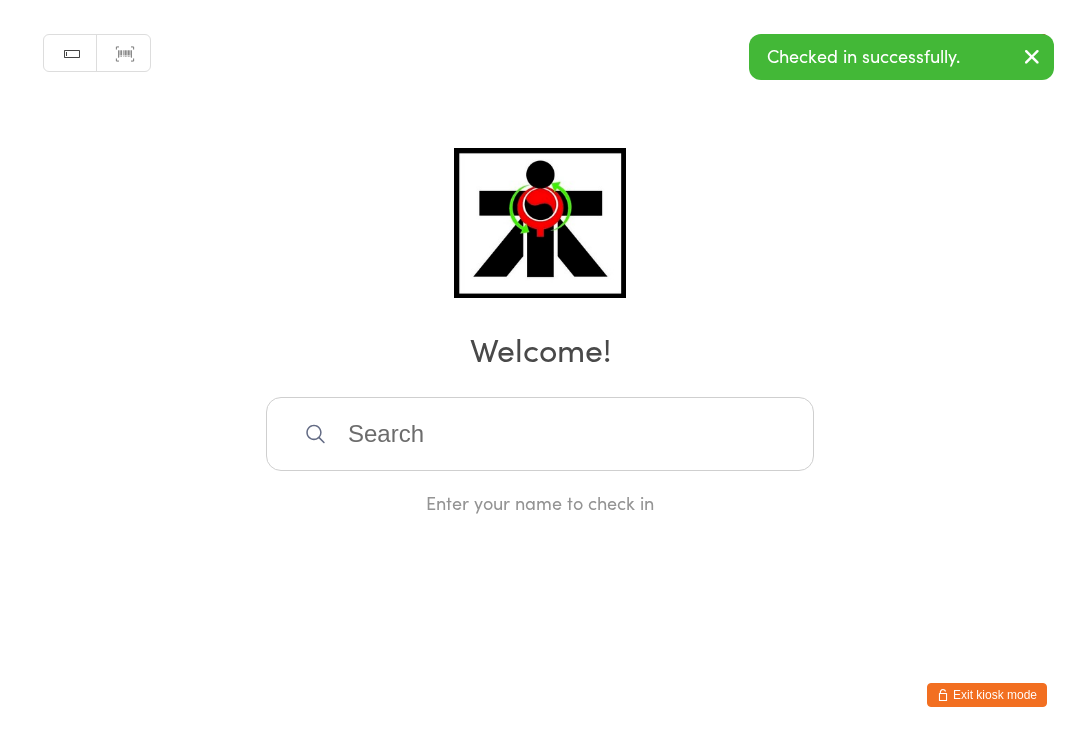 click at bounding box center [540, 434] 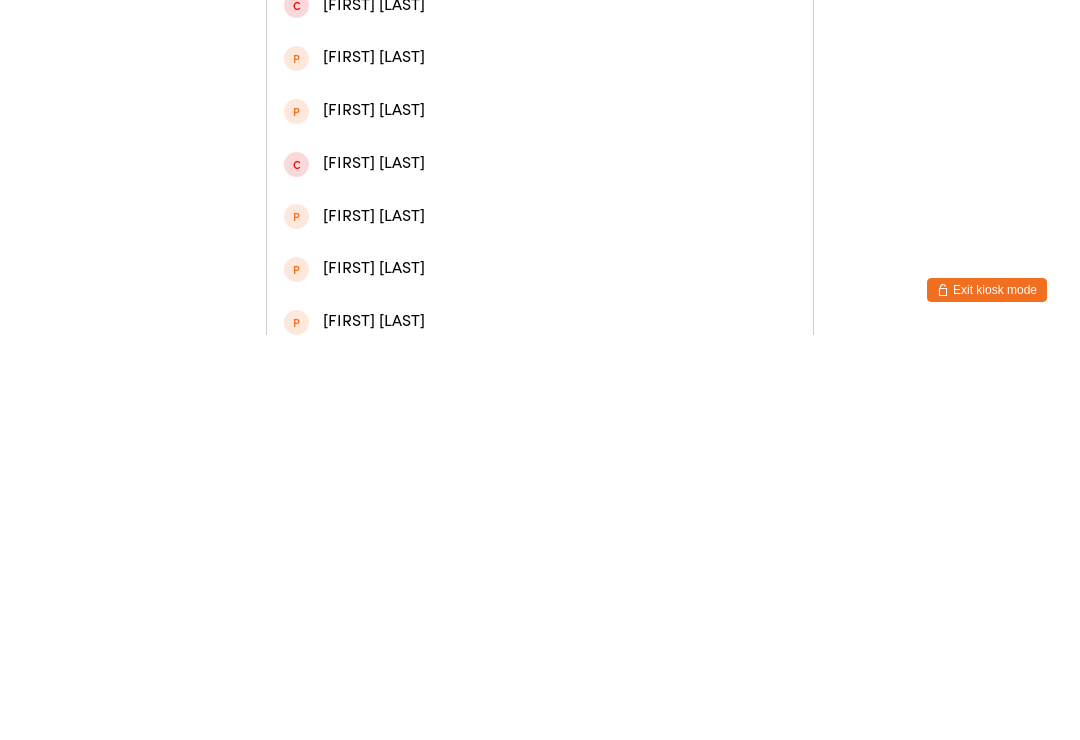 type on "[FIRST]" 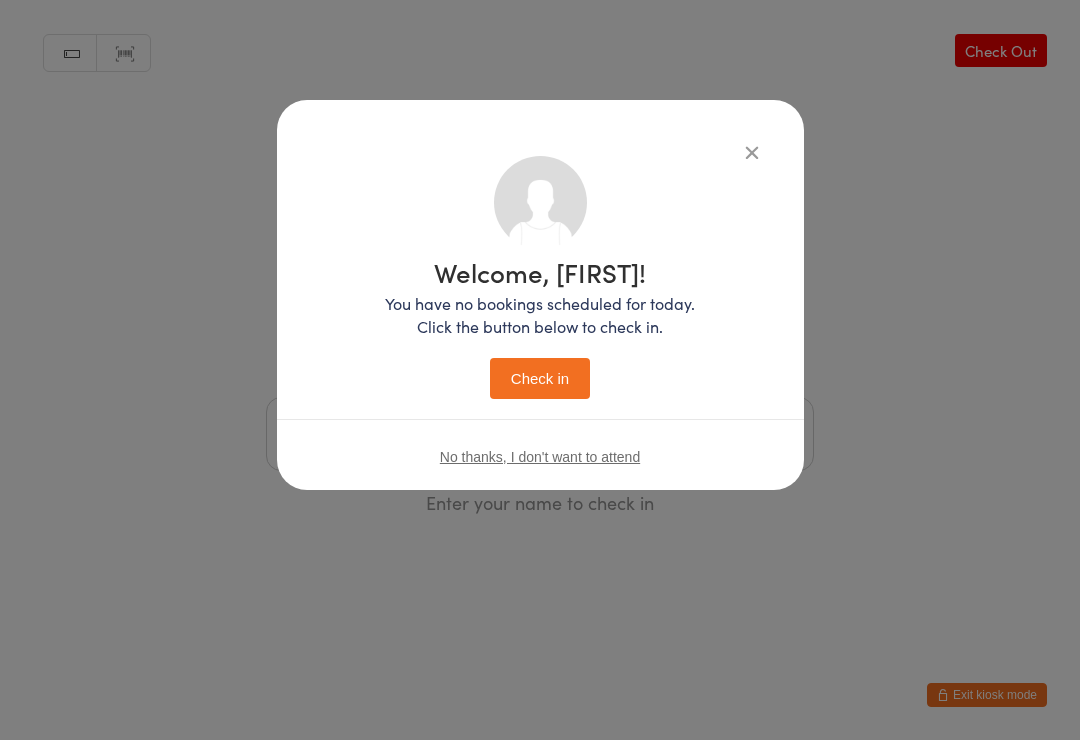 click on "Check in" at bounding box center (540, 378) 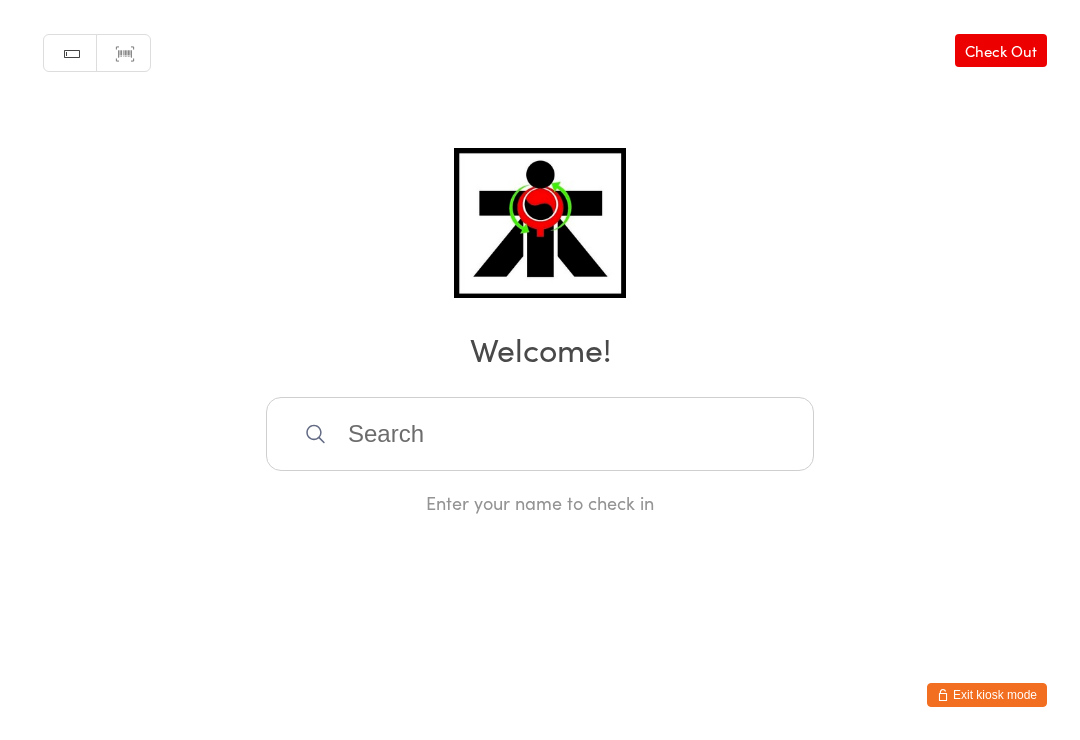click at bounding box center (540, 434) 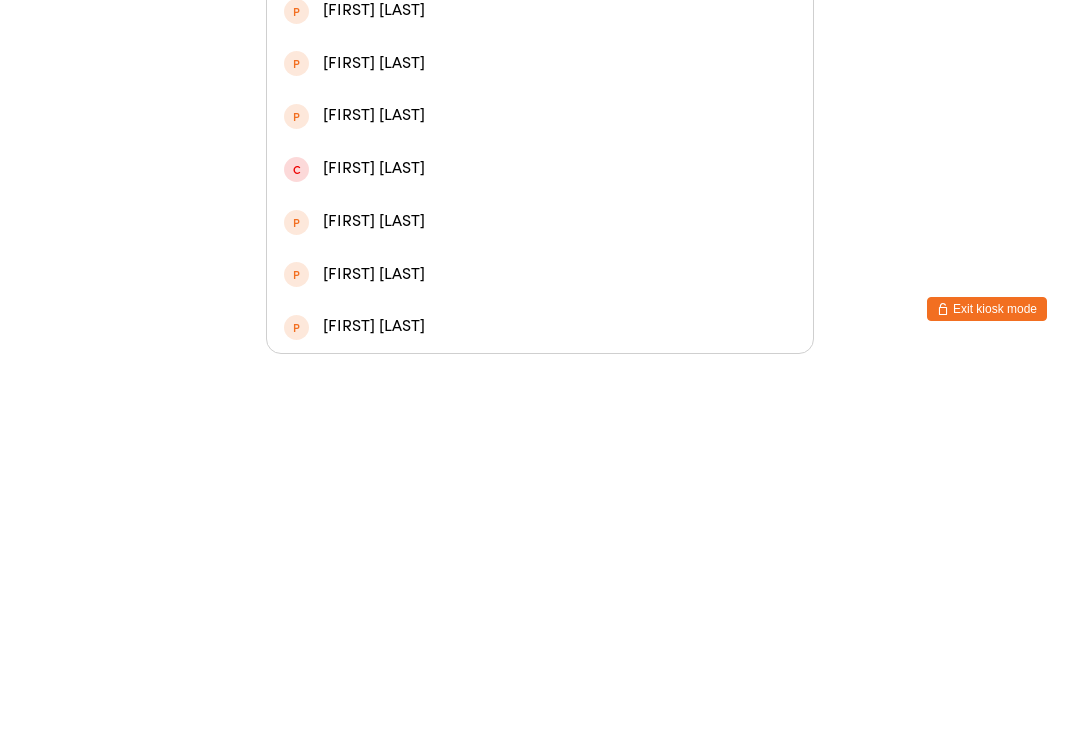 type on "[FIRST]" 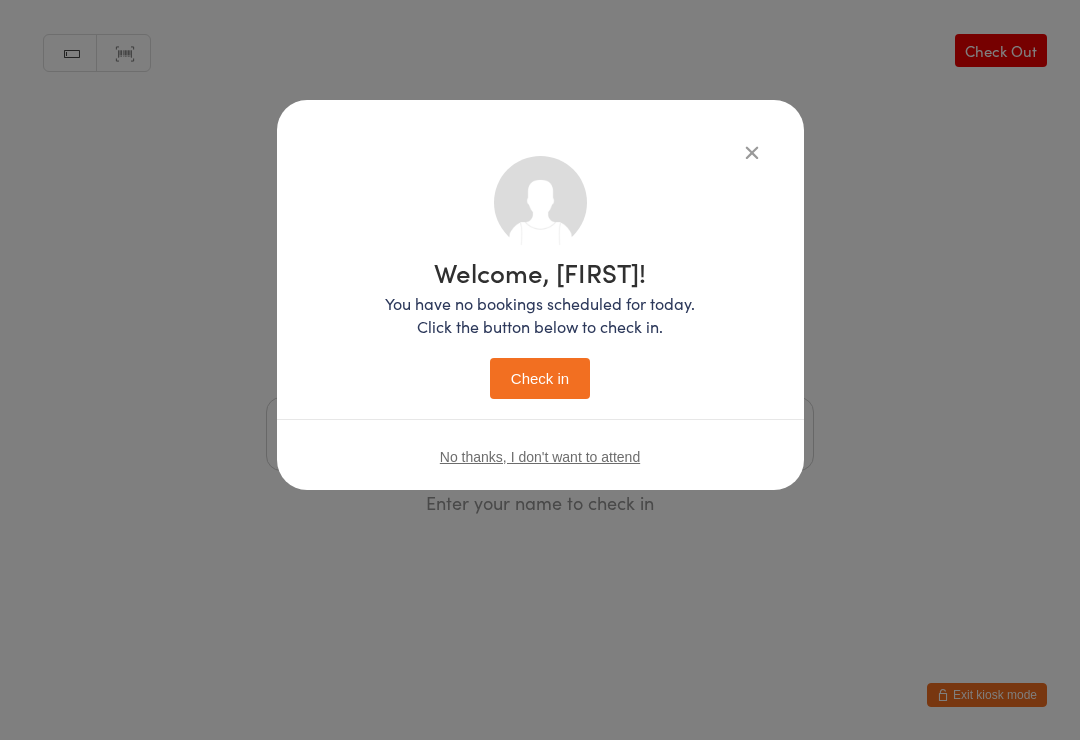 click on "Check in" at bounding box center (540, 378) 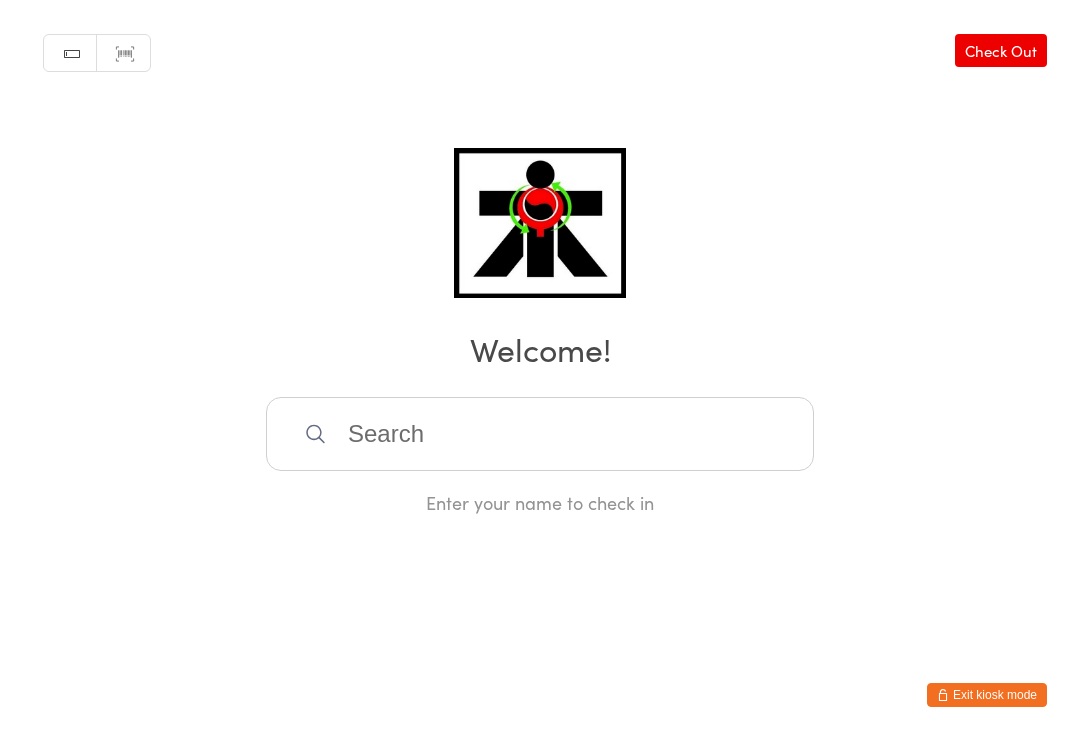 click at bounding box center [540, 434] 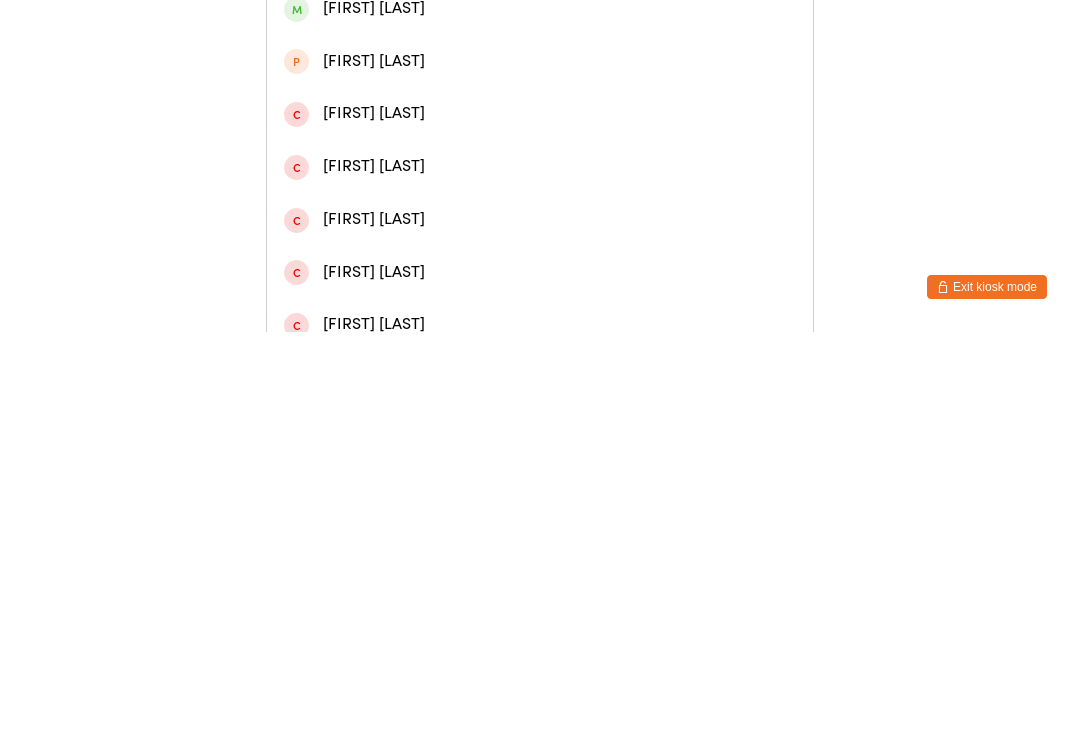 scroll, scrollTop: 139, scrollLeft: 0, axis: vertical 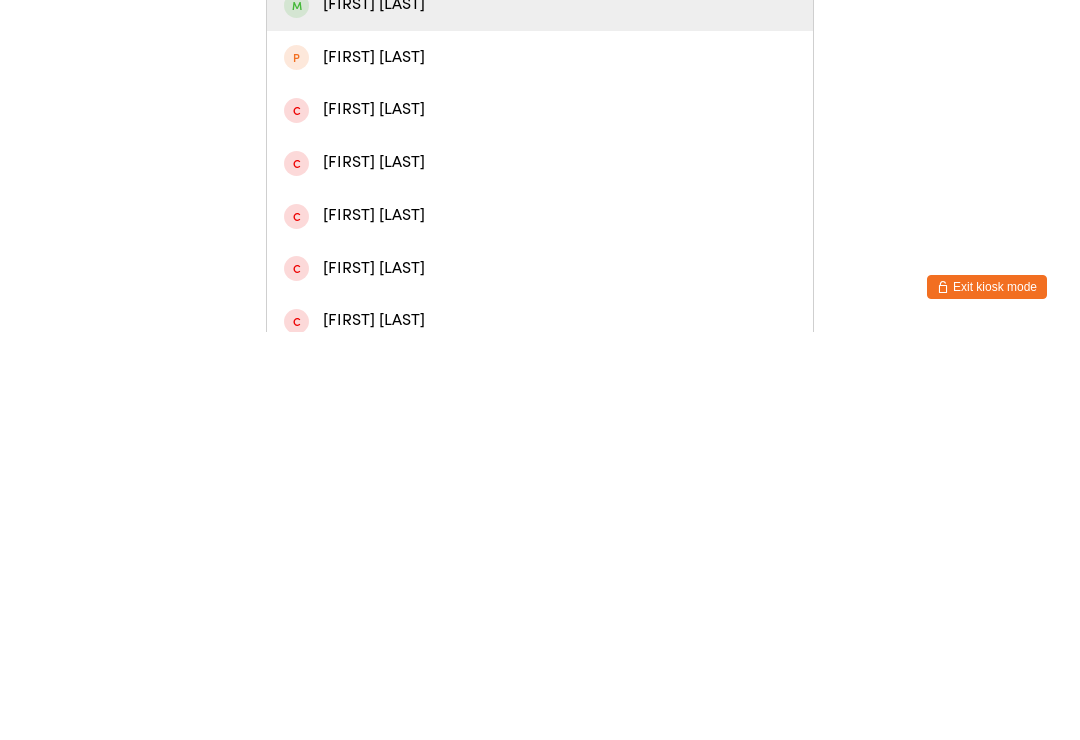 type on "[FIRST] [LAST]" 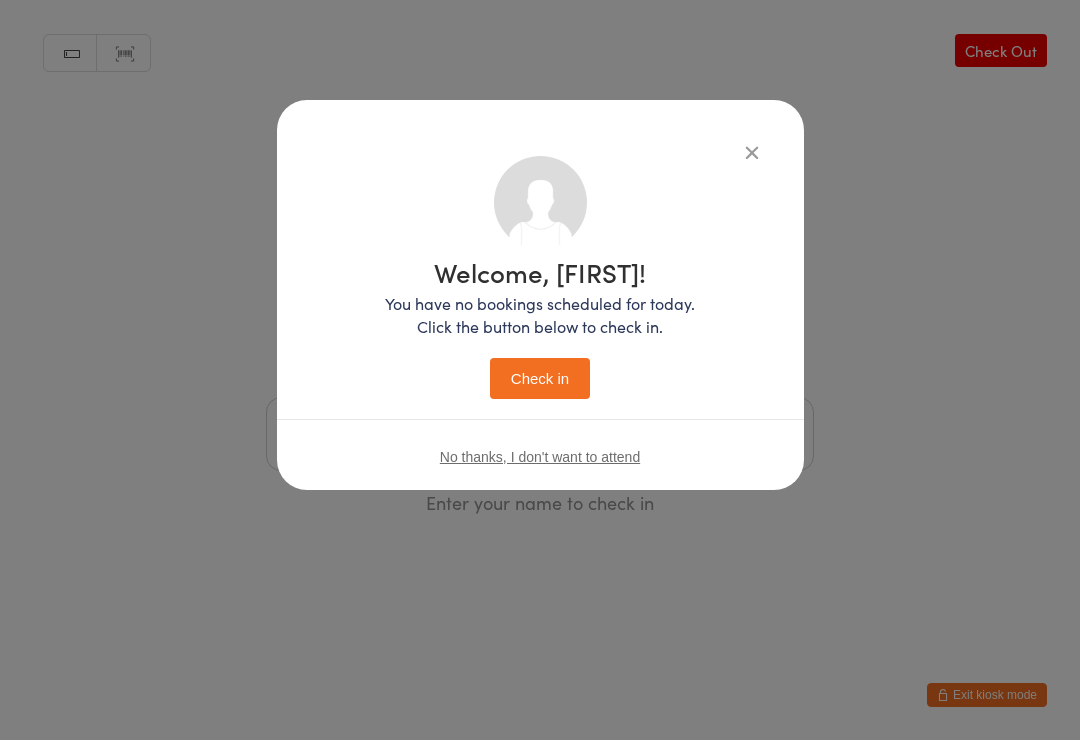 click on "Check in" at bounding box center (540, 378) 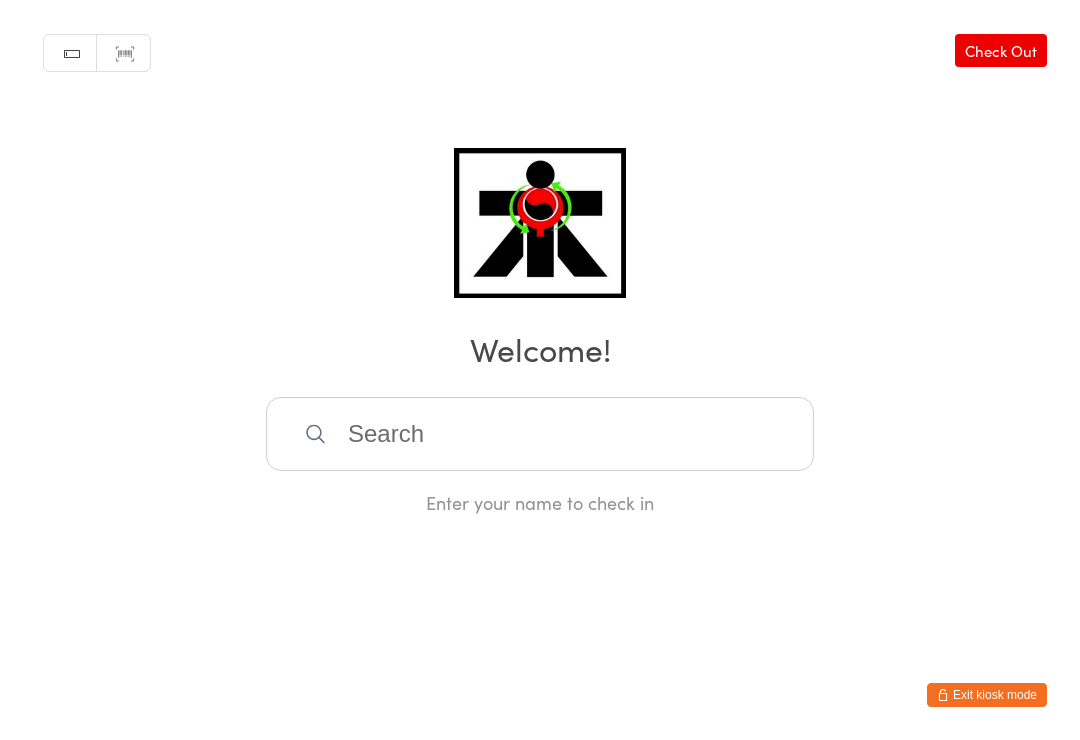 click at bounding box center [540, 434] 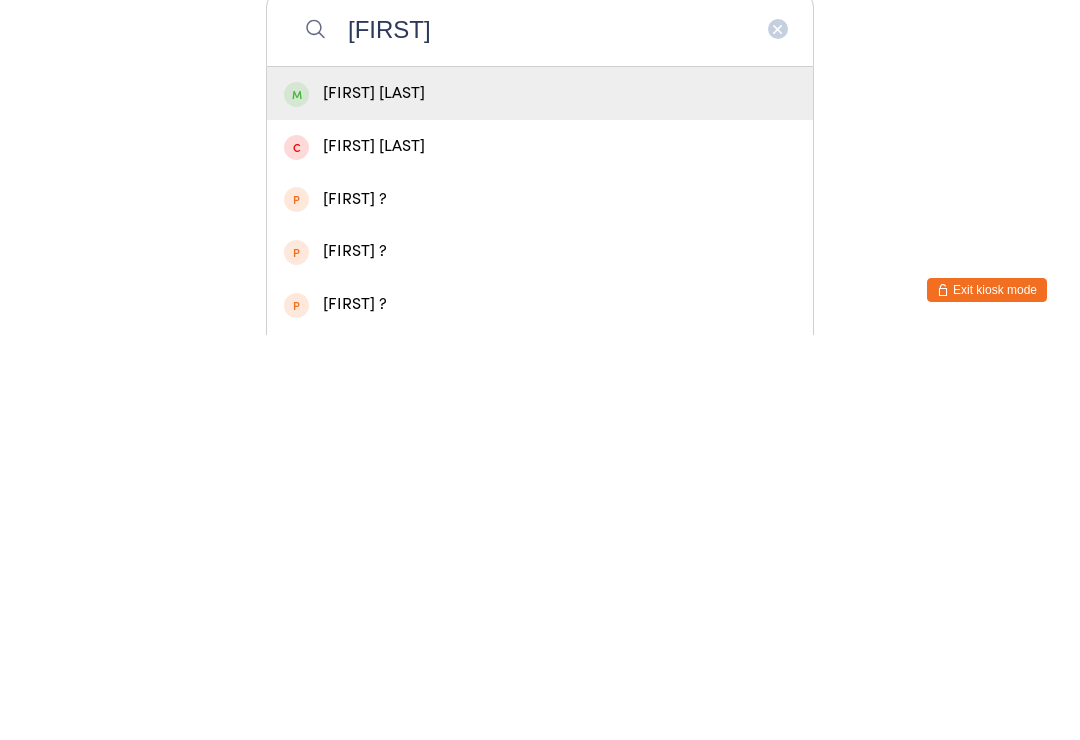 type on "[FIRST]" 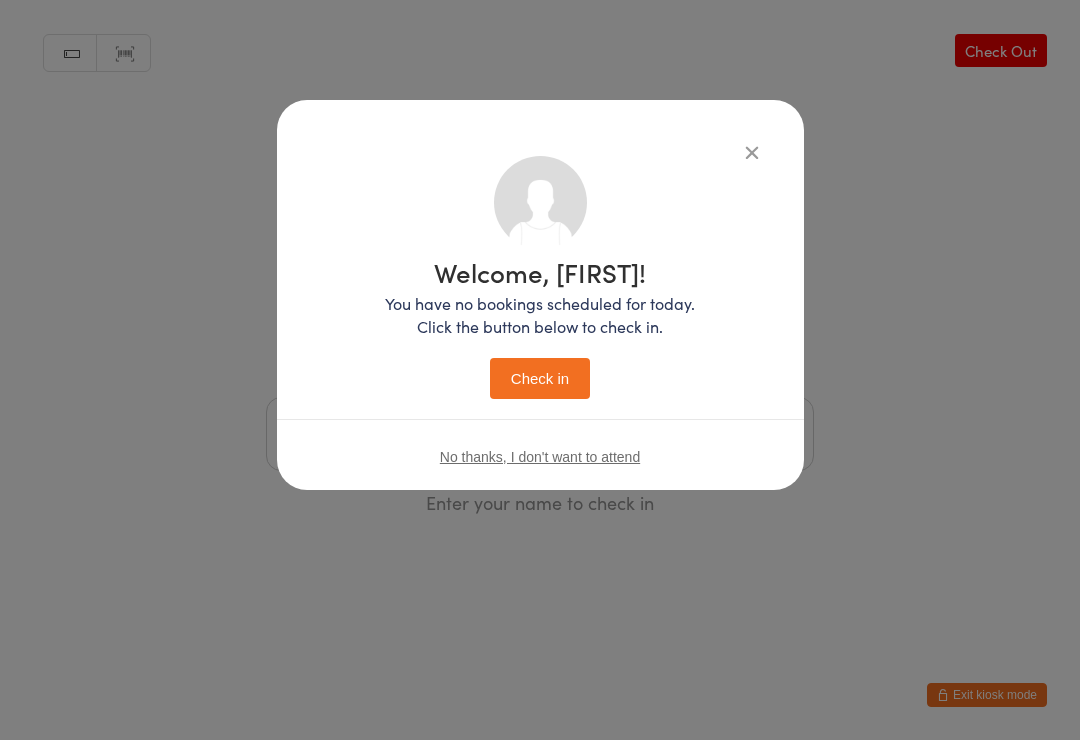click on "Check in" at bounding box center [540, 378] 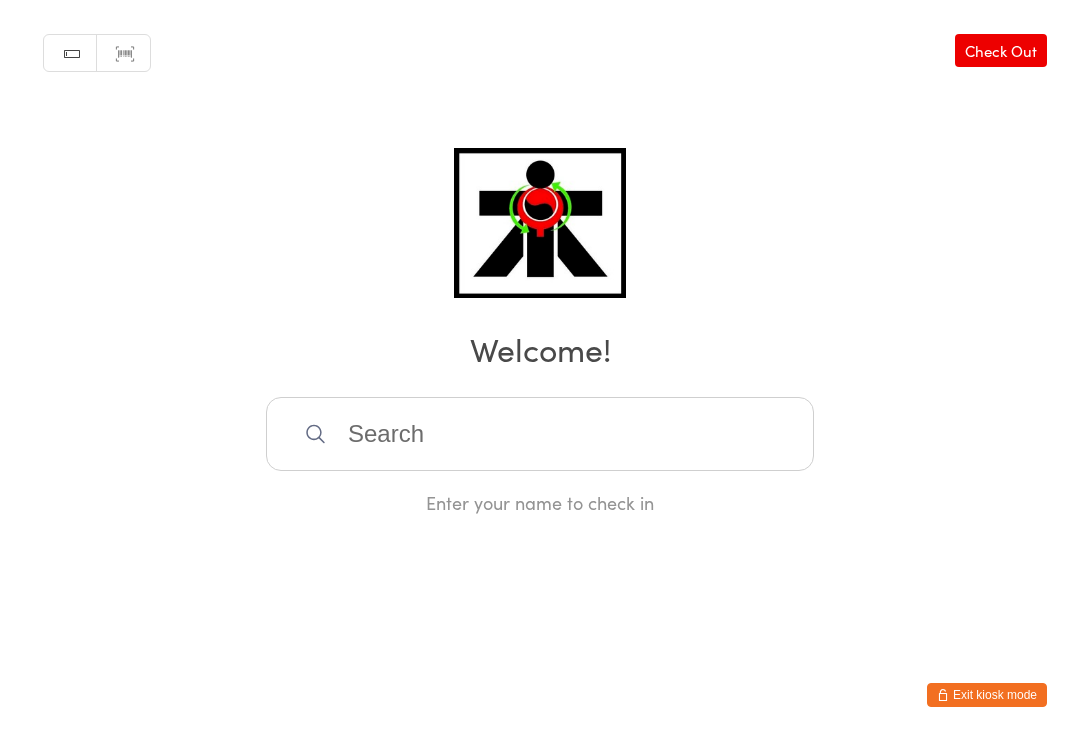 click on "You have now entered Kiosk Mode. Members will be able to check themselves in using the search field below. Click "Exit kiosk mode" below to exit Kiosk Mode at any time. Checked in successfully. Manual search Scanner input Check Out Welcome! Enter your name to check in Exit kiosk mode" at bounding box center (540, 370) 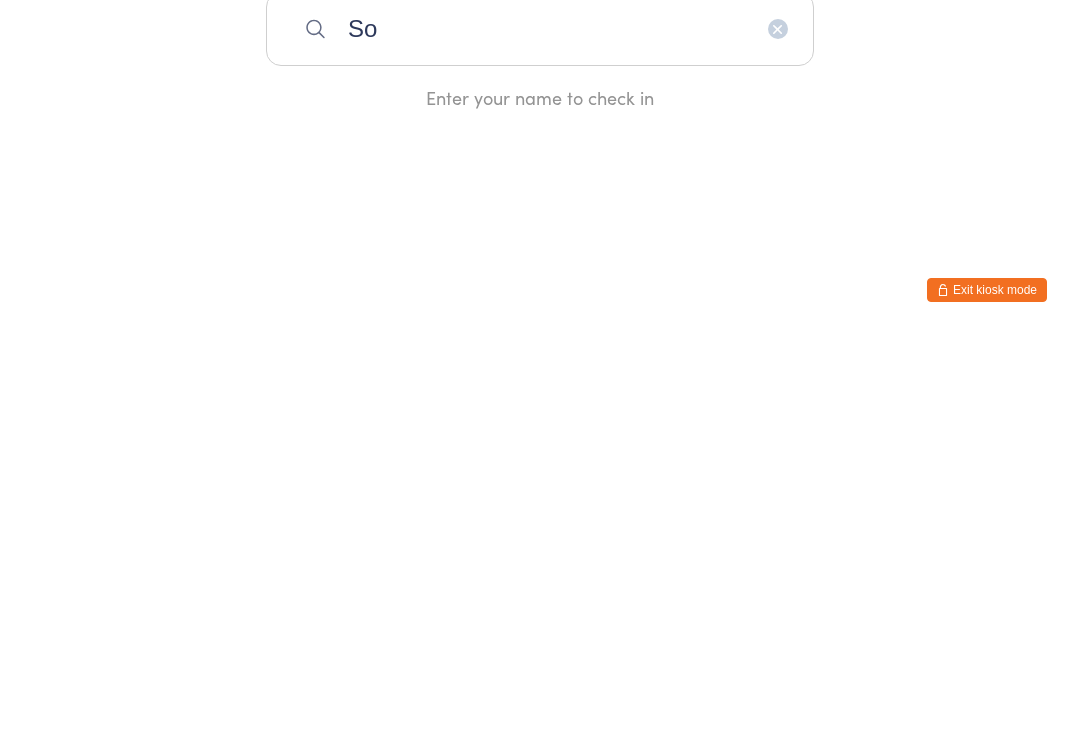 type on "[FIRST]" 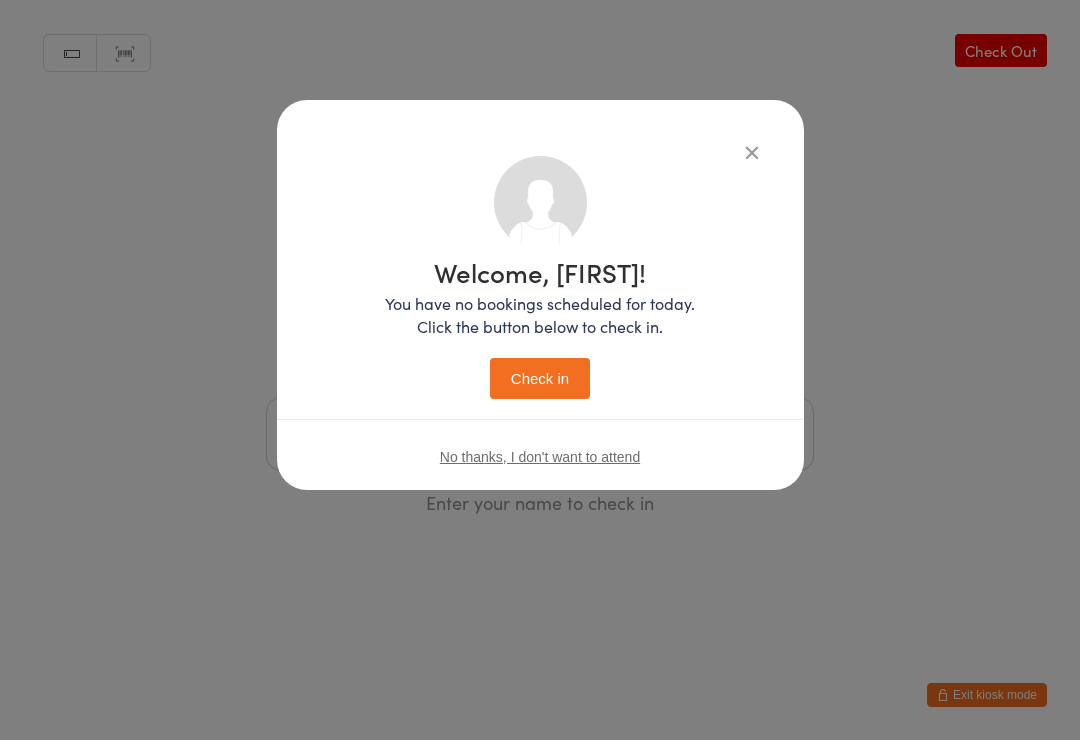 click at bounding box center [752, 152] 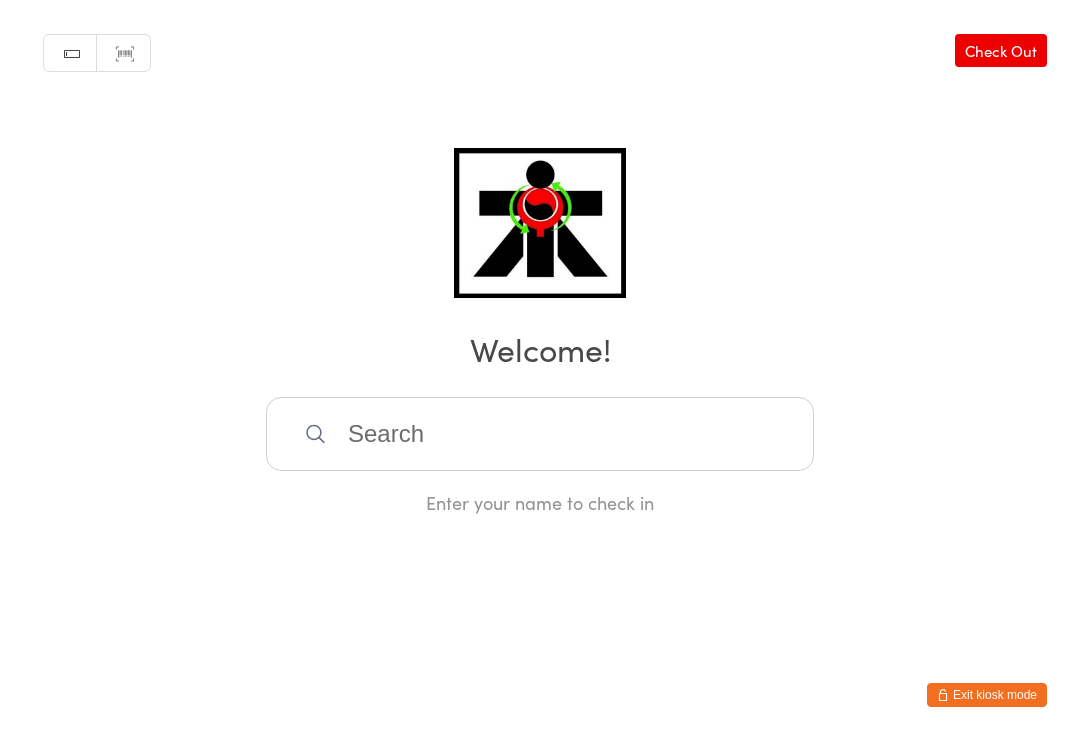 click at bounding box center (540, 434) 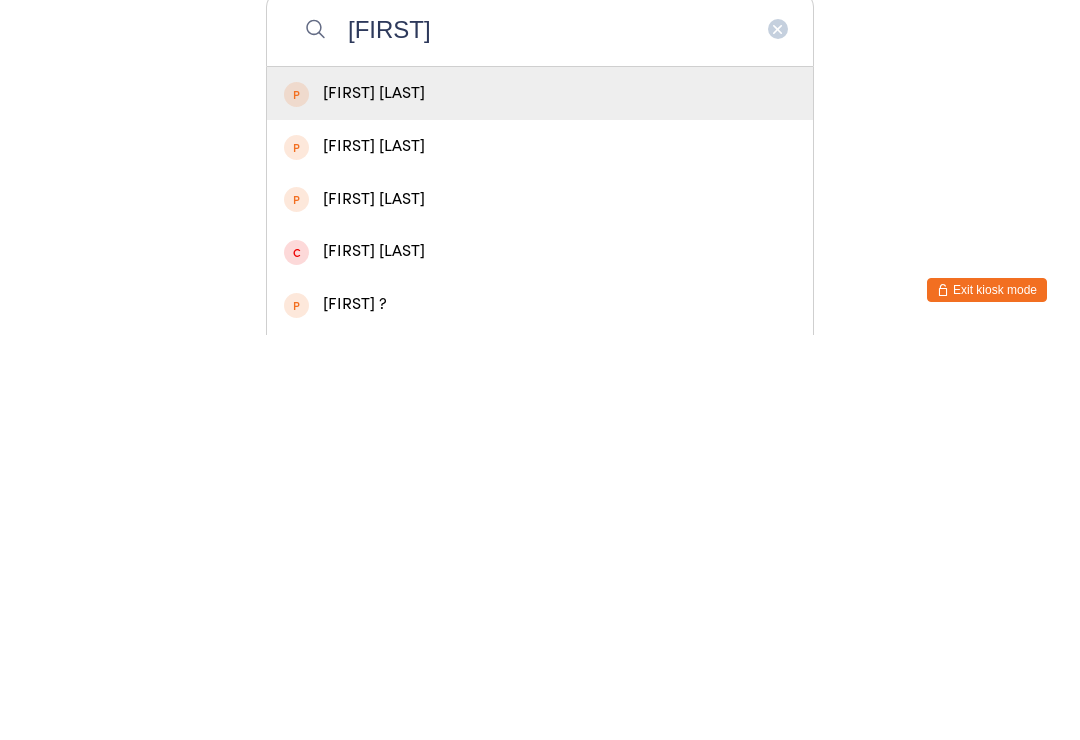 type on "[FIRST]" 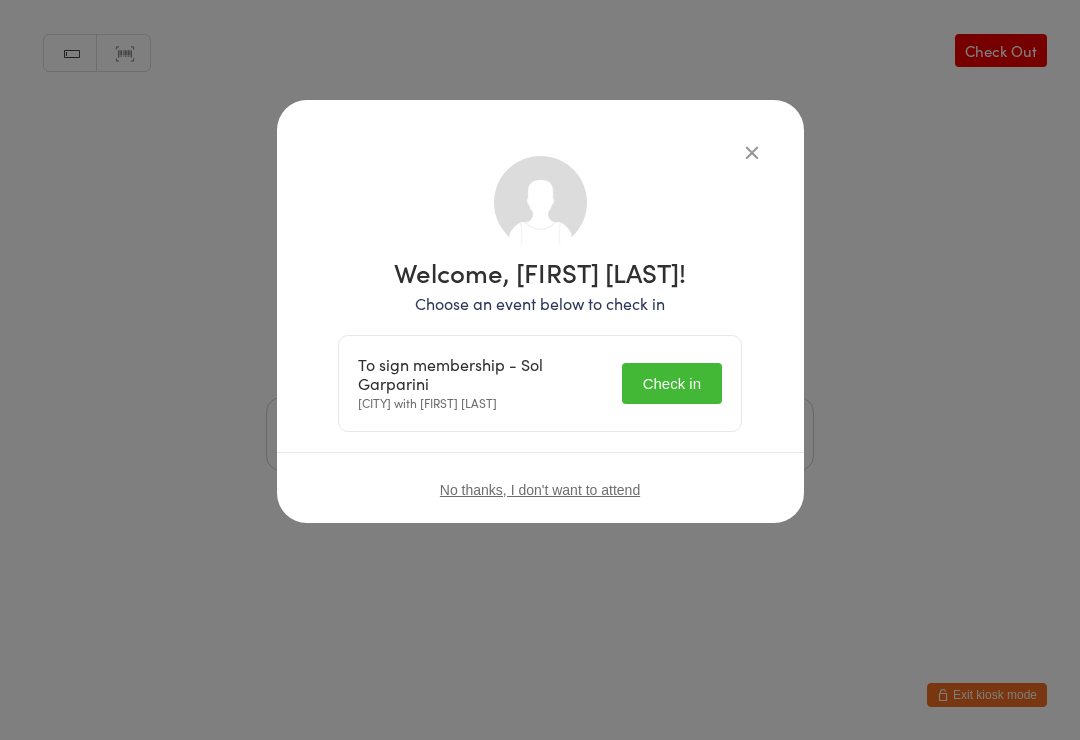 click on "Check in" at bounding box center (672, 383) 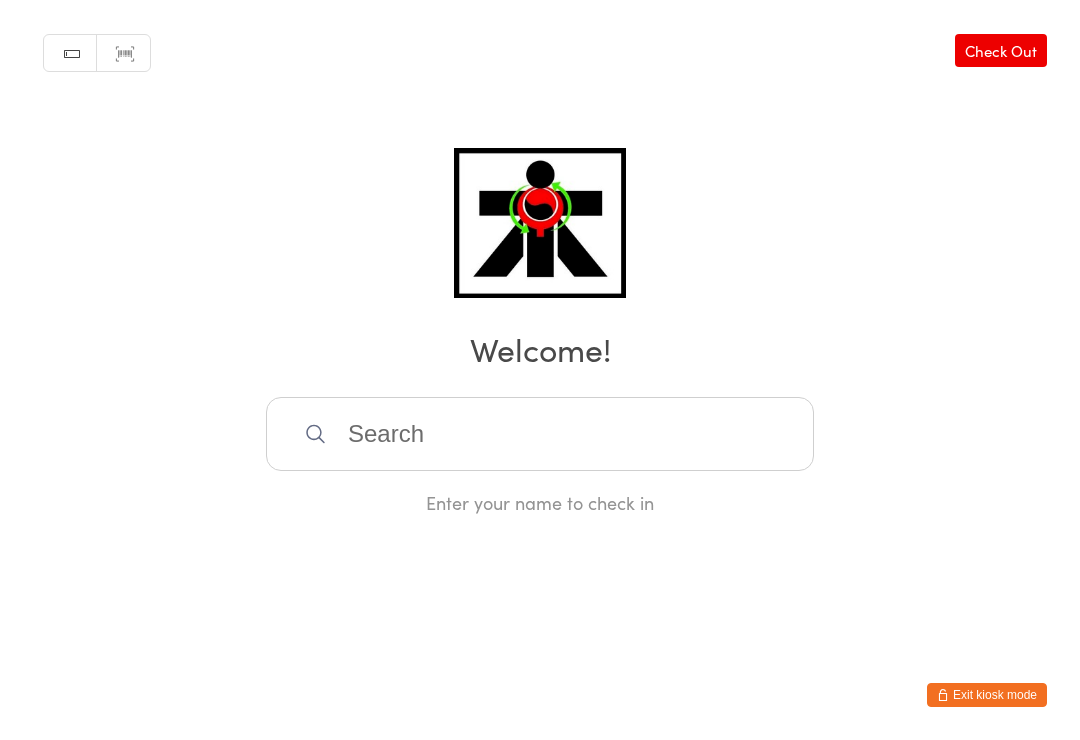 click at bounding box center [540, 434] 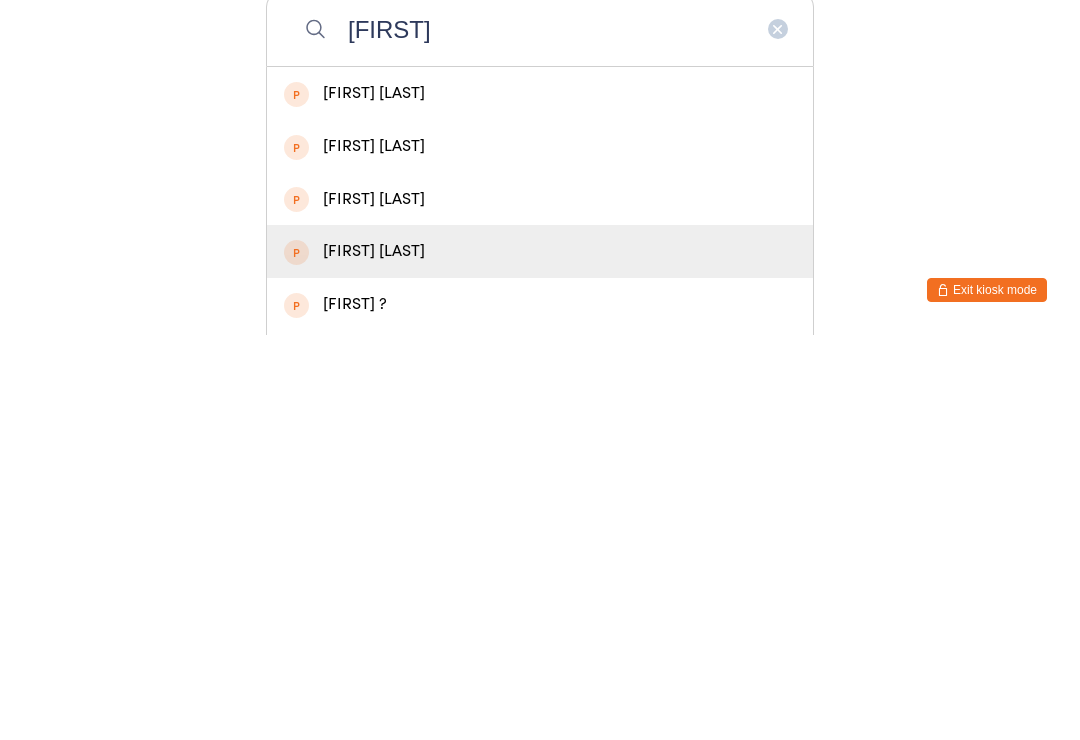 type on "[FIRST]" 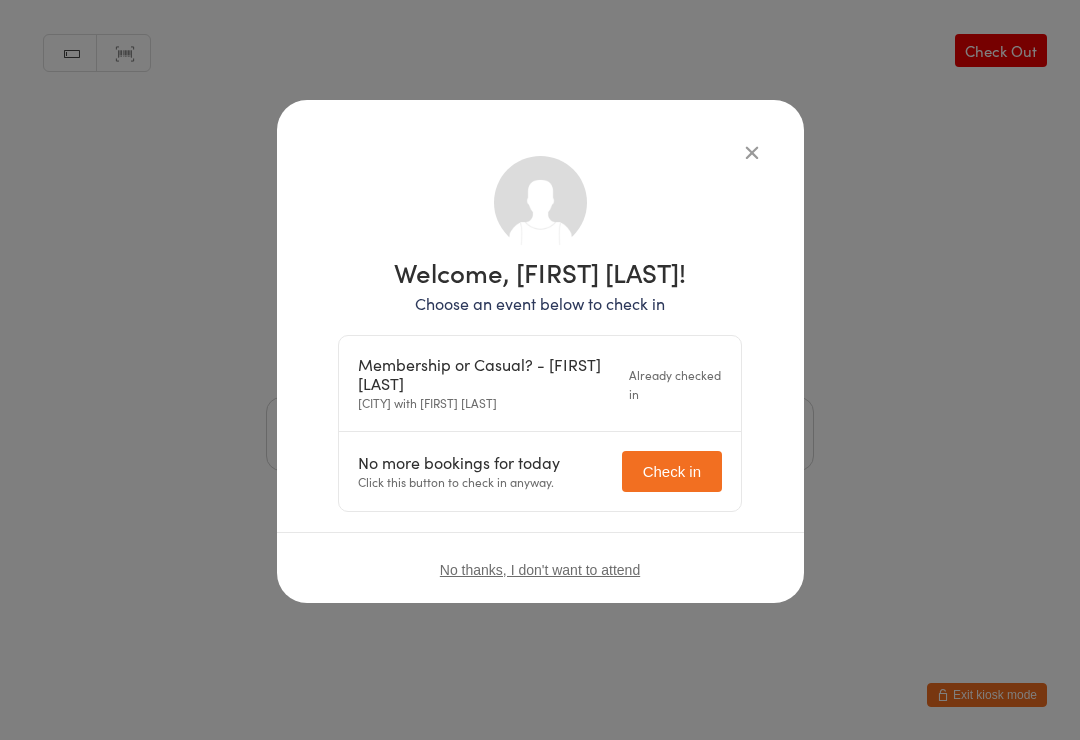 click on "Check in" at bounding box center (672, 471) 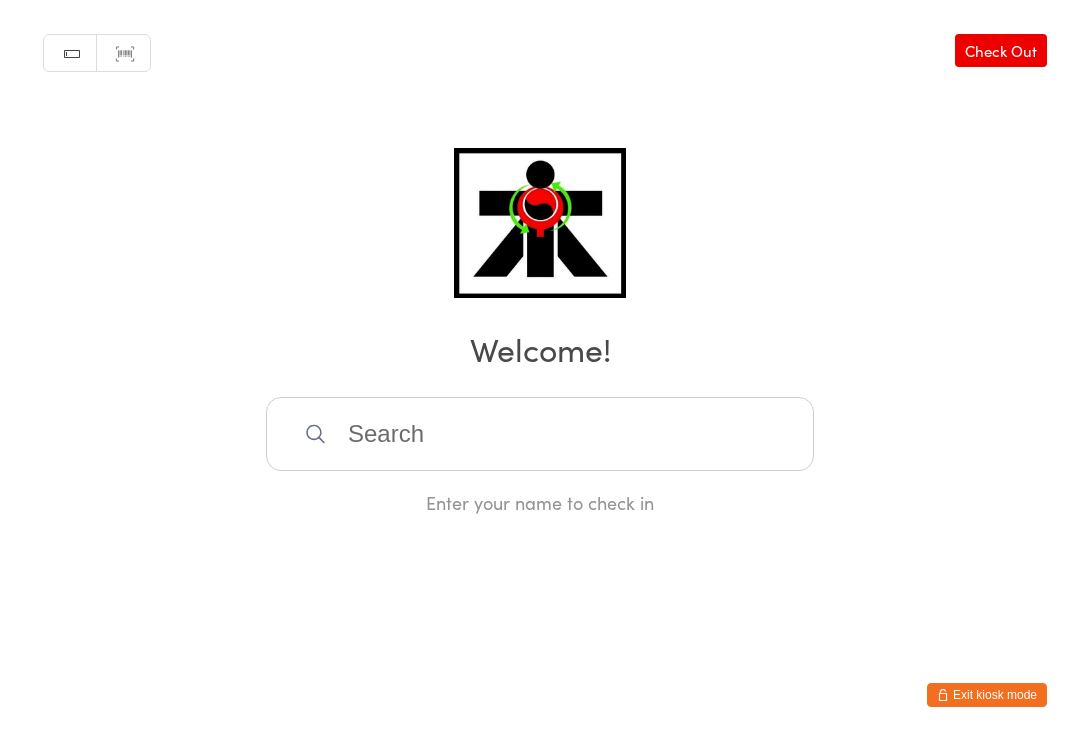 click at bounding box center (540, 434) 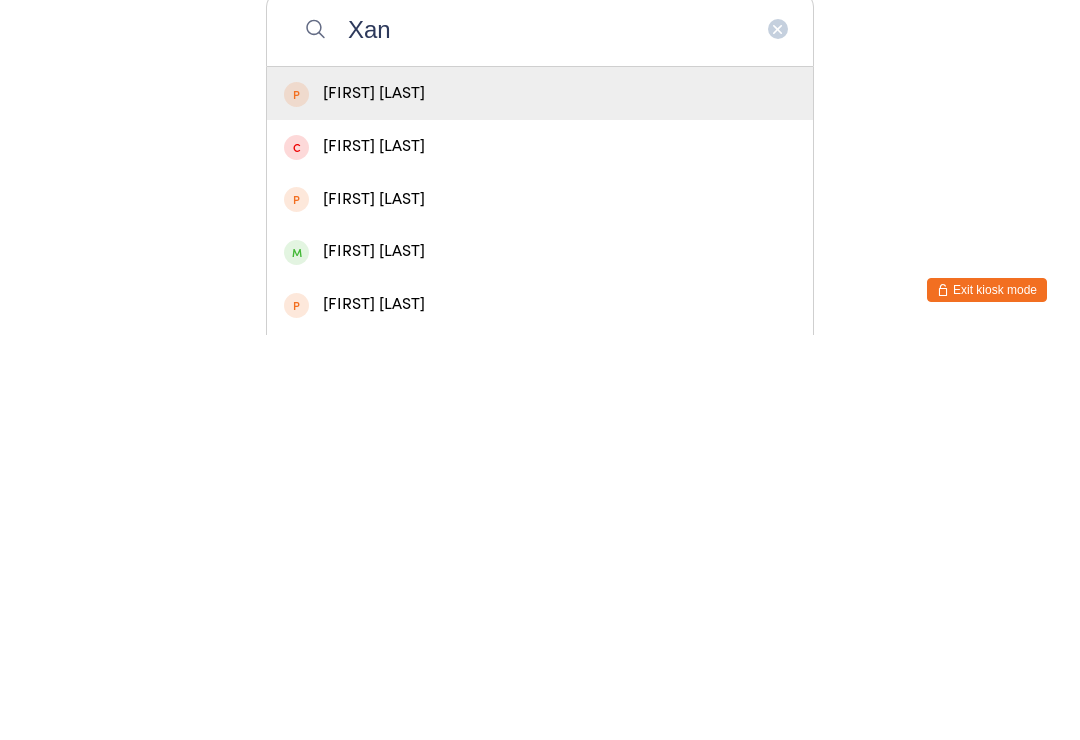 type on "Xan" 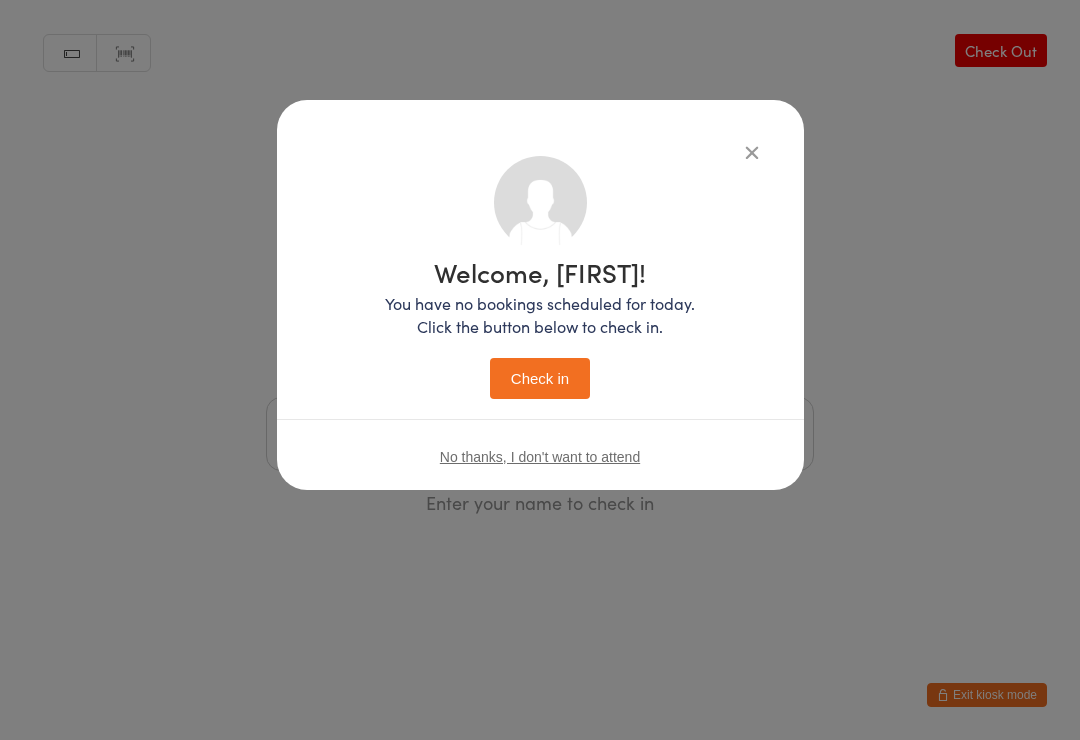 click on "Check in" at bounding box center (540, 378) 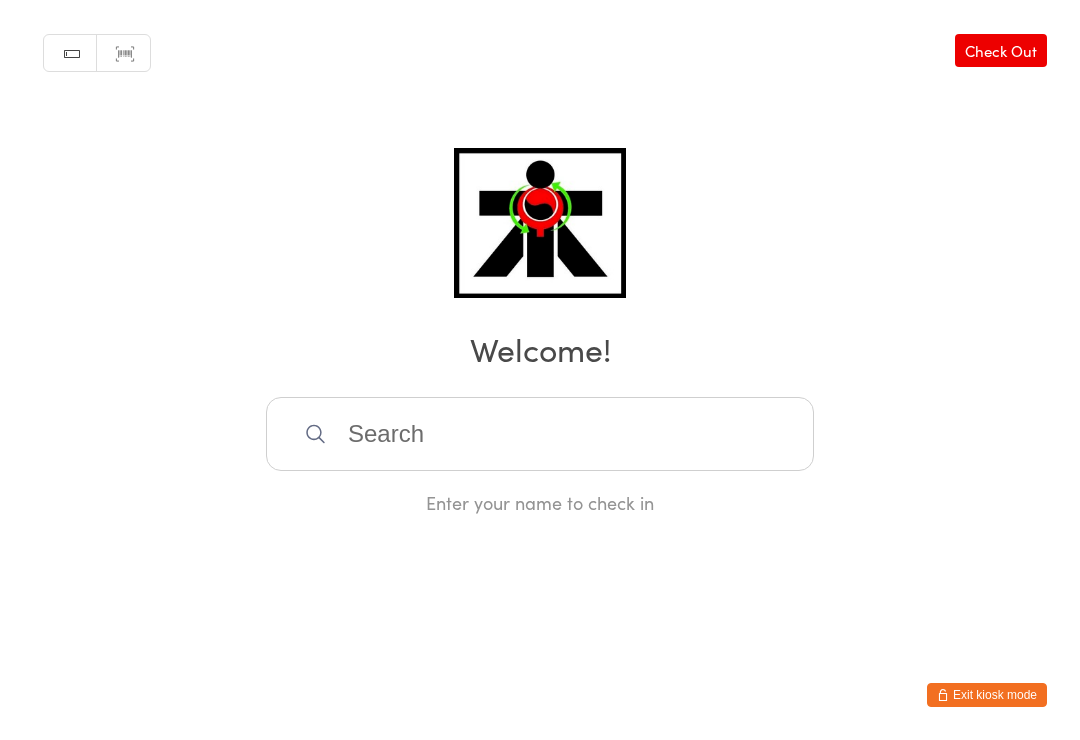 click at bounding box center (540, 434) 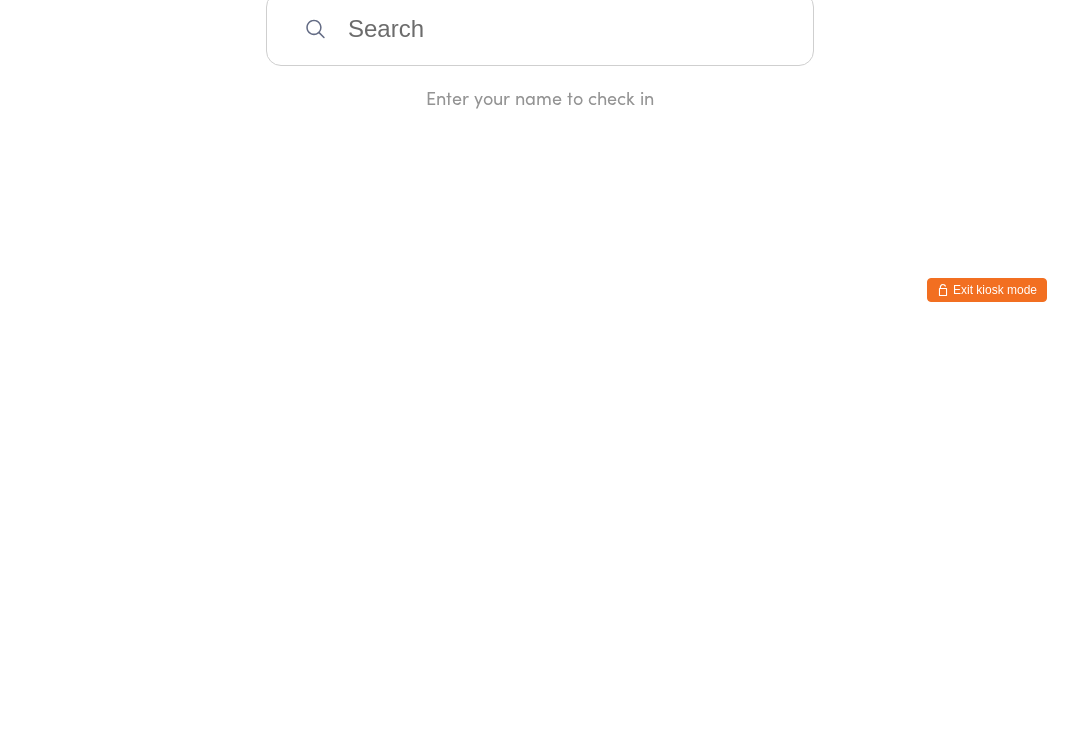 type on "M" 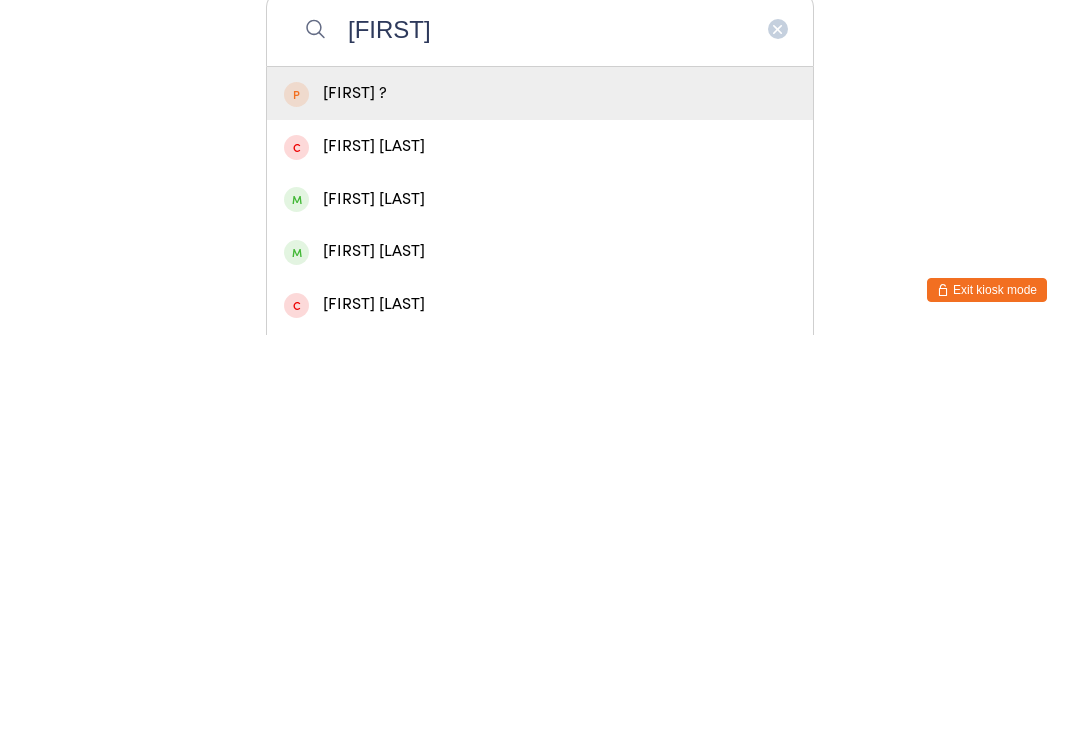 type on "[FIRST]" 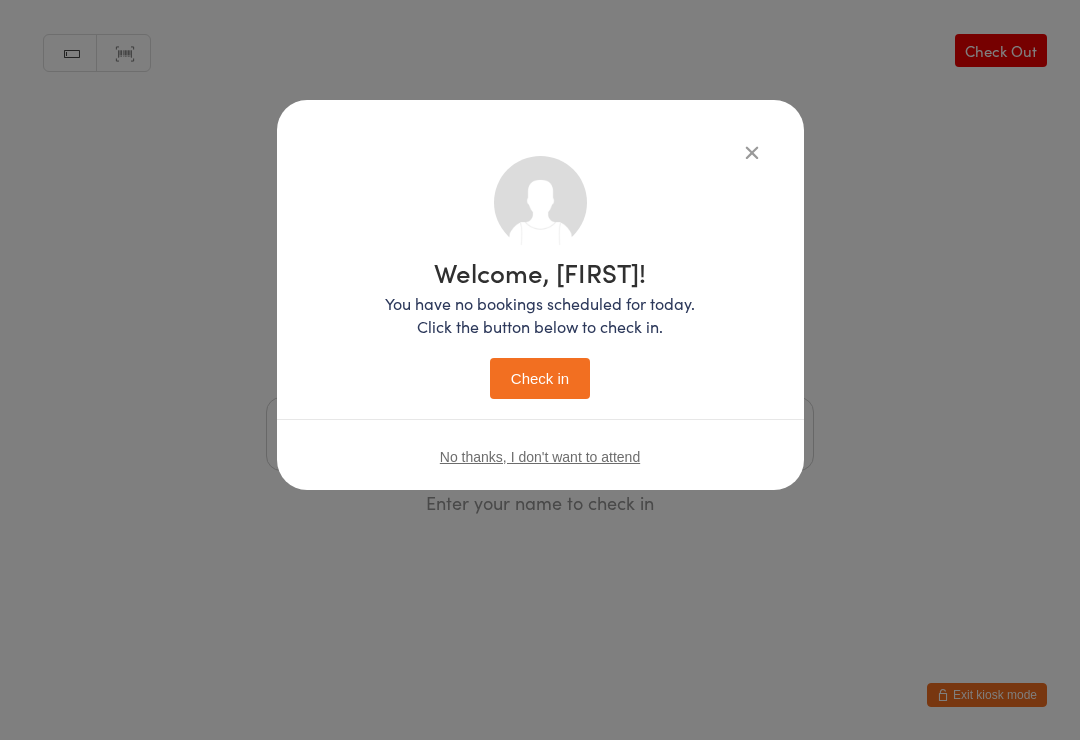 click on "Check in" at bounding box center (540, 378) 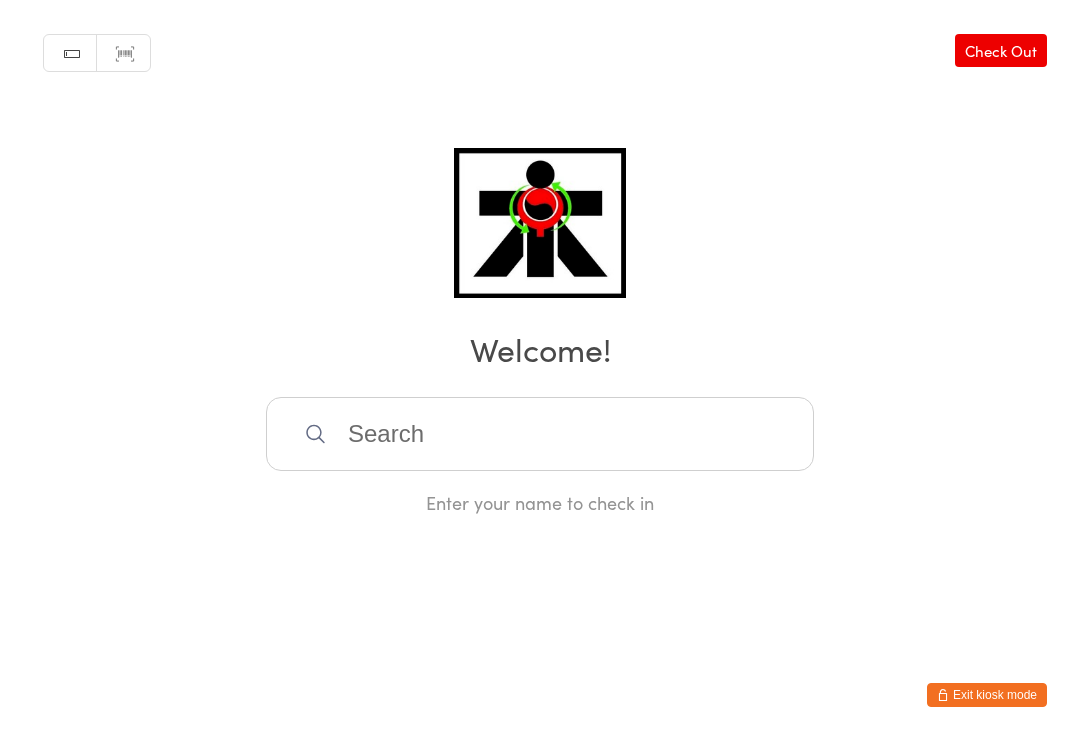 click at bounding box center (540, 434) 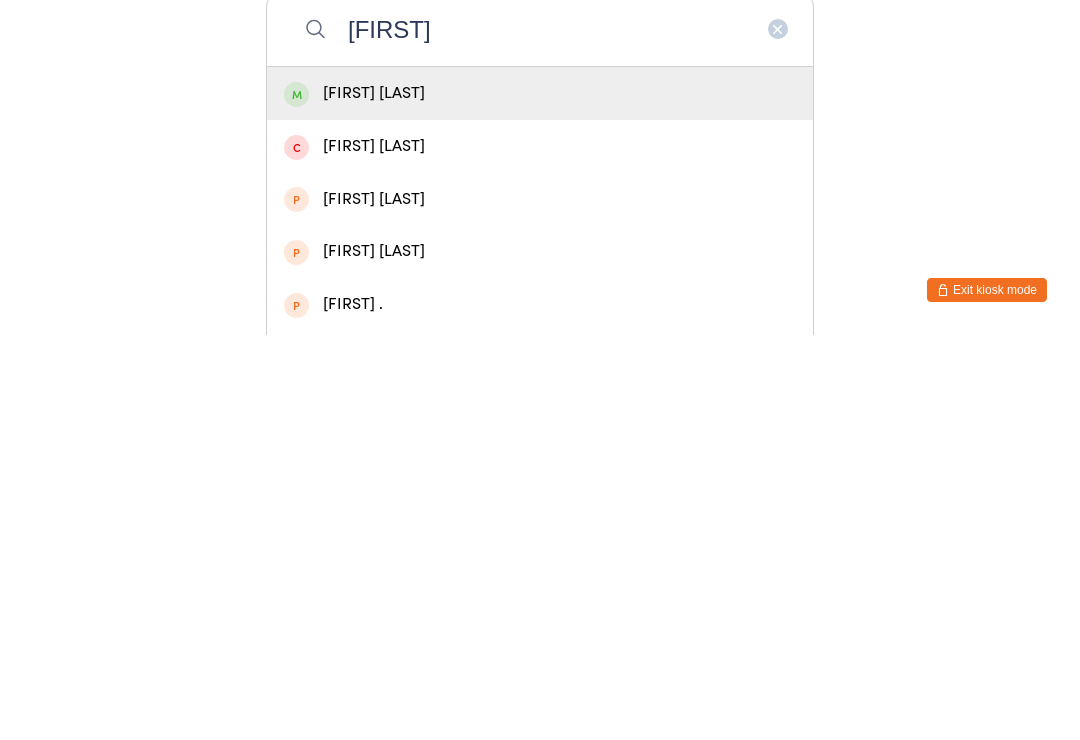 type on "[FIRST]" 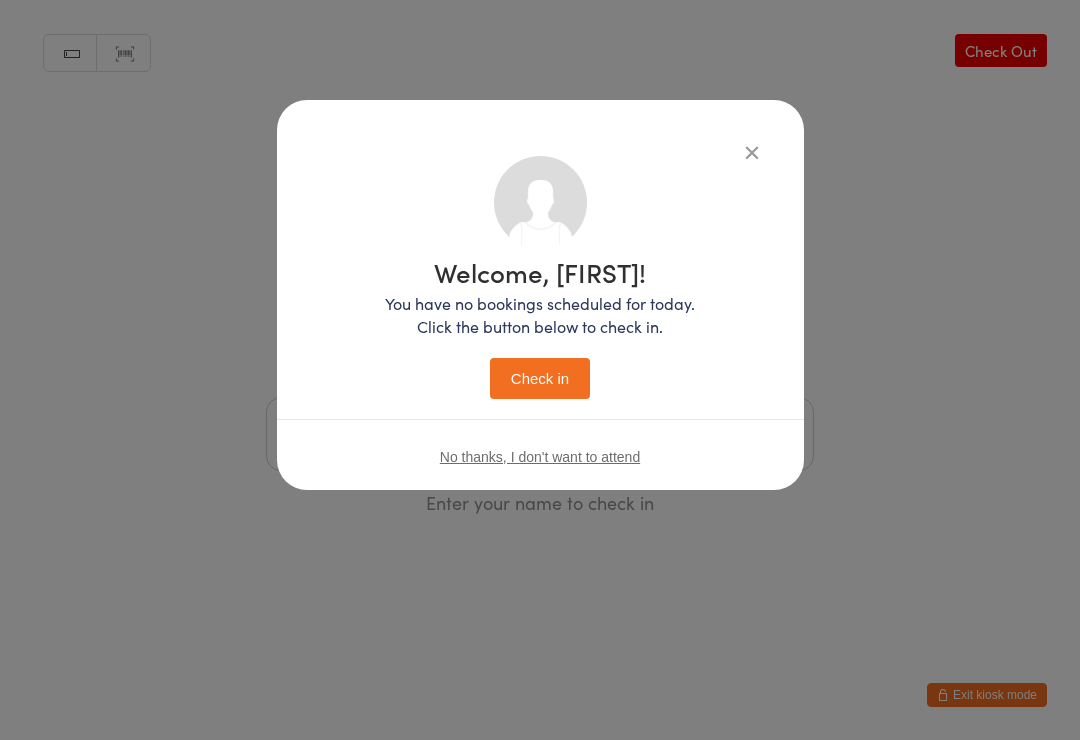 click on "Check in" at bounding box center (540, 378) 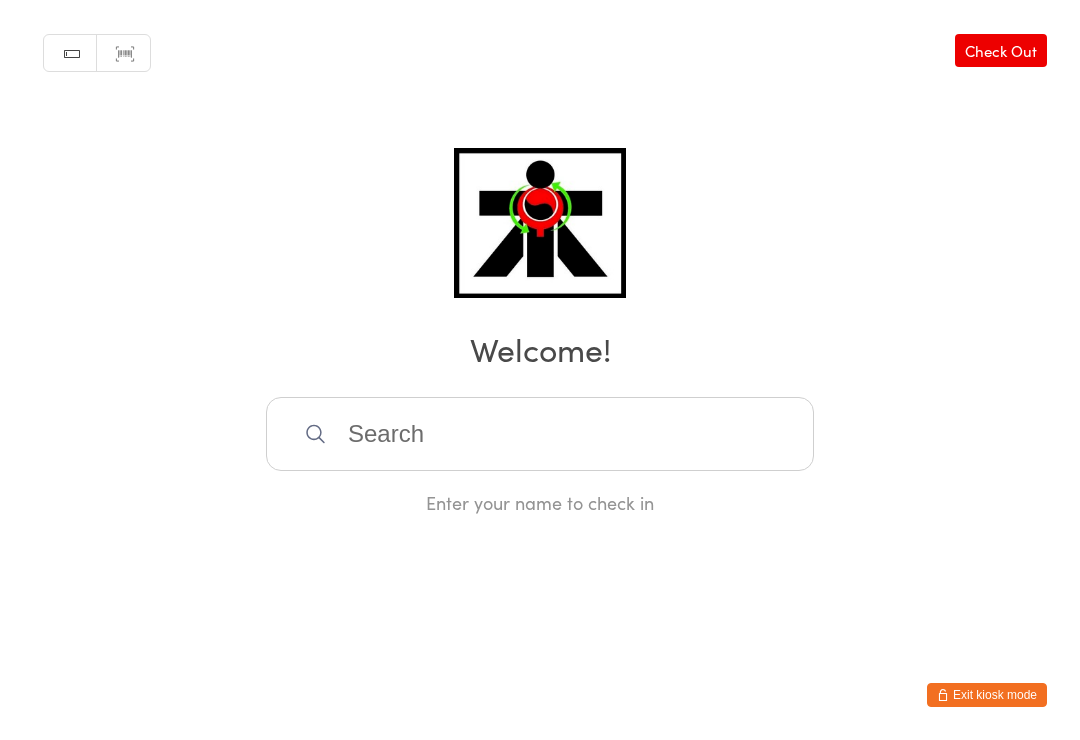 click at bounding box center [540, 434] 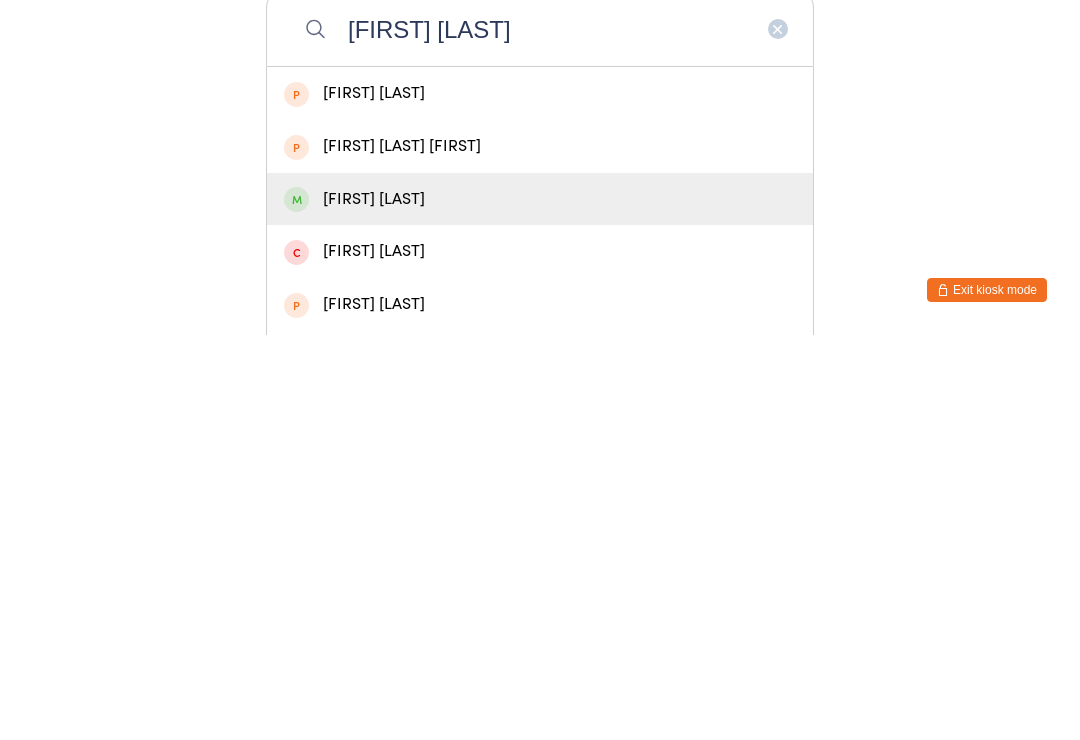 type on "[FIRST] [LAST]" 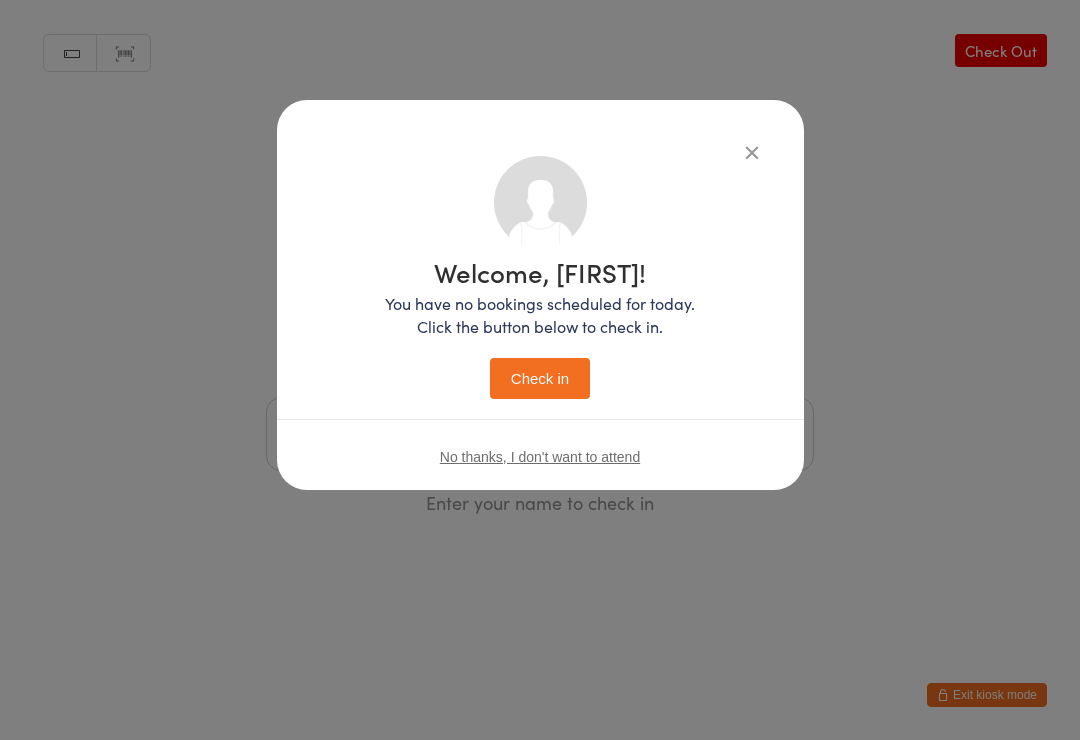 click on "Check in" at bounding box center (540, 378) 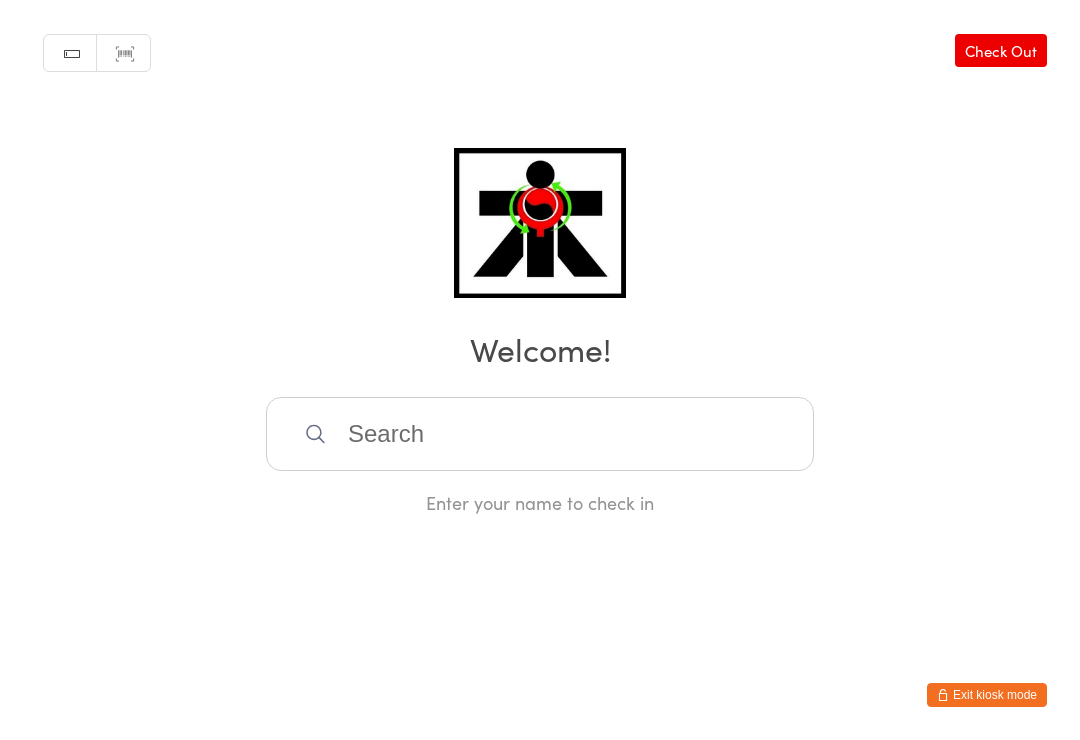 click at bounding box center [540, 434] 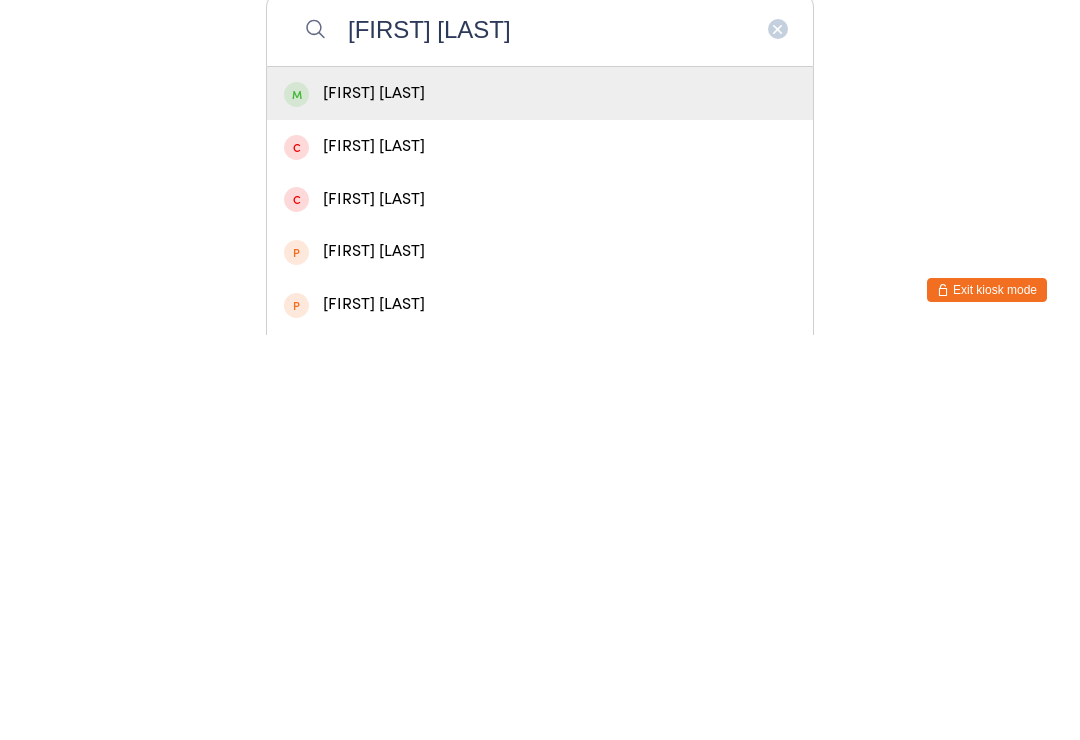 scroll, scrollTop: 405, scrollLeft: 0, axis: vertical 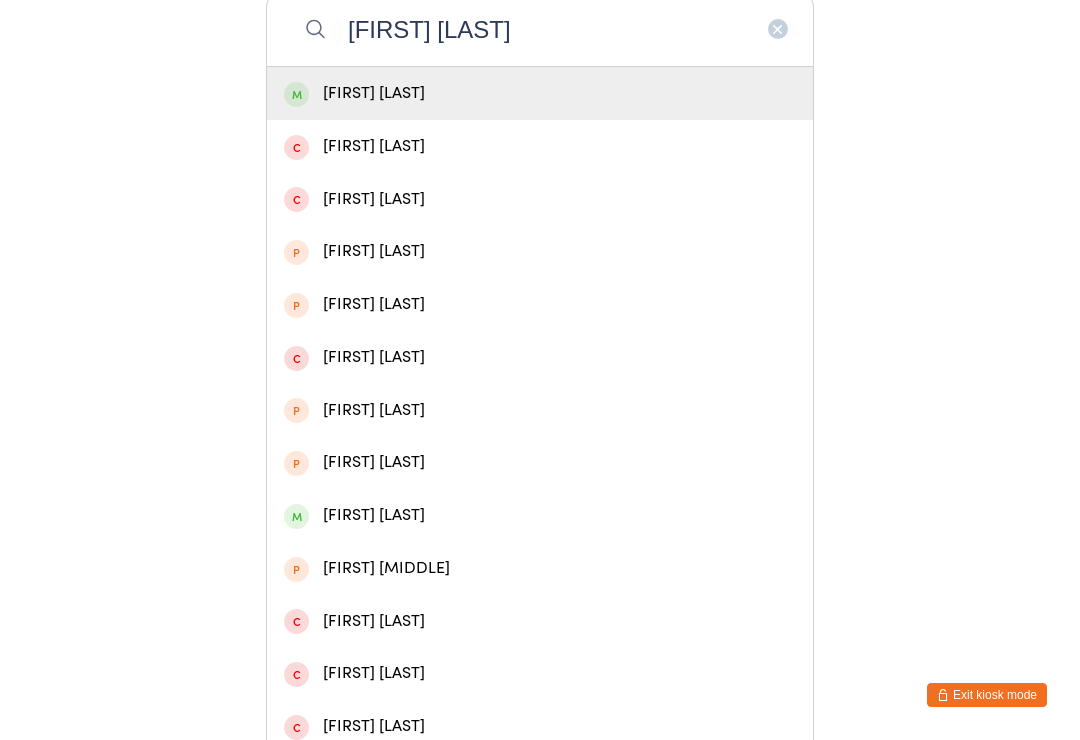 type on "[FIRST] [LAST]" 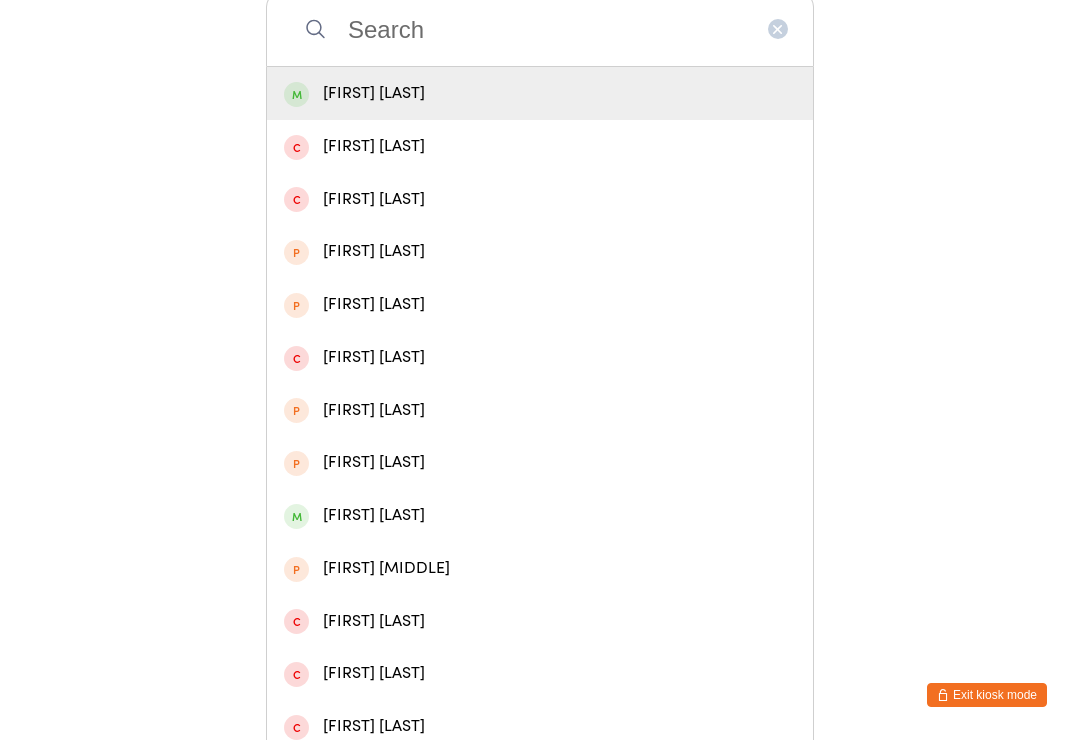 scroll, scrollTop: 0, scrollLeft: 0, axis: both 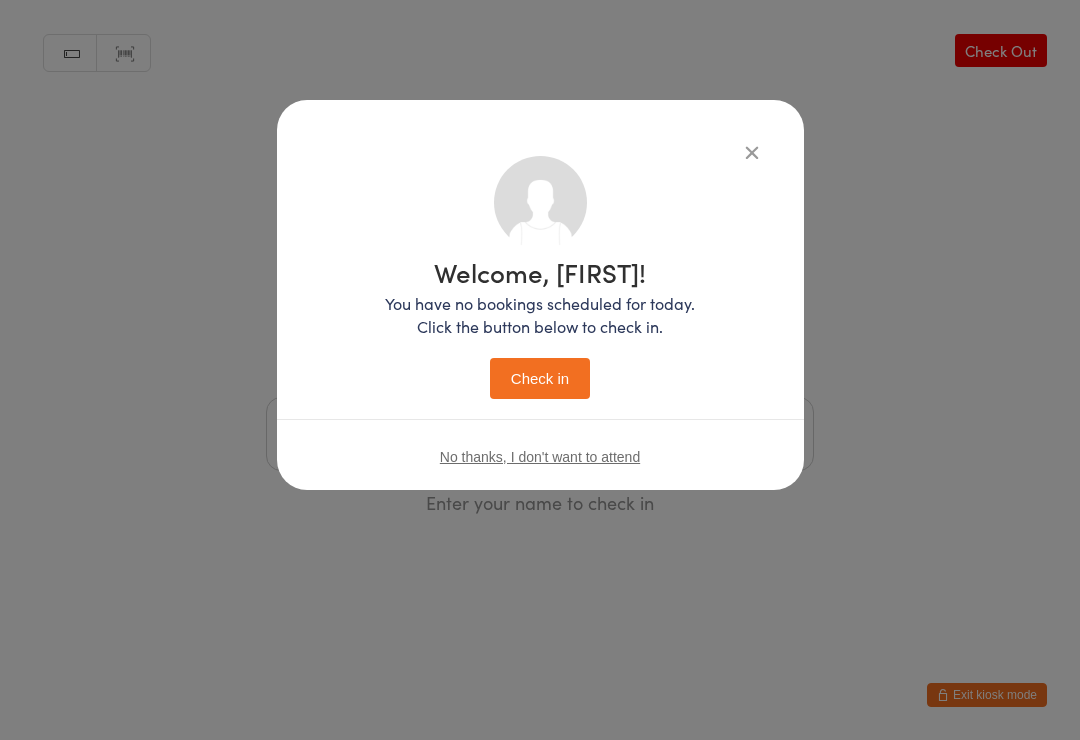 click on "Check in" at bounding box center [540, 378] 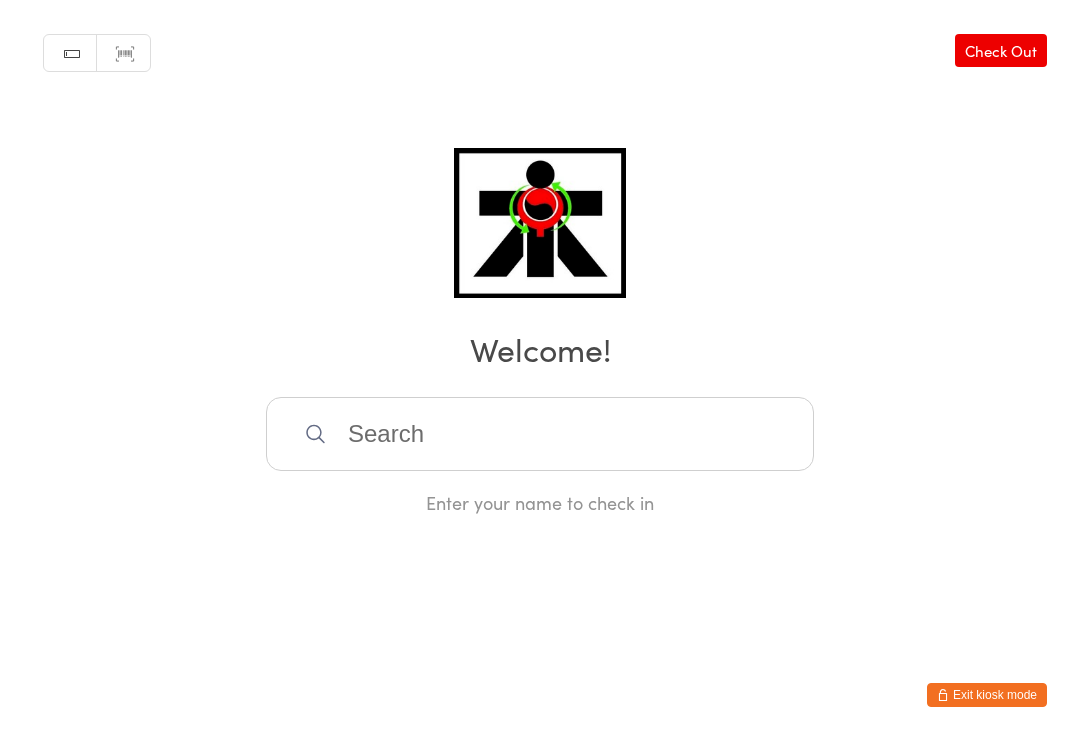 click at bounding box center (540, 434) 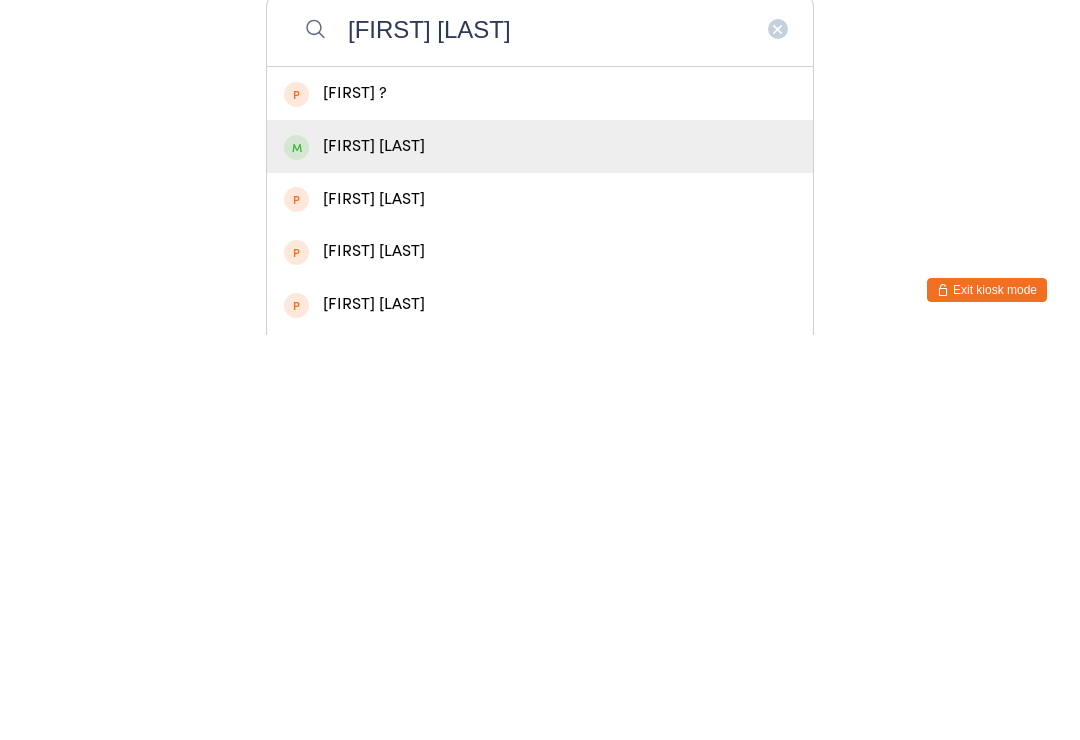 type on "[FIRST] [LAST]" 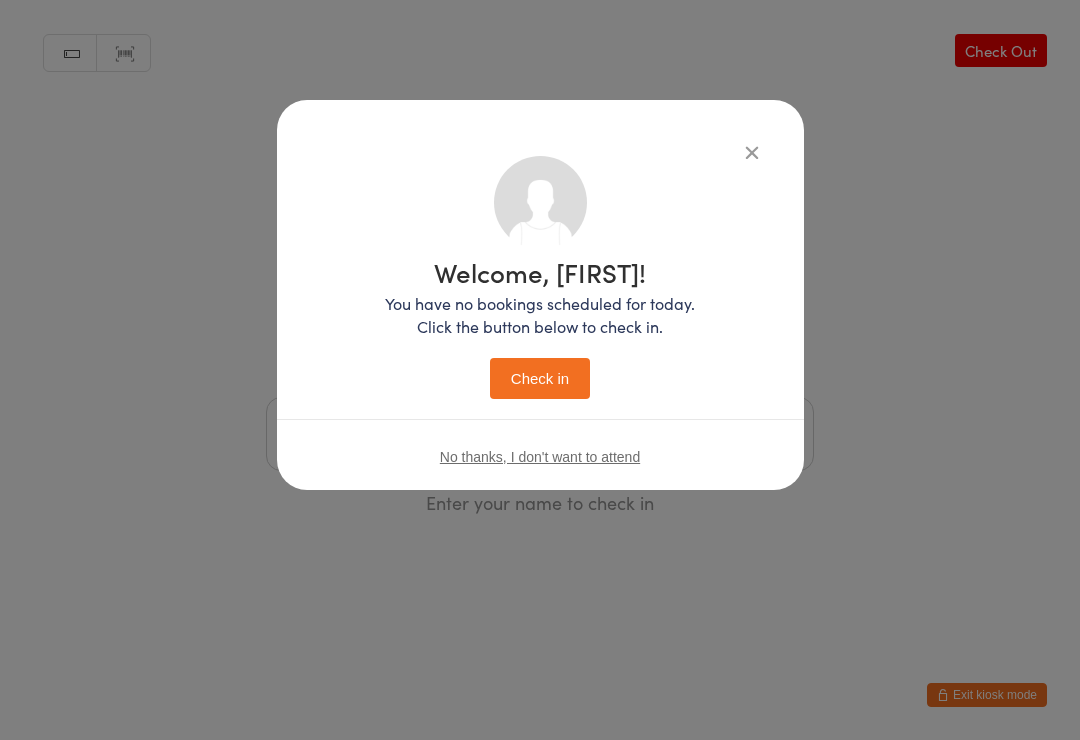 click on "Check in" at bounding box center [540, 378] 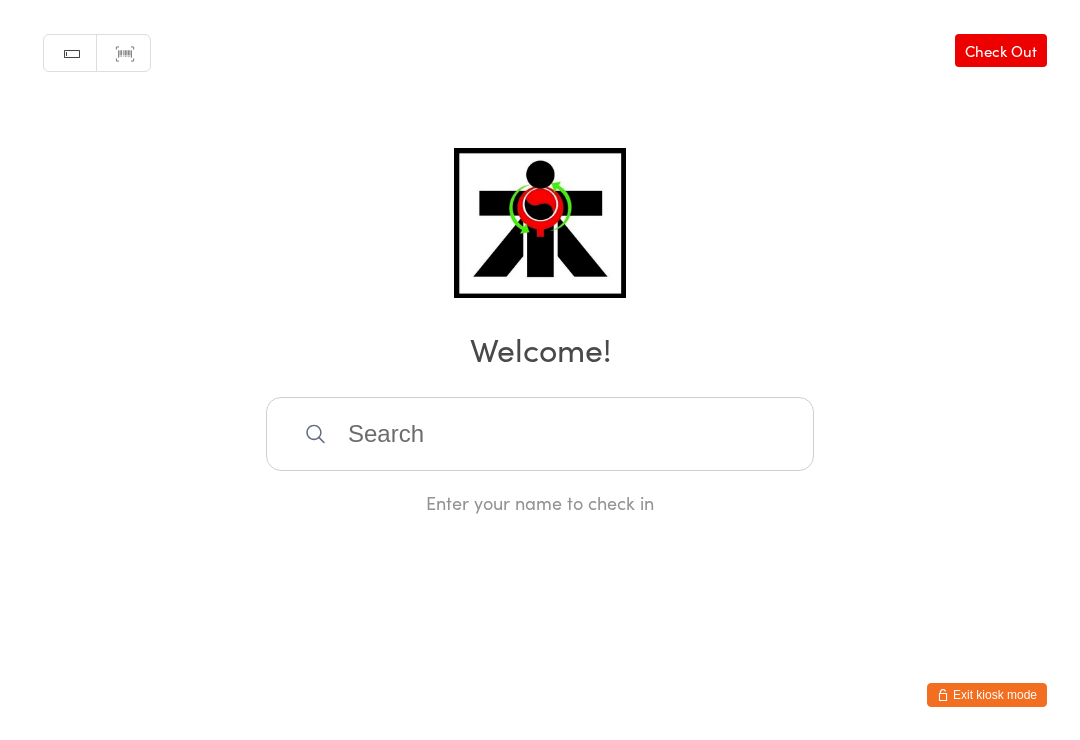 click at bounding box center (540, 434) 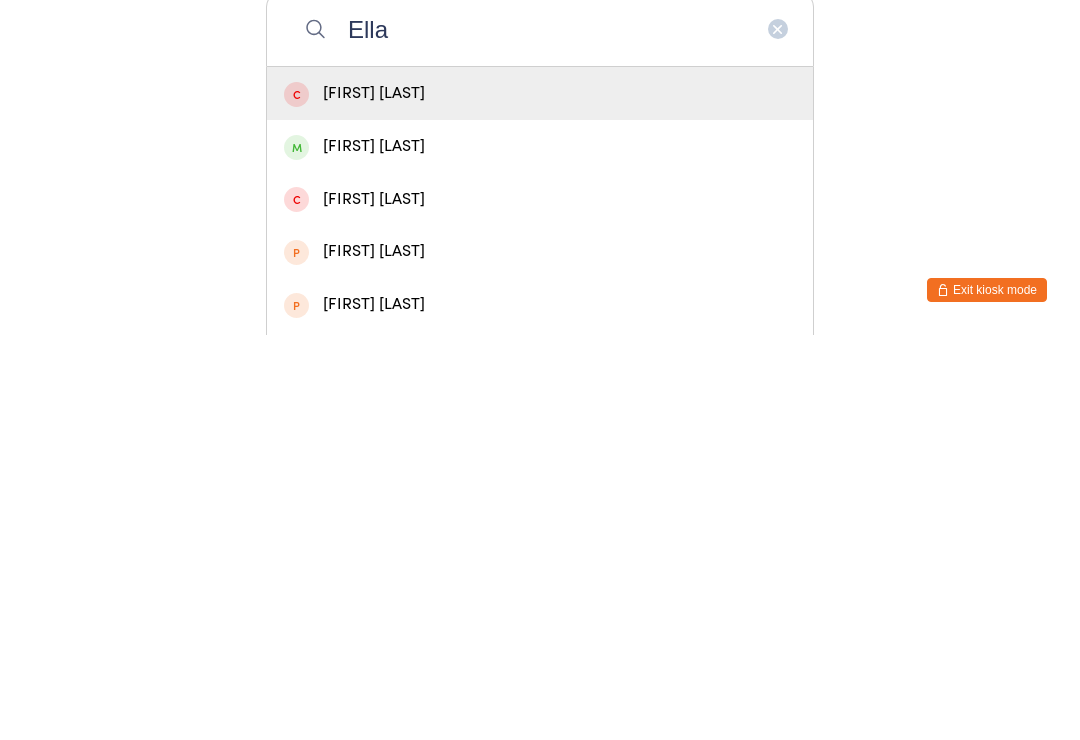 type on "Ella" 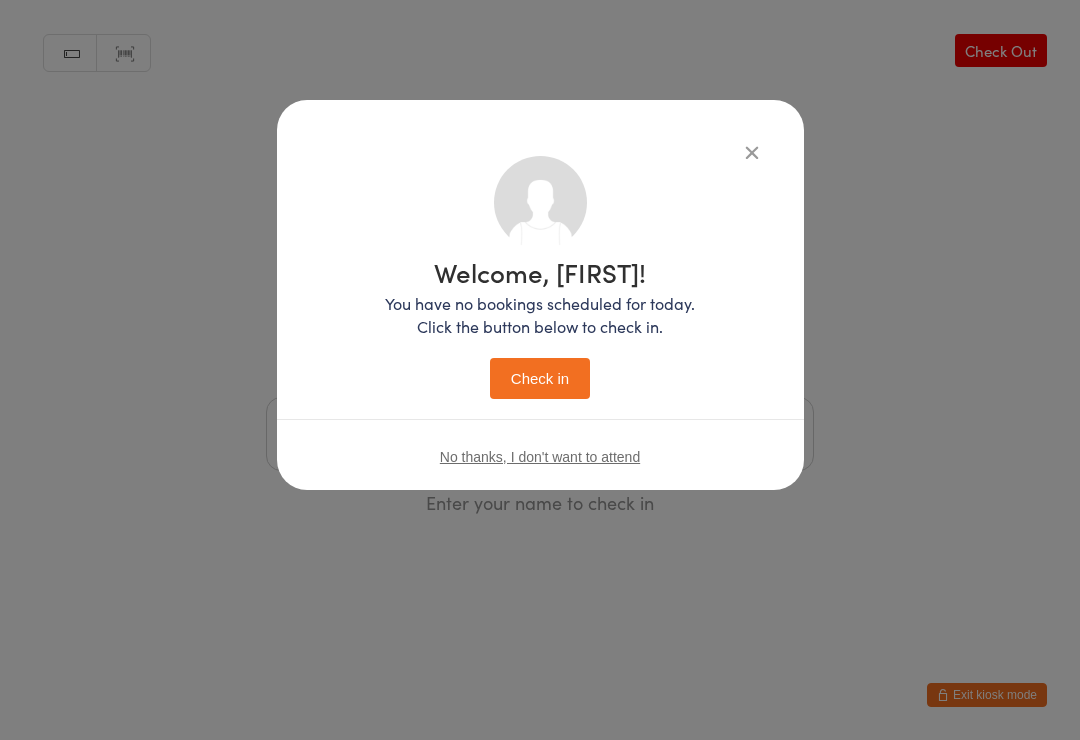 click on "Check in" at bounding box center (540, 378) 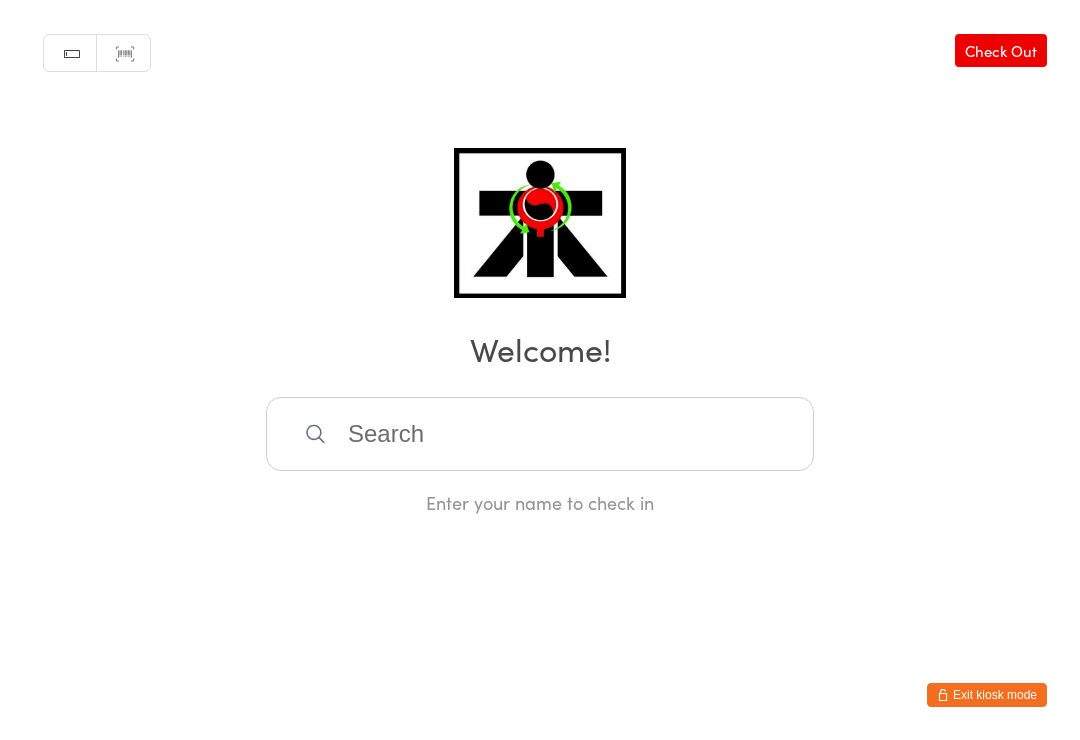 click at bounding box center [540, 434] 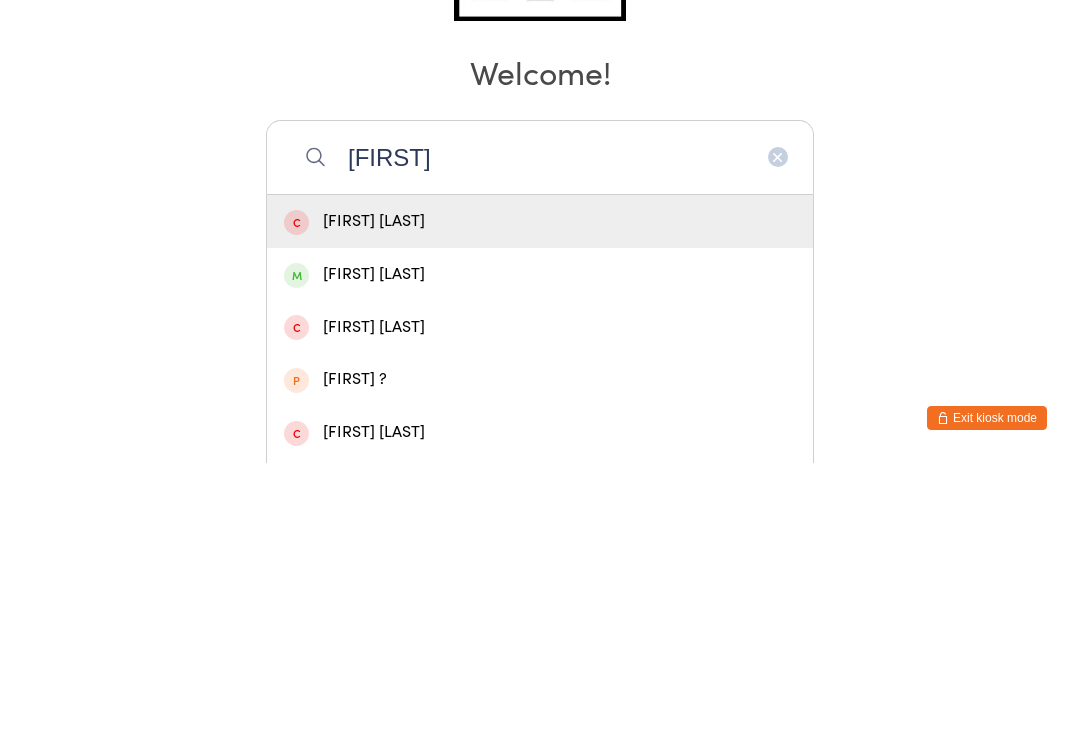 type on "[FIRST]" 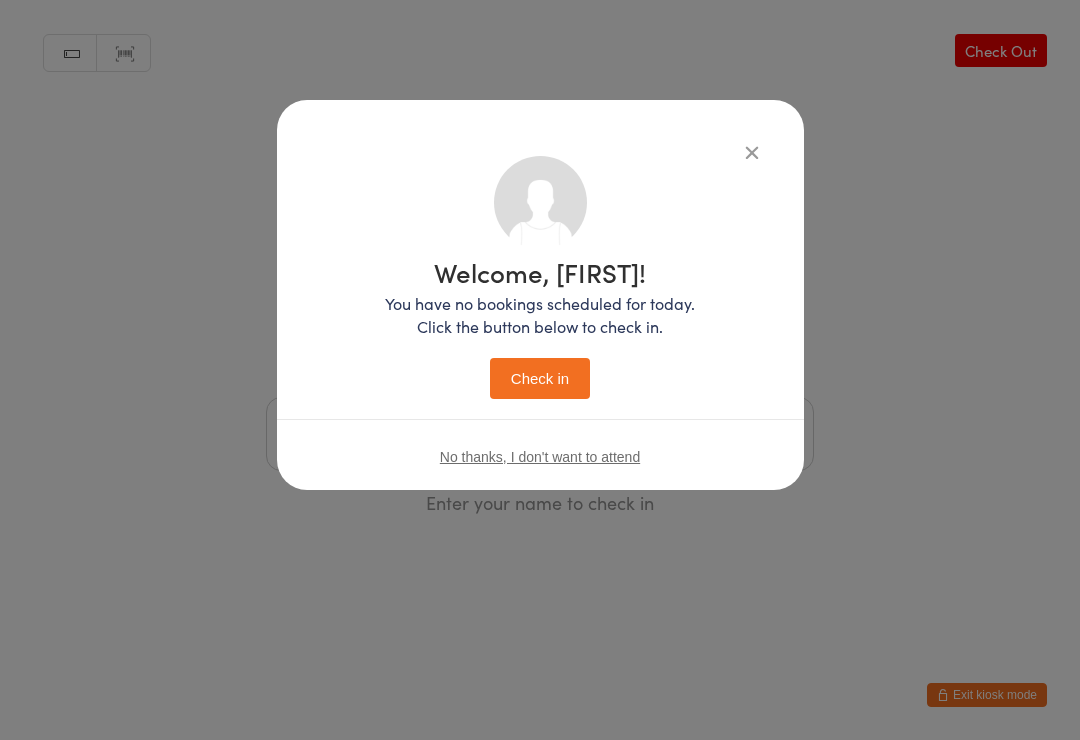 click on "Check in" at bounding box center [540, 378] 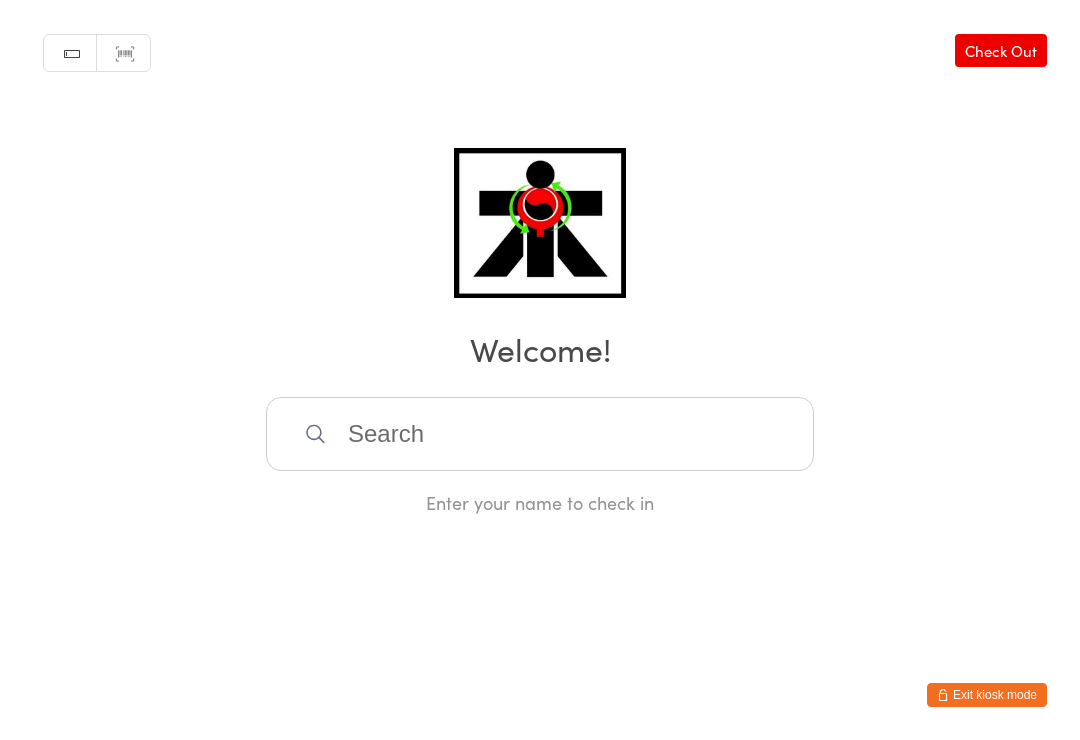 click at bounding box center (540, 434) 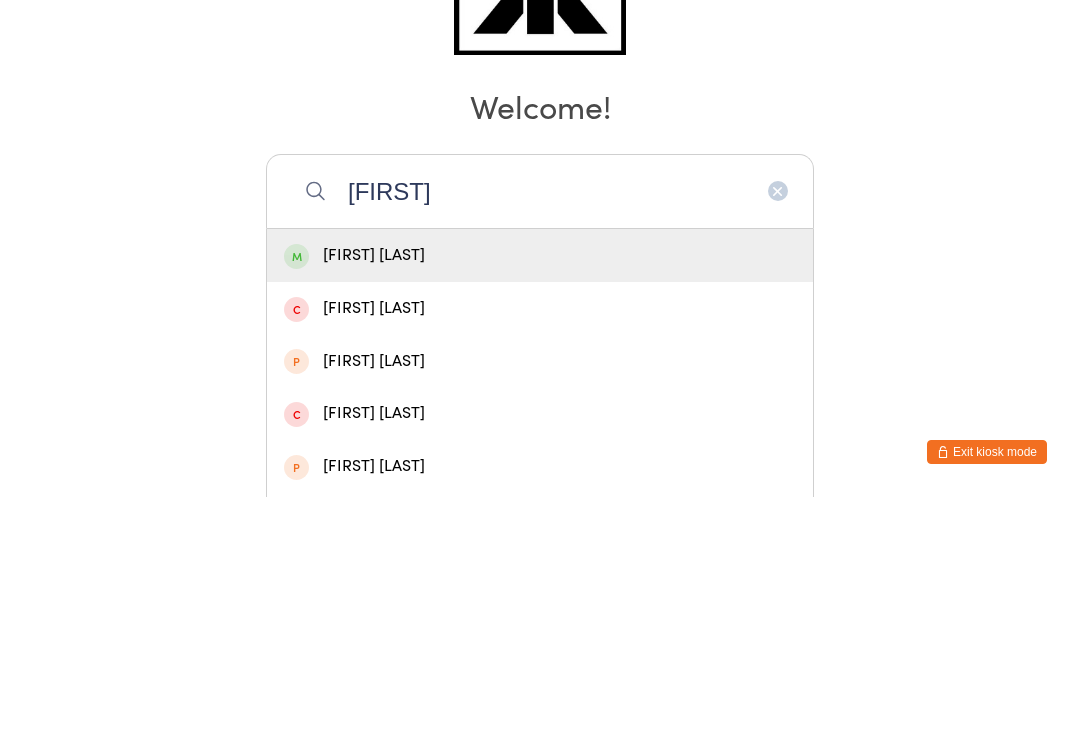 type on "[FIRST]" 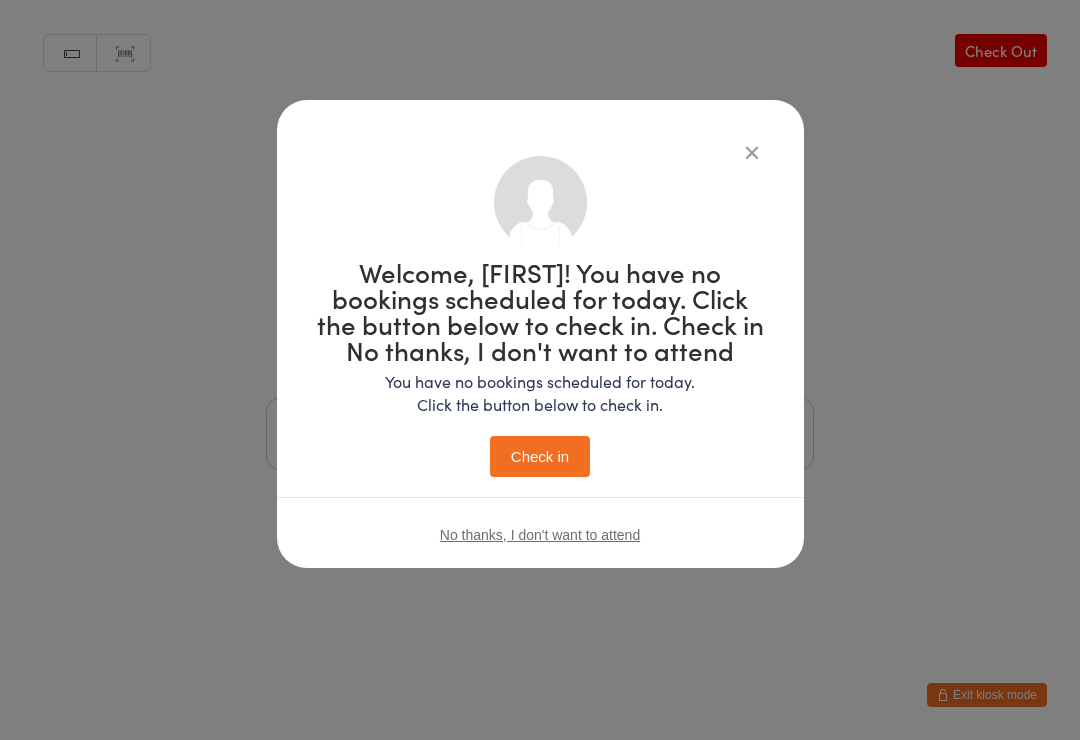 click on "Check in" at bounding box center [540, 456] 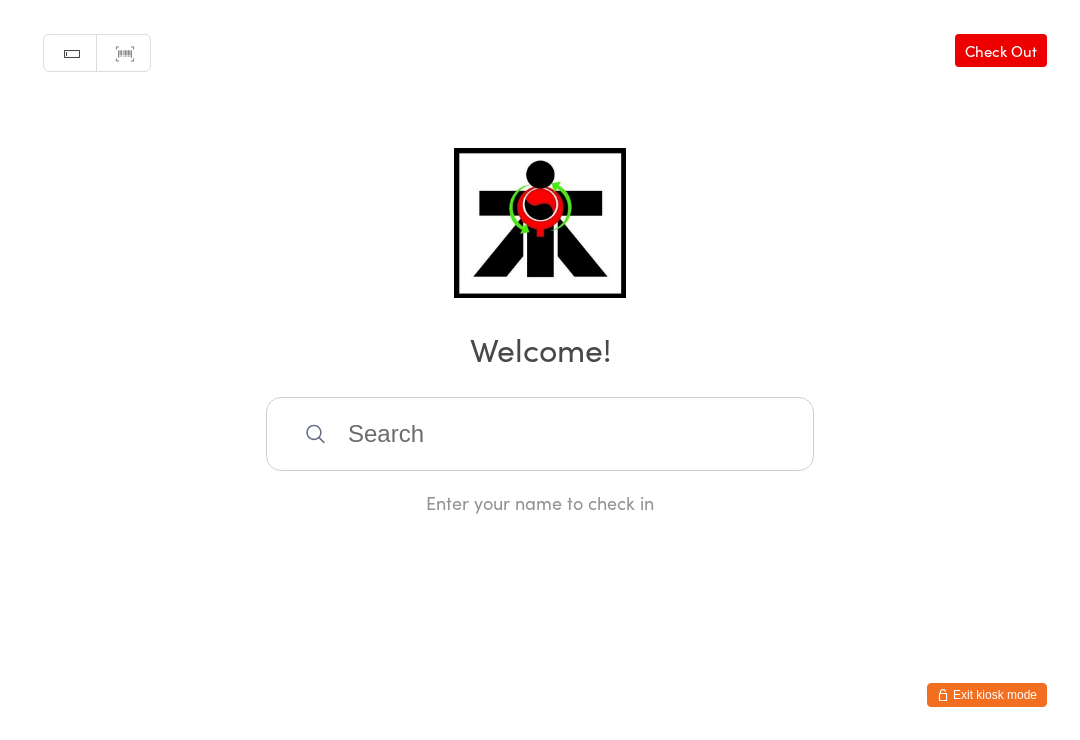 click at bounding box center (540, 434) 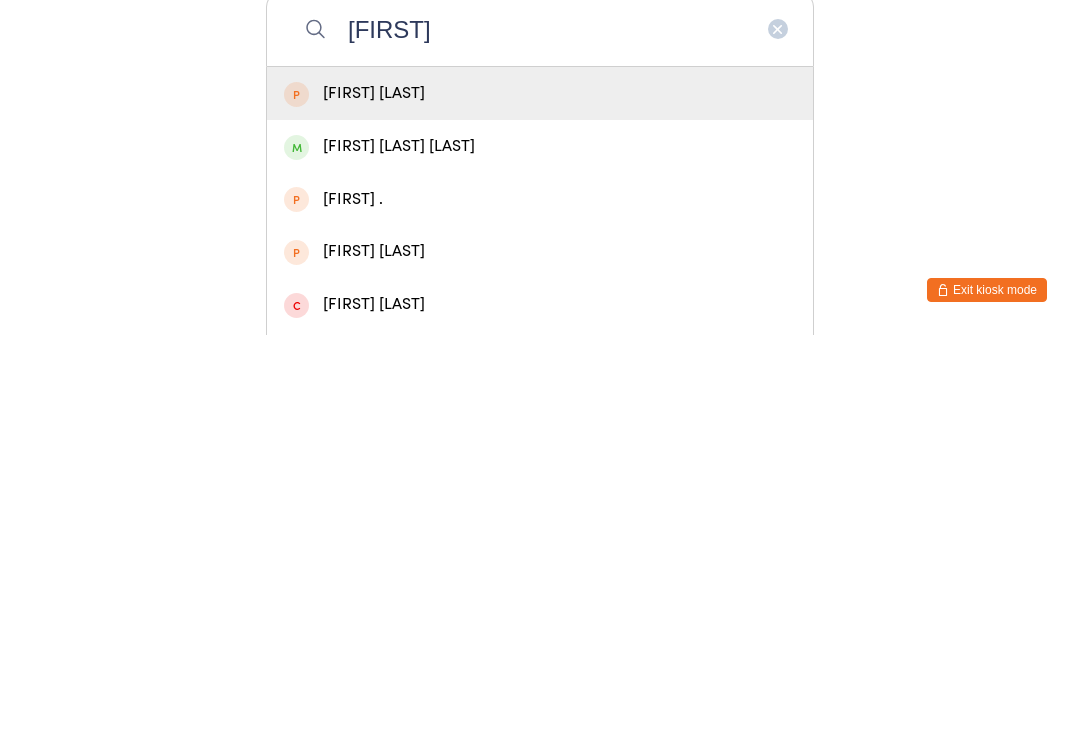 type on "[FIRST]" 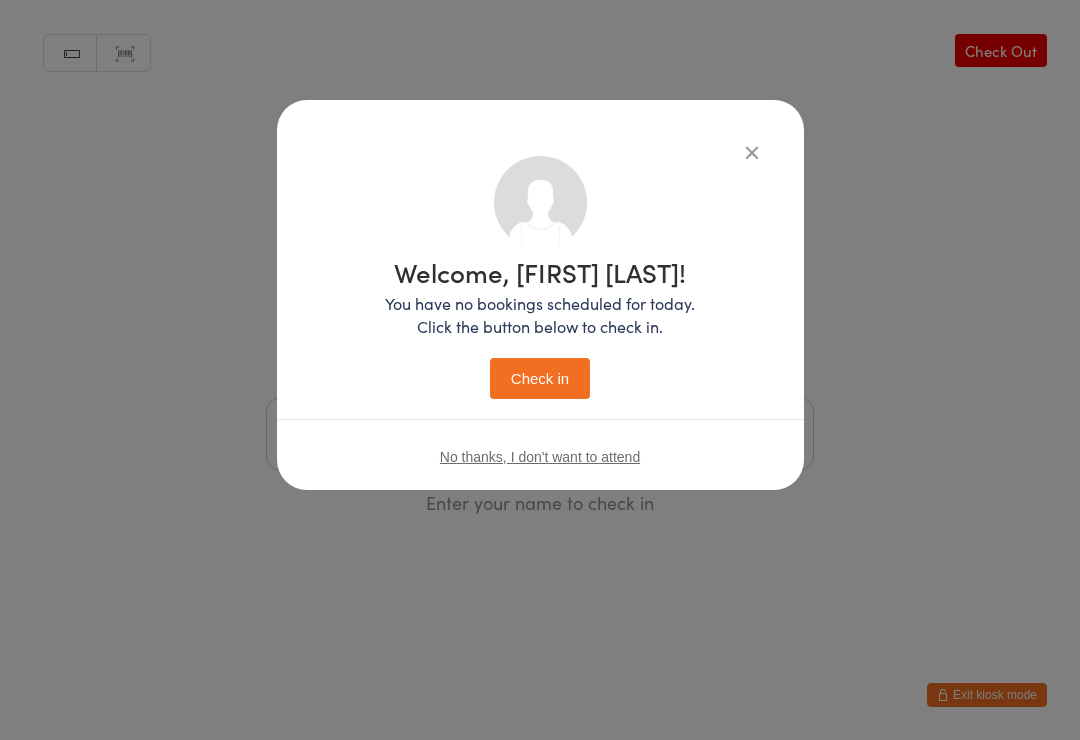 click on "Check in" at bounding box center (540, 378) 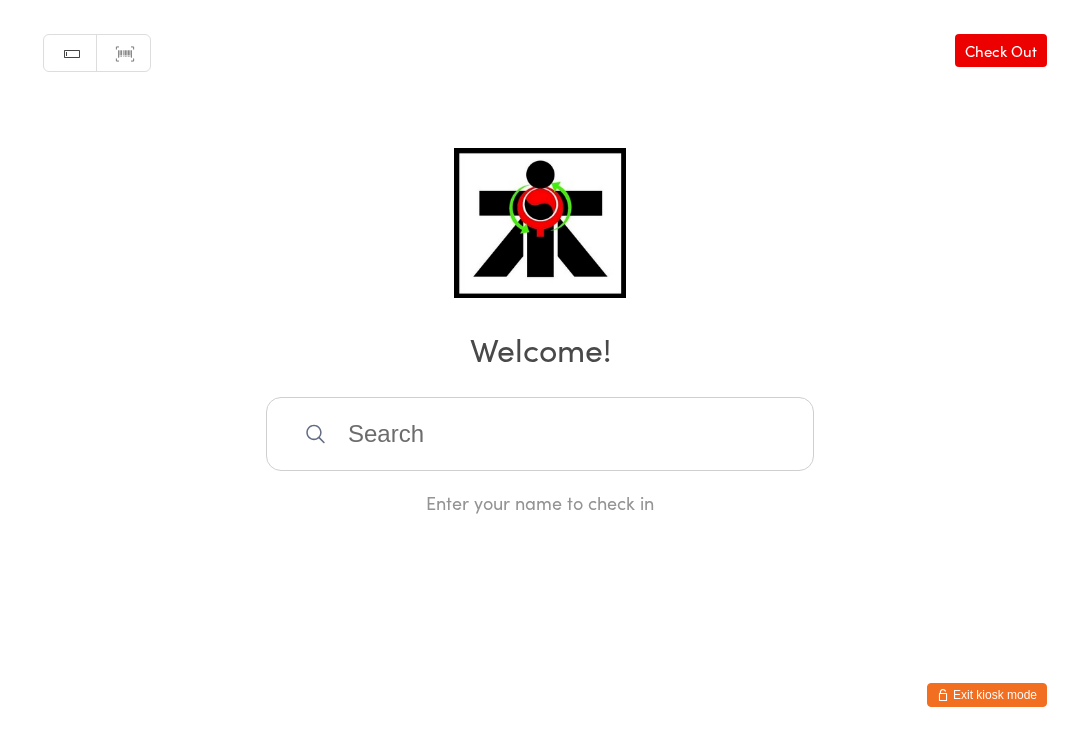 click at bounding box center [540, 434] 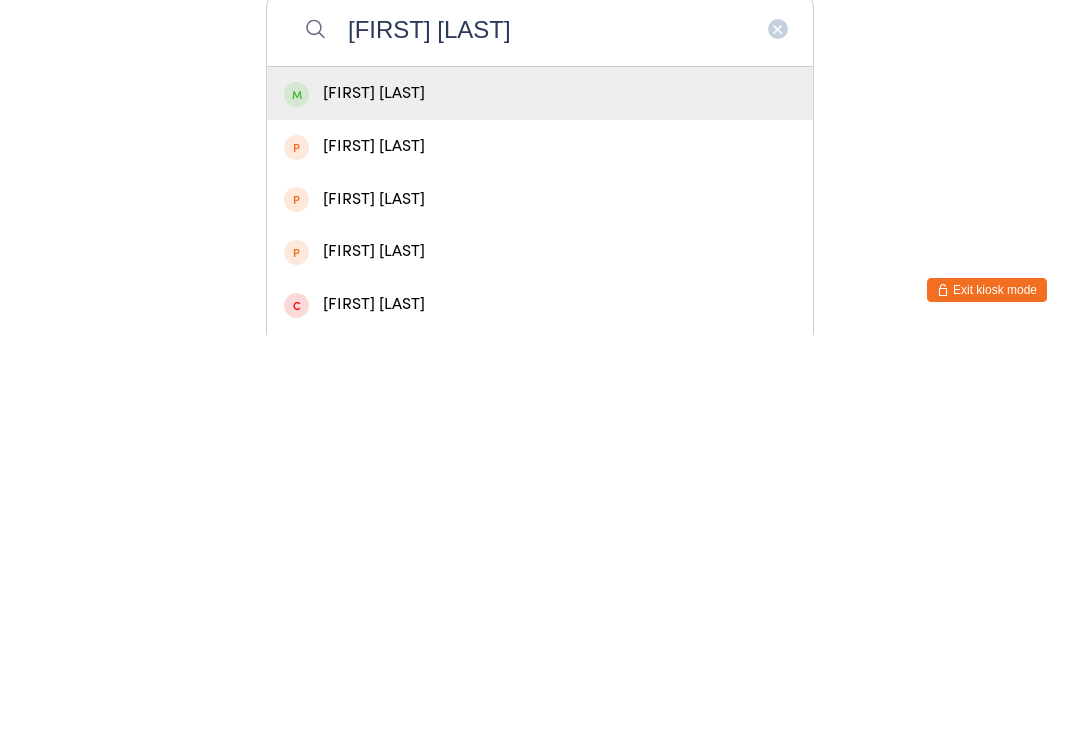 type on "[FIRST] [LAST]" 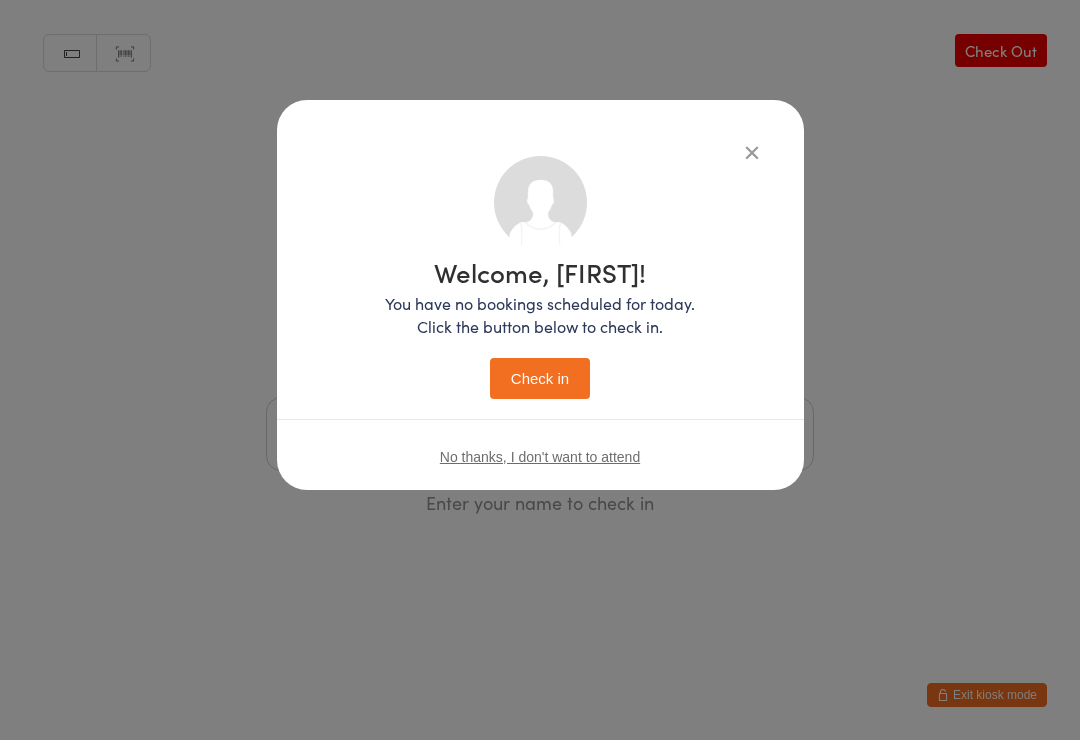 click on "Check in" at bounding box center [540, 378] 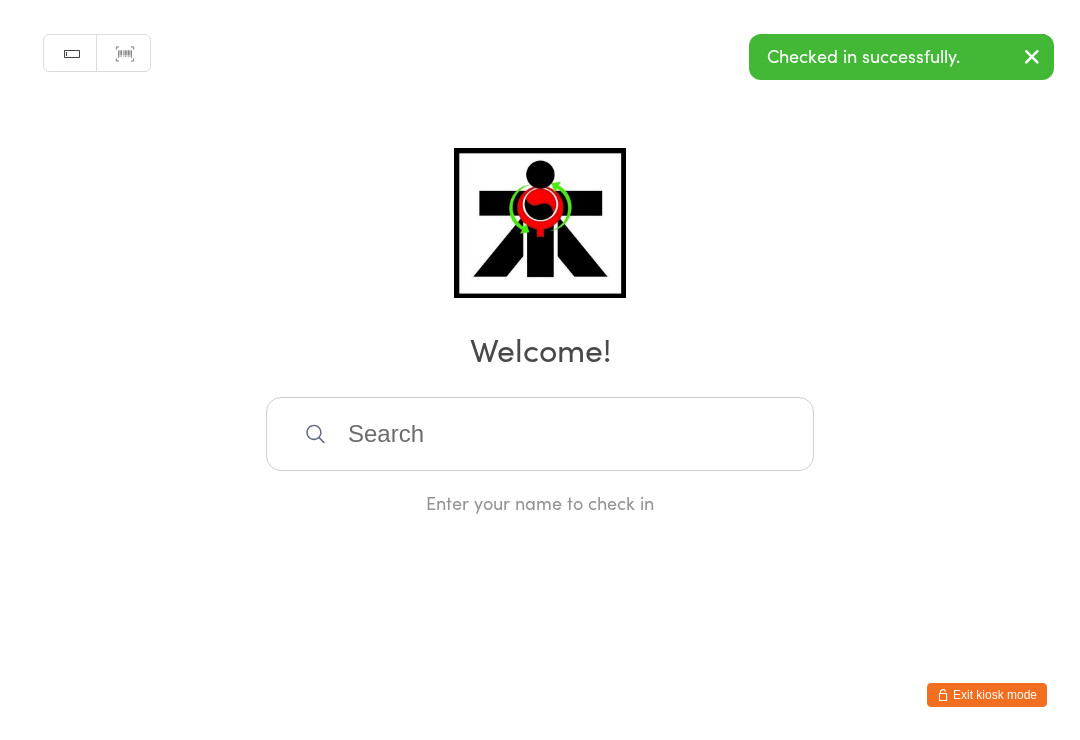 click at bounding box center (540, 434) 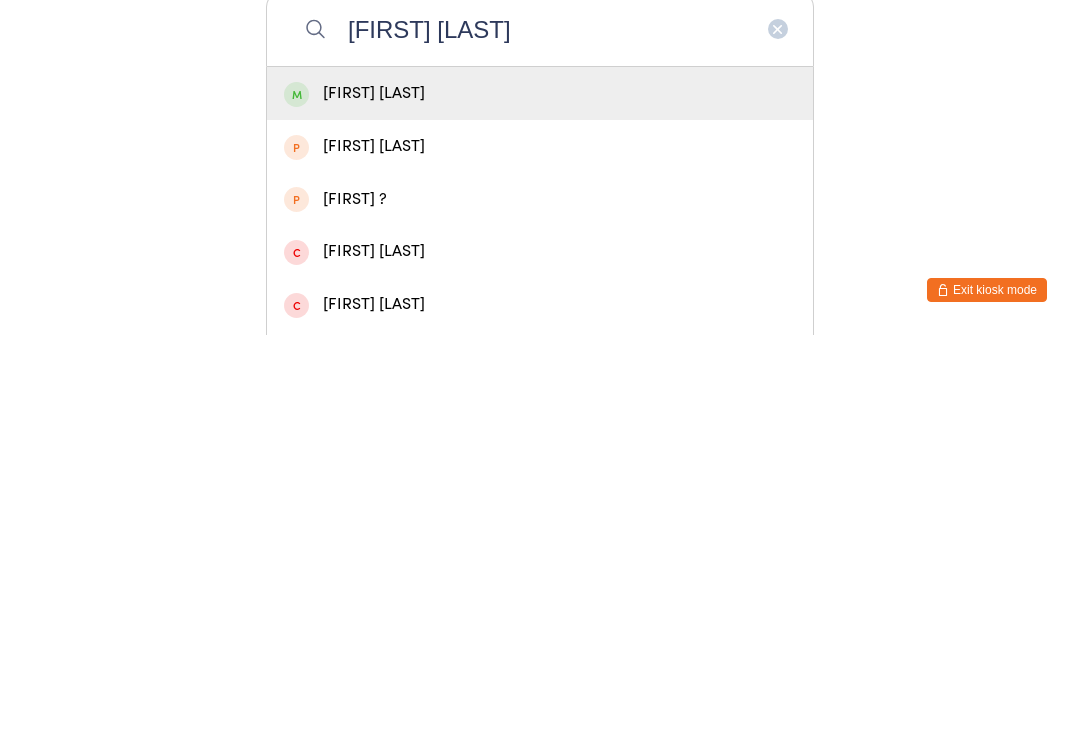 type on "[FIRST] [LAST]" 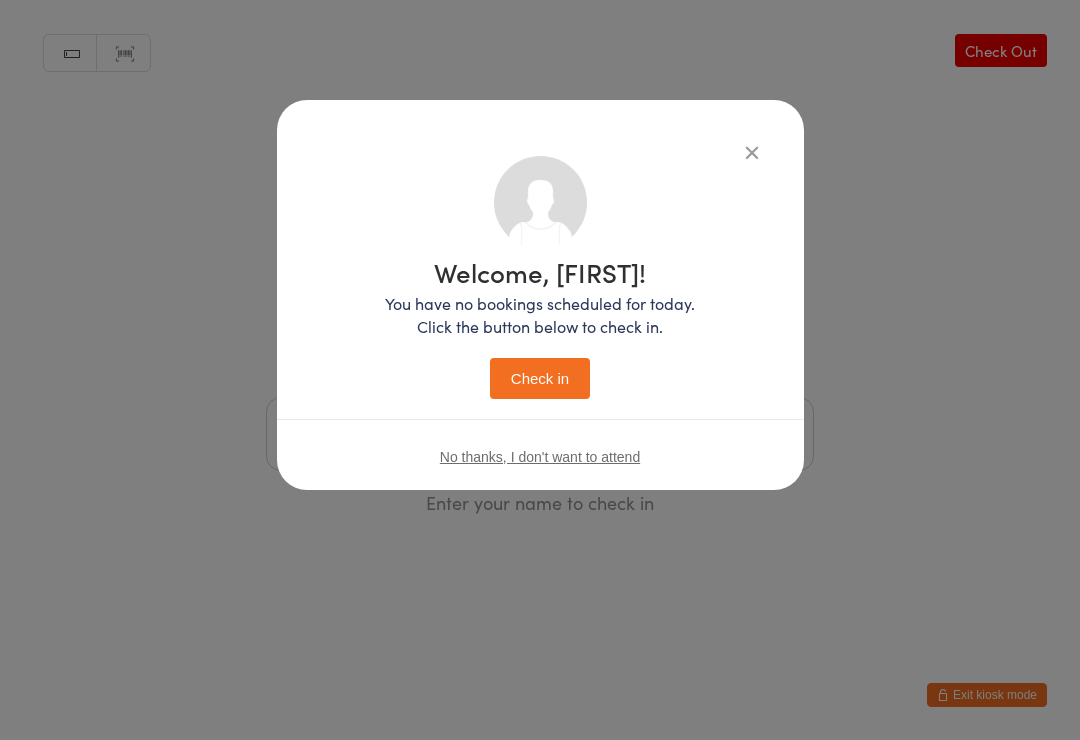 click on "Check in" at bounding box center [540, 378] 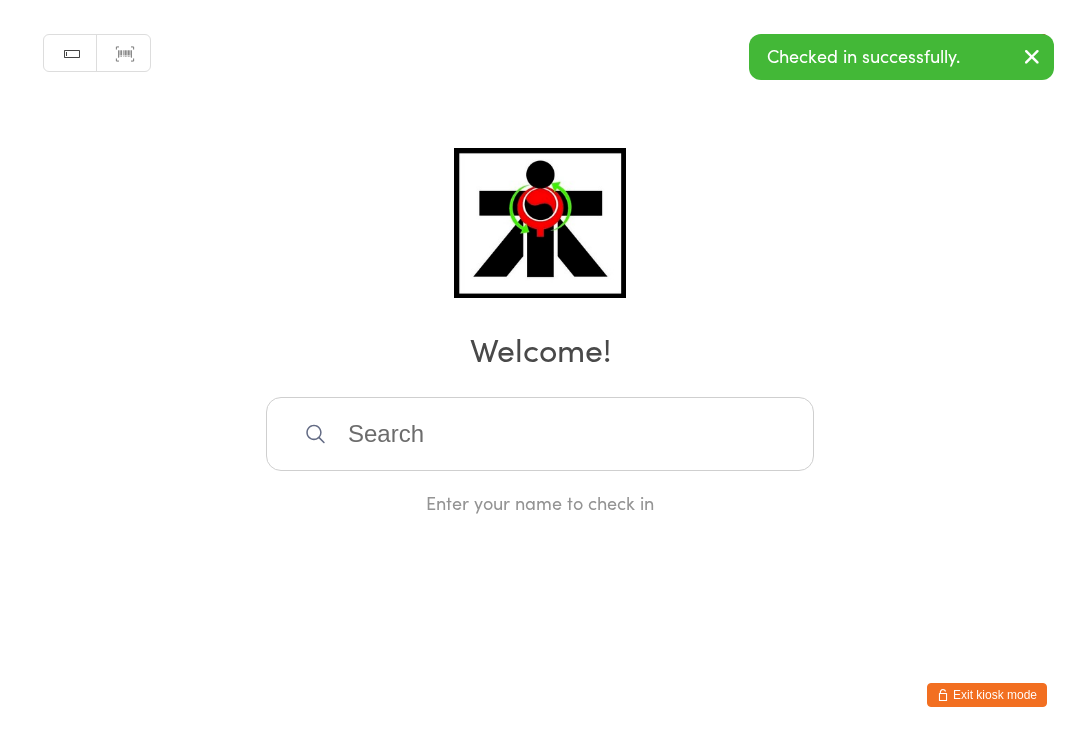 click at bounding box center (540, 434) 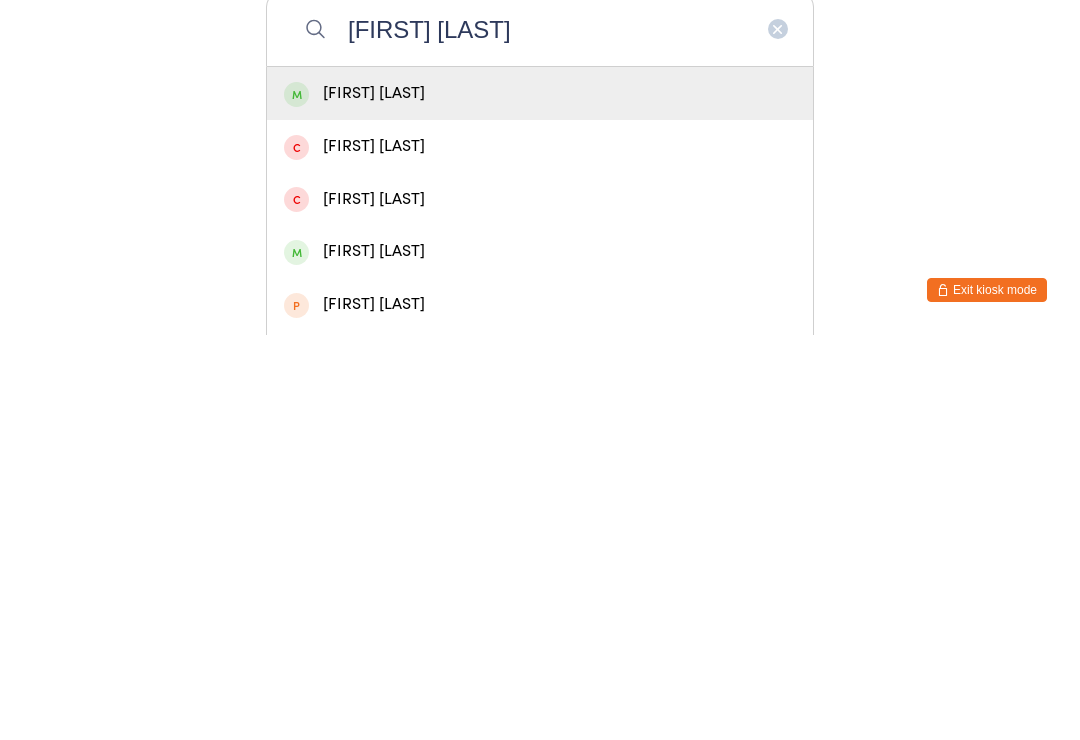 type on "[FIRST] [LAST]" 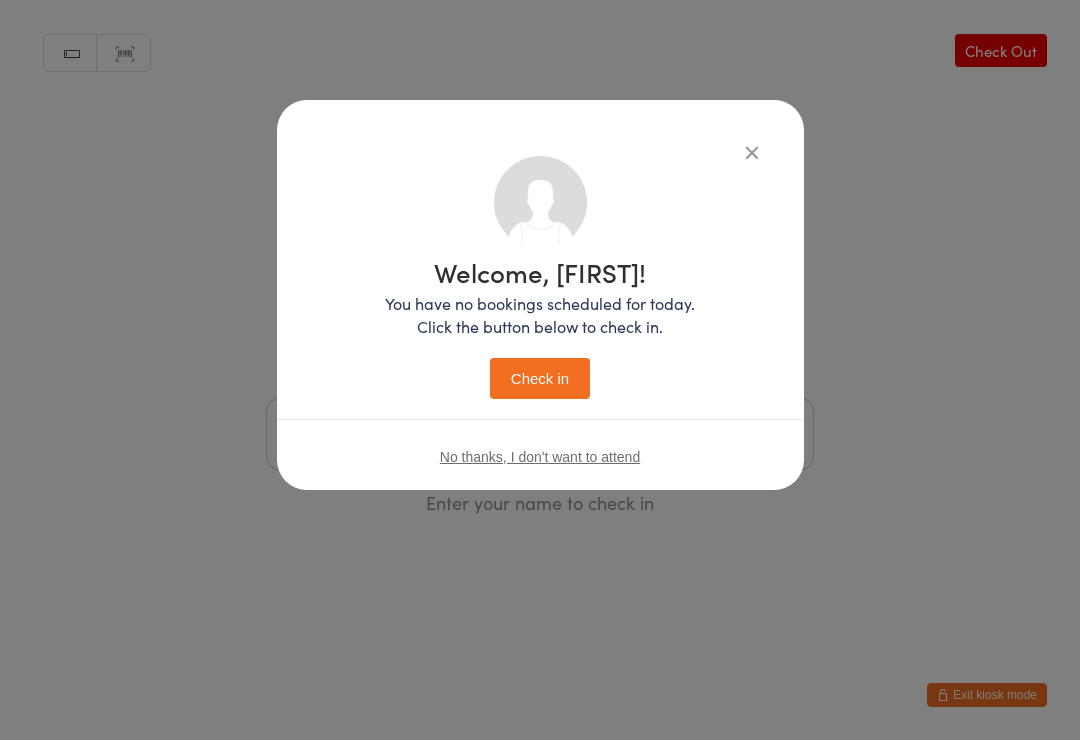 click on "Check in" at bounding box center (540, 378) 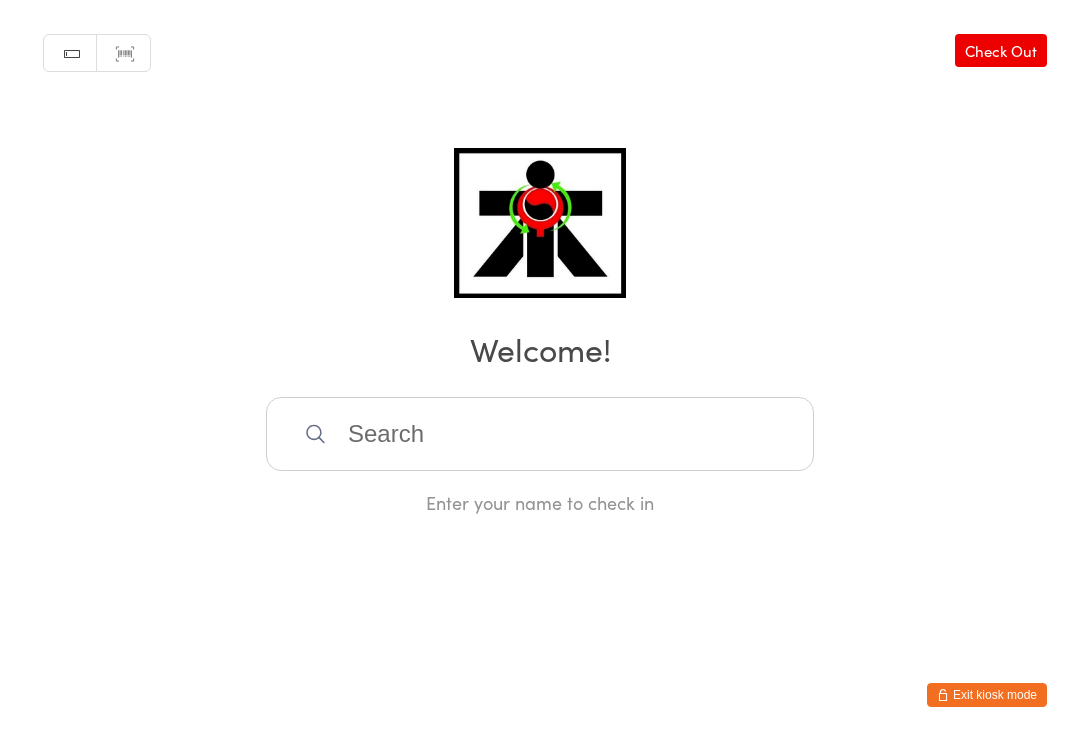 click at bounding box center [540, 434] 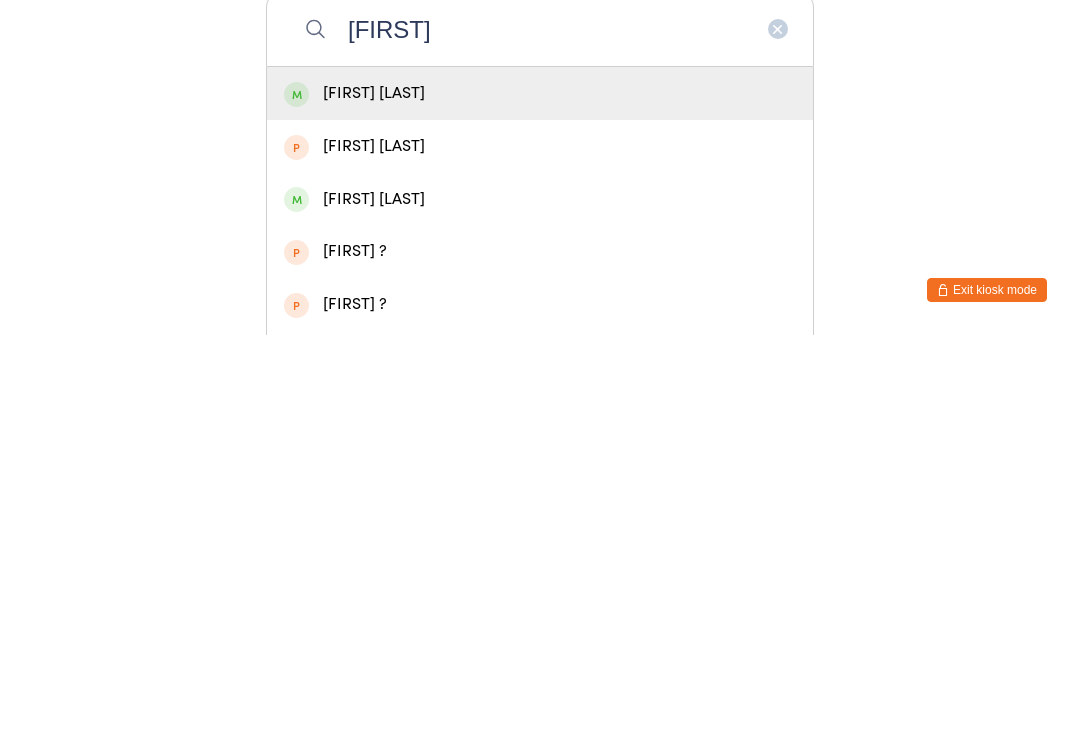 type on "[FIRST]" 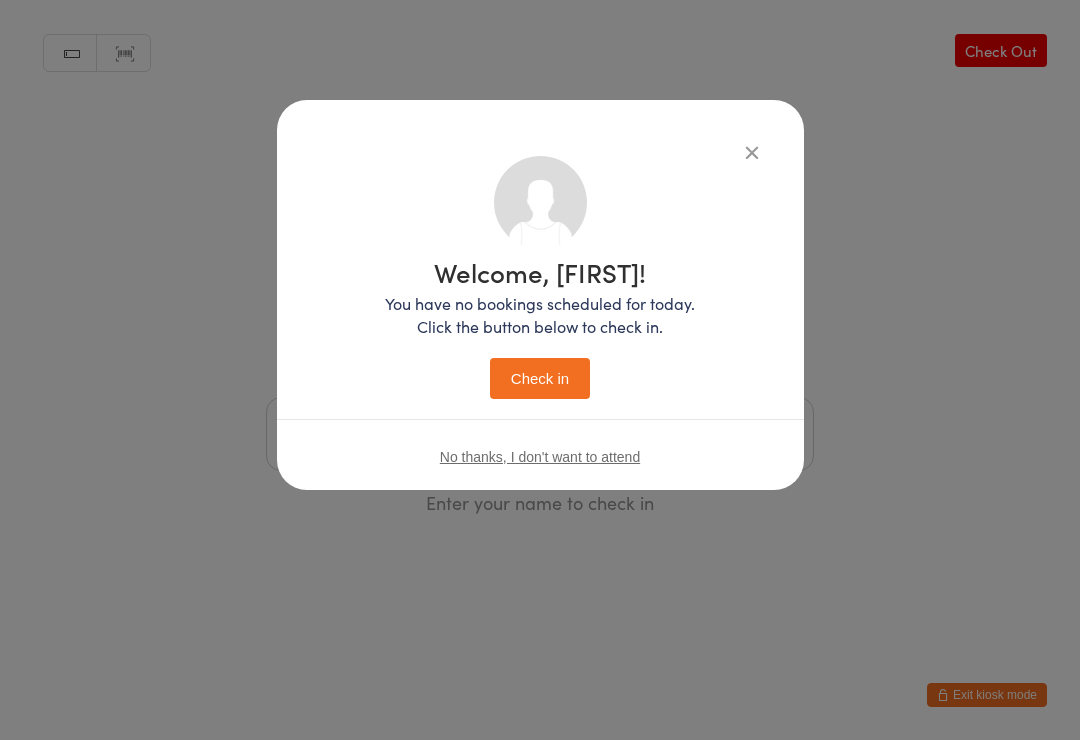 click on "Check in" at bounding box center (540, 378) 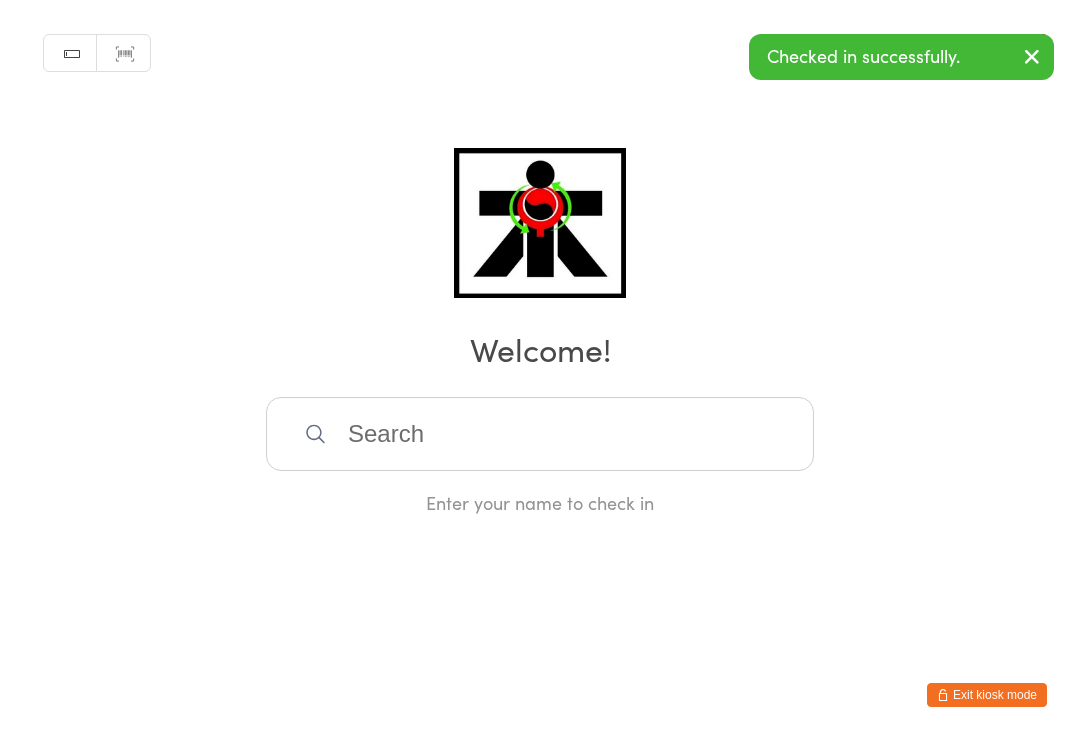 click at bounding box center (540, 434) 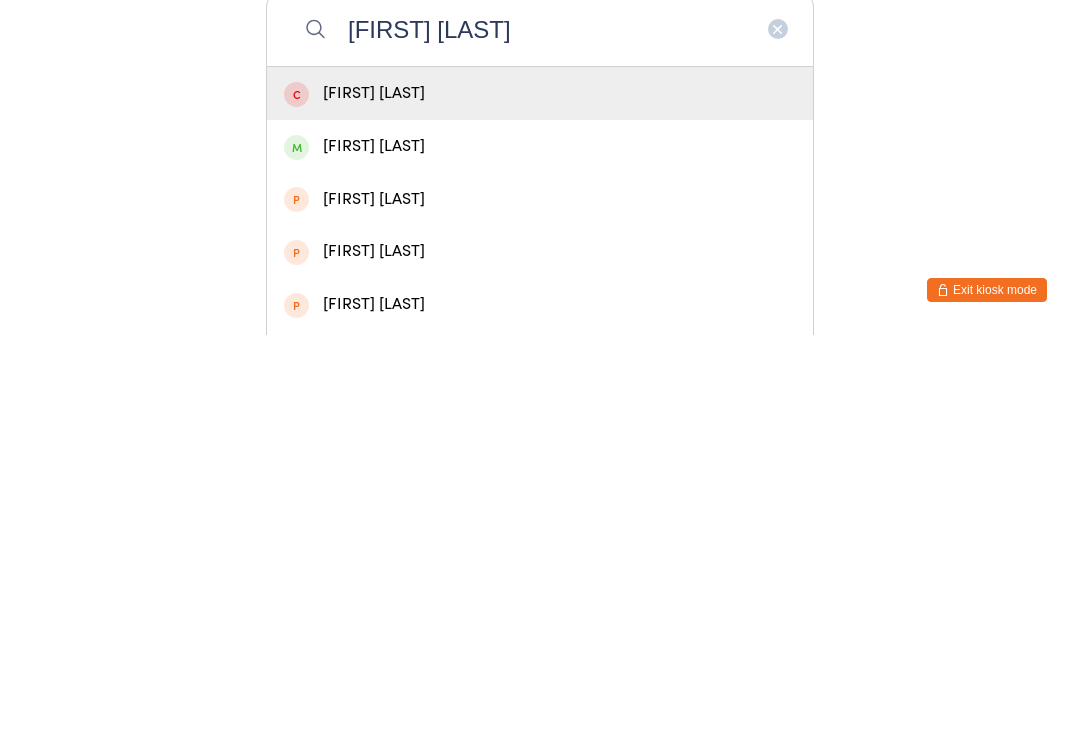 type on "[FIRST] [LAST]" 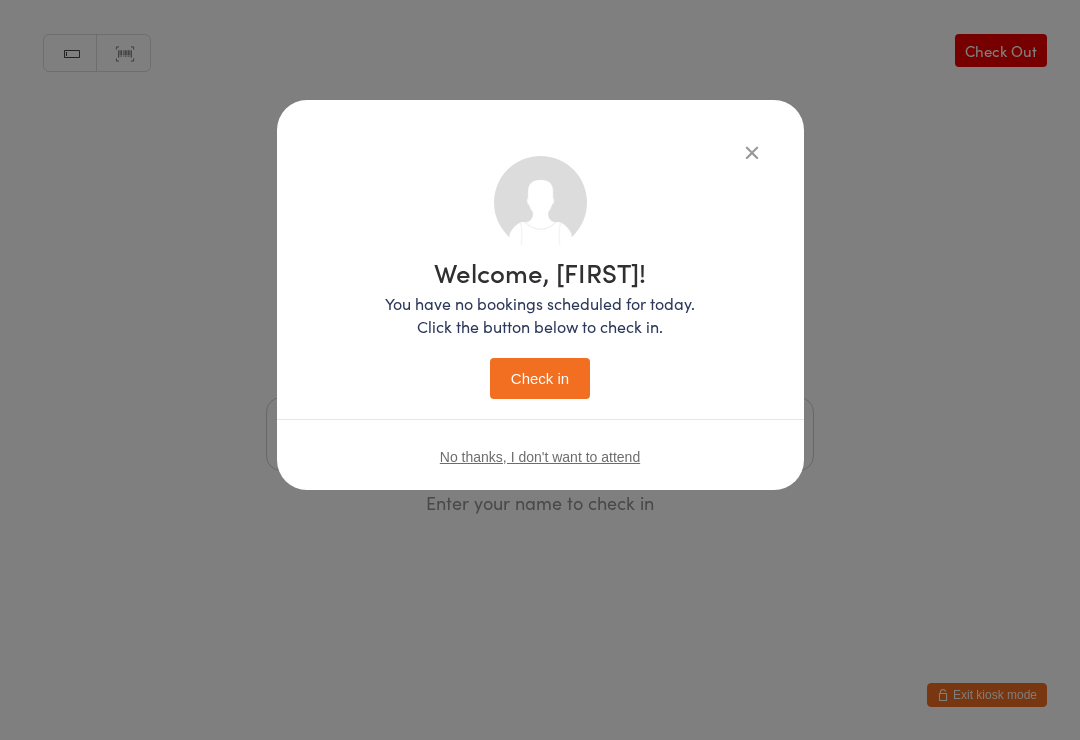click on "Check in" at bounding box center [540, 378] 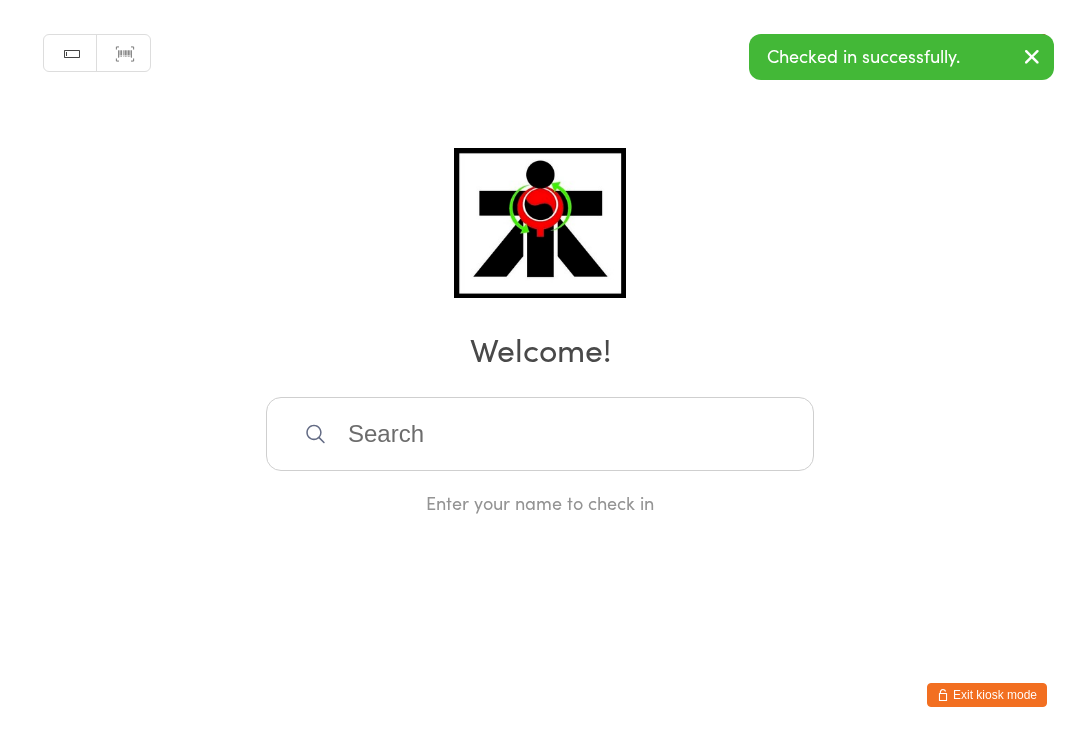 click at bounding box center (540, 434) 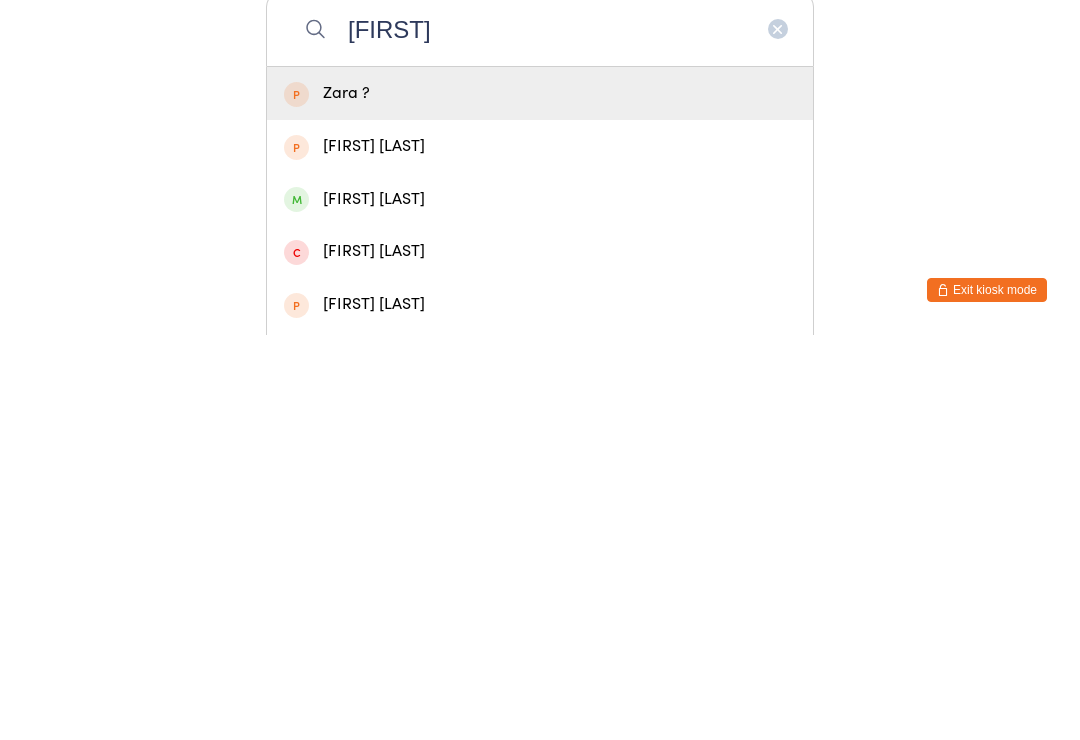 type on "[FIRST]" 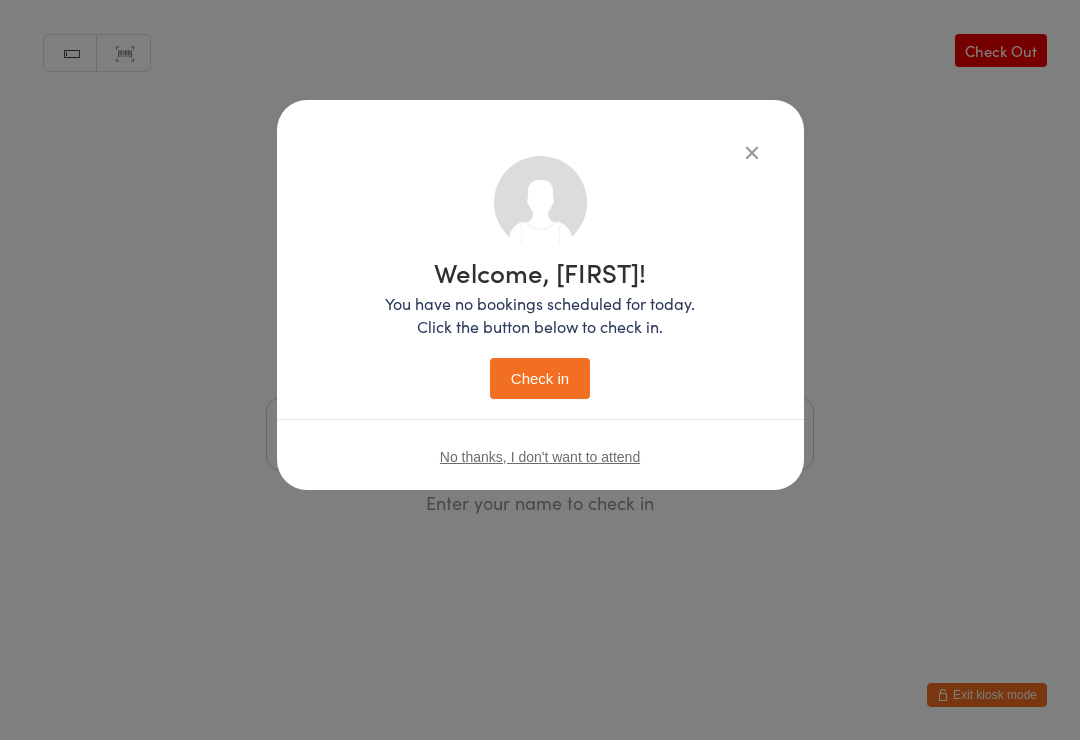 click on "Check in" at bounding box center [540, 378] 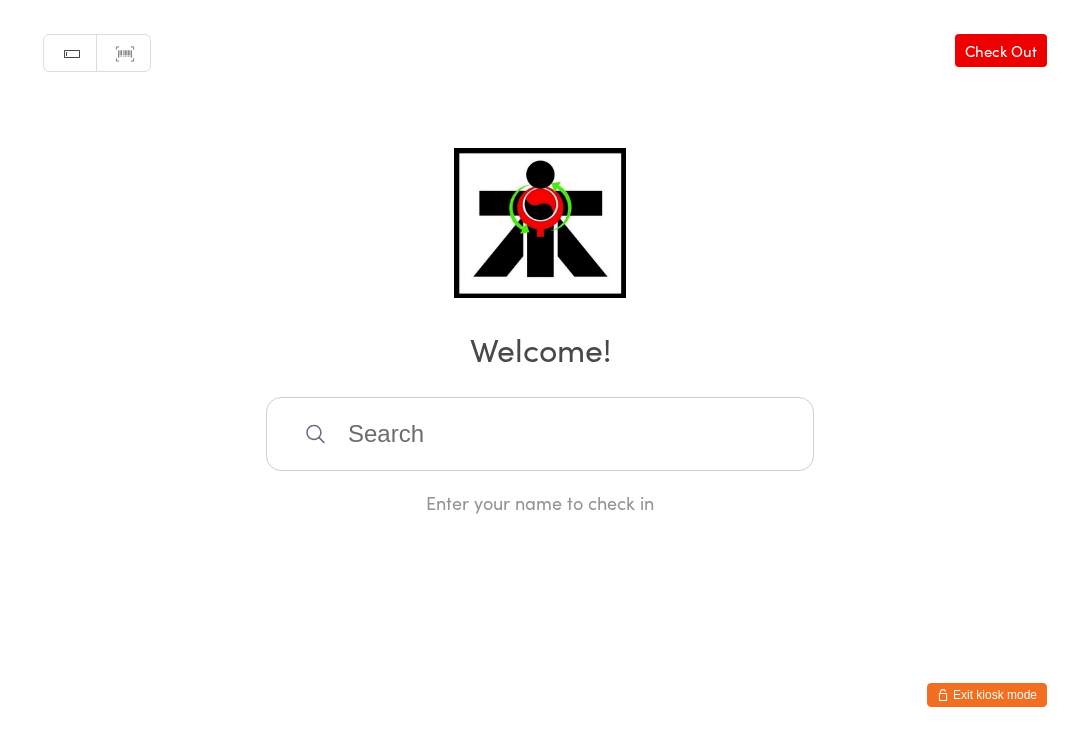 click at bounding box center (540, 434) 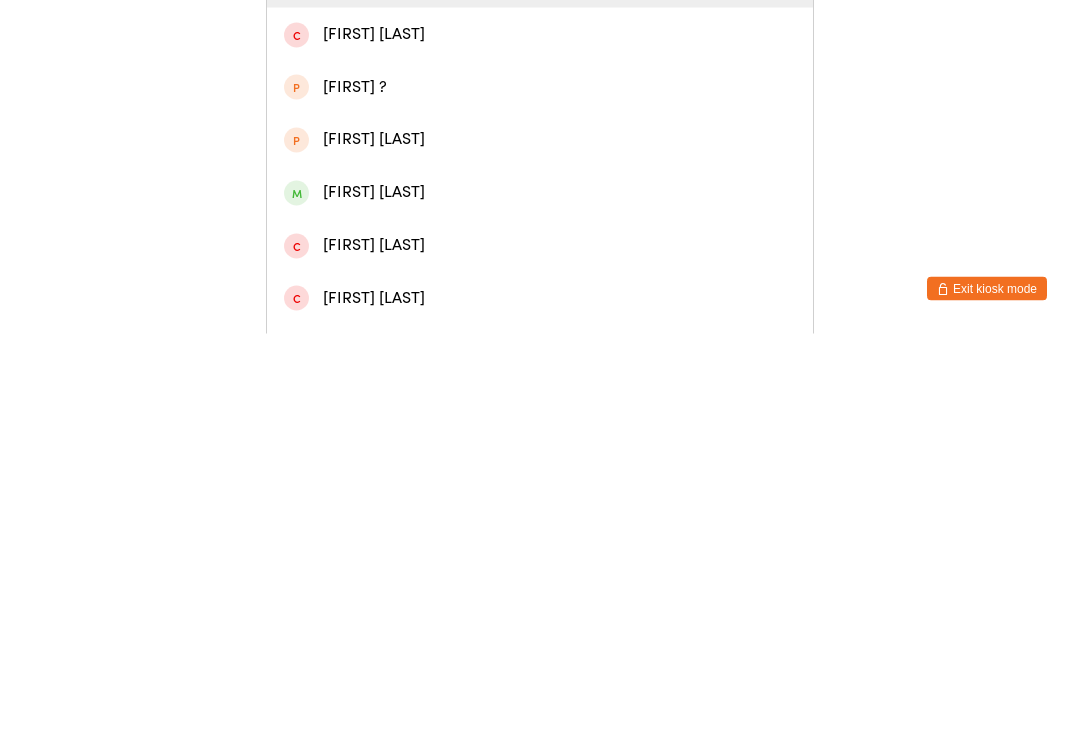scroll, scrollTop: 112, scrollLeft: 0, axis: vertical 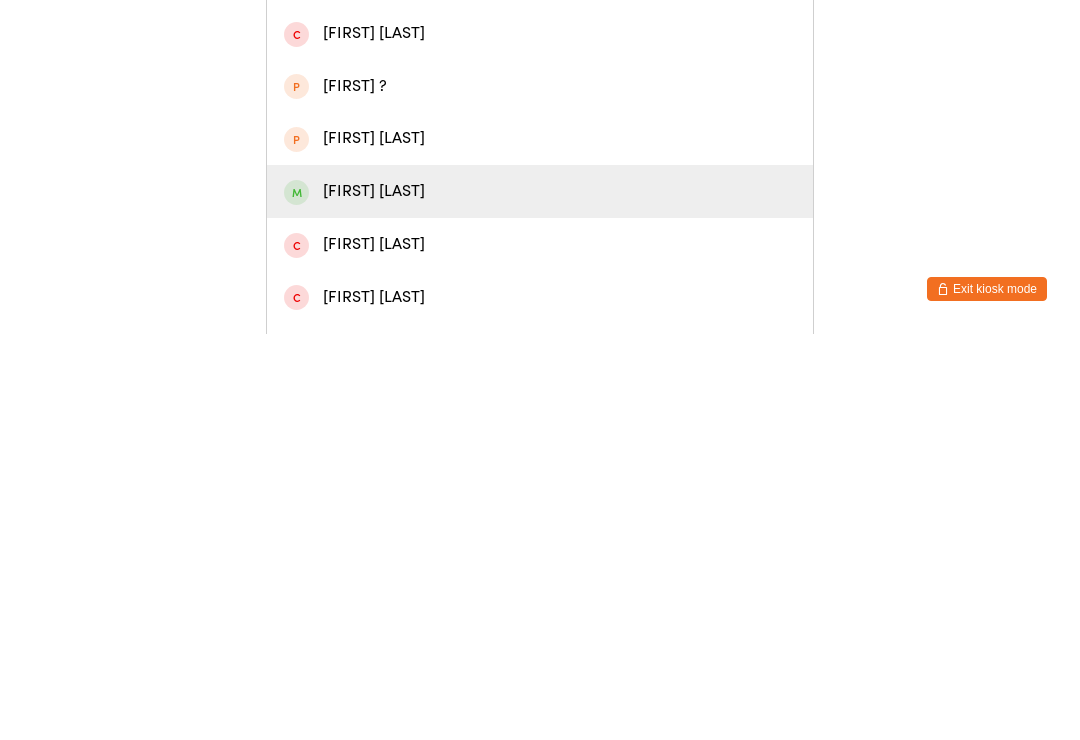type on "[FIRST]" 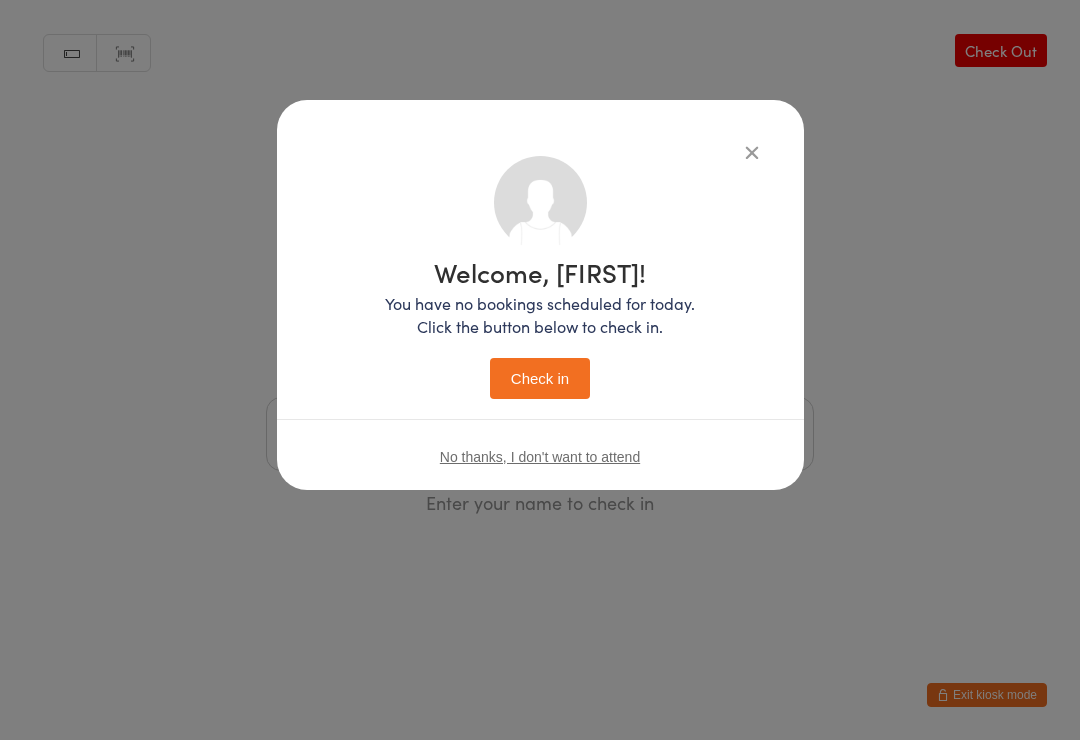click on "Check in" at bounding box center (540, 378) 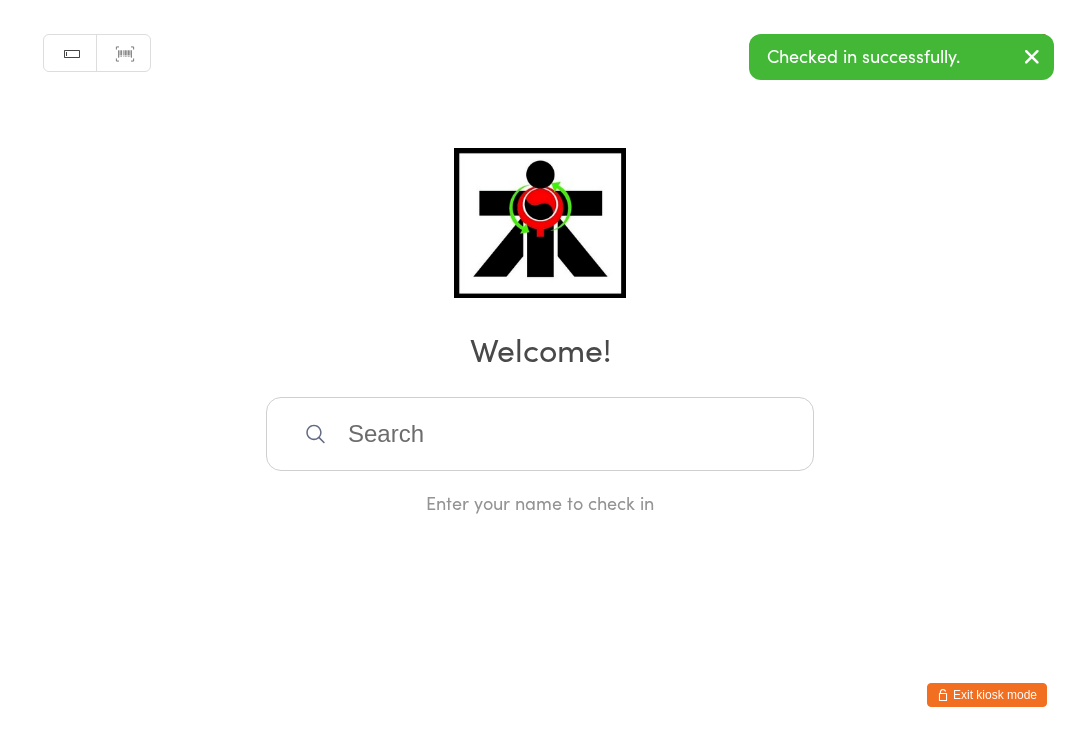 click at bounding box center (540, 434) 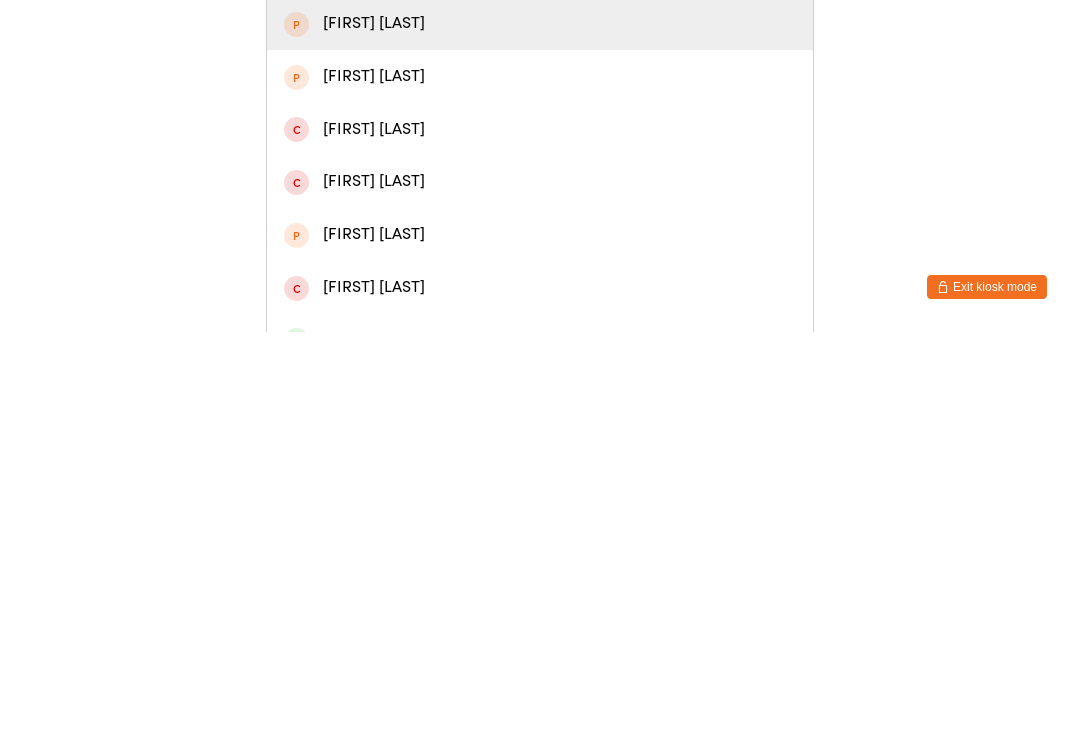 scroll, scrollTop: 106, scrollLeft: 0, axis: vertical 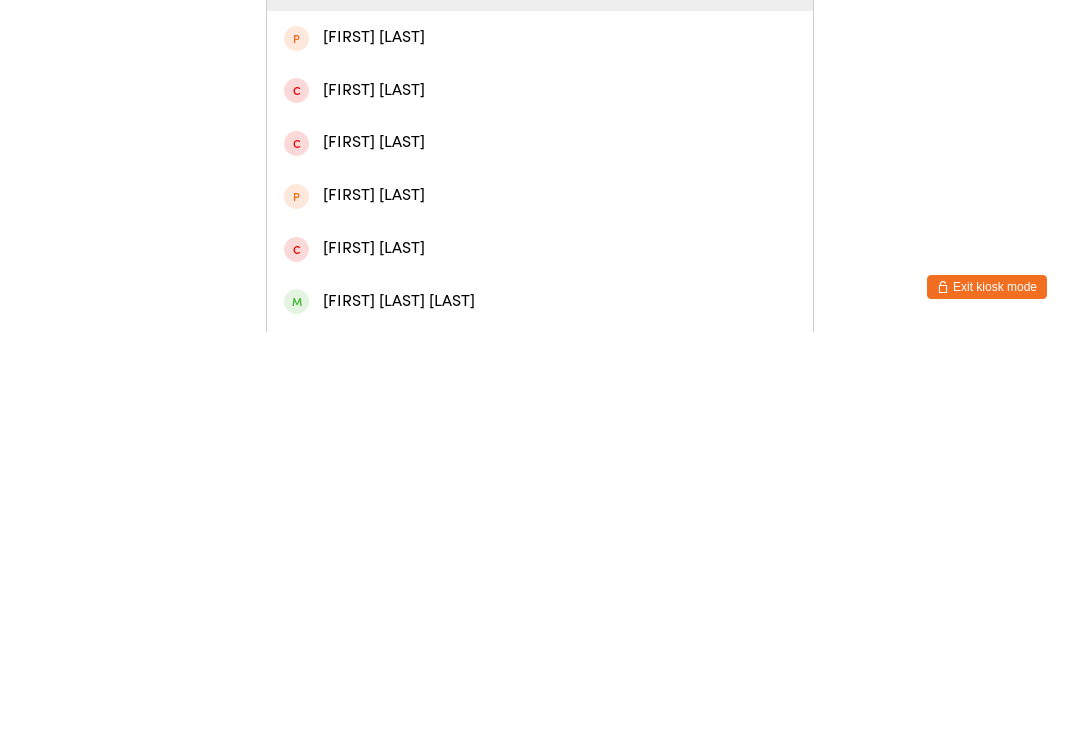type on "[FIRST]" 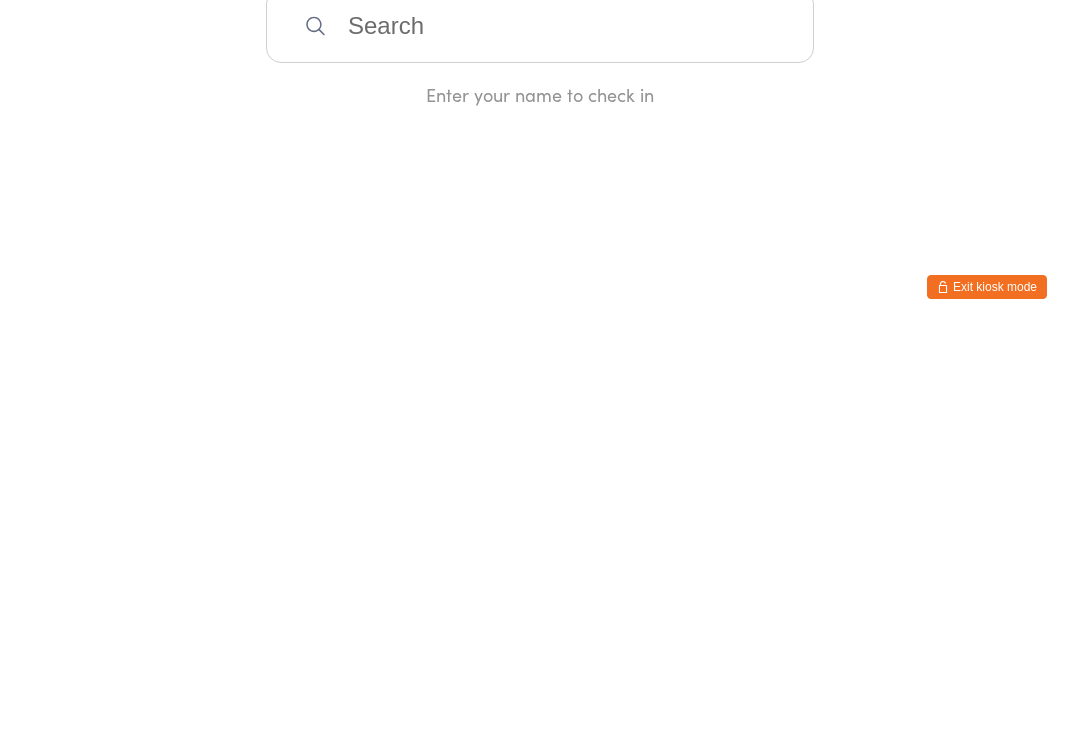 scroll, scrollTop: 0, scrollLeft: 0, axis: both 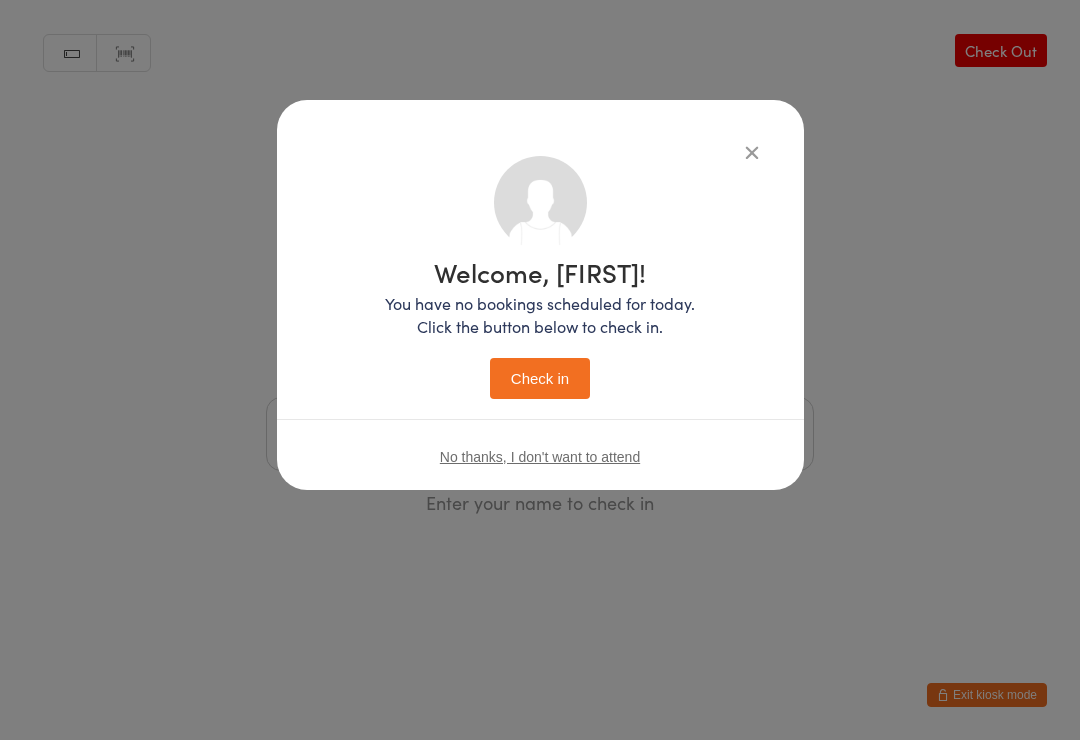 click on "Check in" at bounding box center (540, 378) 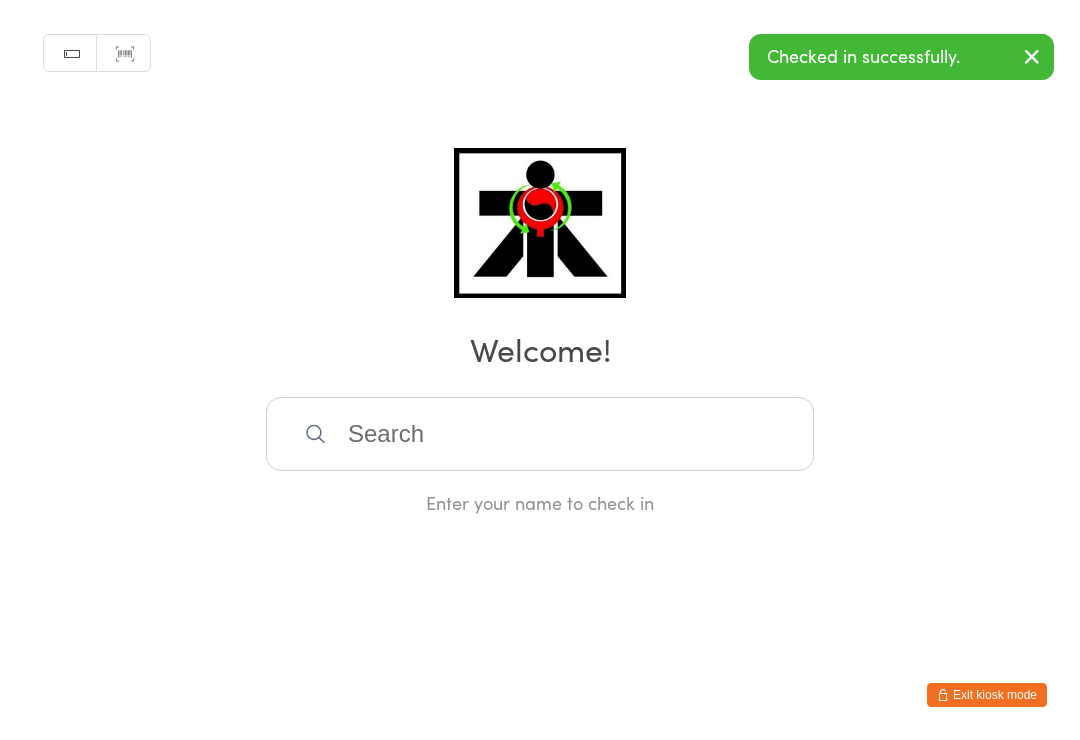 click at bounding box center (540, 434) 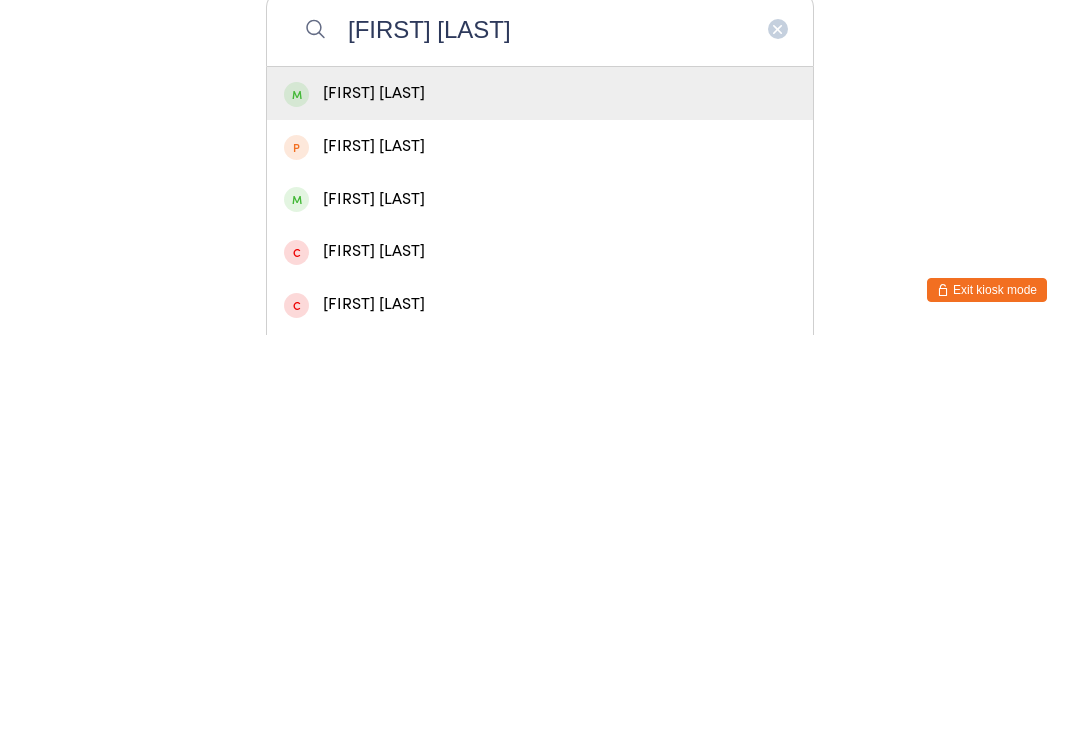 type on "[FIRST] [LAST]" 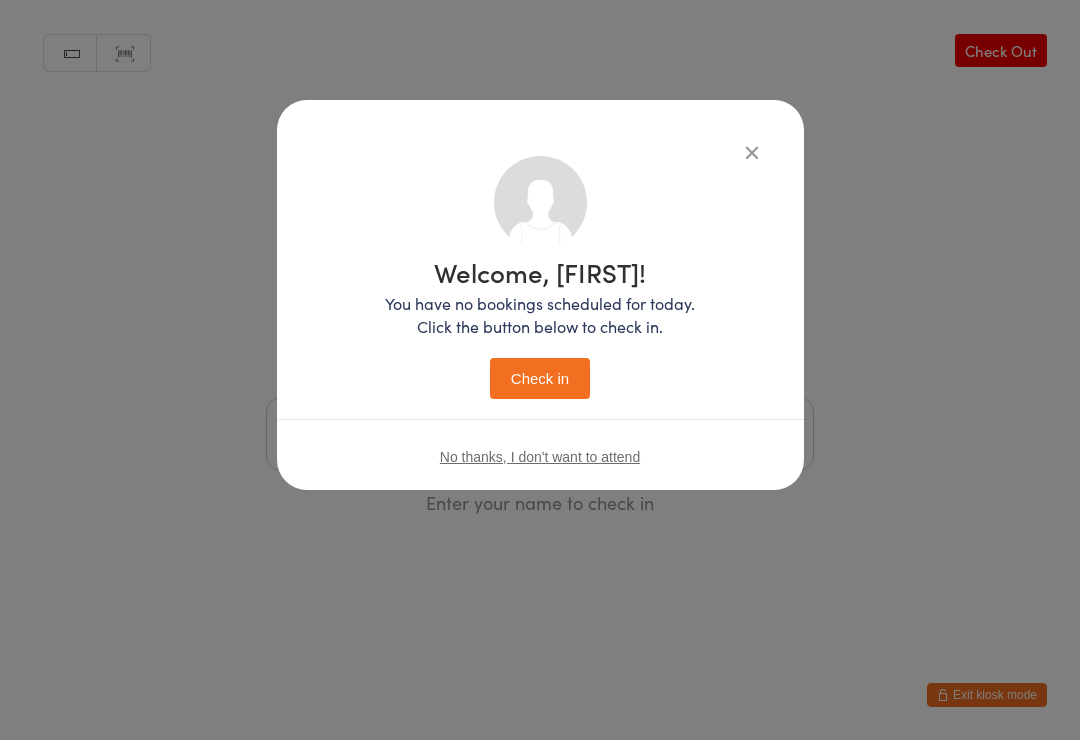 click on "Check in" at bounding box center [540, 378] 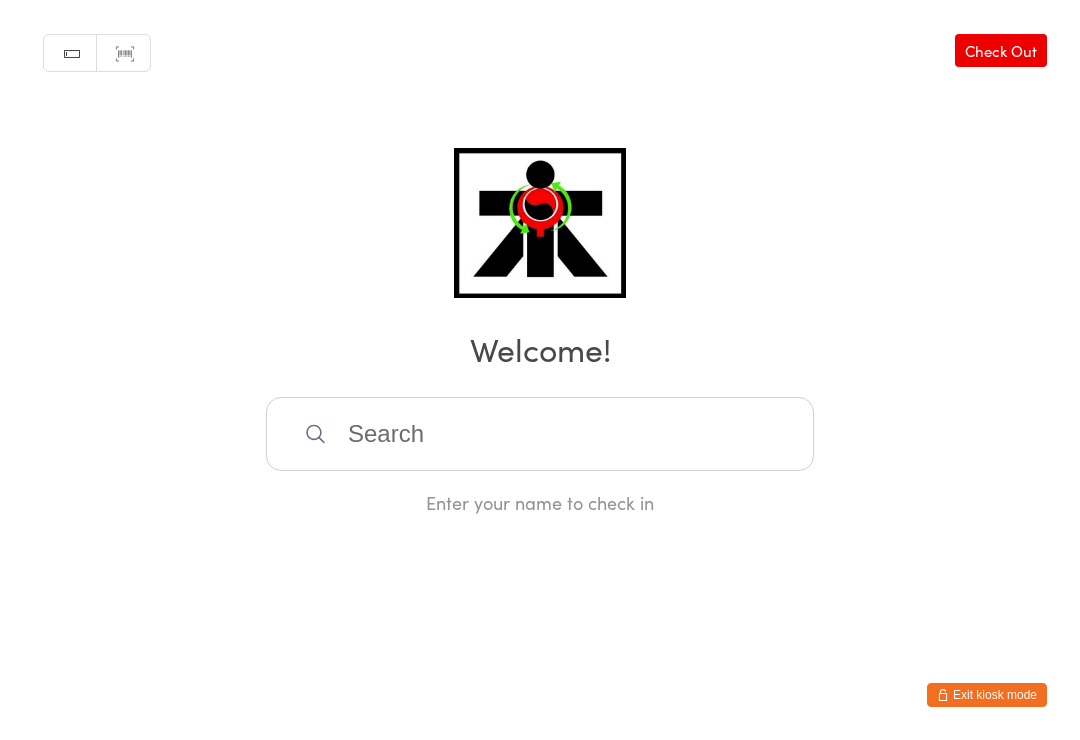 click at bounding box center [540, 434] 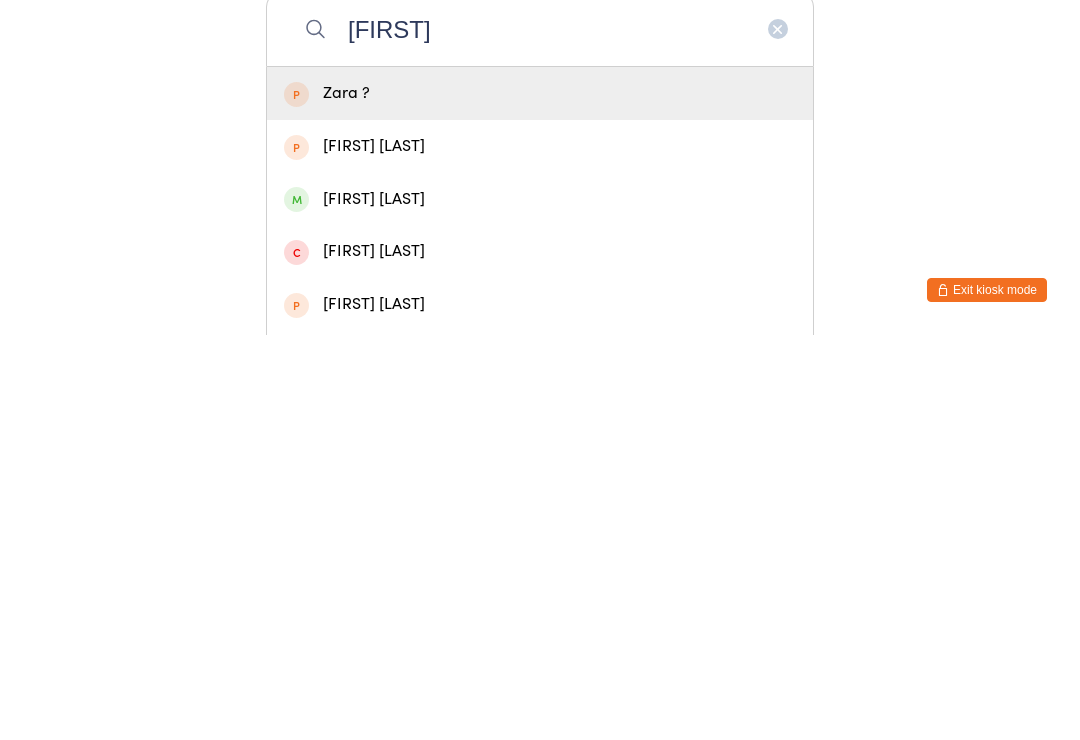 type on "[FIRST]" 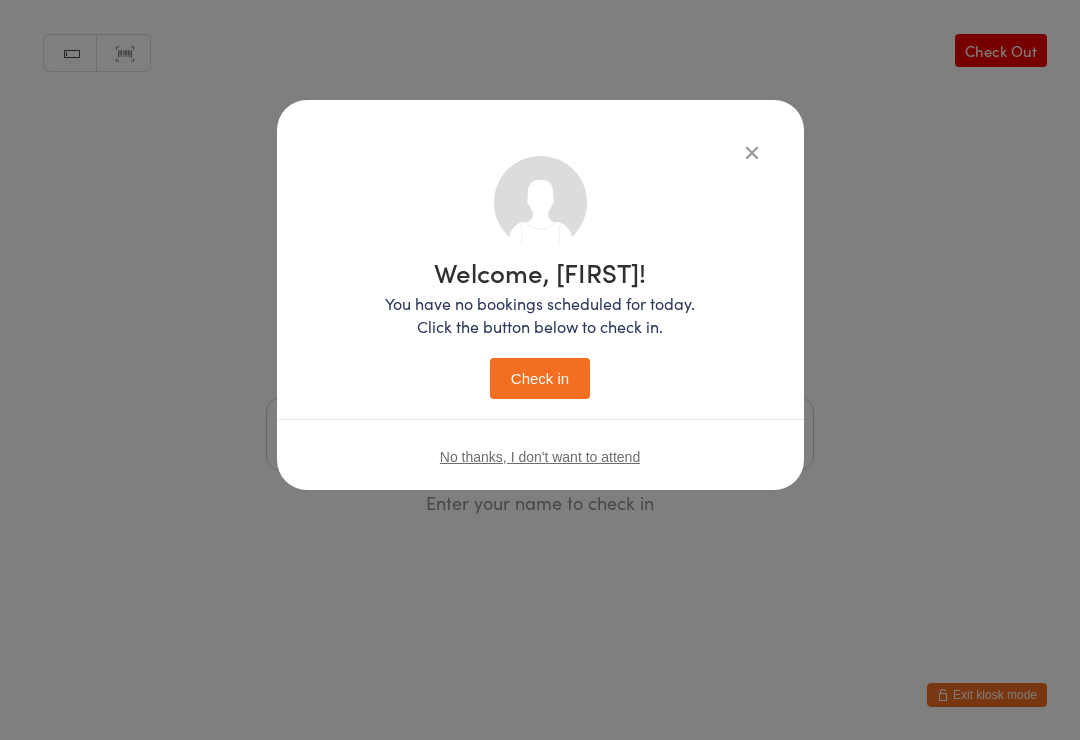 click on "Check in" at bounding box center [540, 378] 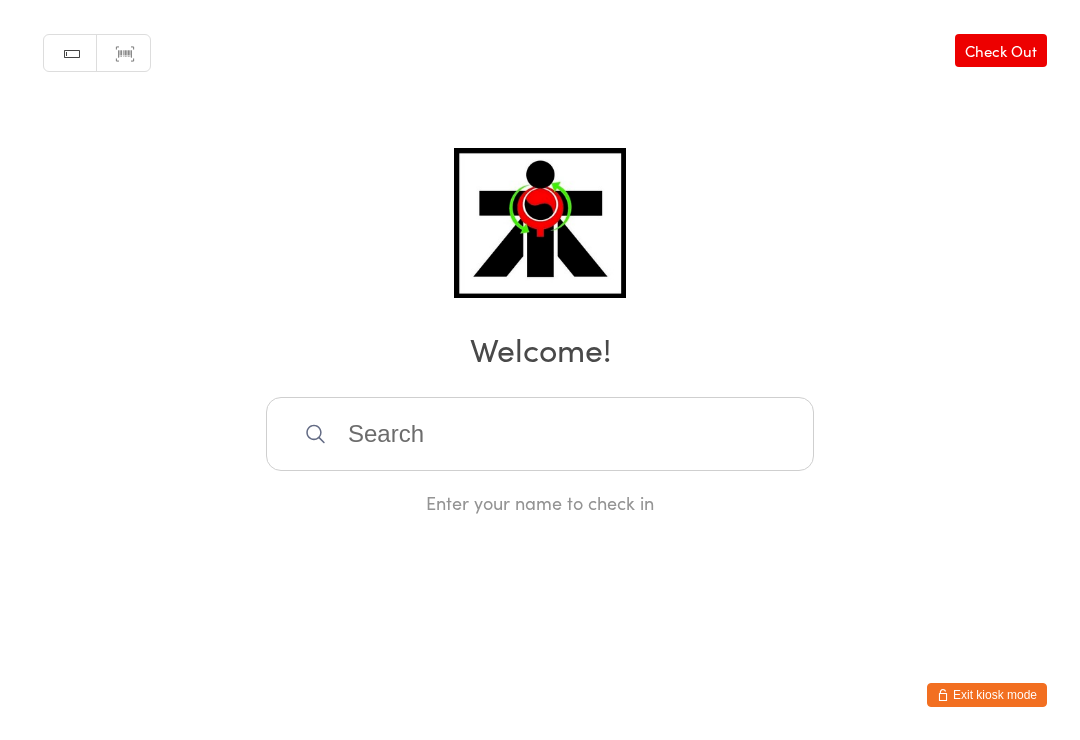 click at bounding box center (540, 434) 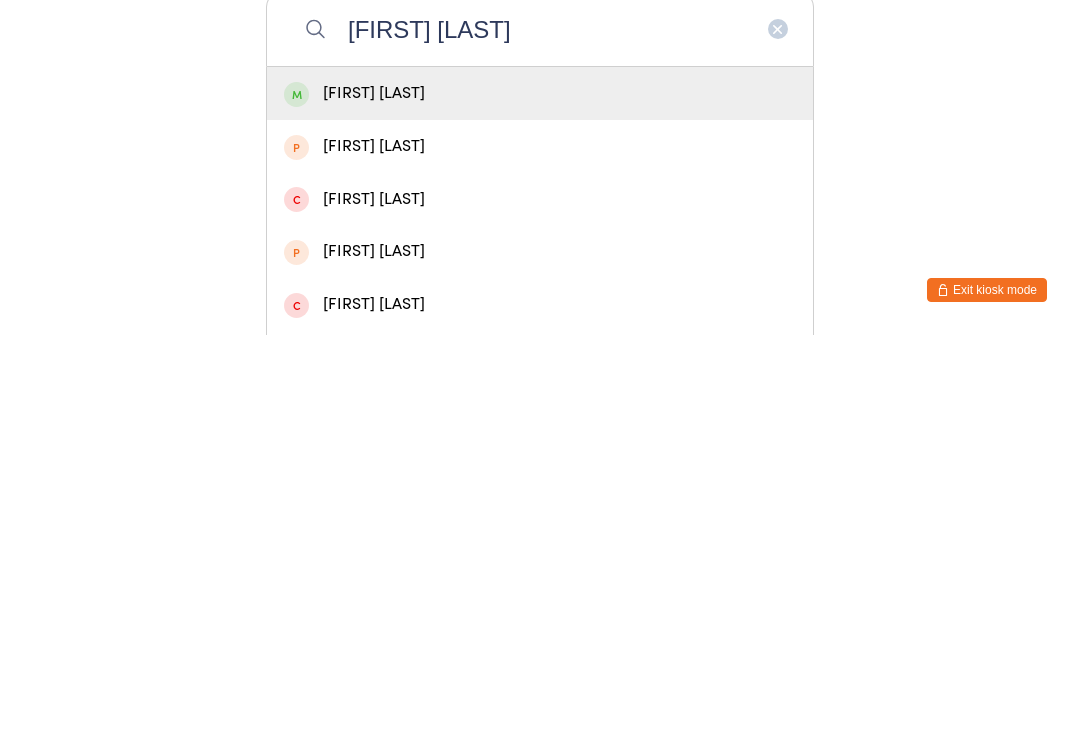 type on "[FIRST] [LAST]" 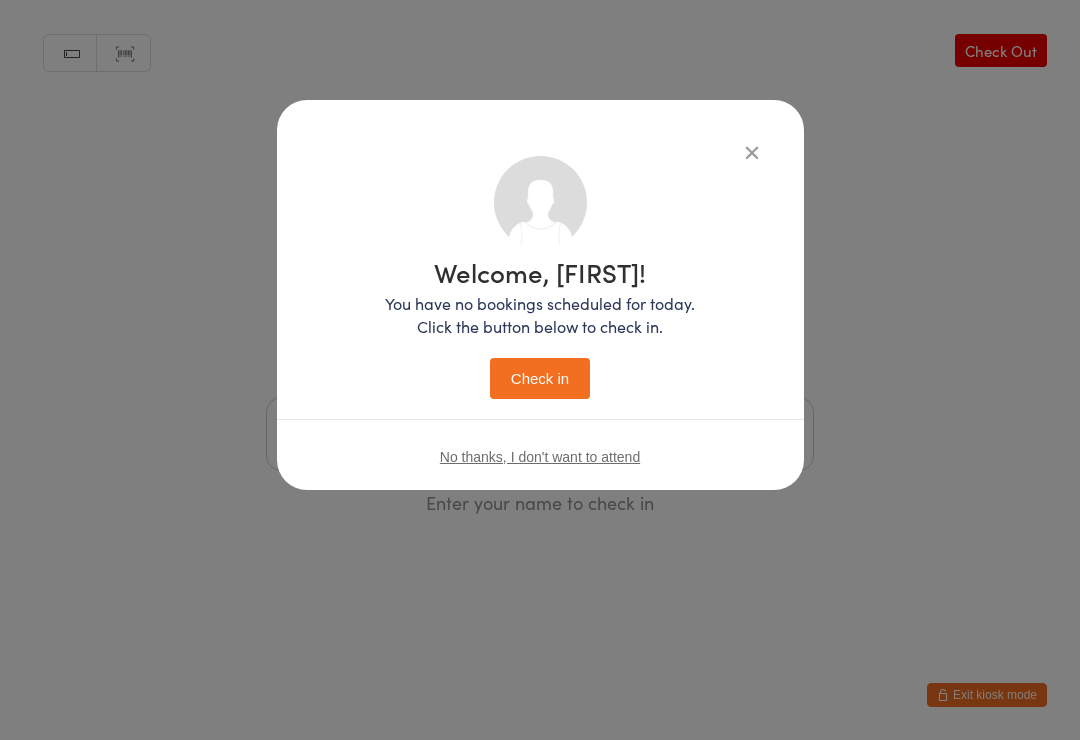 click on "Check in" at bounding box center [540, 378] 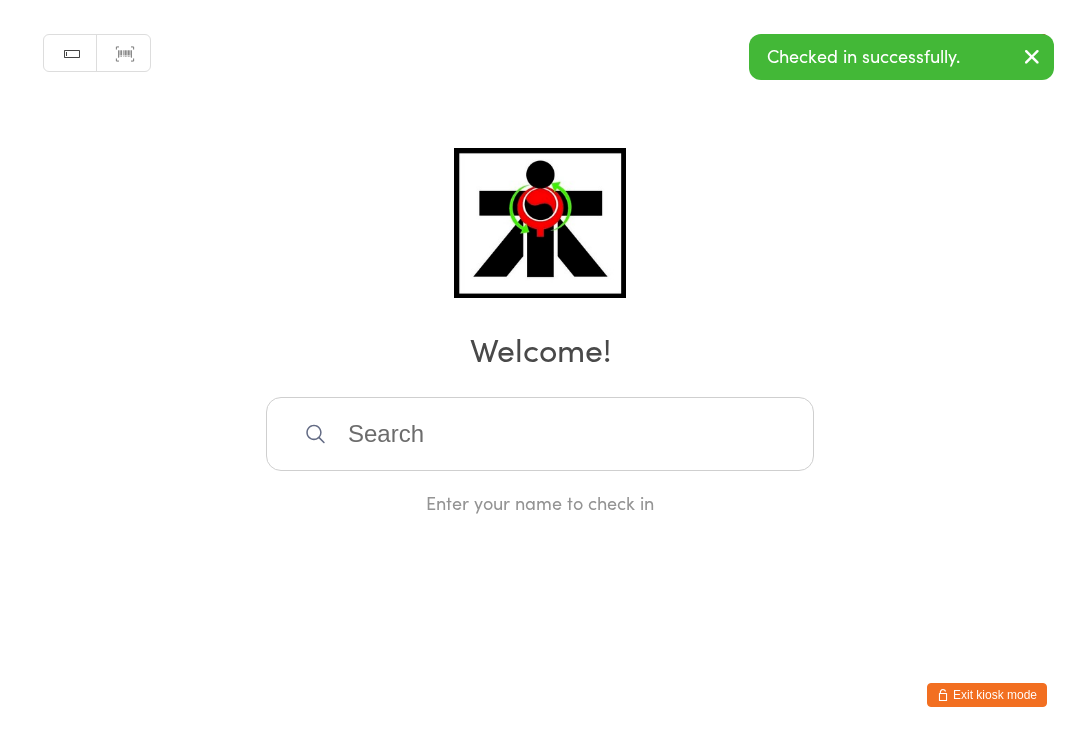 click at bounding box center (540, 434) 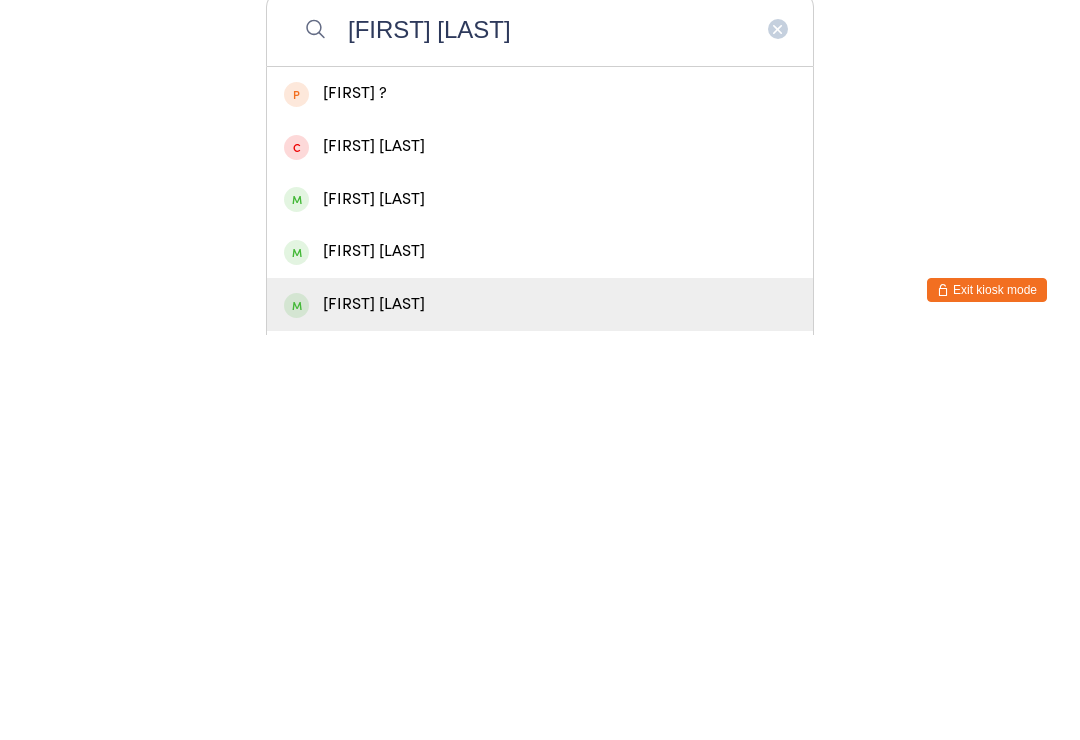 type on "[FIRST] [LAST]" 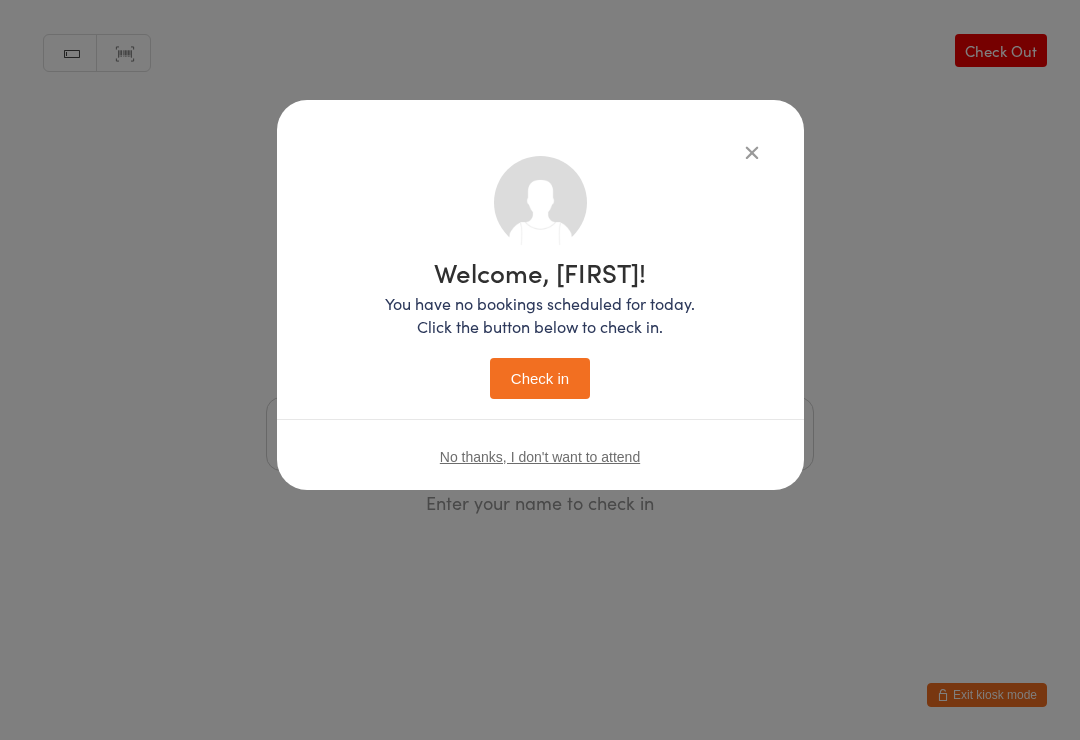 click on "Check in" at bounding box center (540, 378) 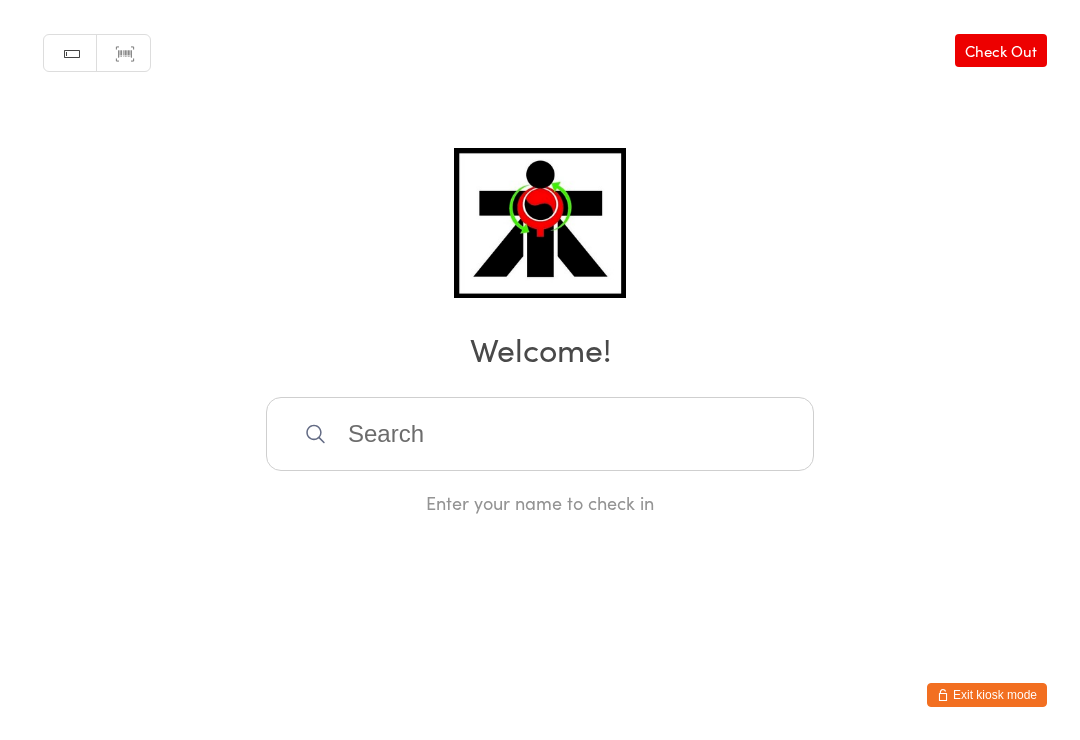 click on "Check Out" at bounding box center [1001, 50] 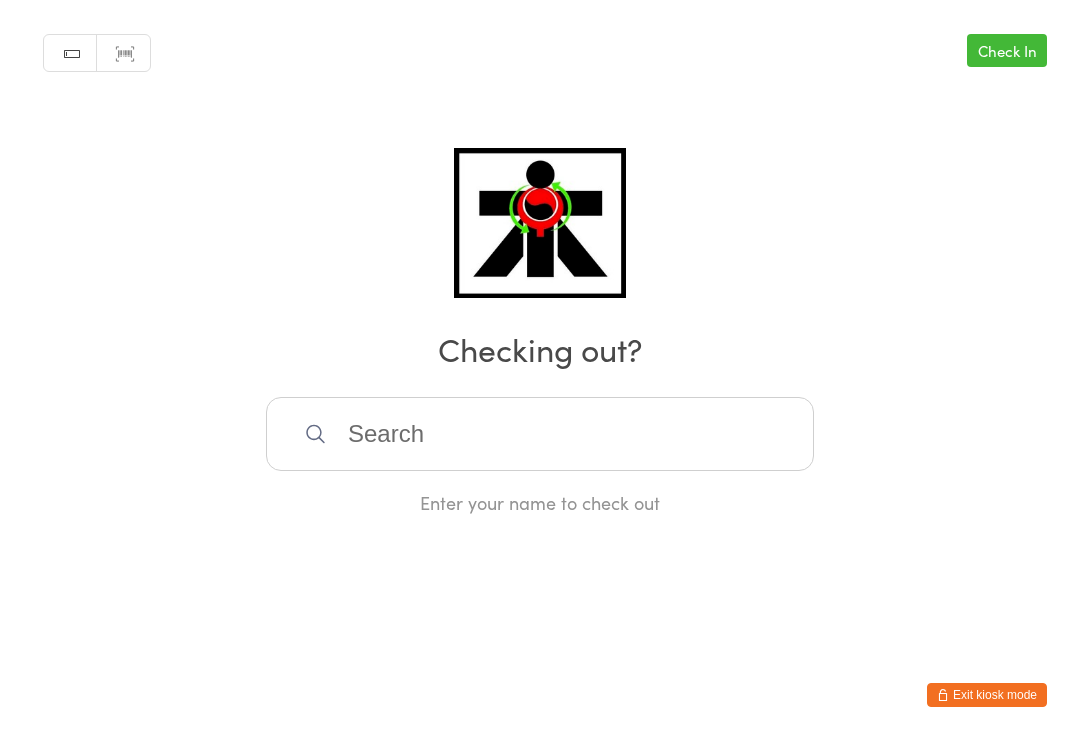click on "Check In" at bounding box center (1007, 50) 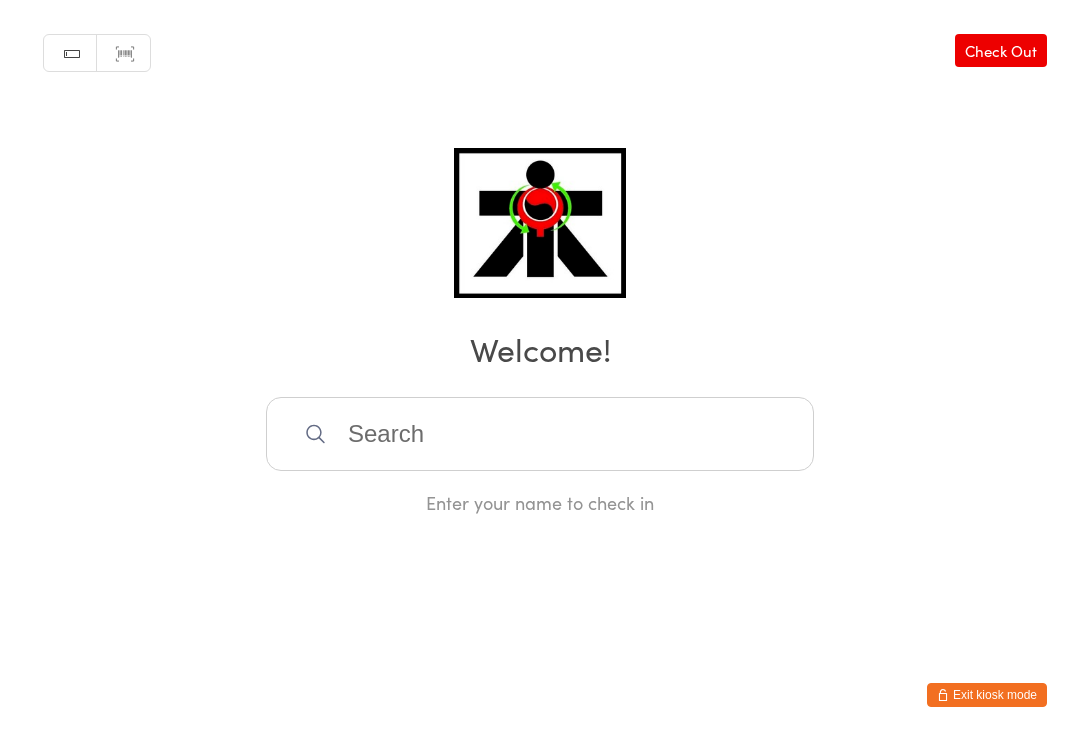 click at bounding box center (540, 434) 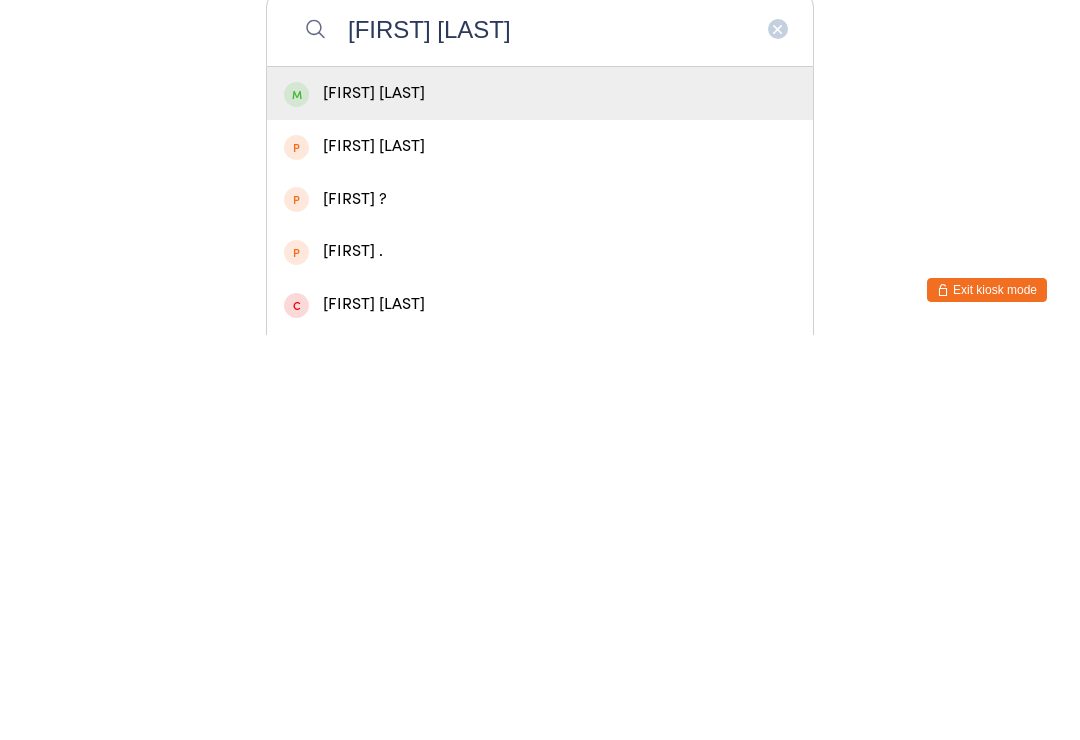 type on "[FIRST] [LAST]" 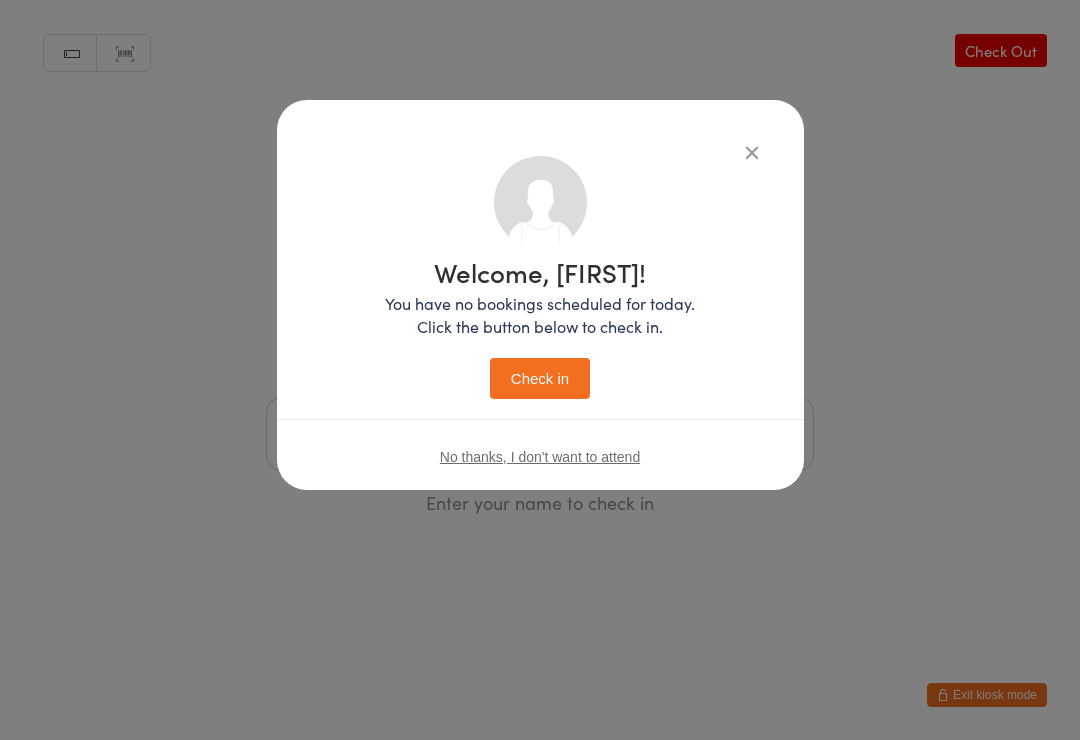 click on "Check in" at bounding box center (540, 378) 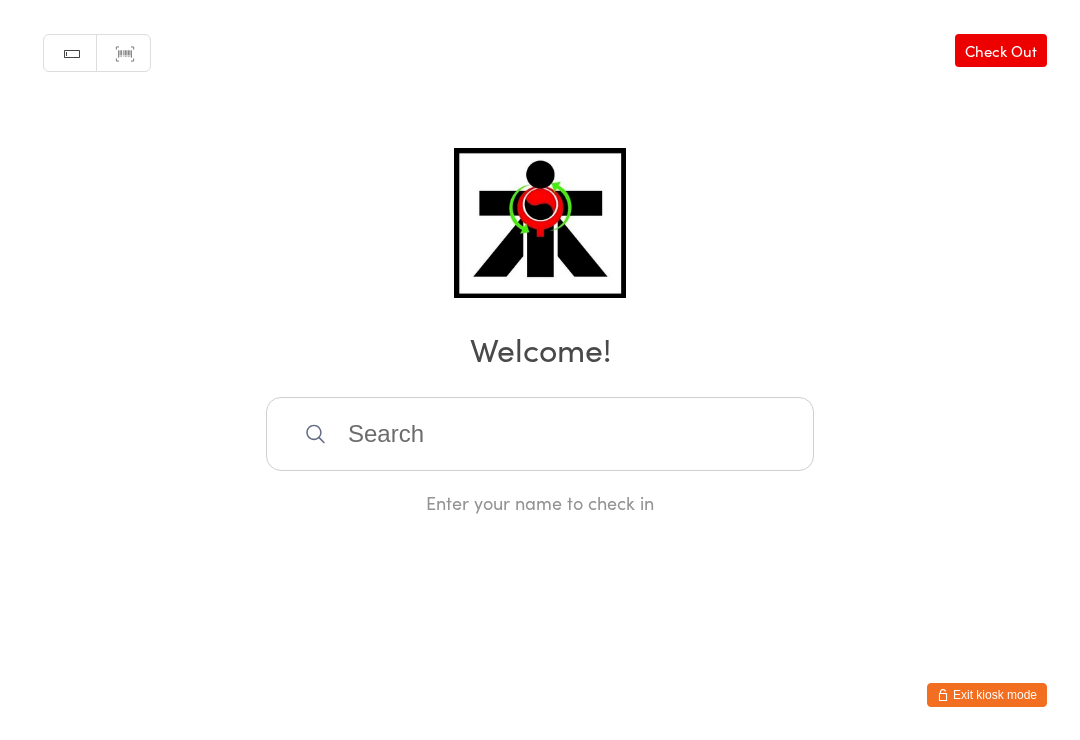click at bounding box center (540, 434) 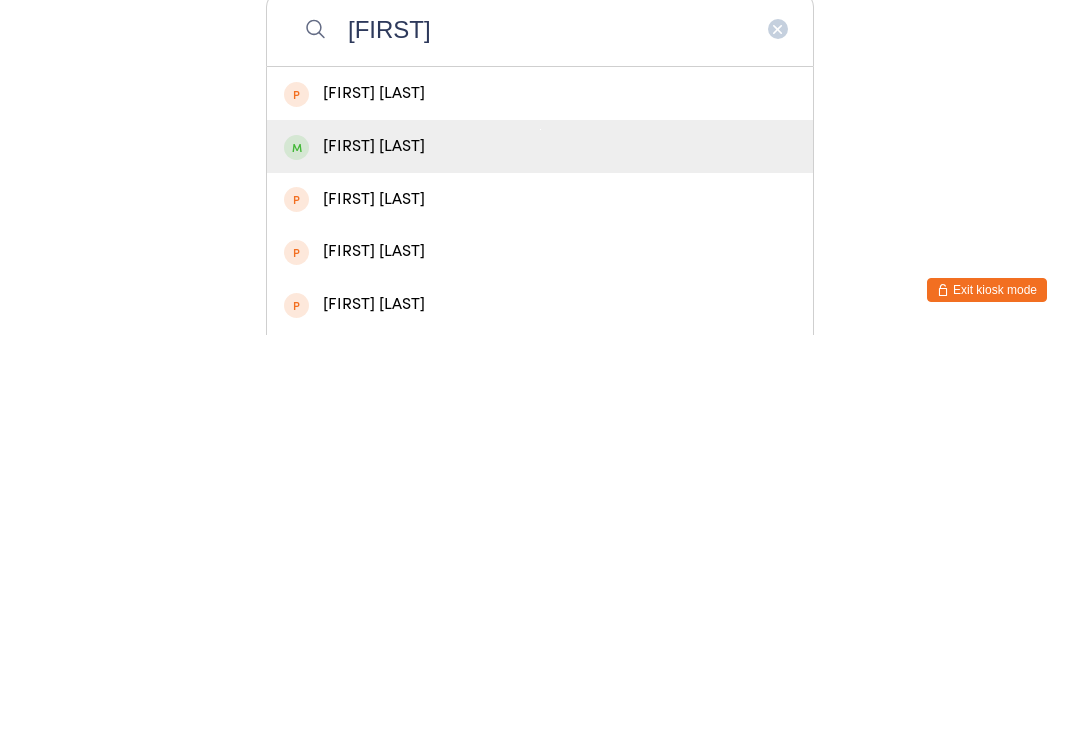 type on "[FIRST]" 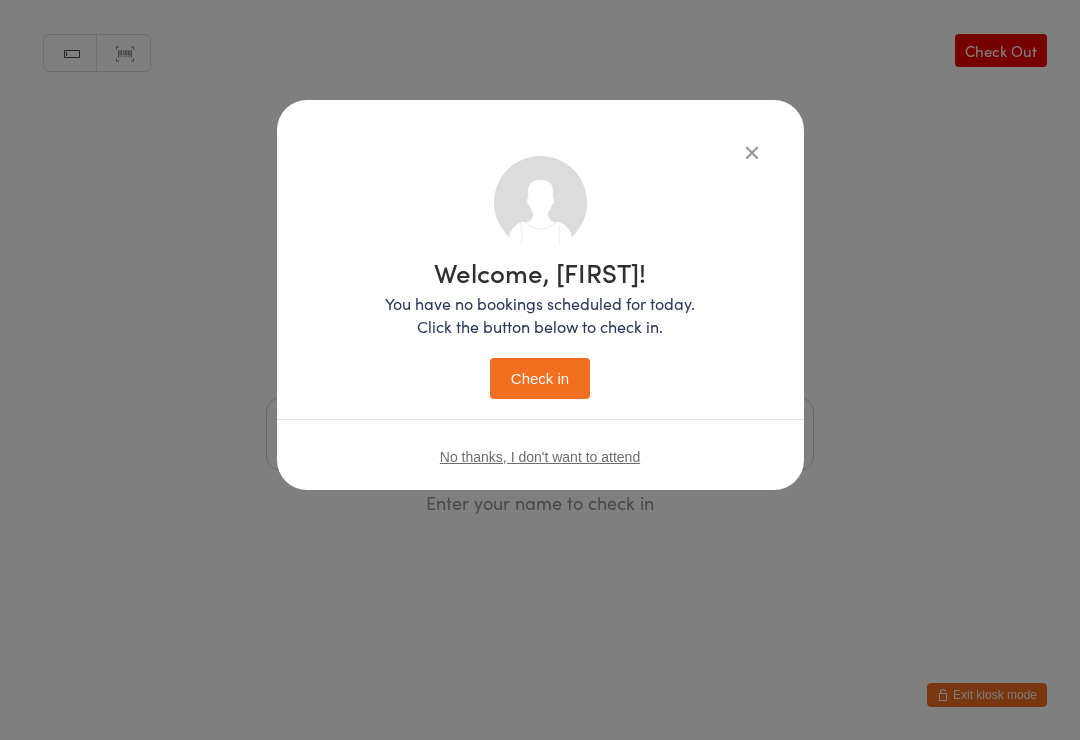 click on "Check in" at bounding box center (540, 378) 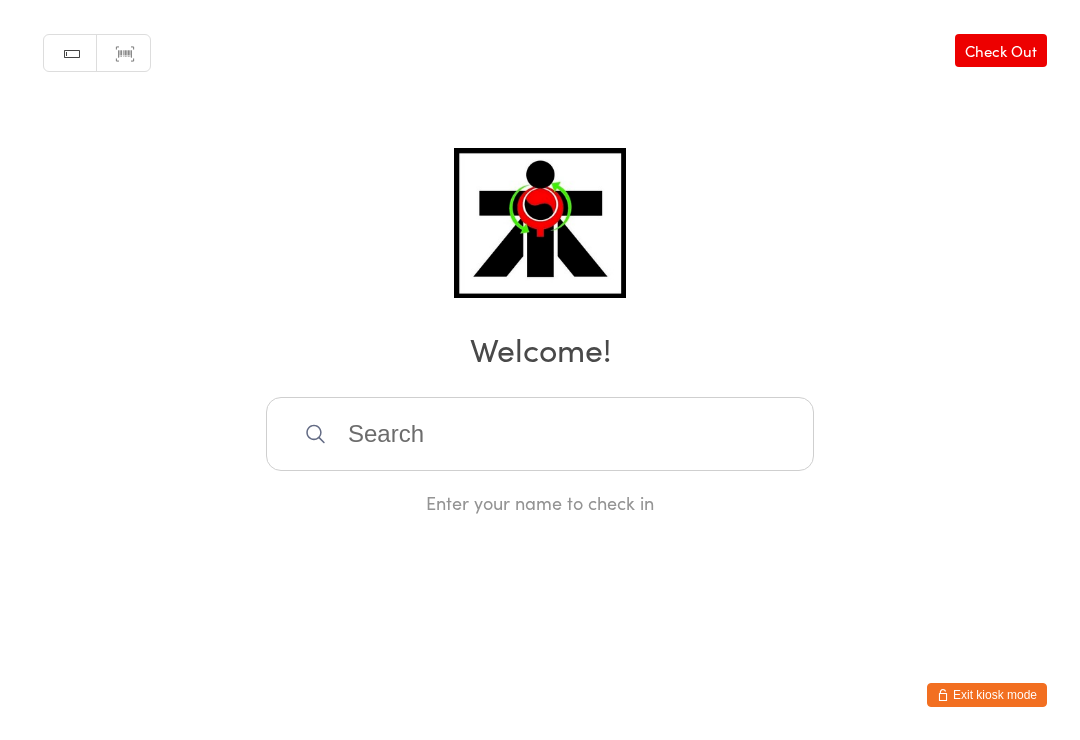 click at bounding box center [540, 434] 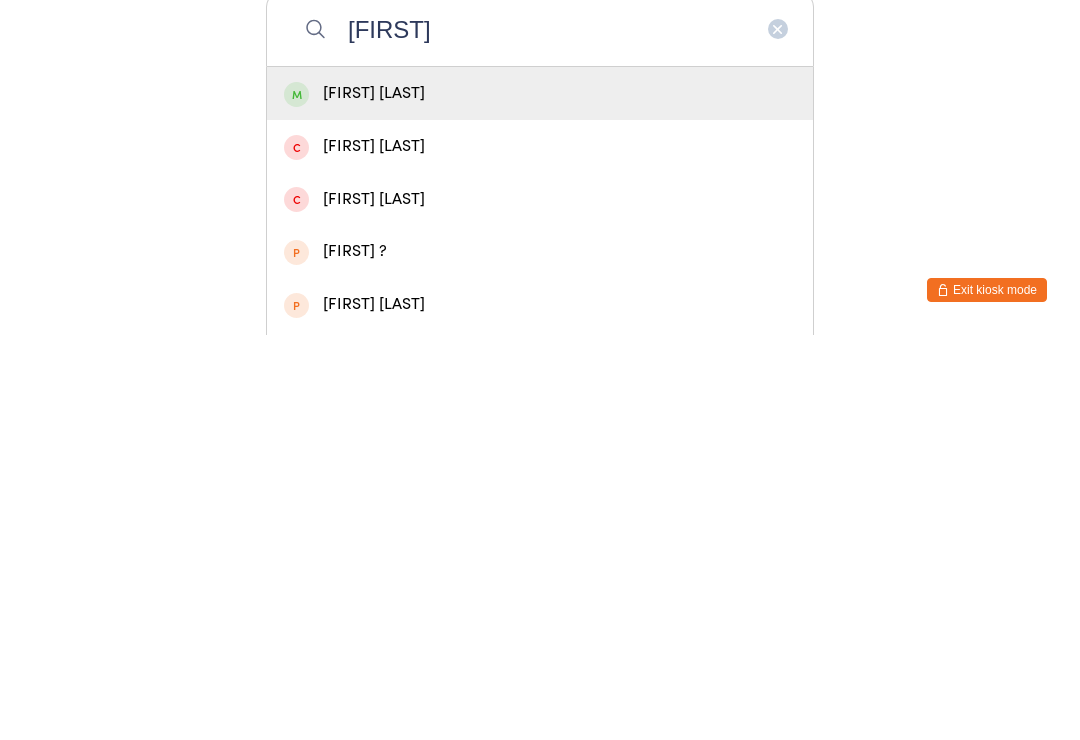 type on "[FIRST]" 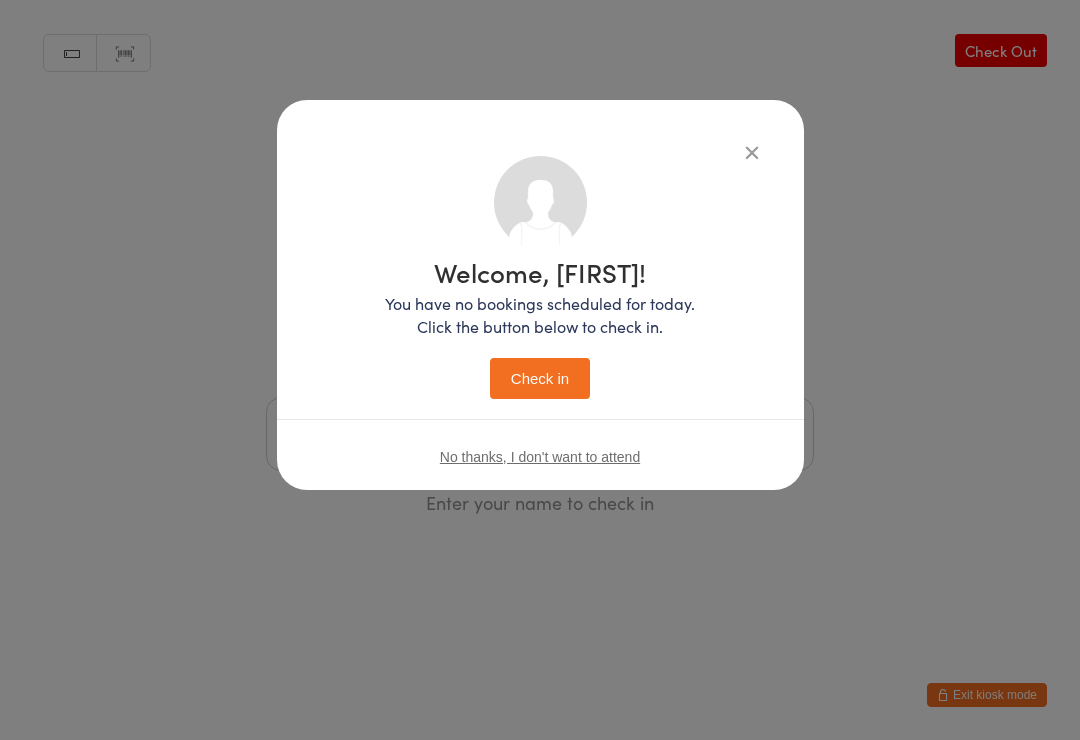 click on "Check in" at bounding box center (540, 378) 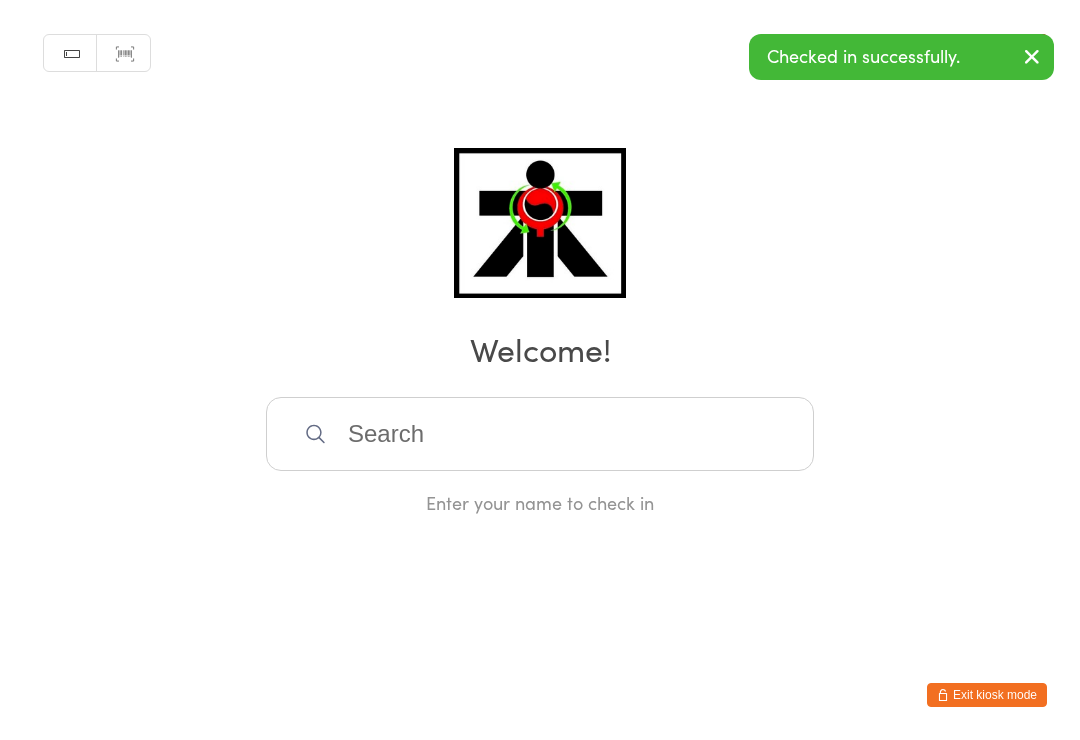 click at bounding box center (540, 434) 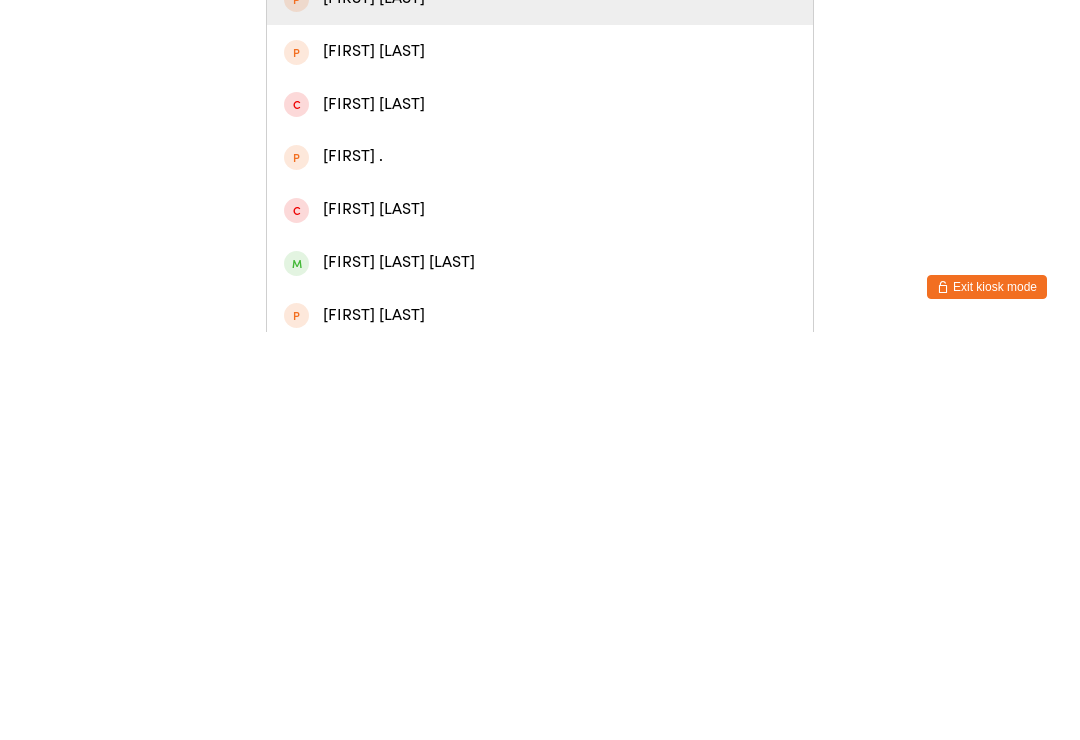 scroll, scrollTop: 97, scrollLeft: 0, axis: vertical 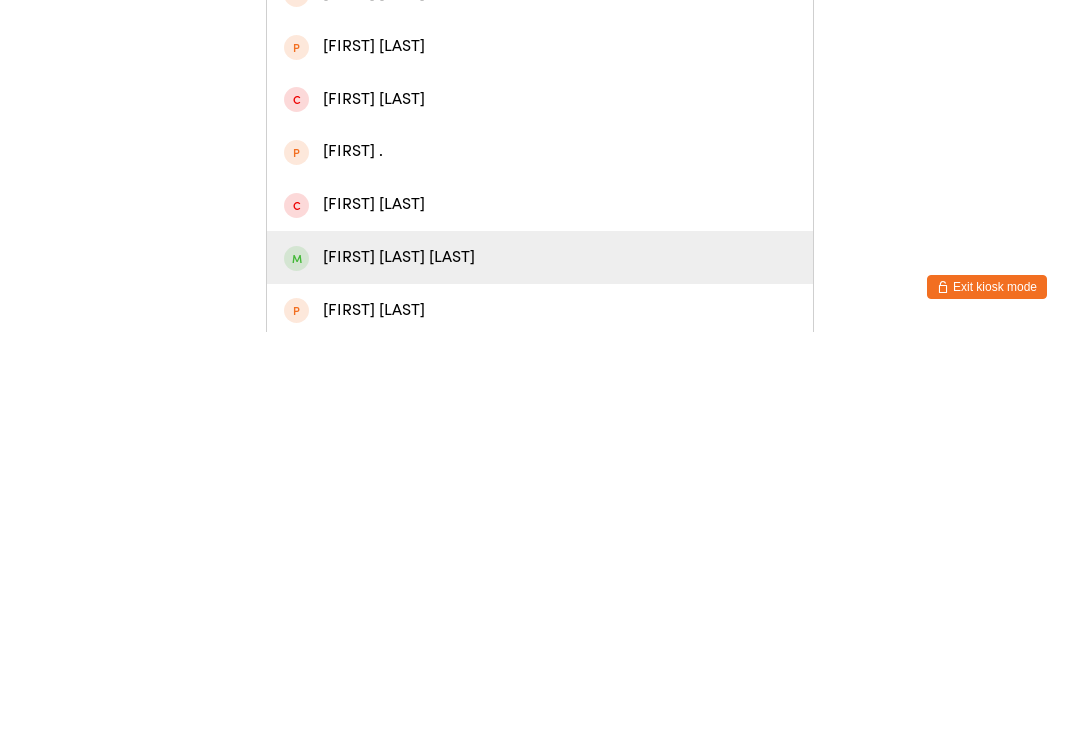 type on "[FIRST]" 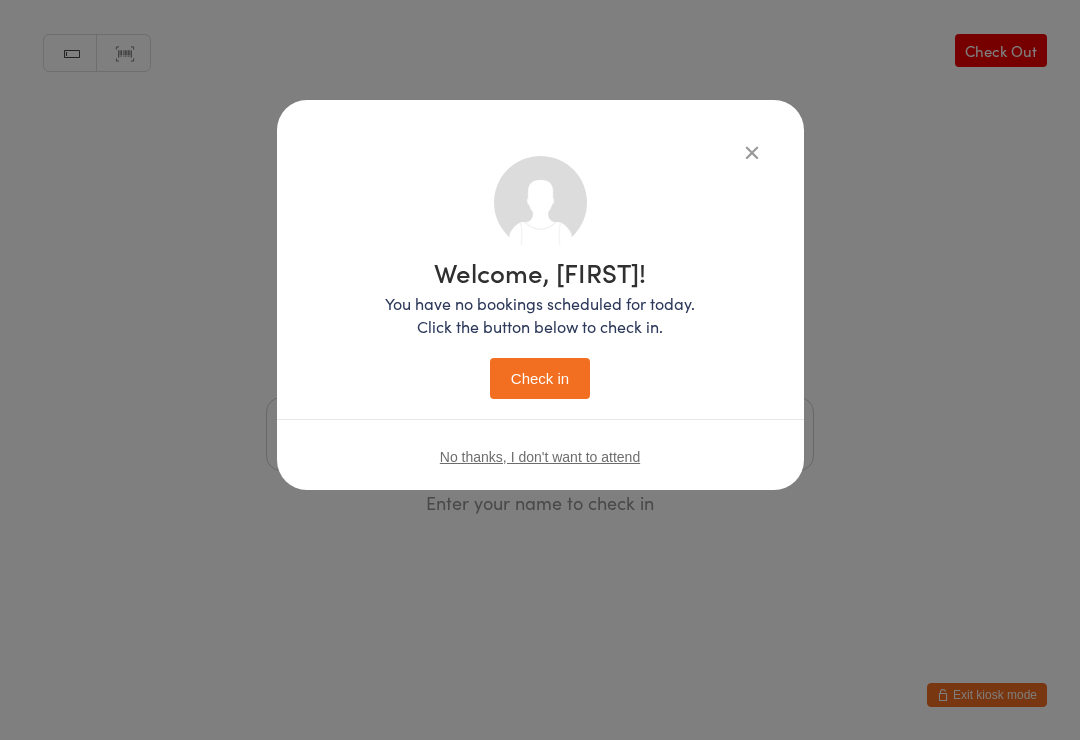 click on "Check in" at bounding box center [540, 378] 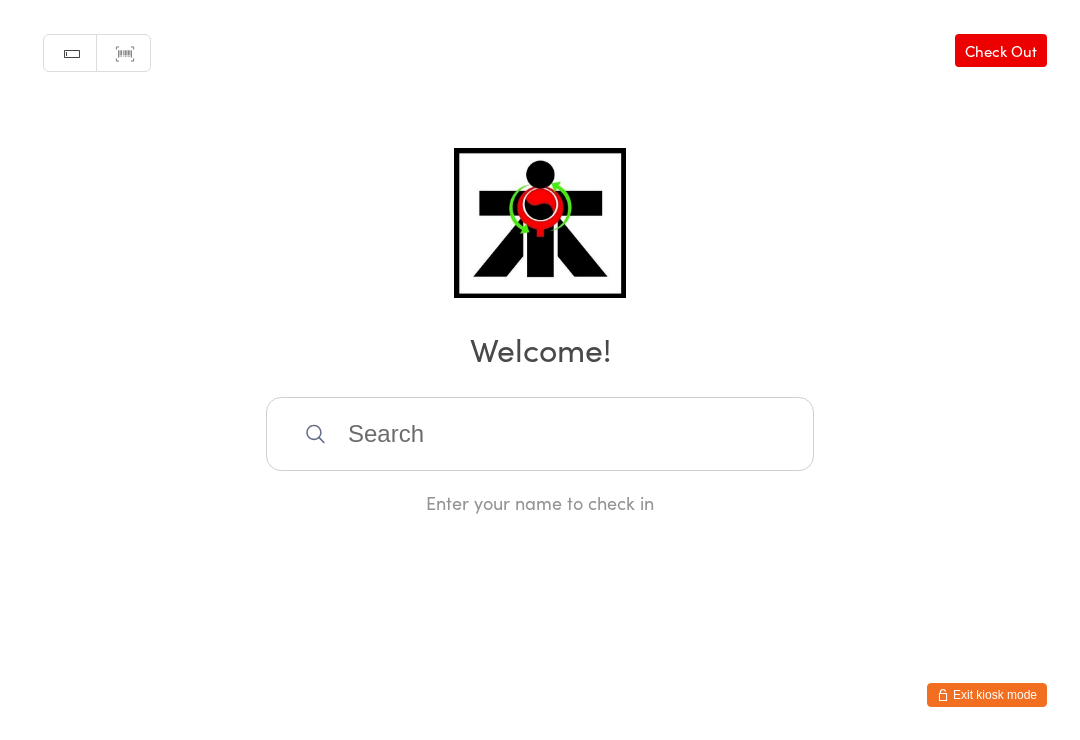 click at bounding box center (540, 434) 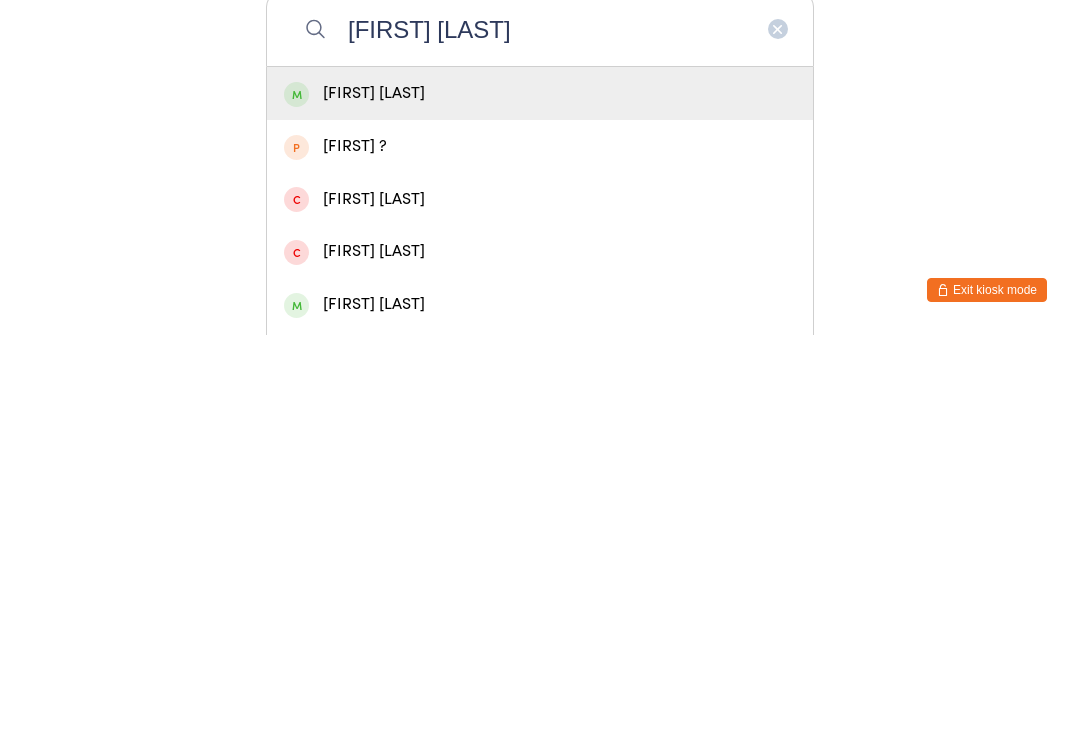 type on "[FIRST] [LAST]" 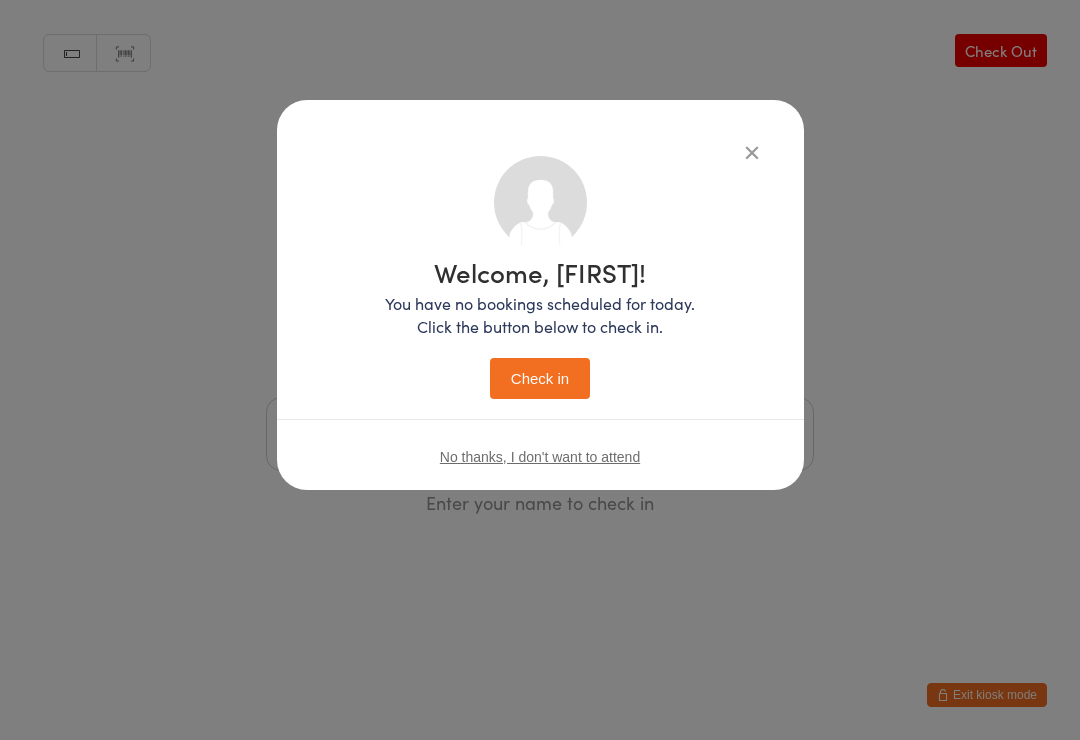 click on "Check in" at bounding box center [540, 378] 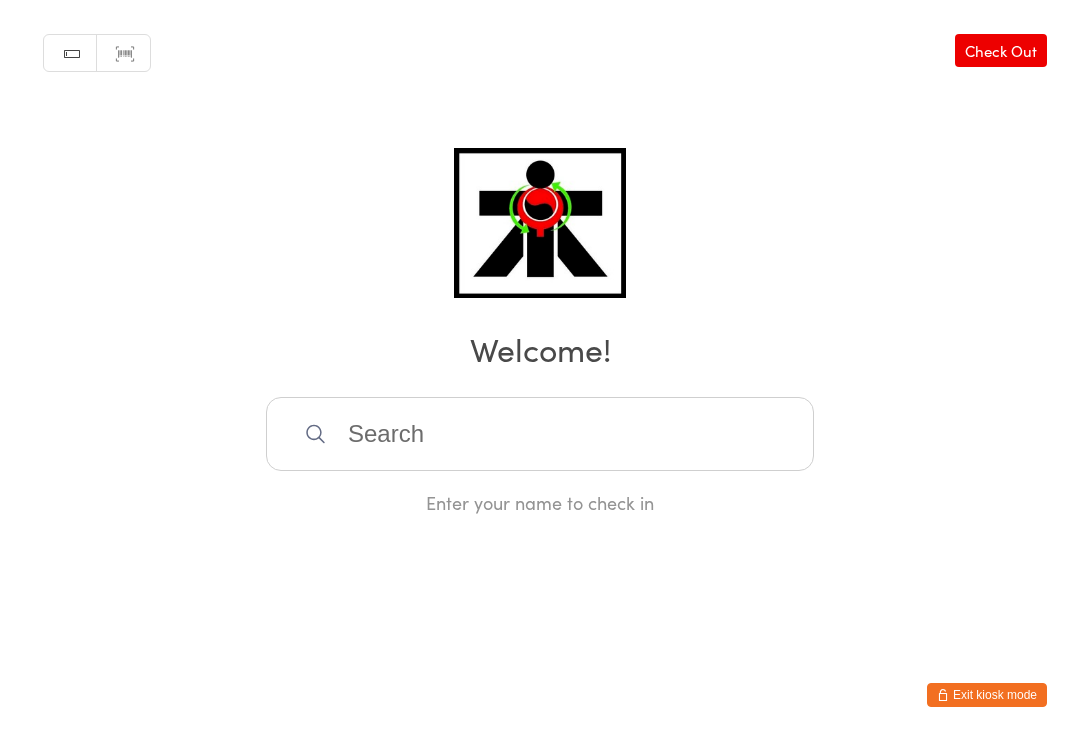 click at bounding box center [540, 434] 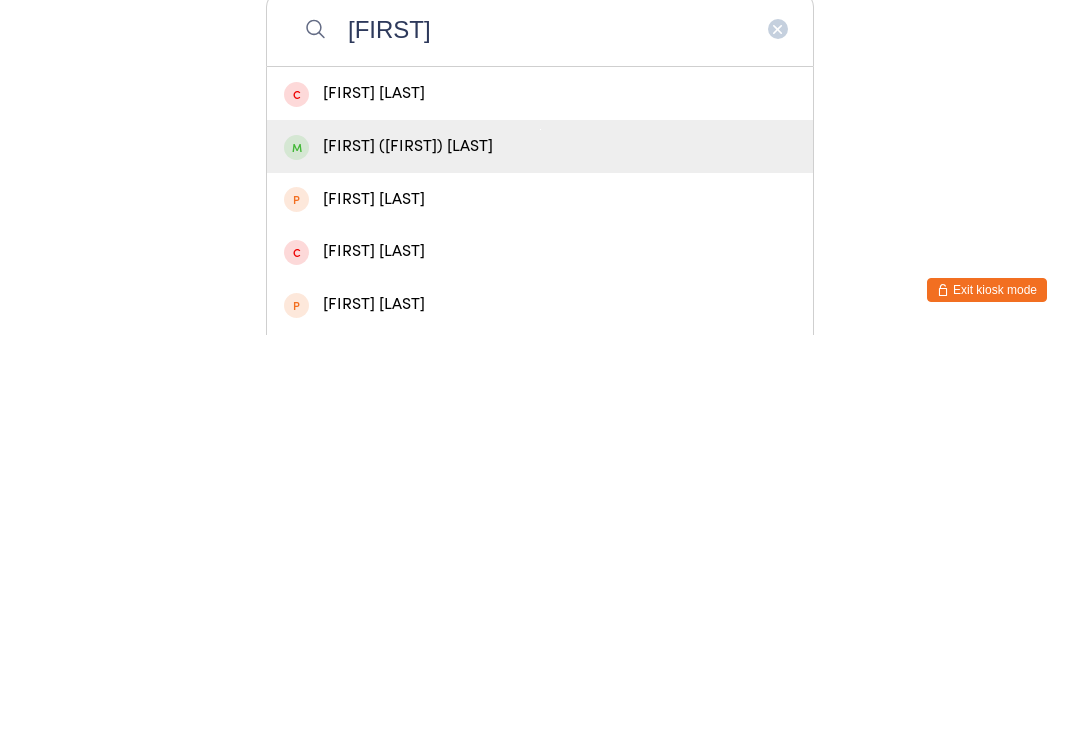 type on "[FIRST]" 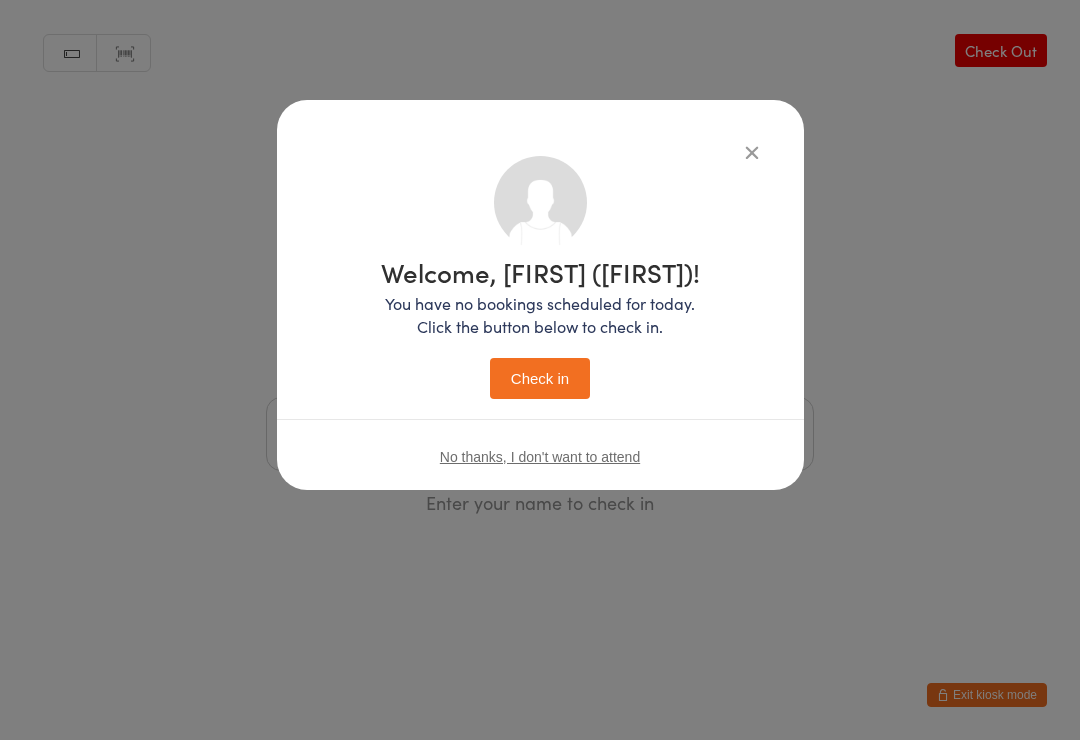 click on "Check in" at bounding box center (540, 378) 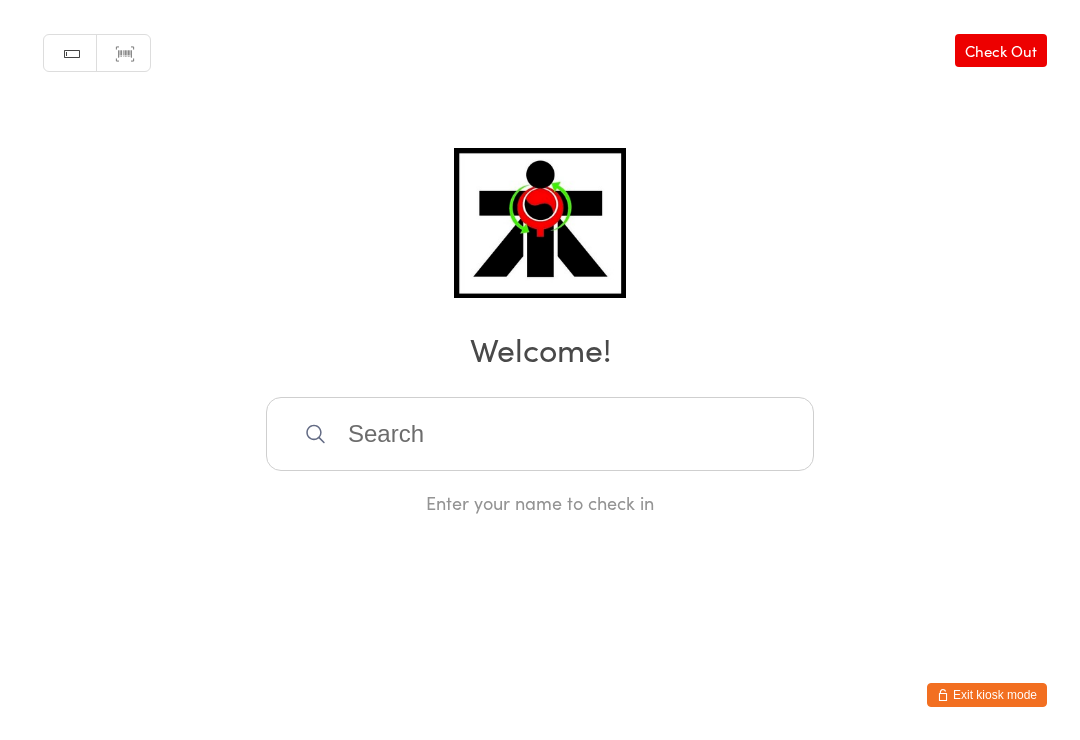 click at bounding box center [540, 434] 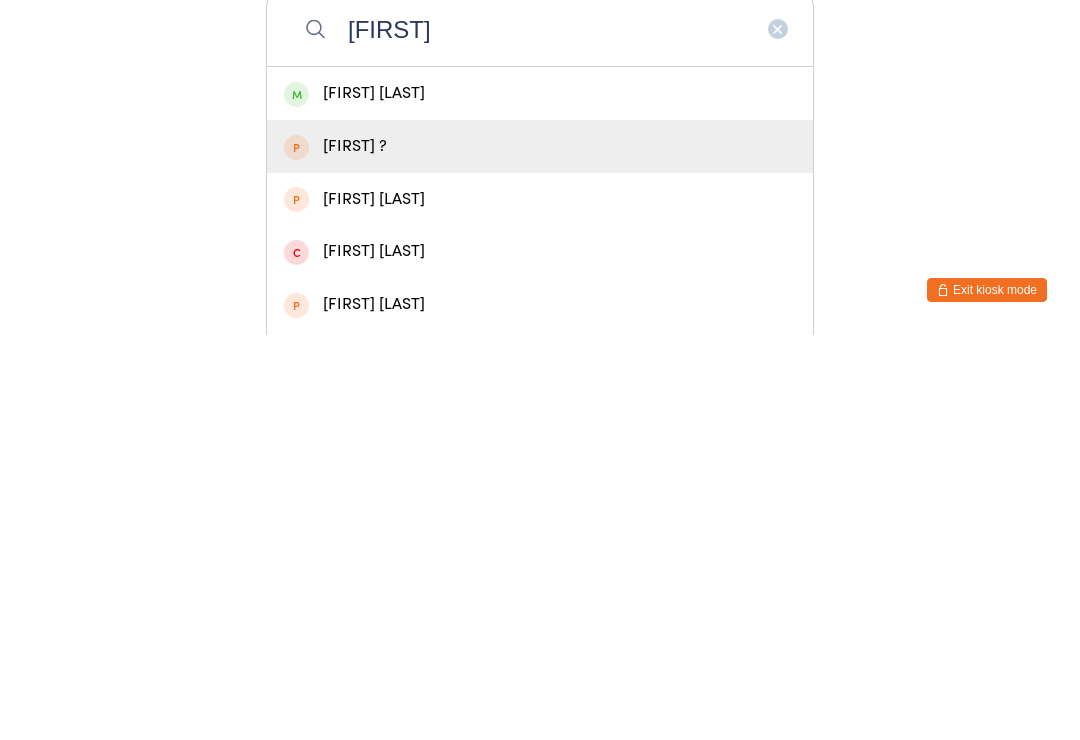 type on "[FIRST]" 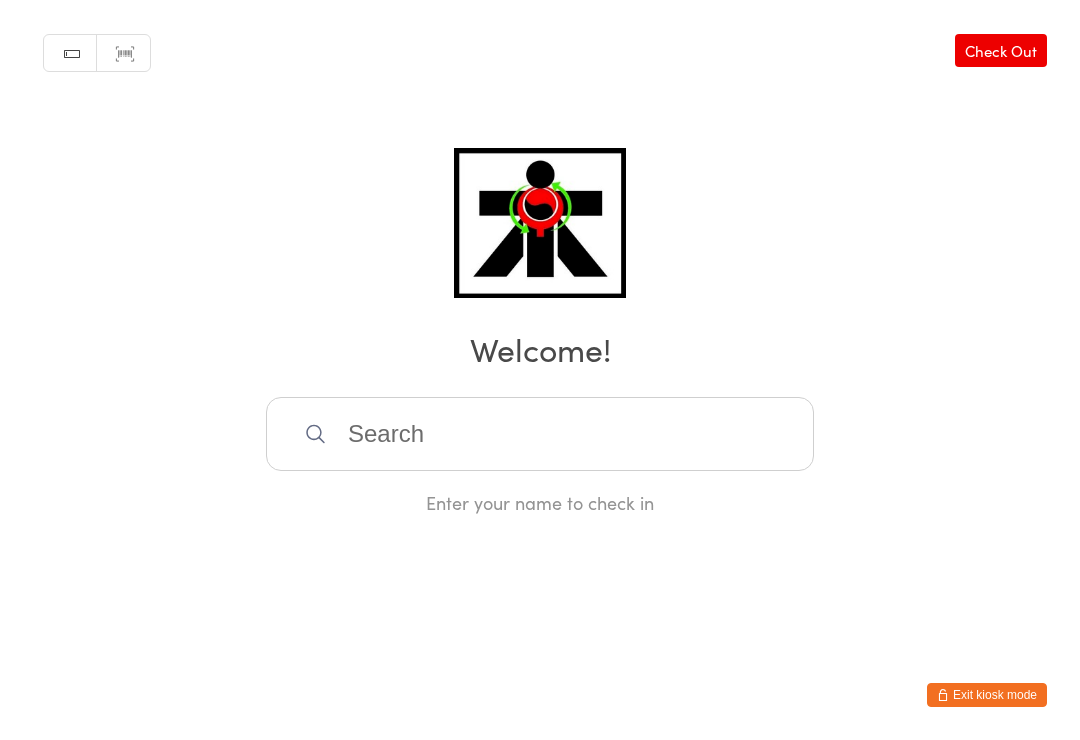 click on "Manual search Scanner input Check Out Welcome! Enter your name to check in" at bounding box center (540, 257) 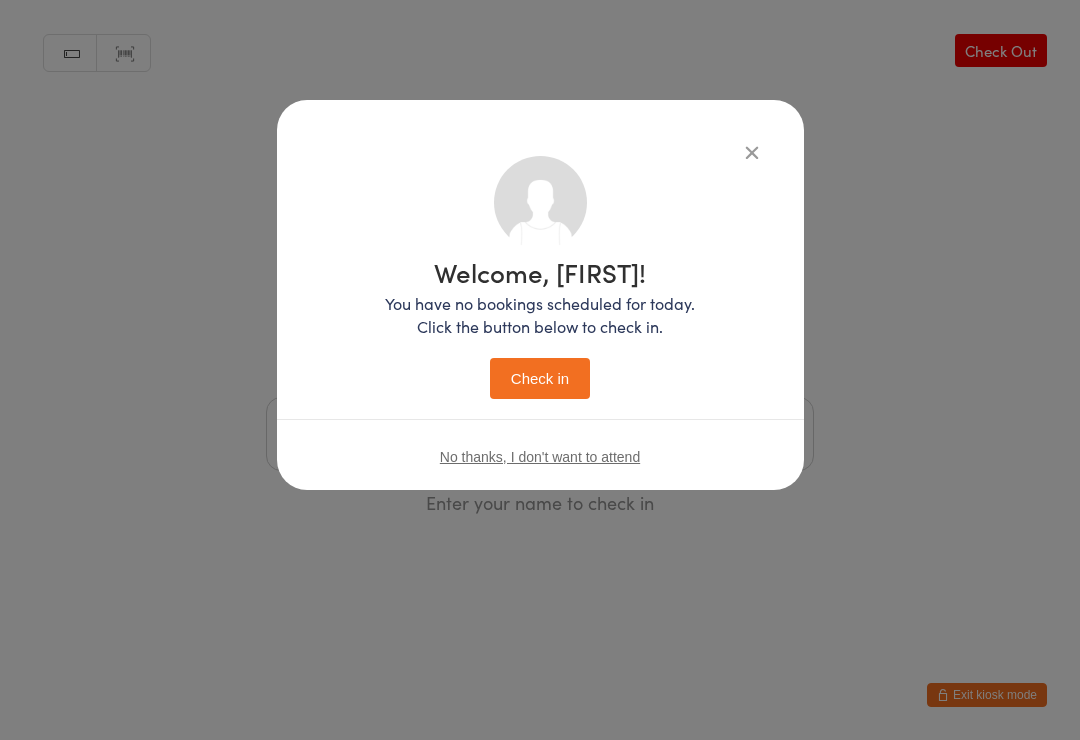click at bounding box center [752, 152] 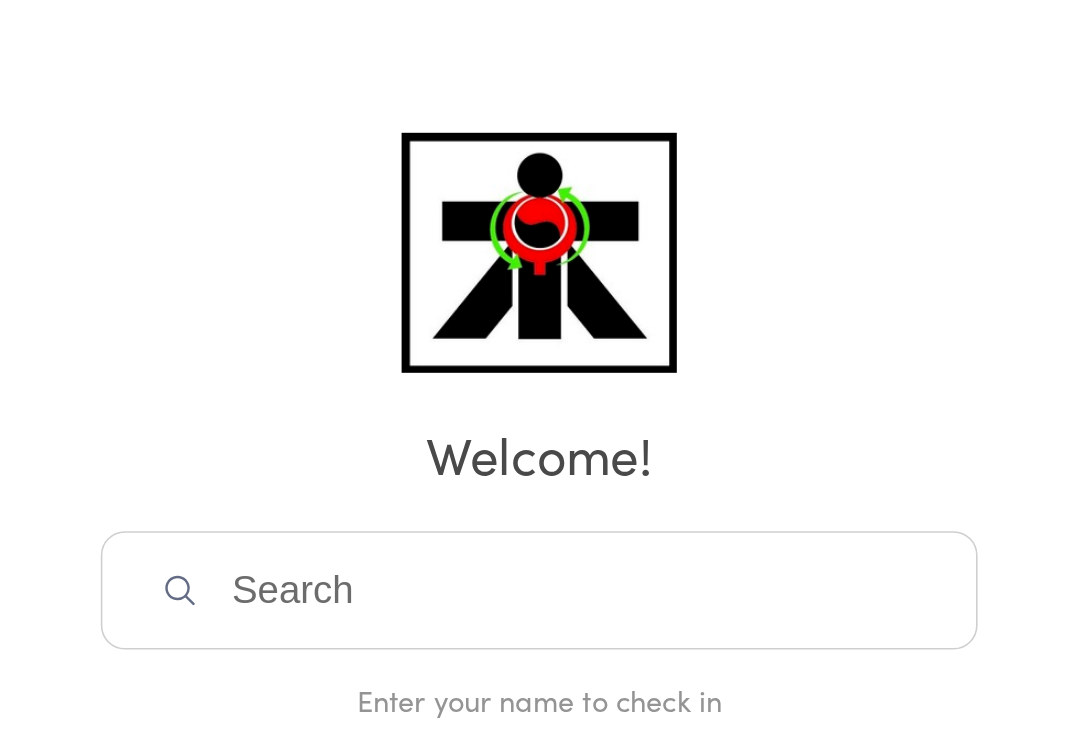 click at bounding box center [540, 434] 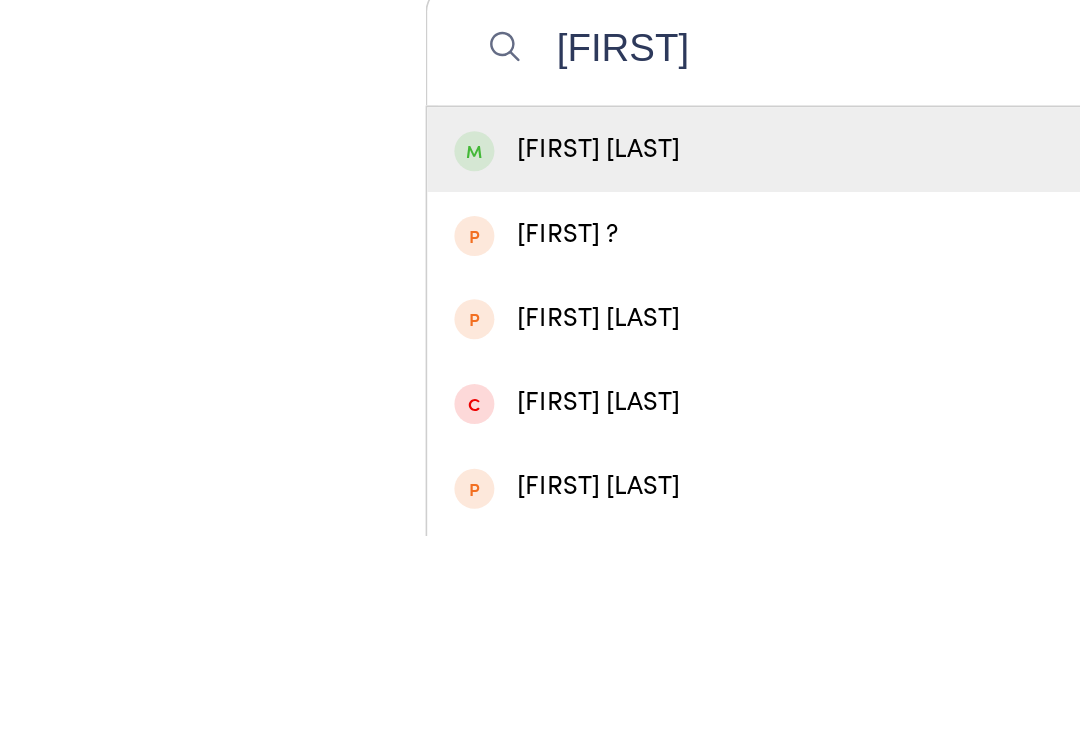 type on "[FIRST]" 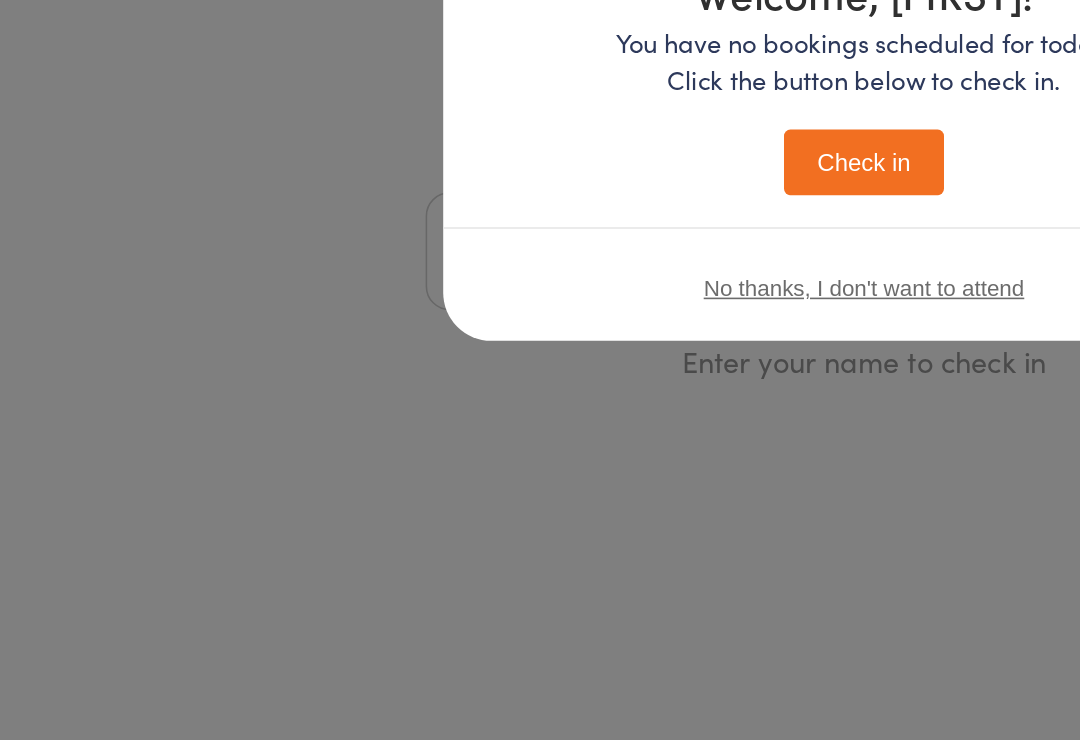 click on "Check in" at bounding box center [540, 378] 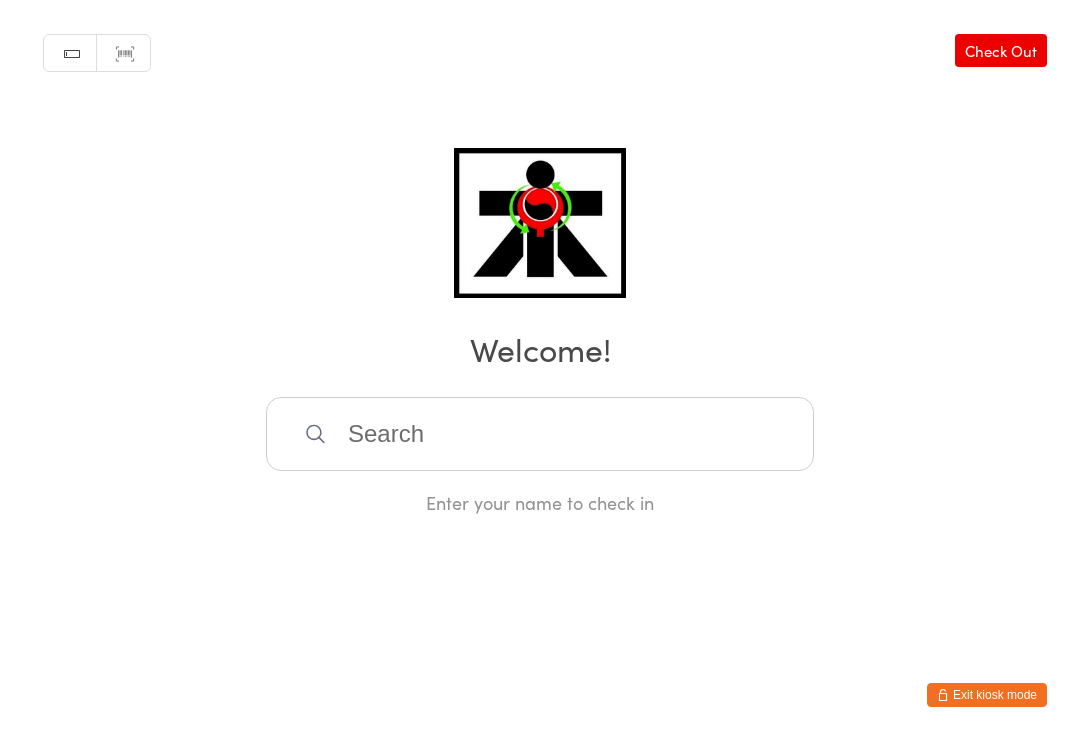 click 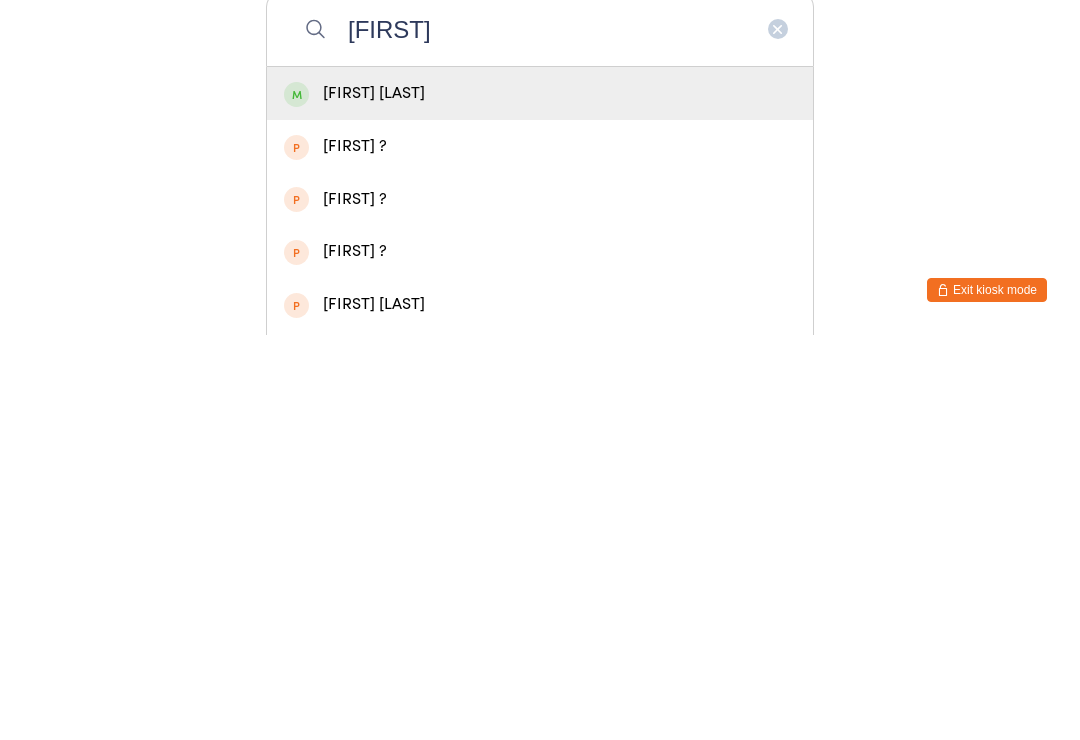 type on "[FIRST]" 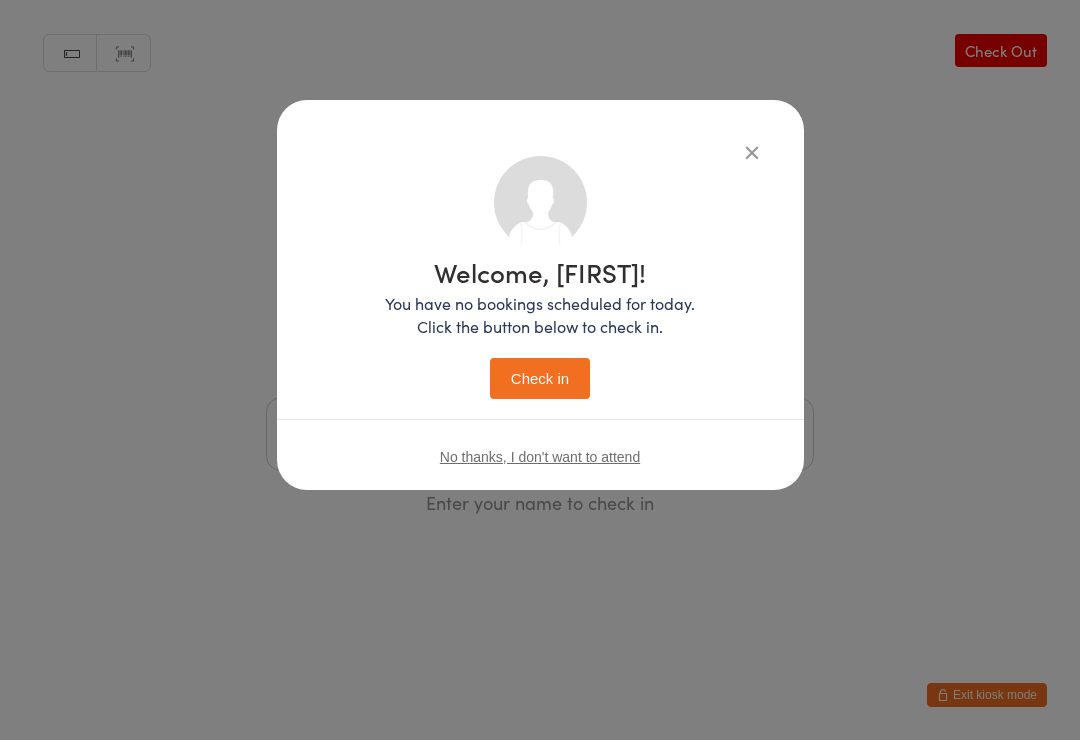 click on "Check in" at bounding box center [540, 378] 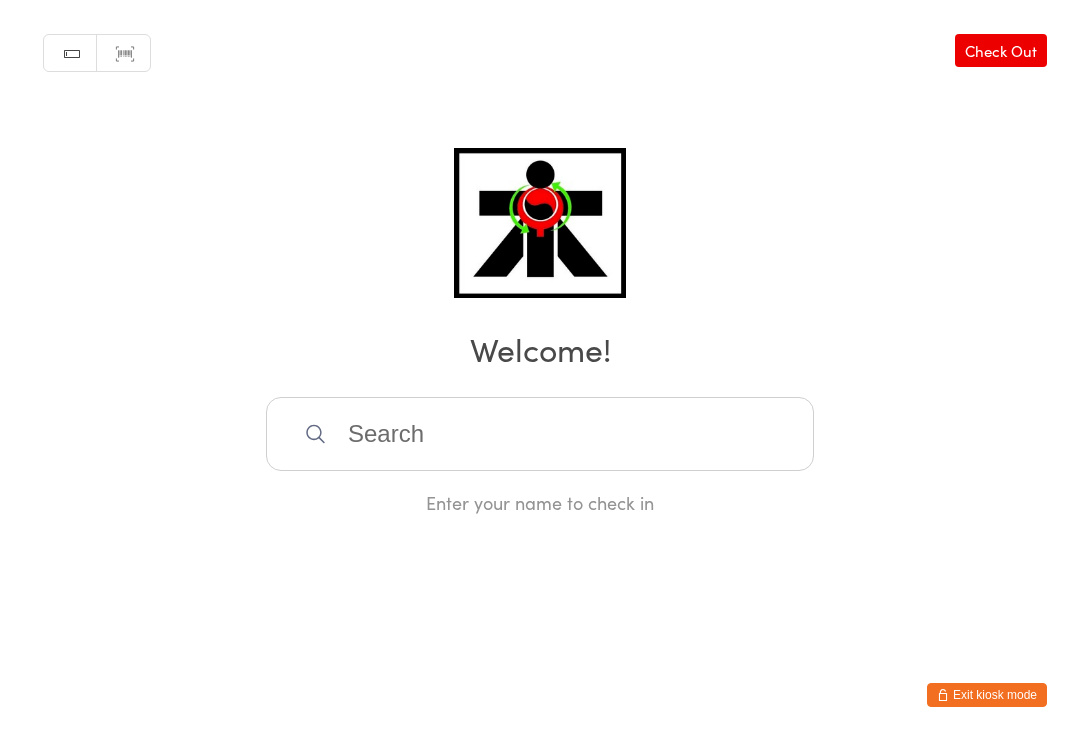 click on "Enter your name to check in" at bounding box center (540, 502) 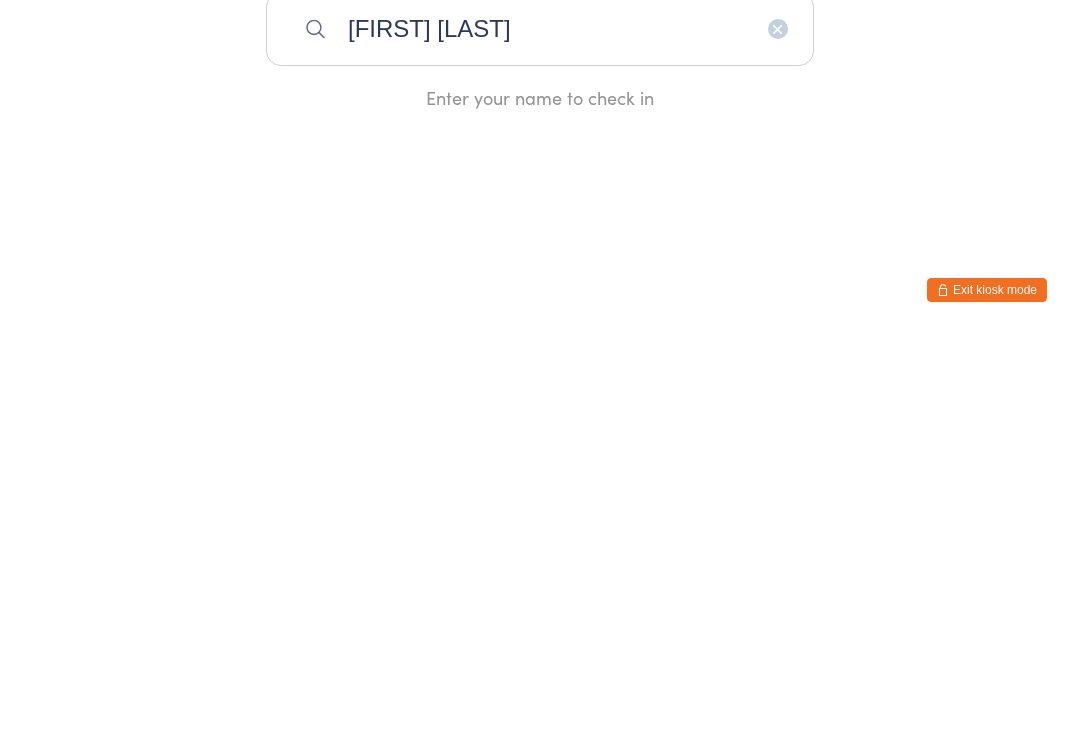 type on "[FIRST] [LAST]" 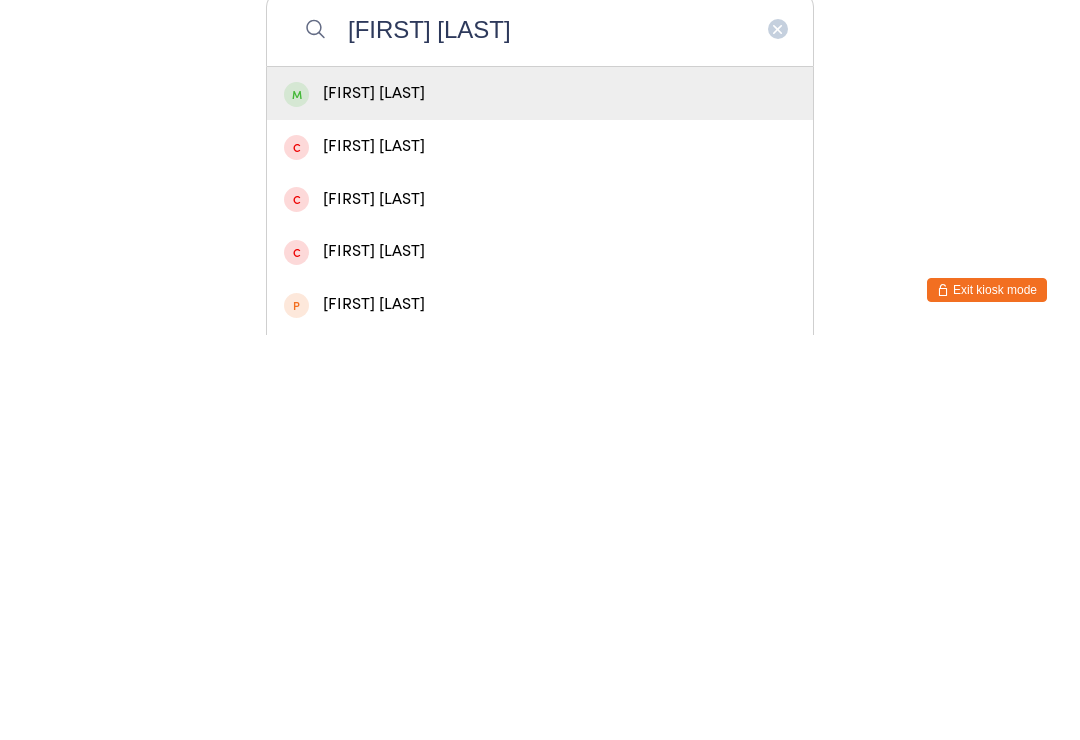 click on "[FIRST] [LAST]" at bounding box center [540, 498] 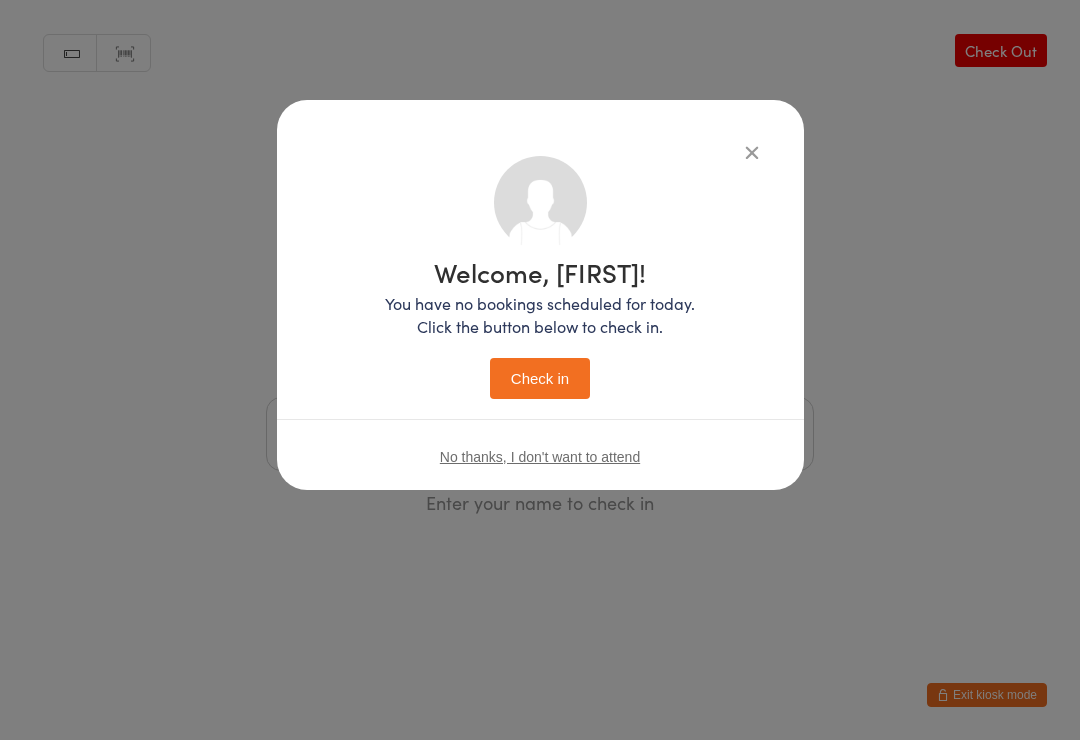 click on "Check in" at bounding box center [540, 378] 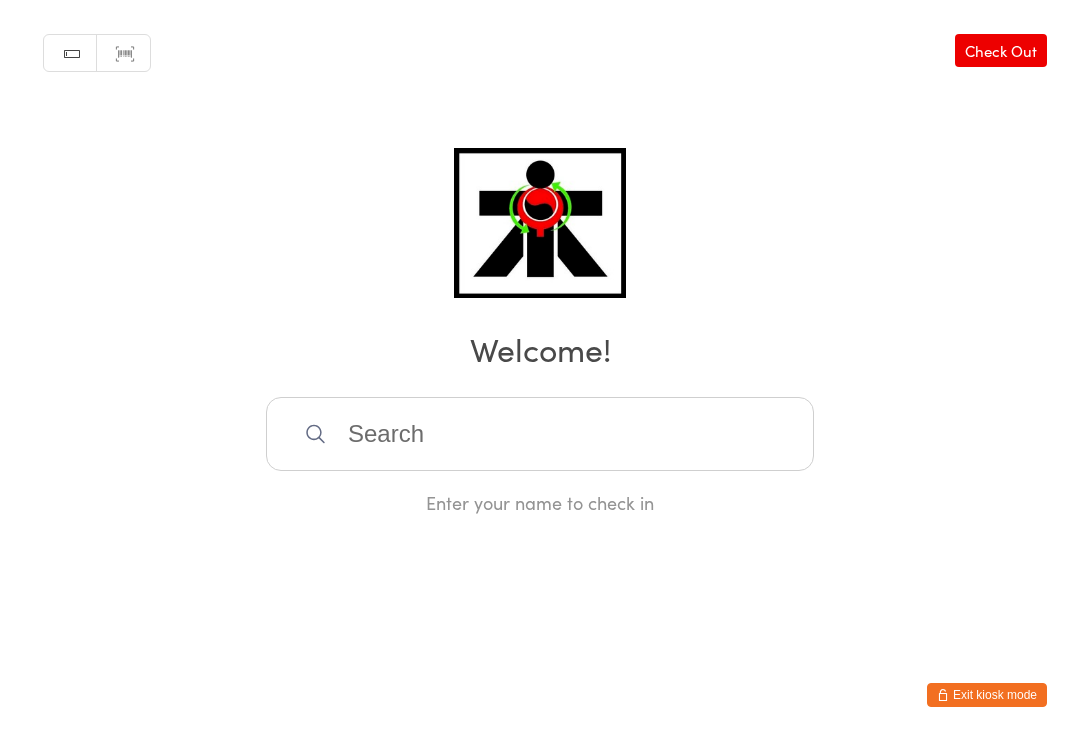 click at bounding box center [540, 434] 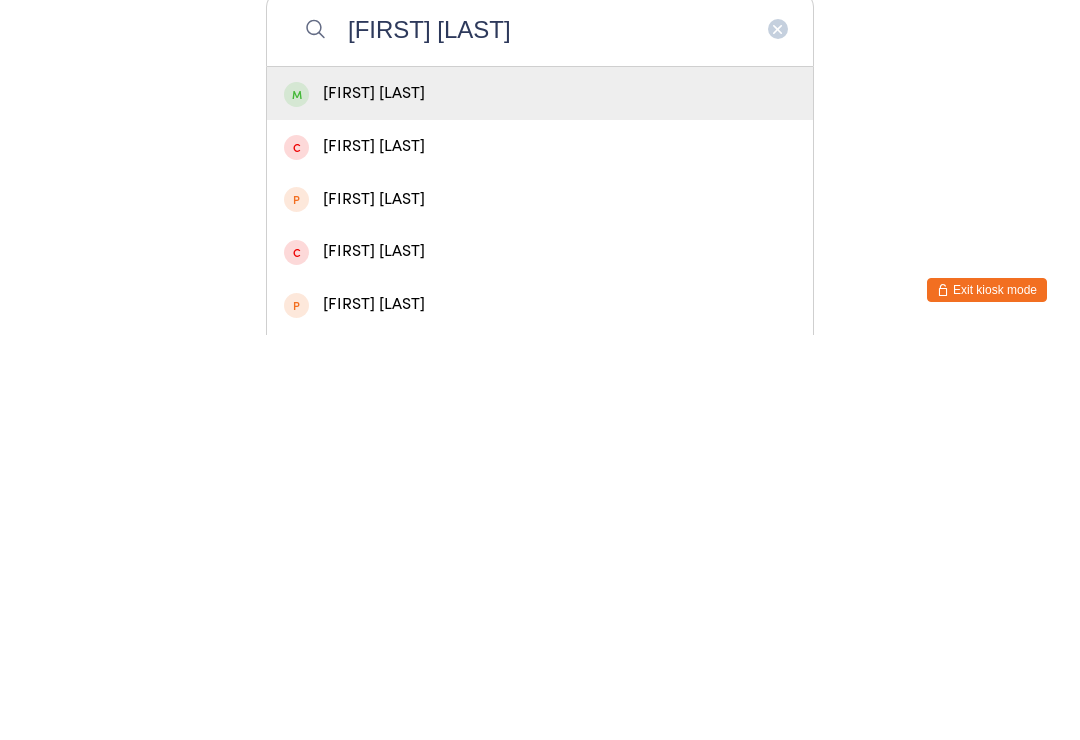 type on "[FIRST] [LAST]" 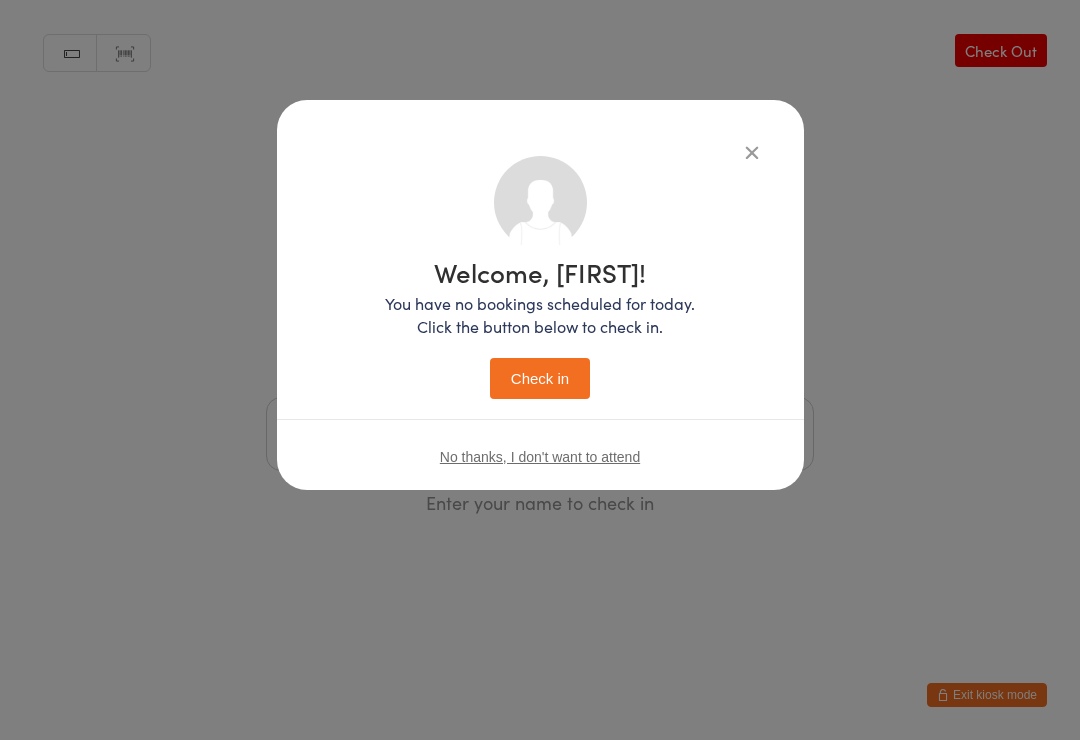 click on "Check in" at bounding box center (540, 378) 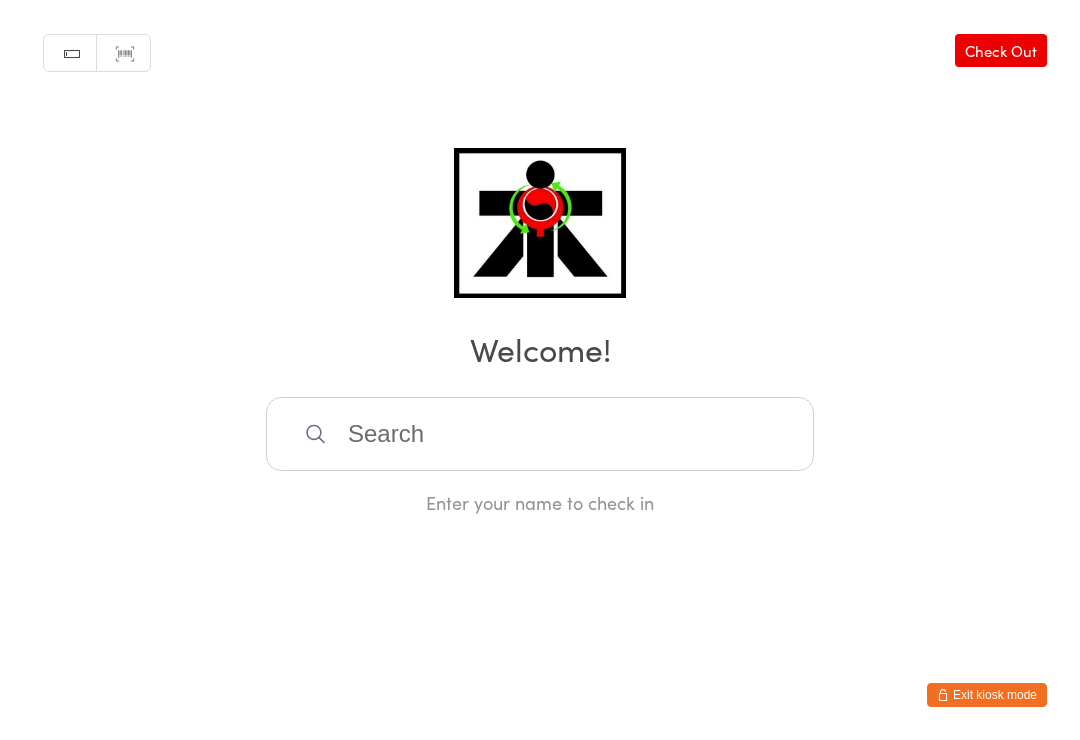 click at bounding box center (540, 434) 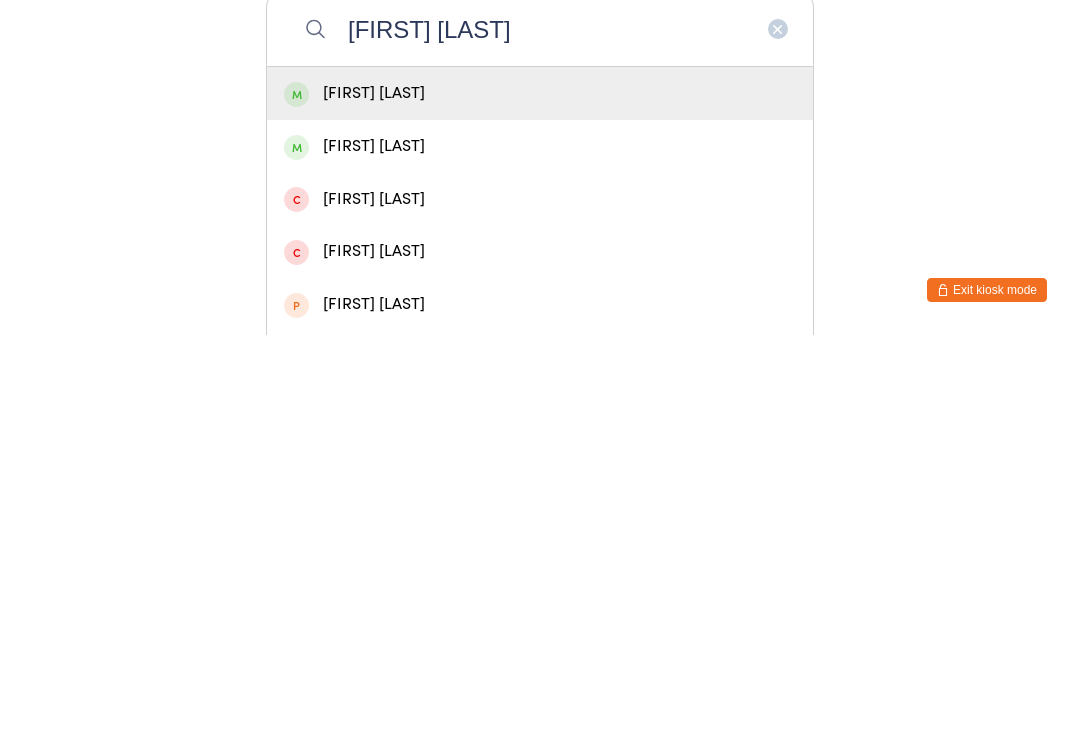 type on "[FIRST] [LAST]" 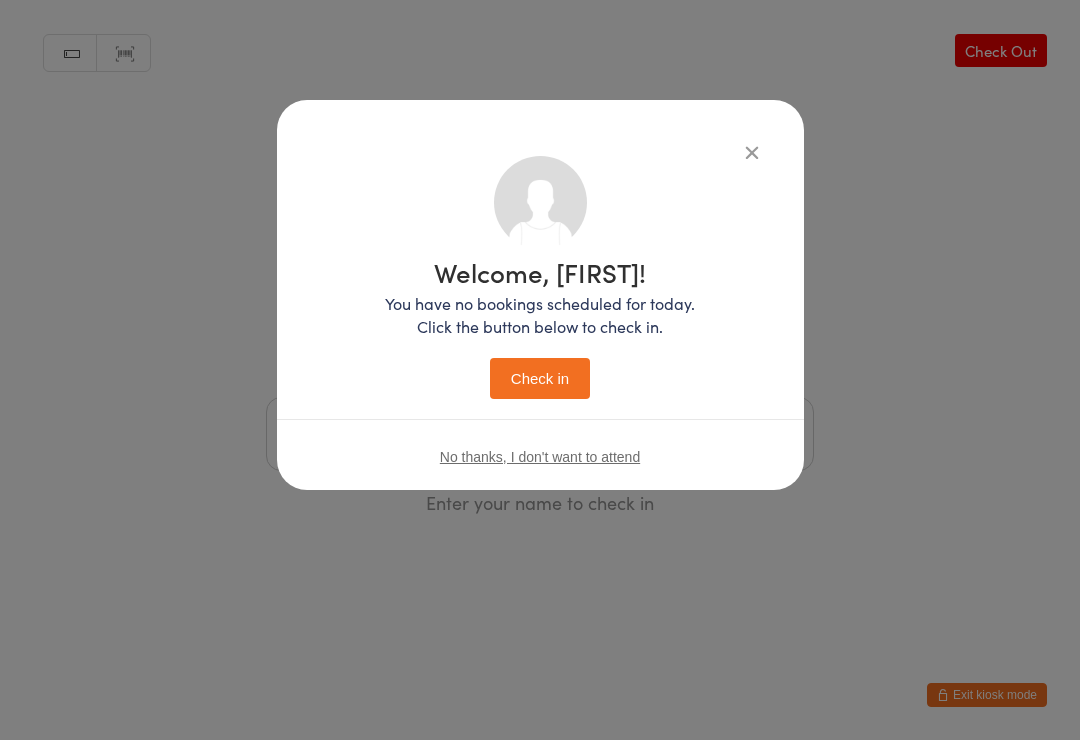 click on "Check in" at bounding box center (540, 378) 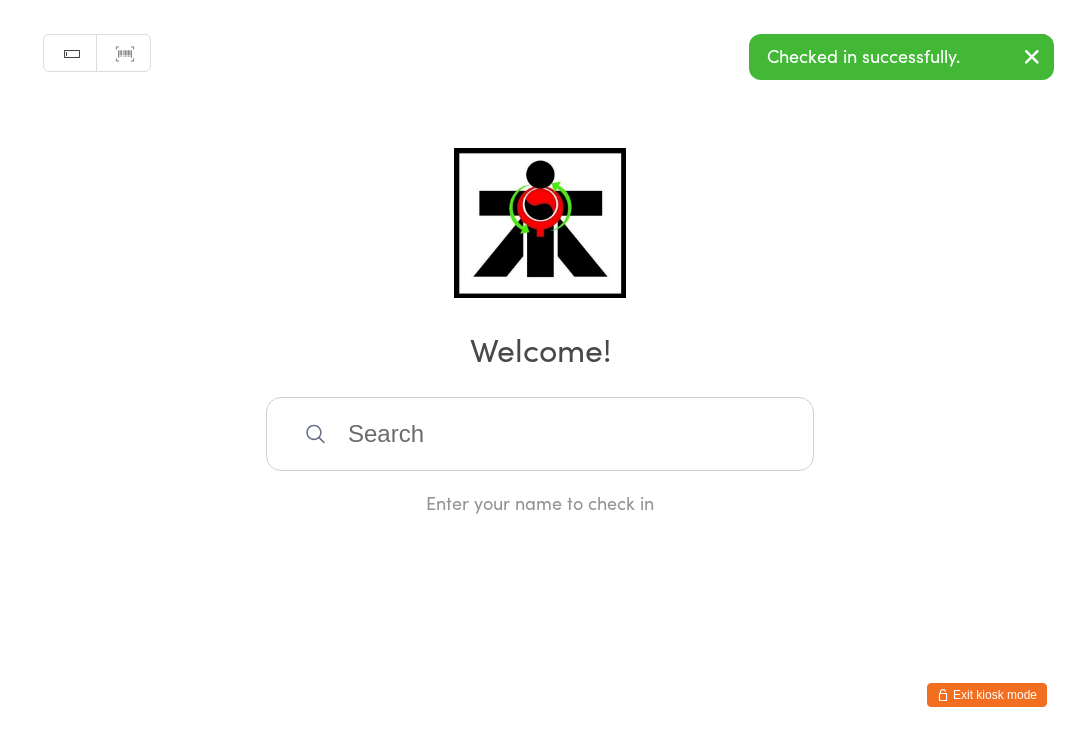 click at bounding box center (540, 434) 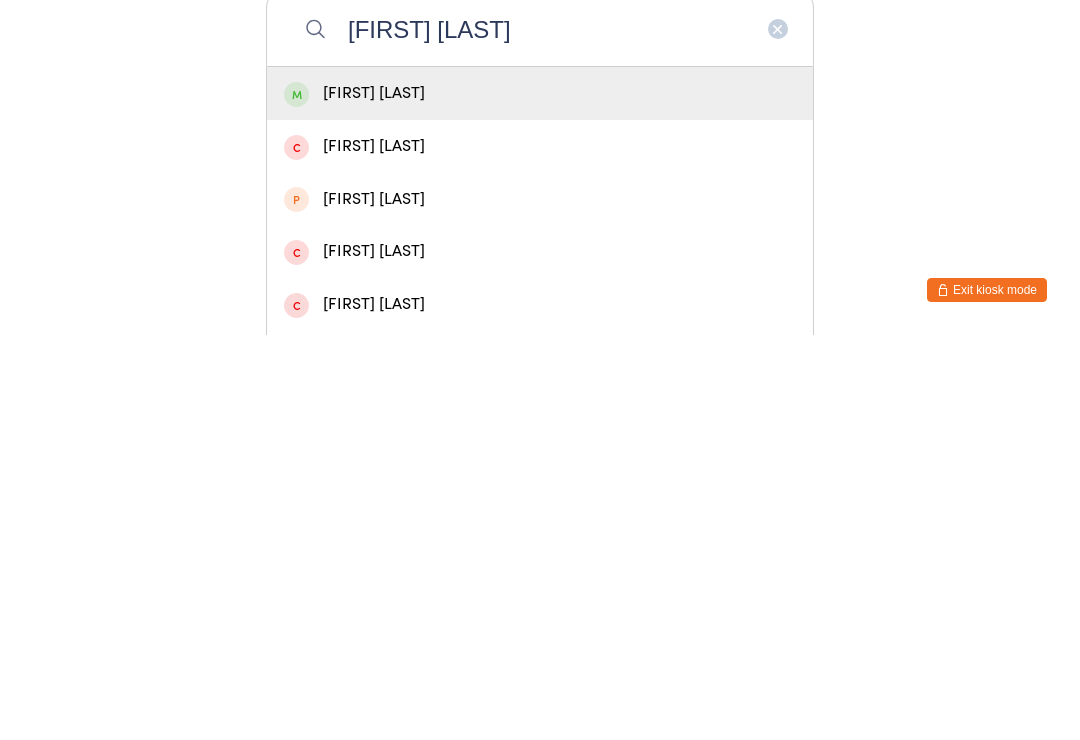 type on "[FIRST] [LAST]" 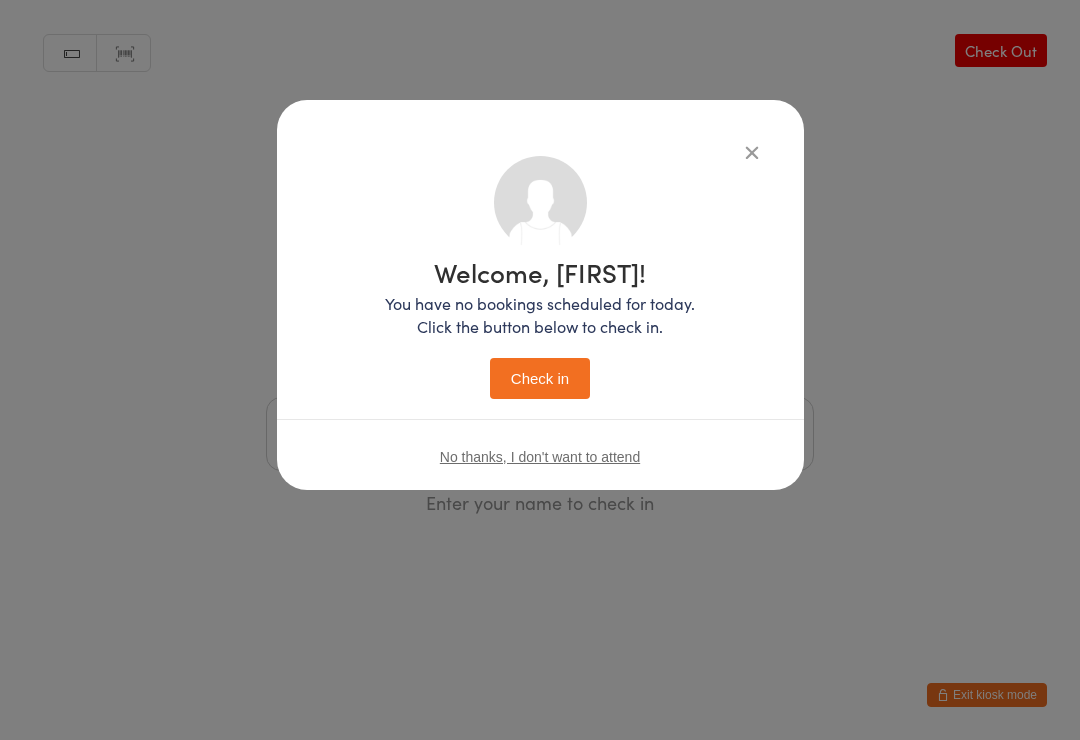 click on "Check in" at bounding box center [540, 378] 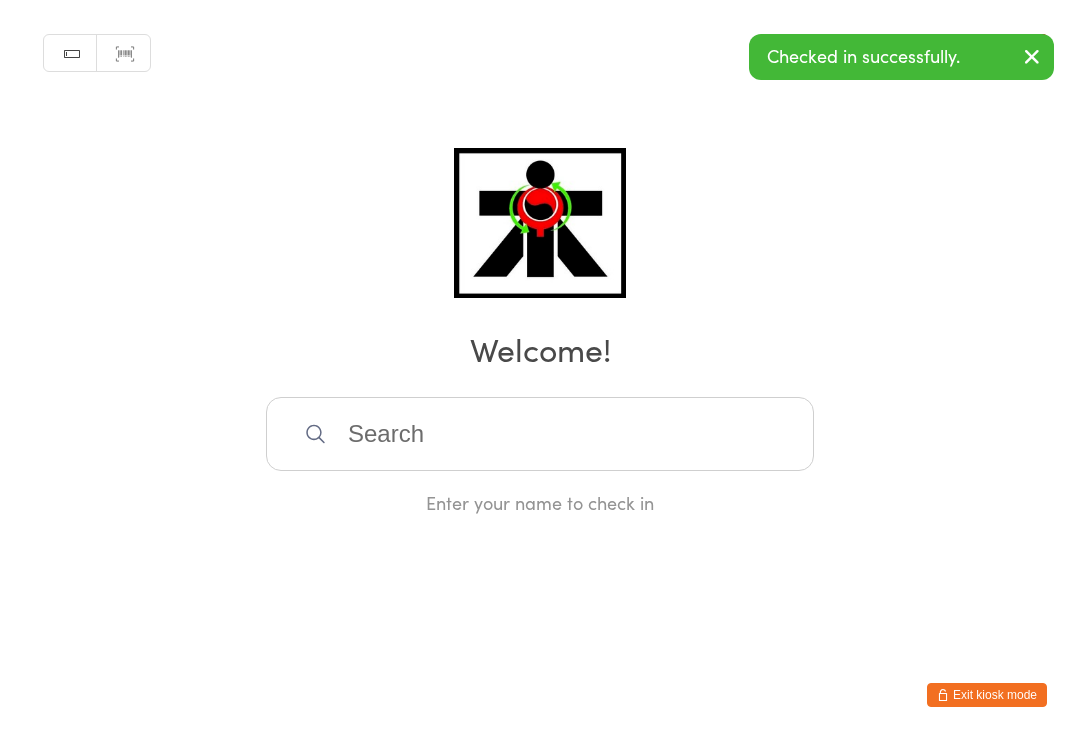 click at bounding box center [540, 434] 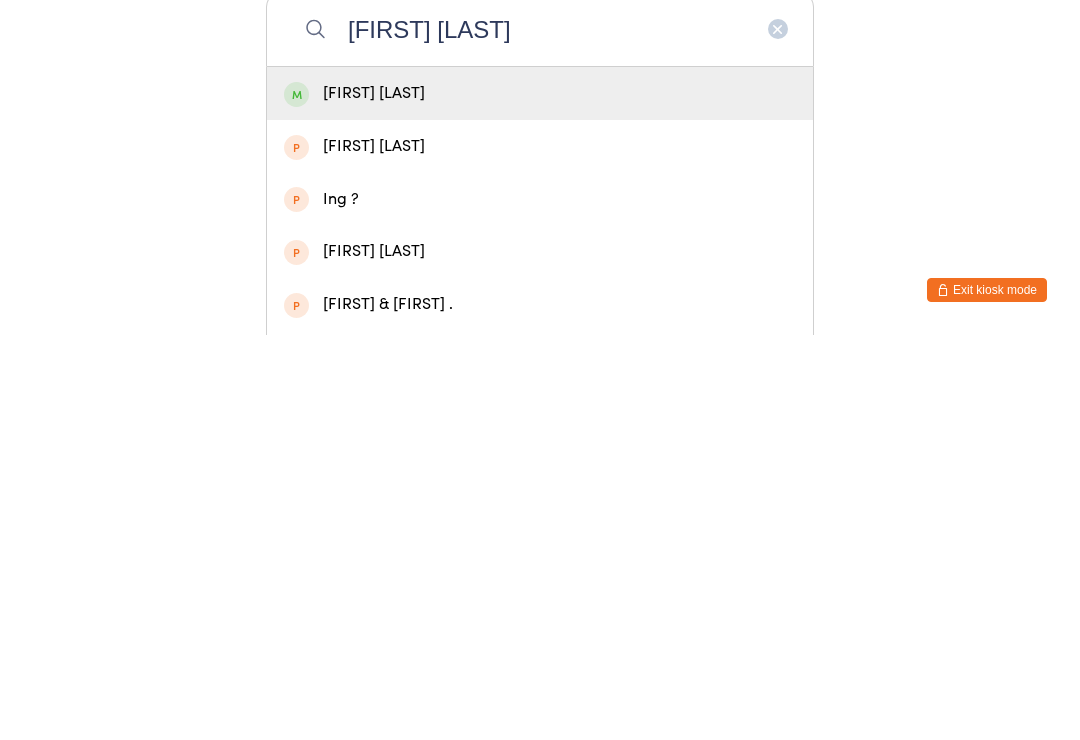 type on "[FIRST] [LAST]" 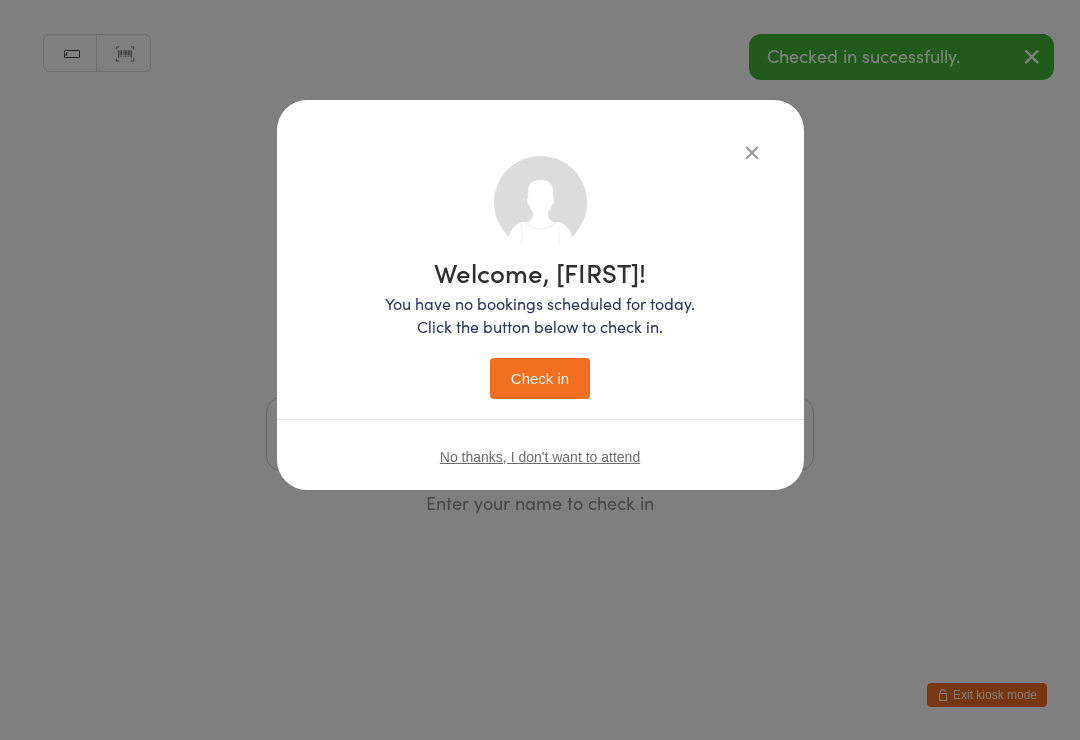 click on "Check in" at bounding box center [540, 378] 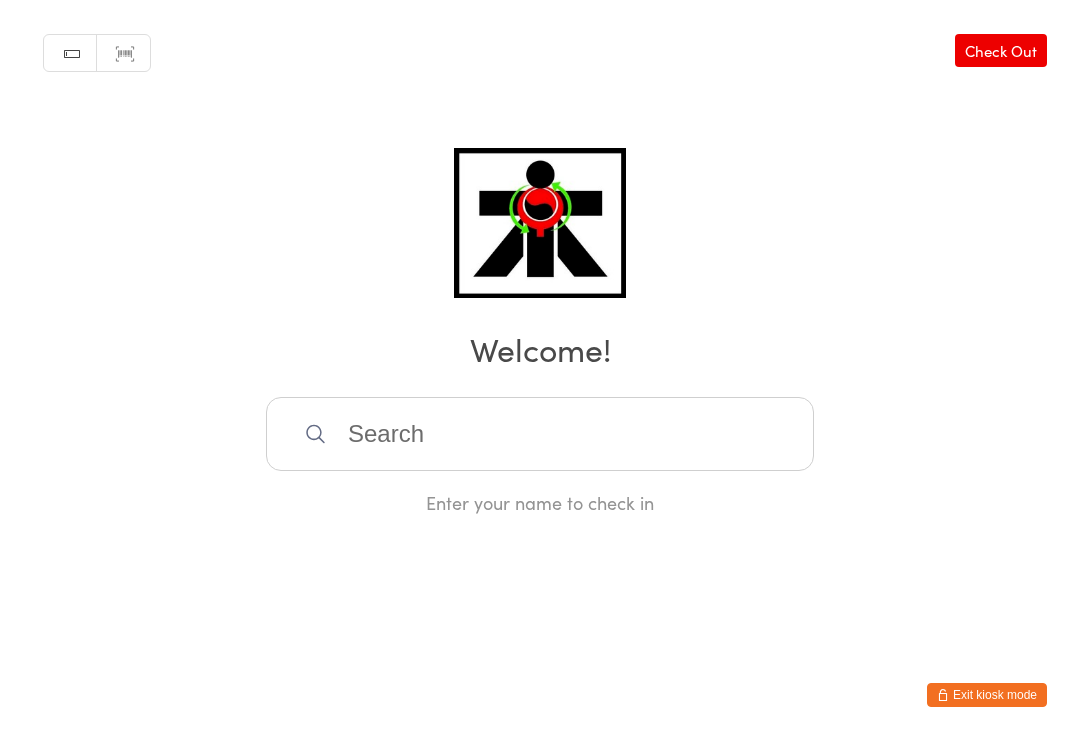 click at bounding box center (540, 434) 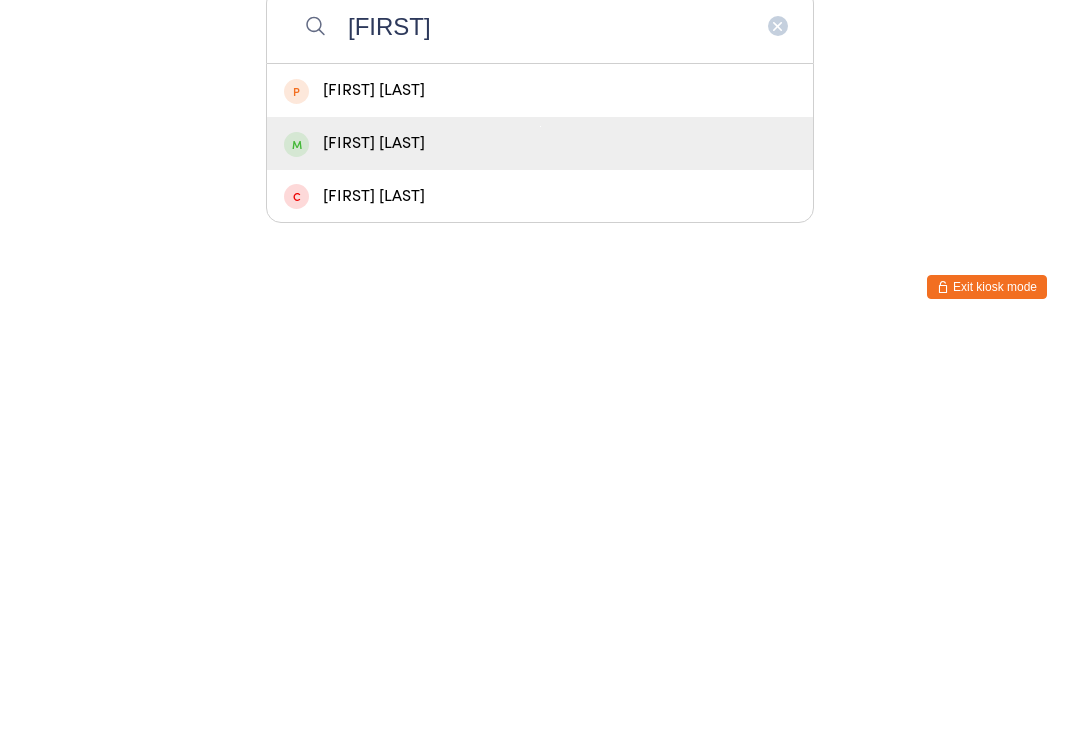 type on "[FIRST]" 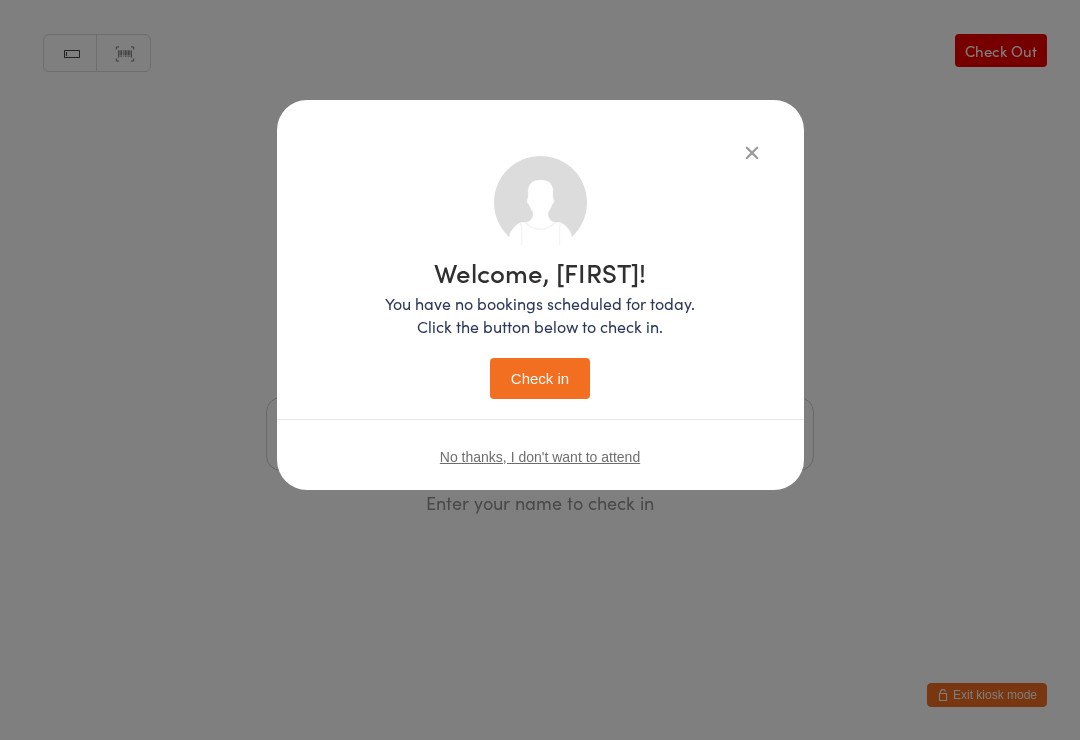 click on "Welcome, [FIRST]! You have no bookings scheduled for today. Click the button below to check in. Check in No thanks, I don't want to attend" at bounding box center [540, 370] 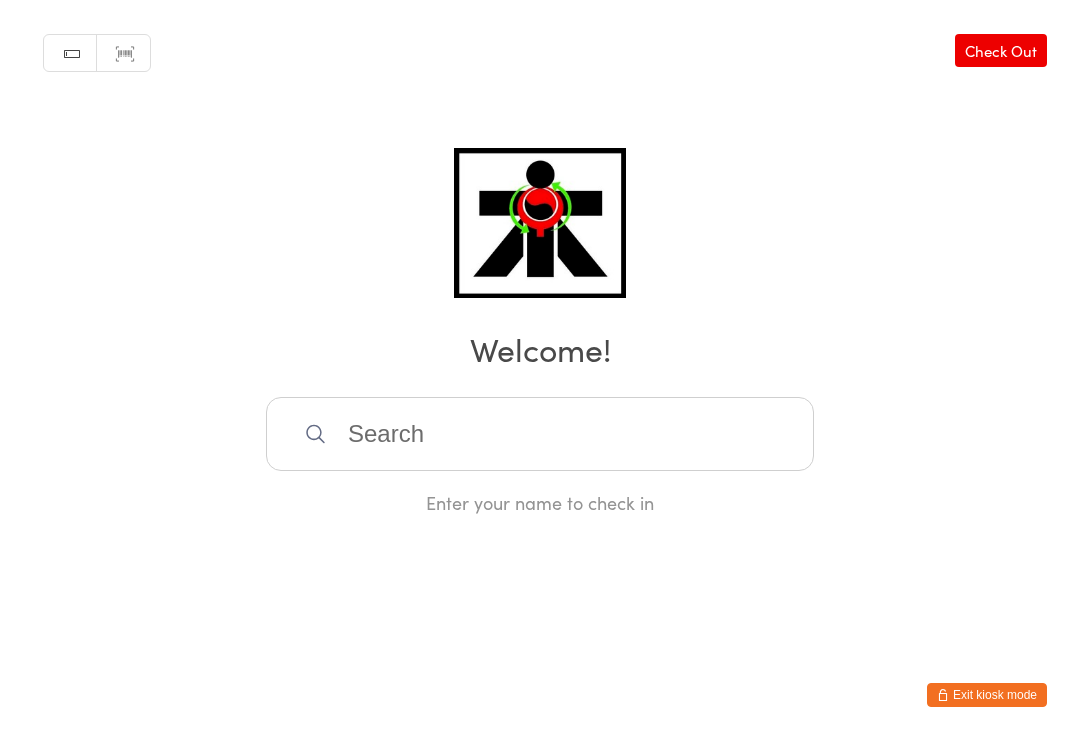 click on "Manual search Scanner input Check Out Welcome! Enter your name to check in" at bounding box center [540, 257] 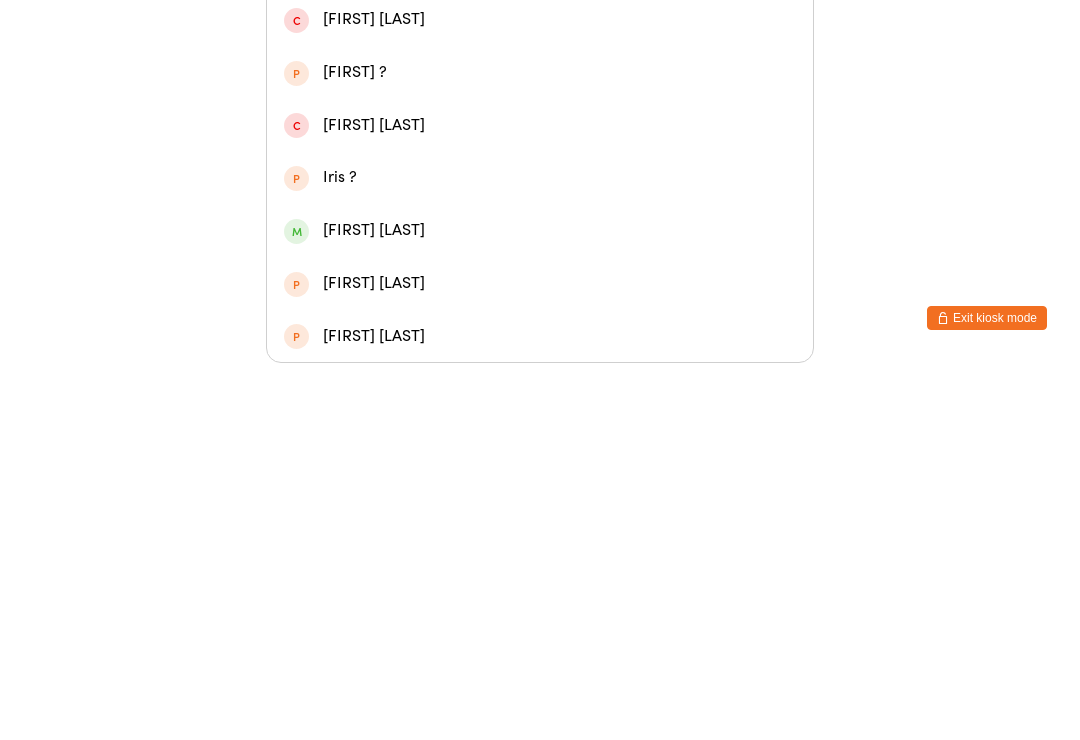 scroll, scrollTop: 536, scrollLeft: 0, axis: vertical 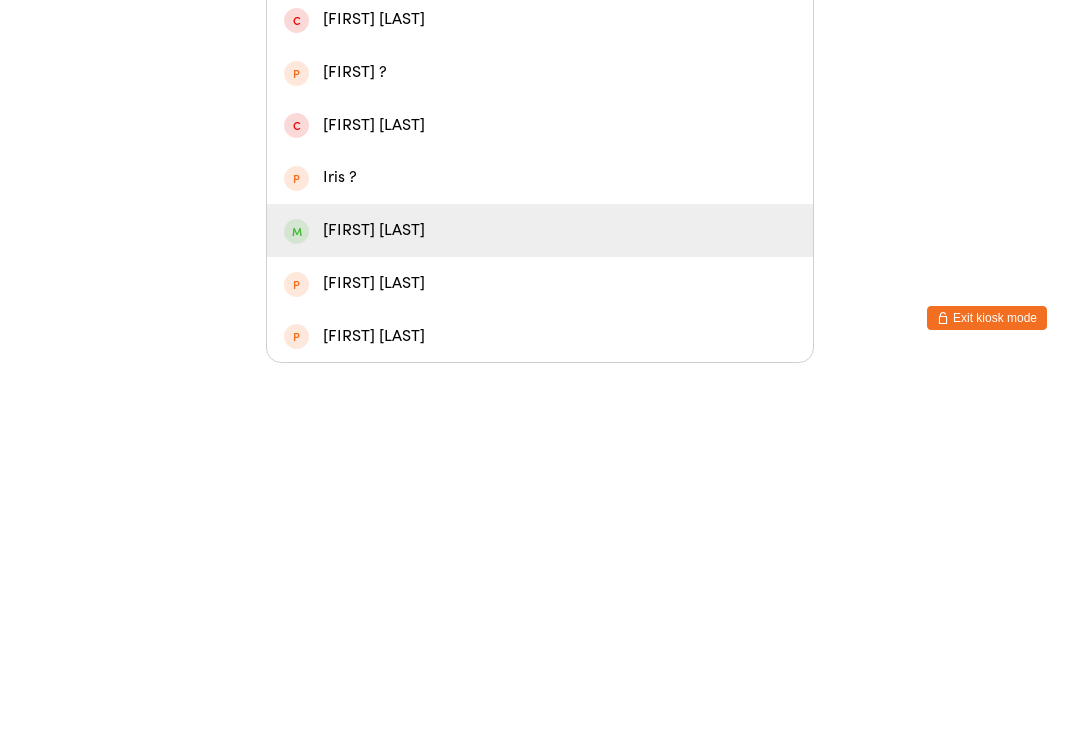 type on "[FIRST]" 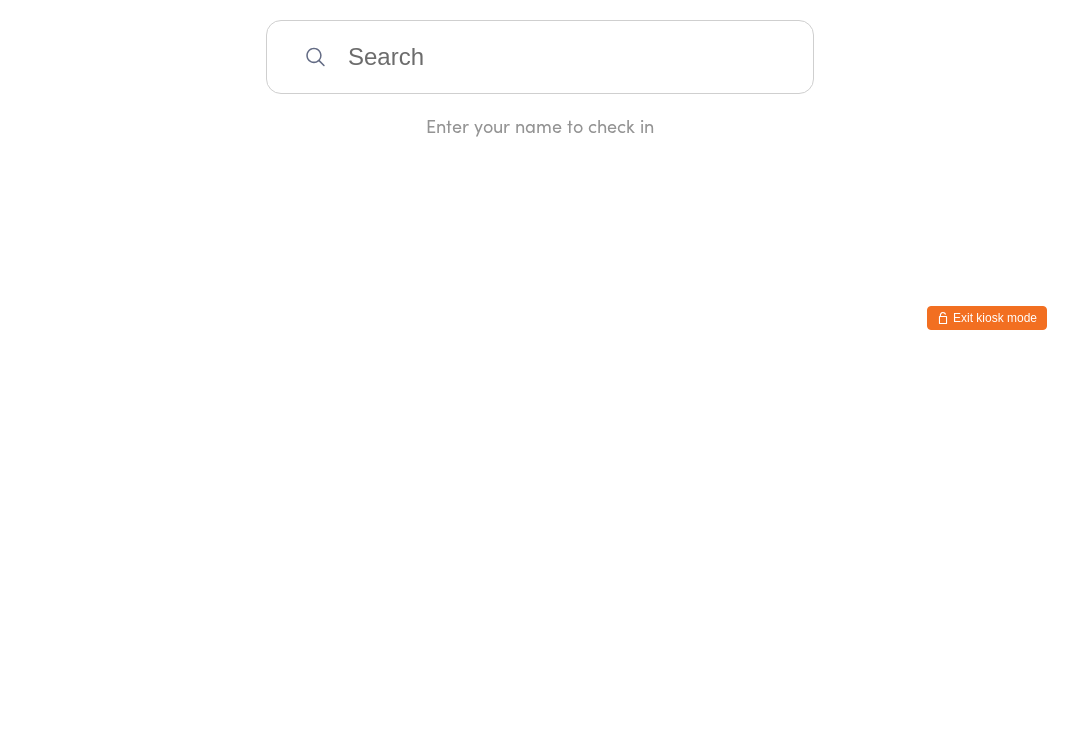 scroll, scrollTop: 0, scrollLeft: 0, axis: both 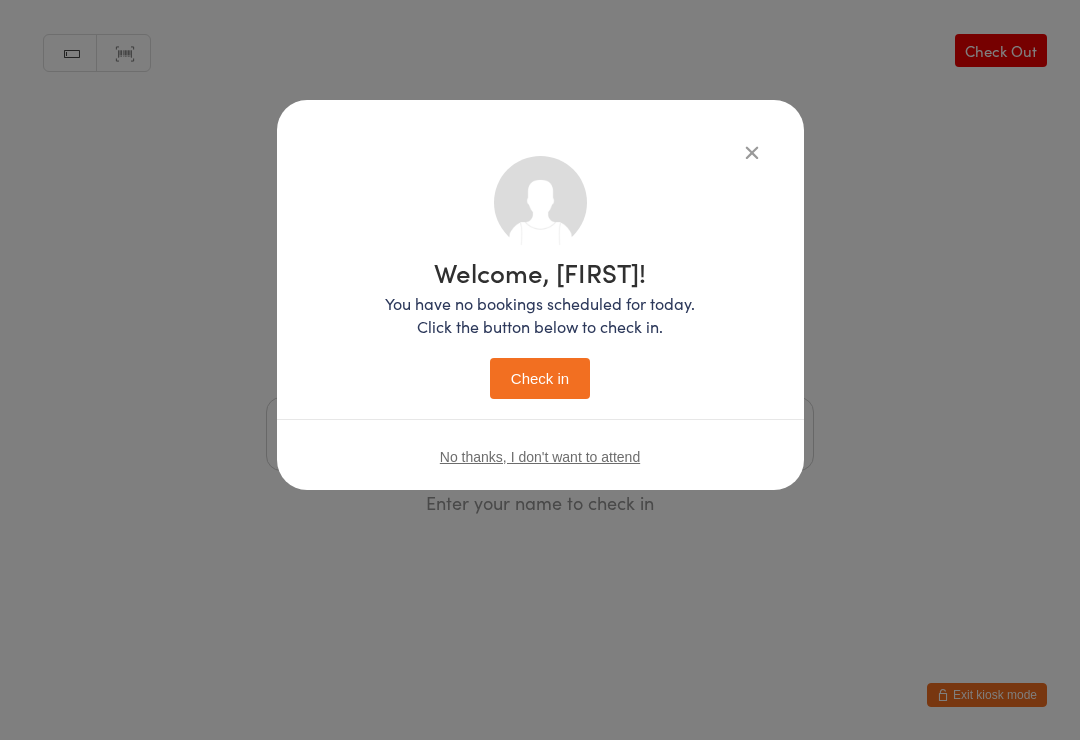 click on "Check in" at bounding box center [540, 378] 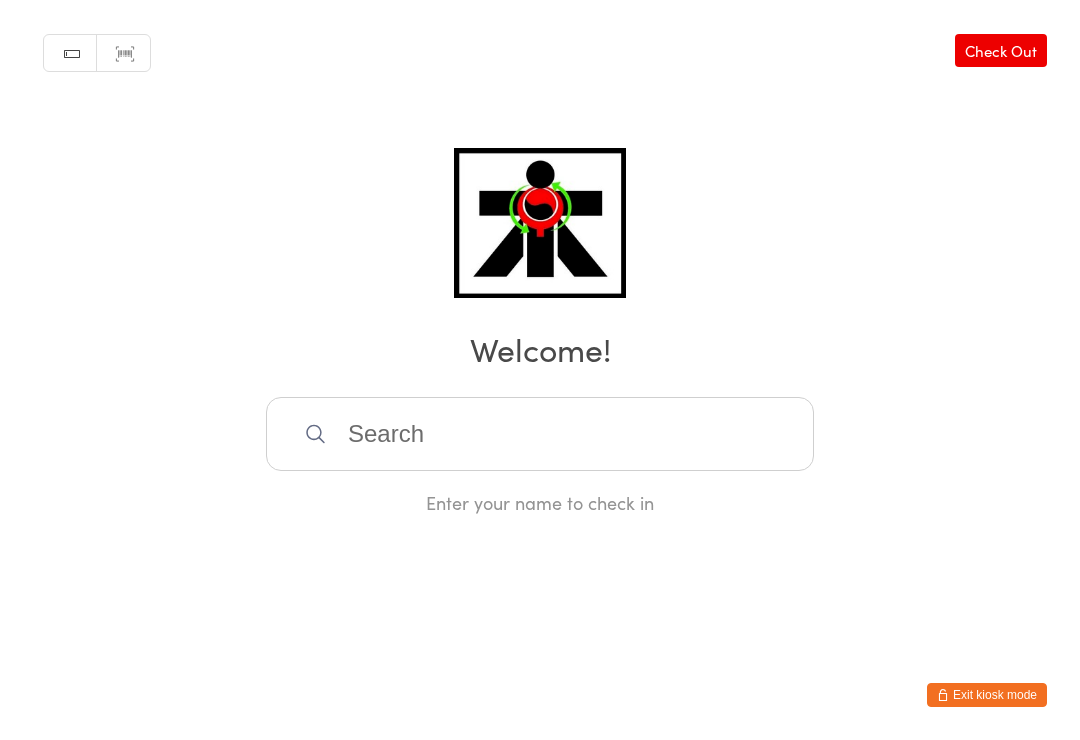 click at bounding box center [540, 434] 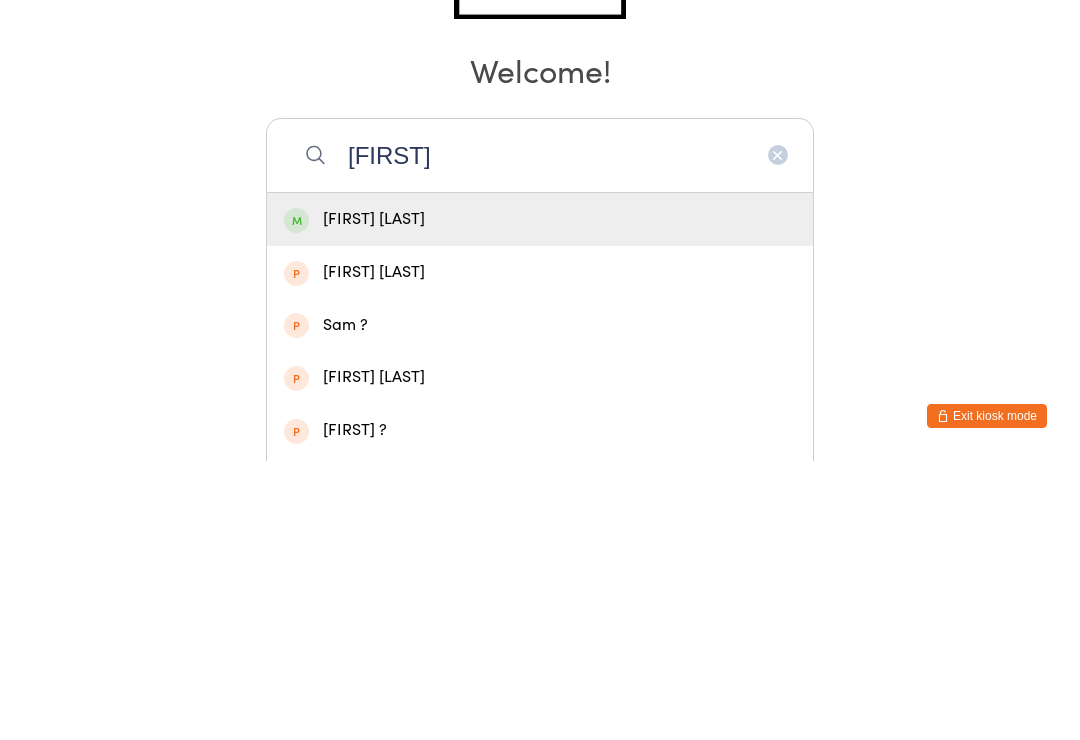 type on "[FIRST]" 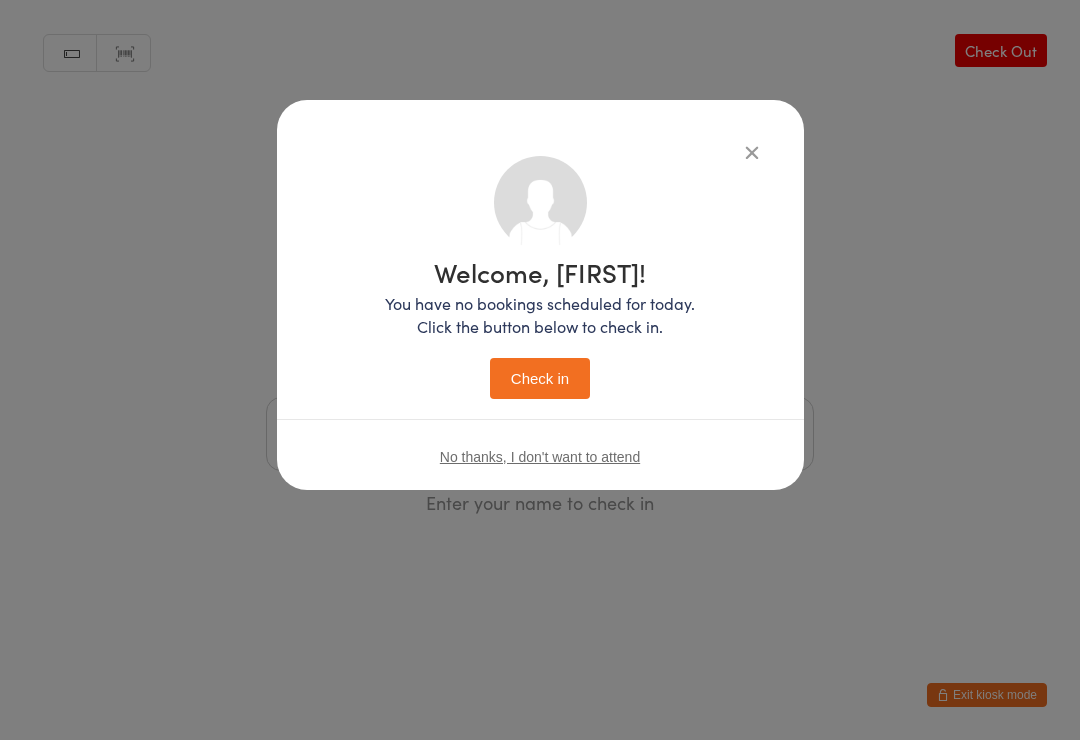 click on "Check in" at bounding box center (540, 378) 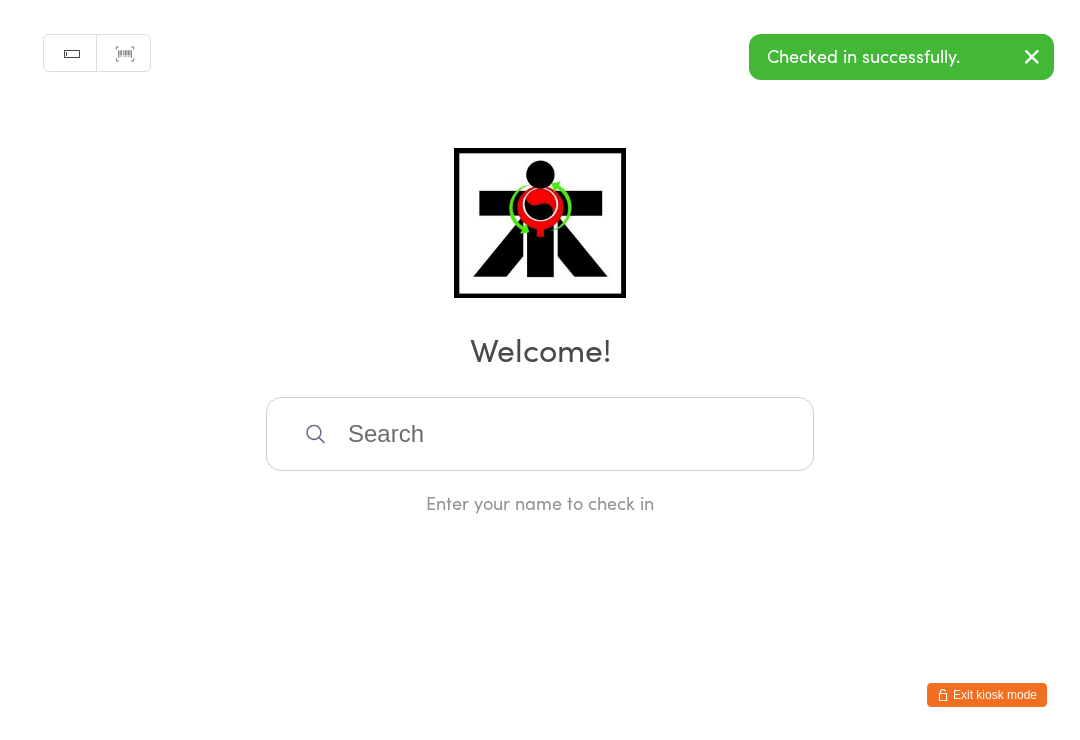 click at bounding box center (540, 434) 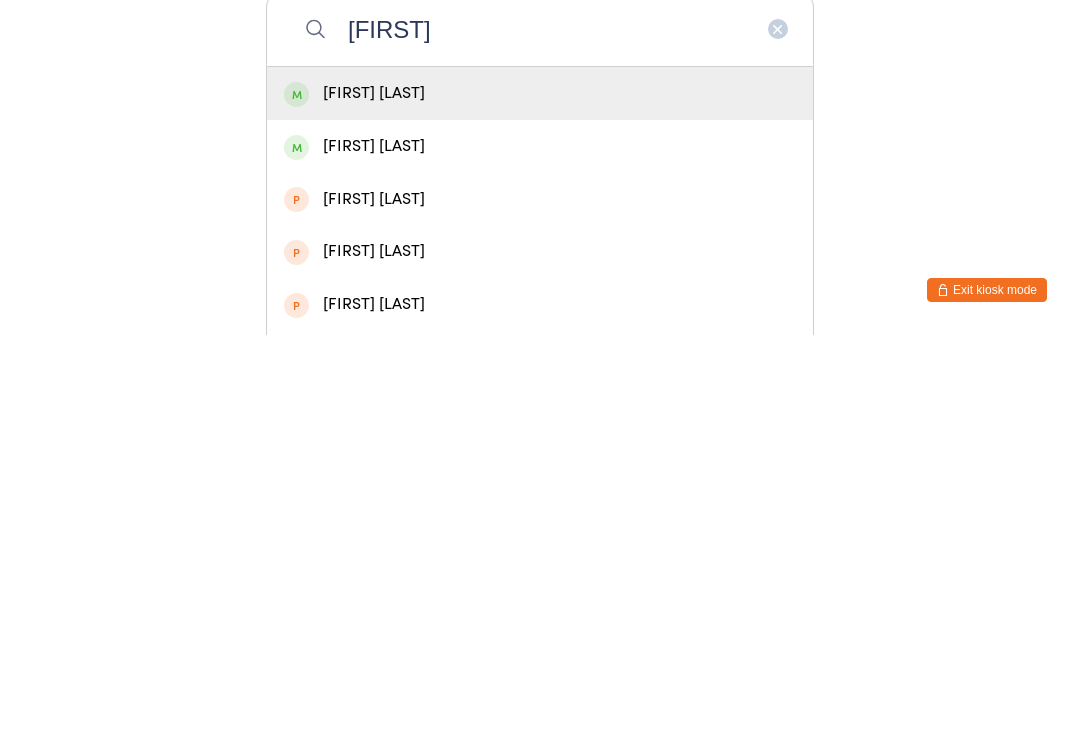type on "[FIRST]" 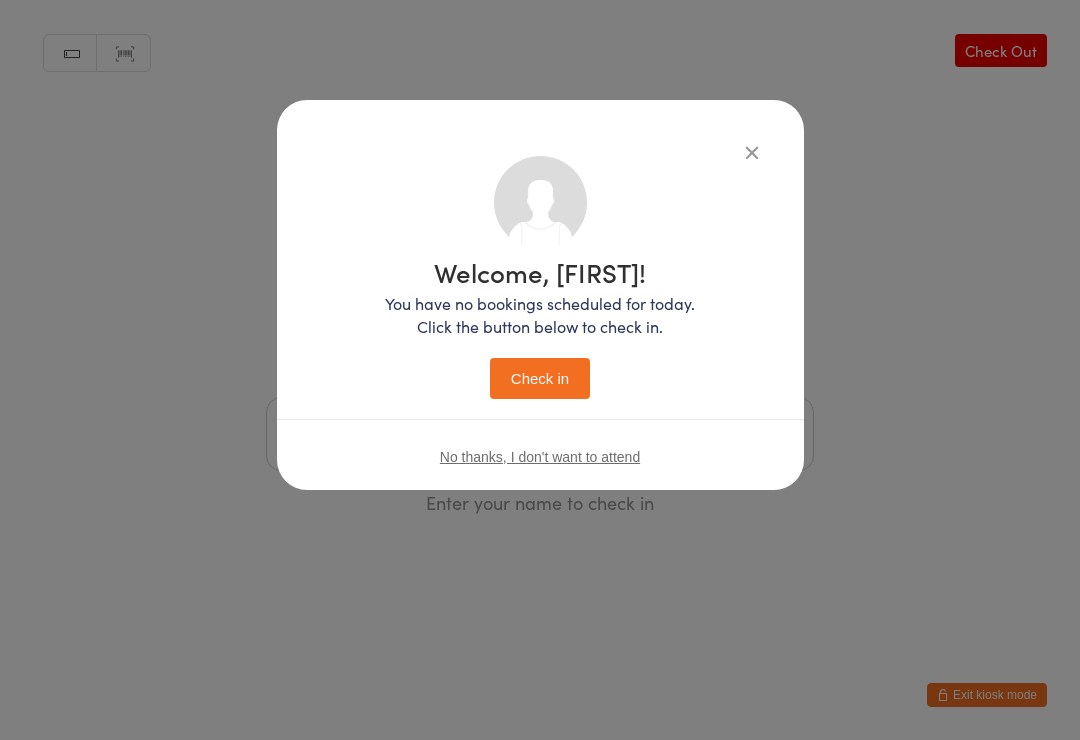 click on "Check in" at bounding box center [540, 378] 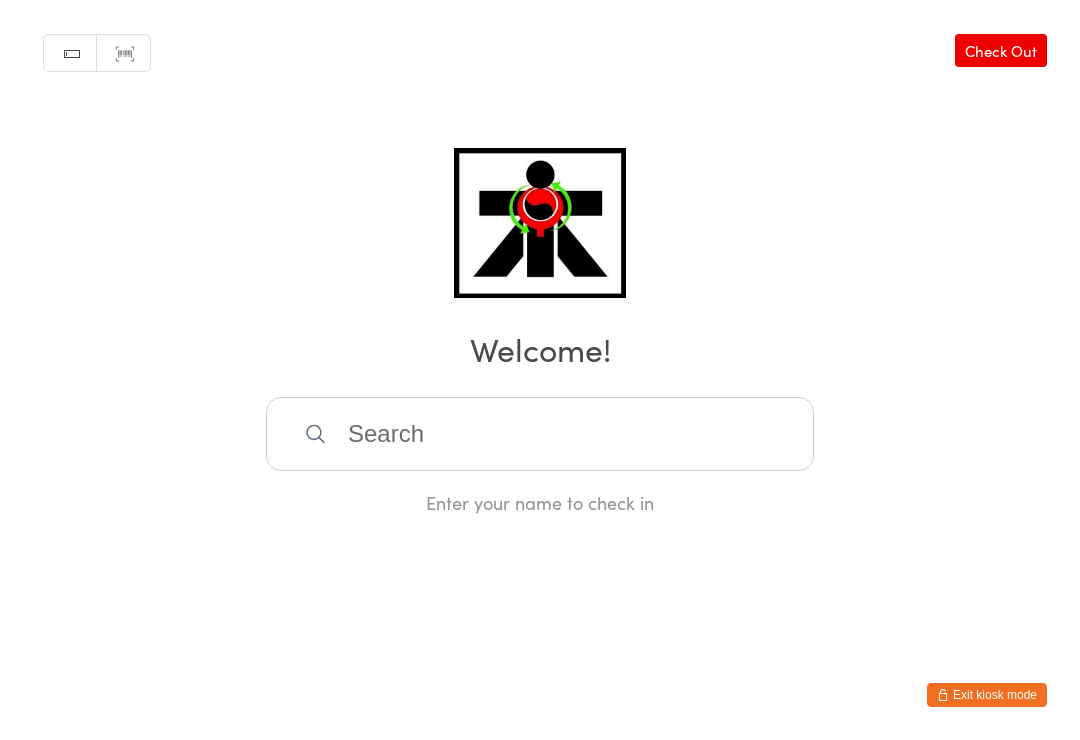 click at bounding box center (540, 434) 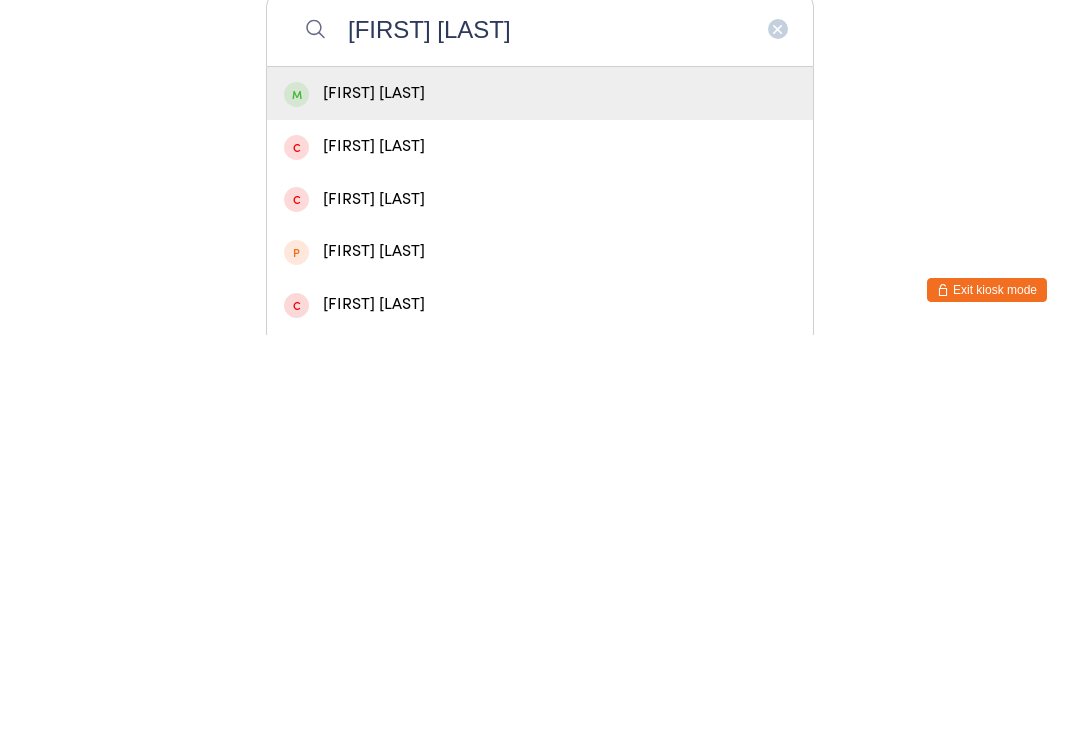 type on "[FIRST] [LAST]" 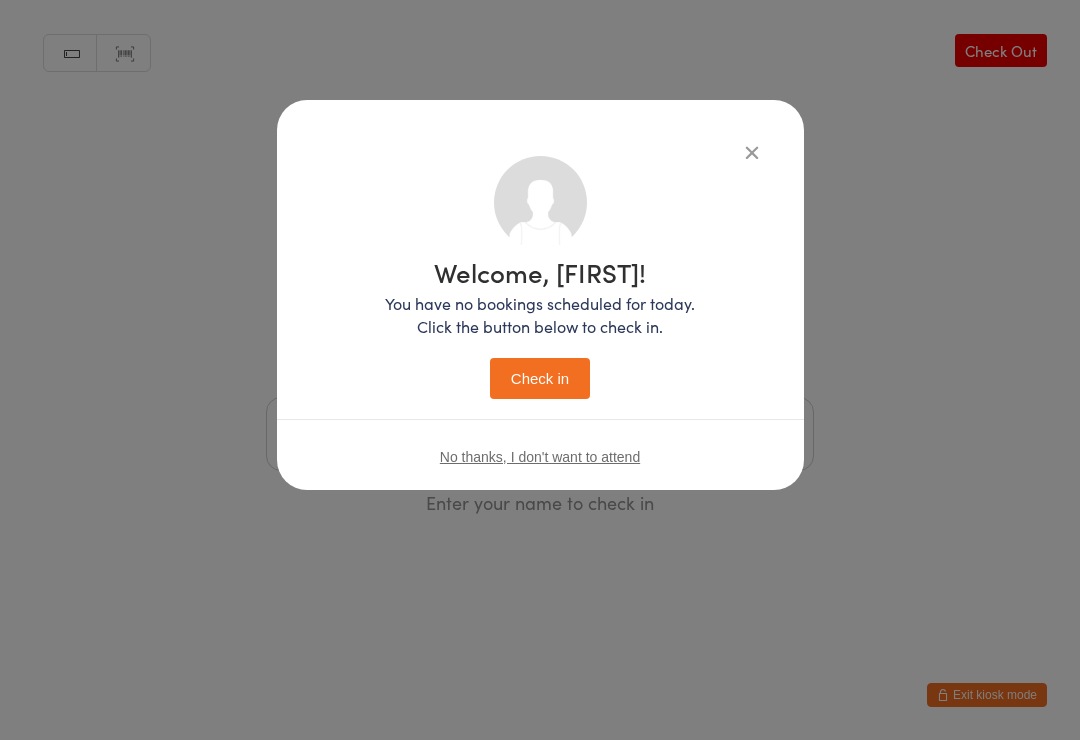 click on "Check in" at bounding box center (540, 378) 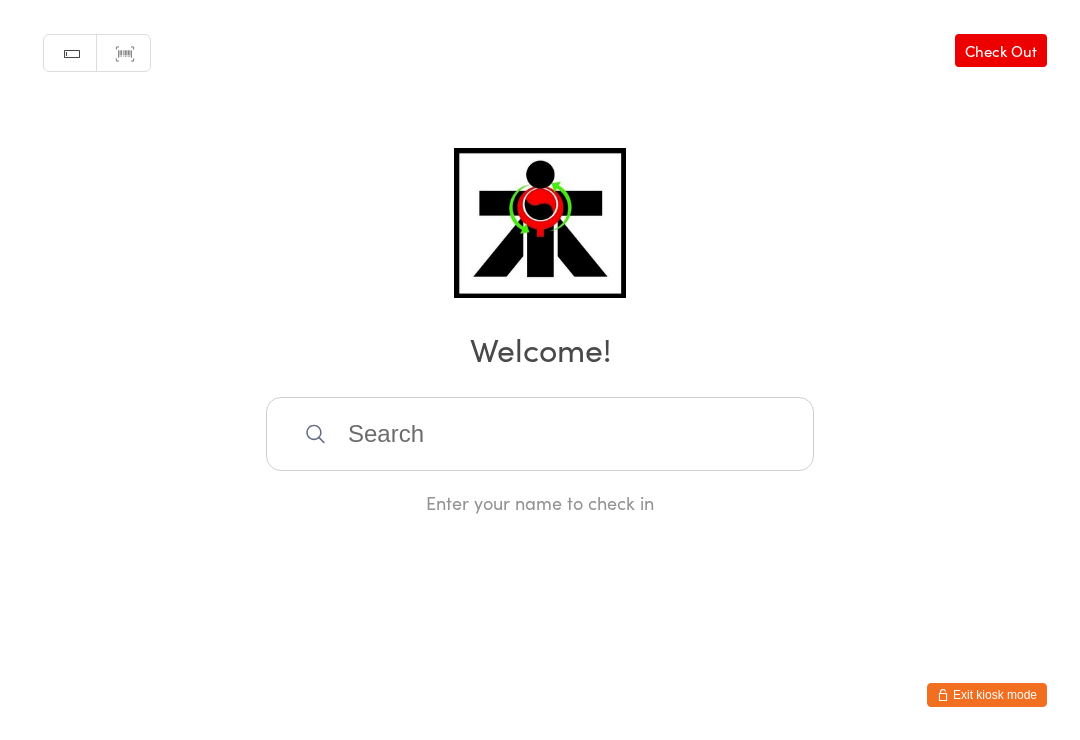 click at bounding box center (540, 434) 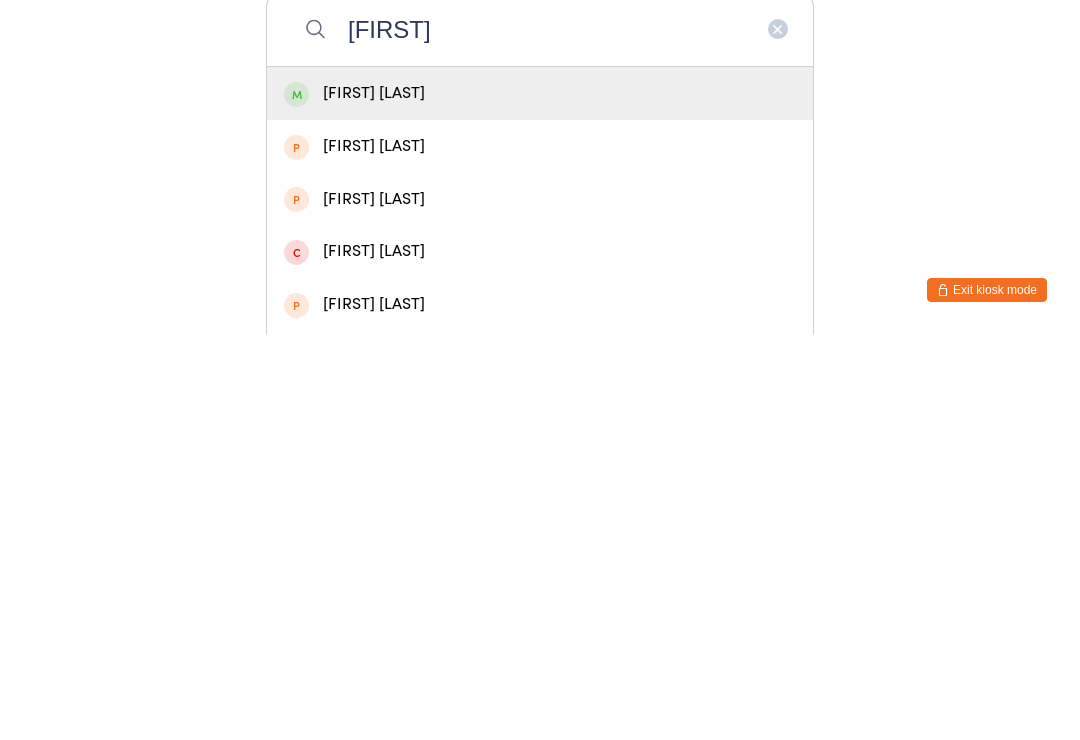 type on "[FIRST]" 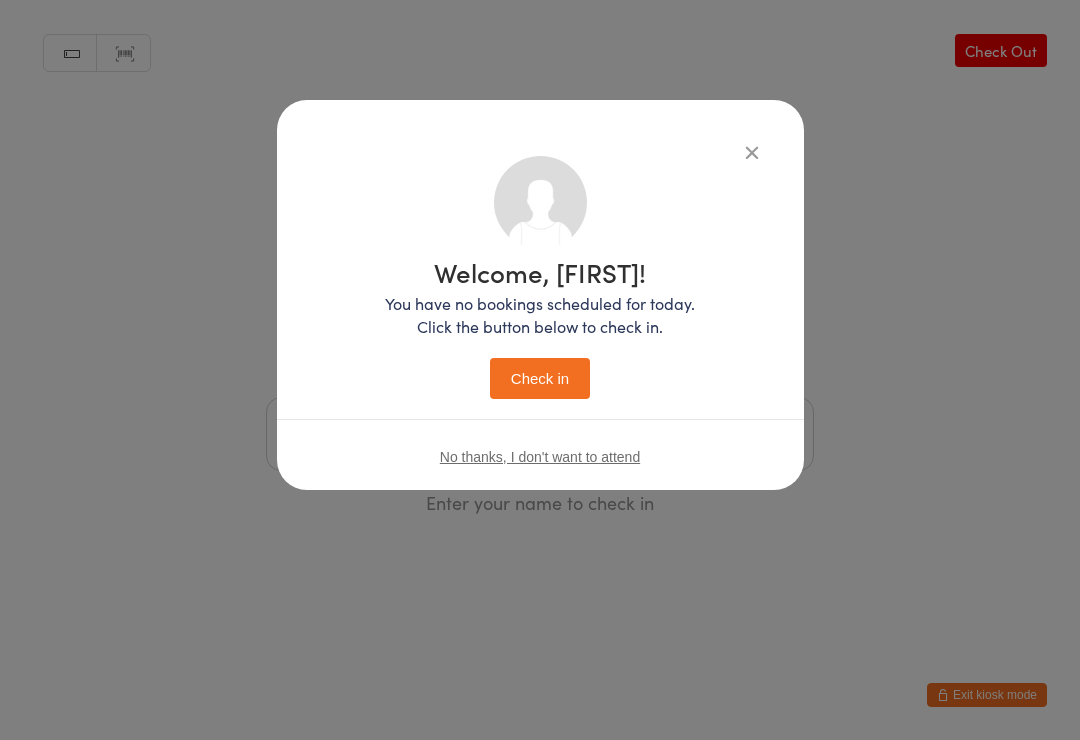 click on "Check in" at bounding box center (540, 378) 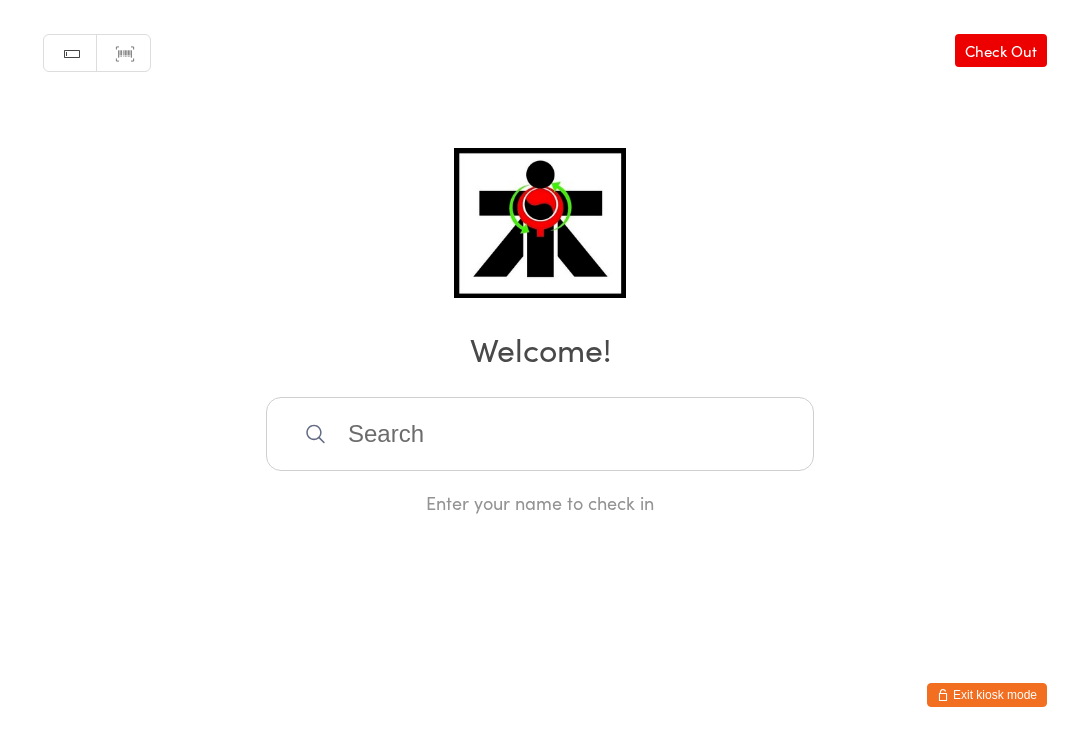 click at bounding box center [540, 434] 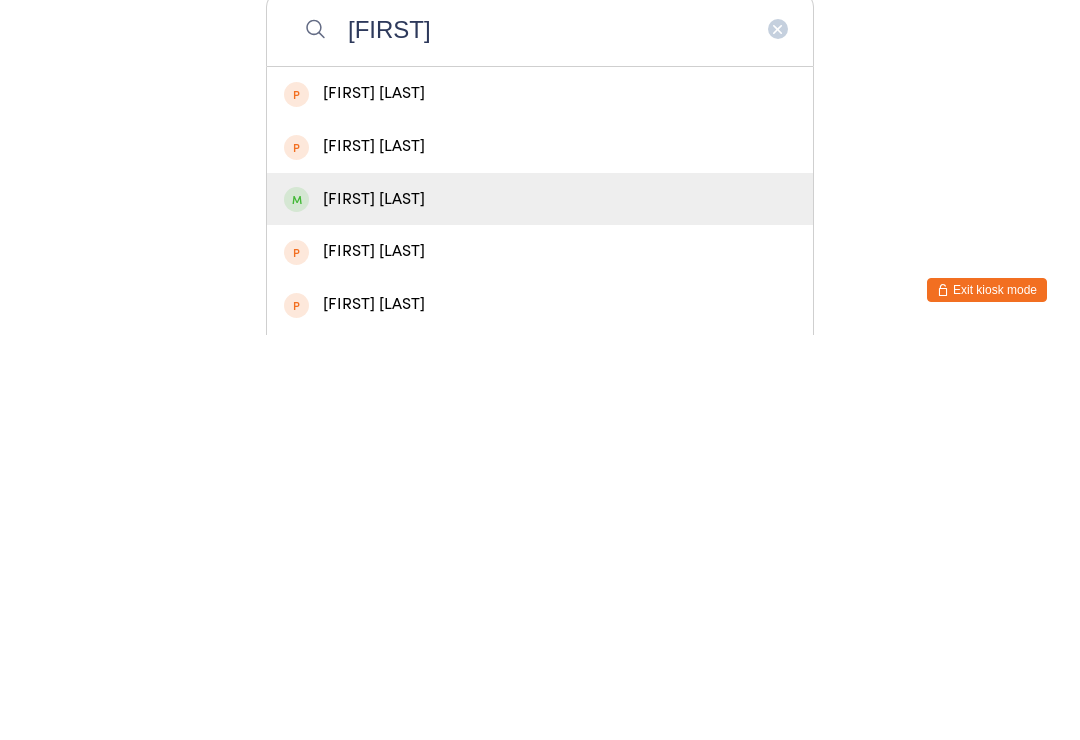type on "[FIRST]" 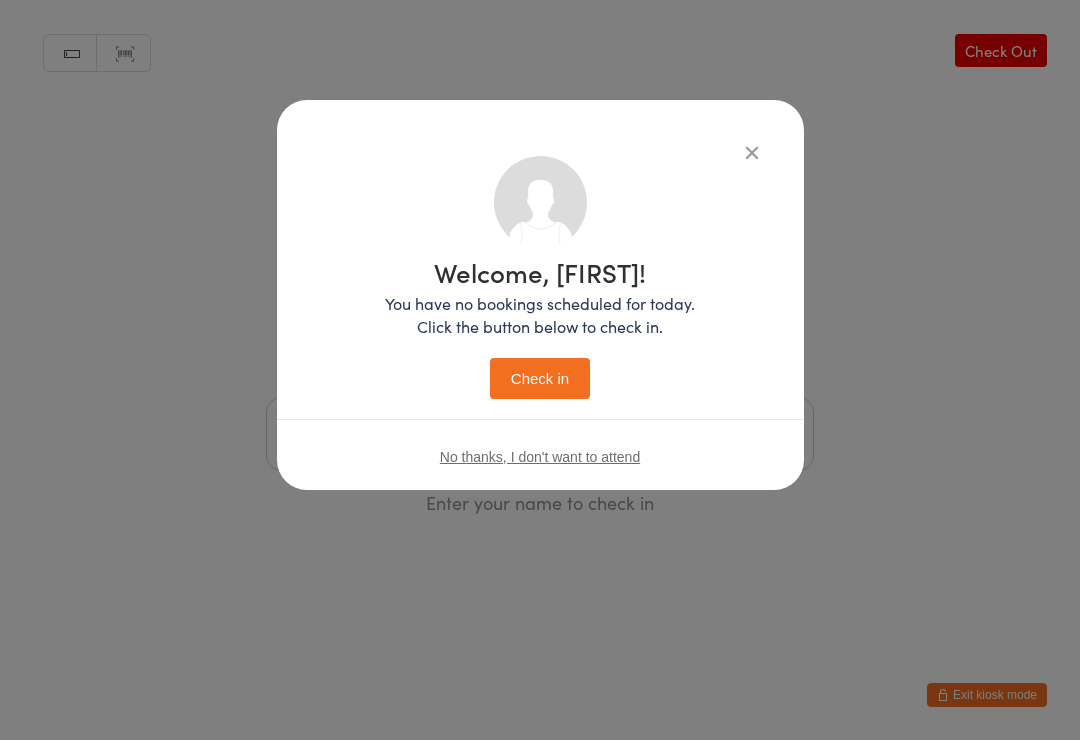 click on "Check in" at bounding box center (540, 378) 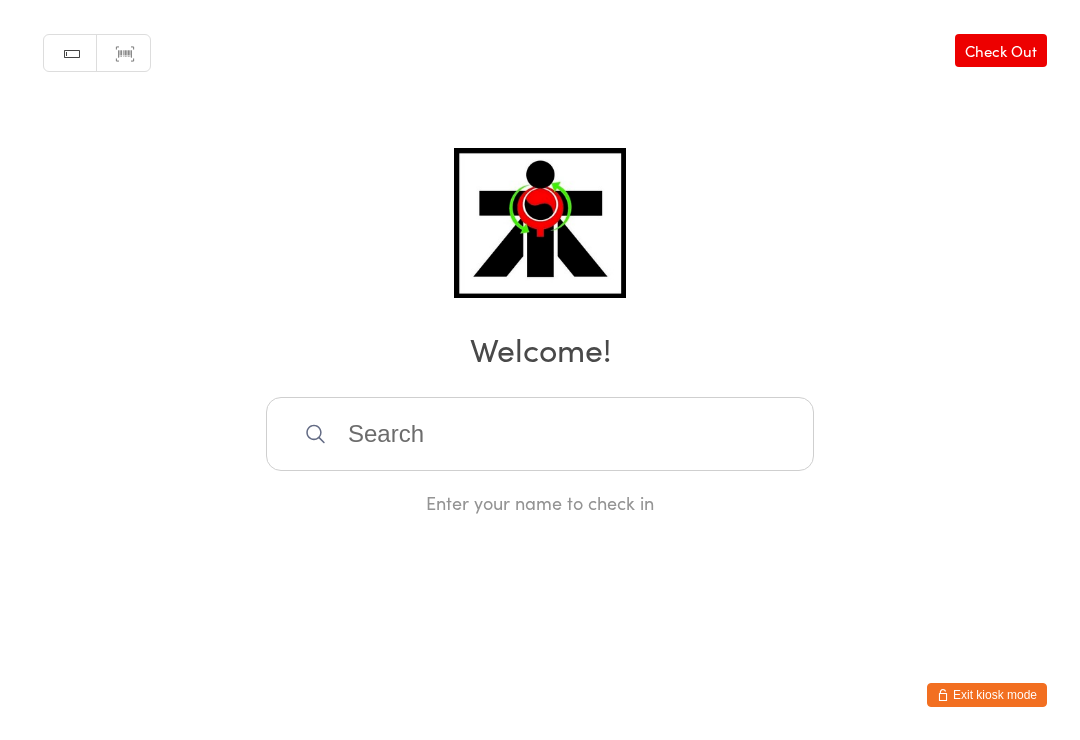 click at bounding box center (540, 434) 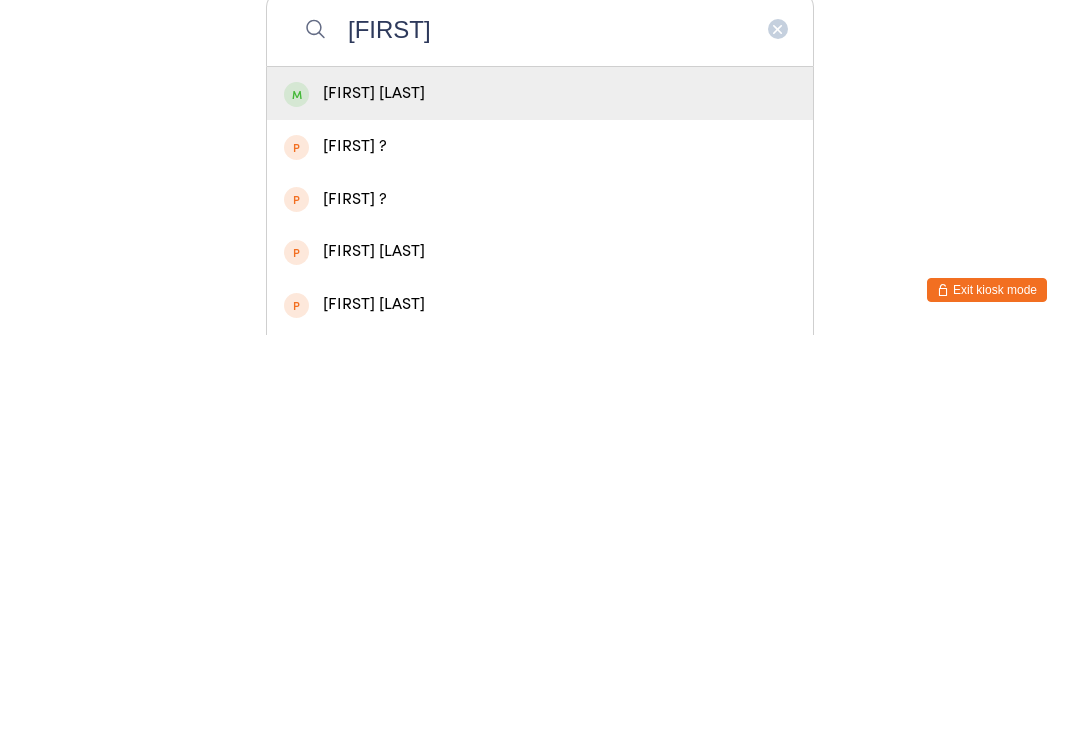 type on "[FIRST]" 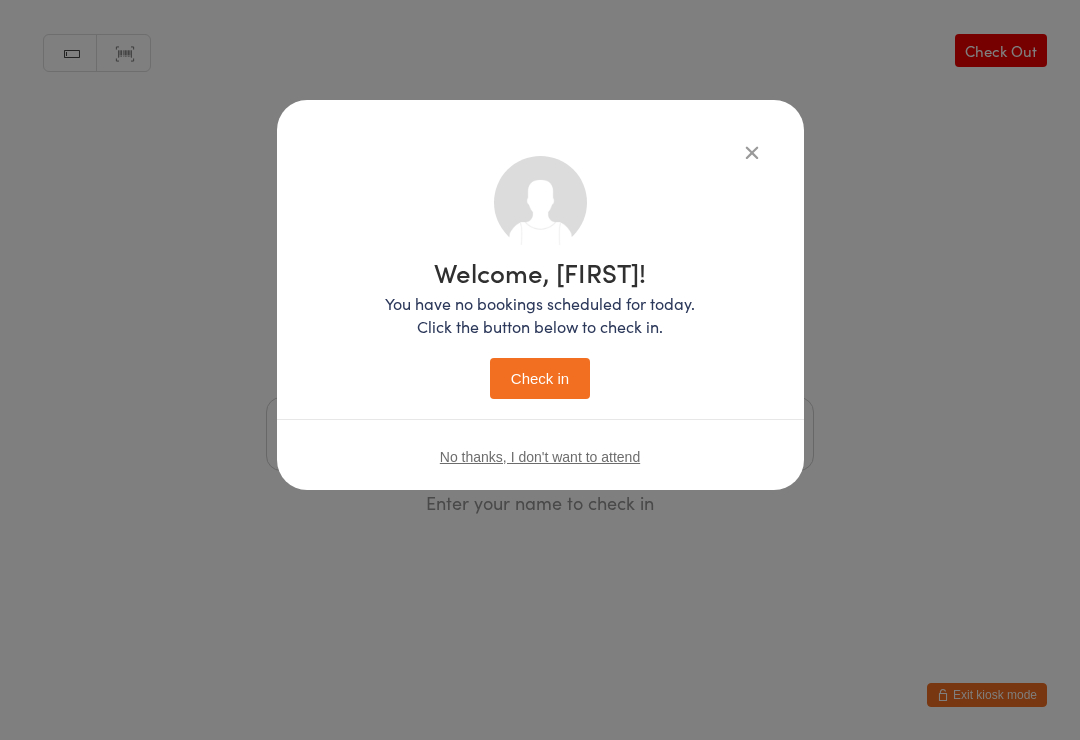 click on "Check in" at bounding box center (540, 378) 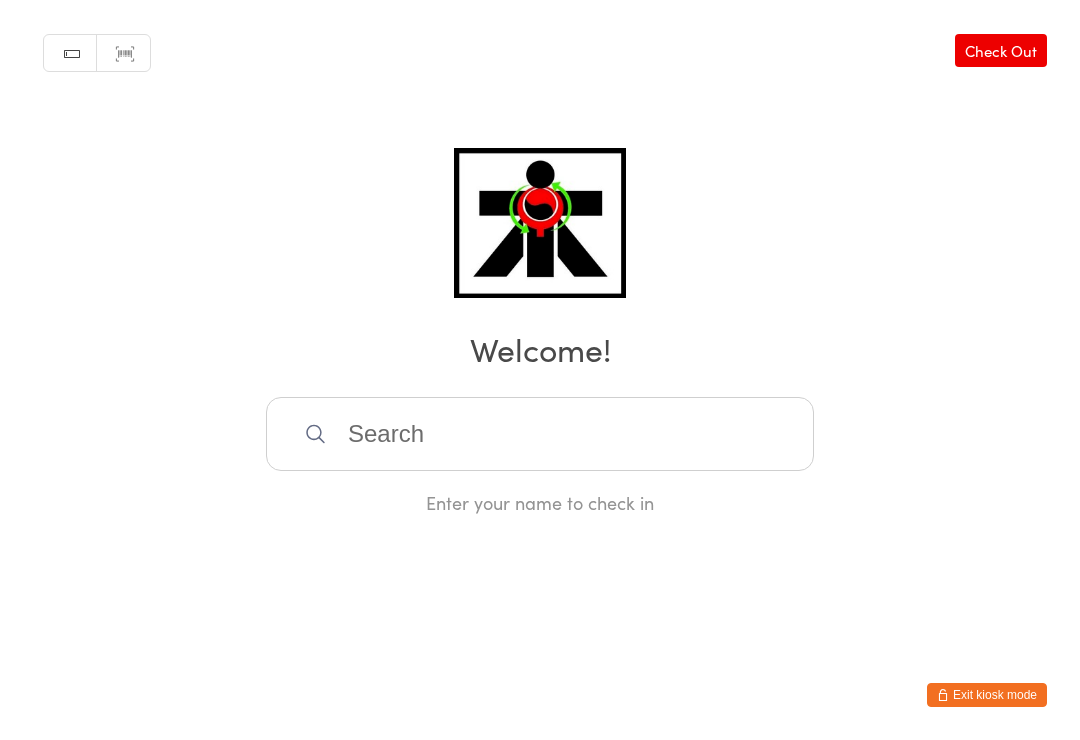click at bounding box center (540, 434) 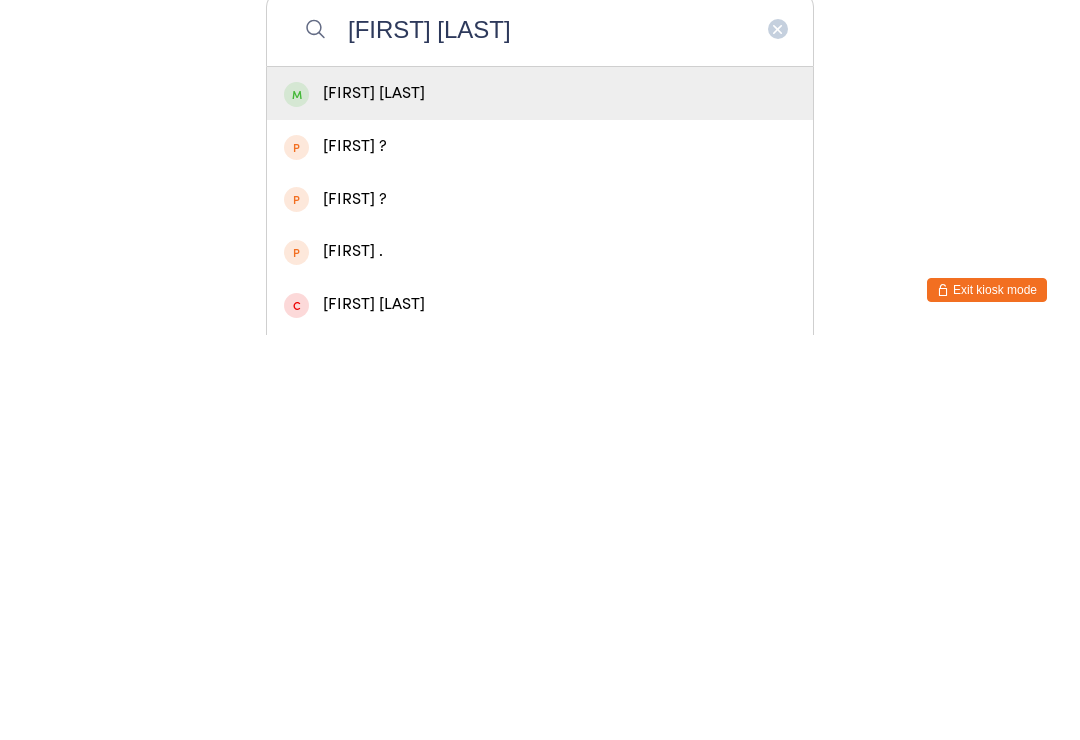 type on "[FIRST] [LAST]" 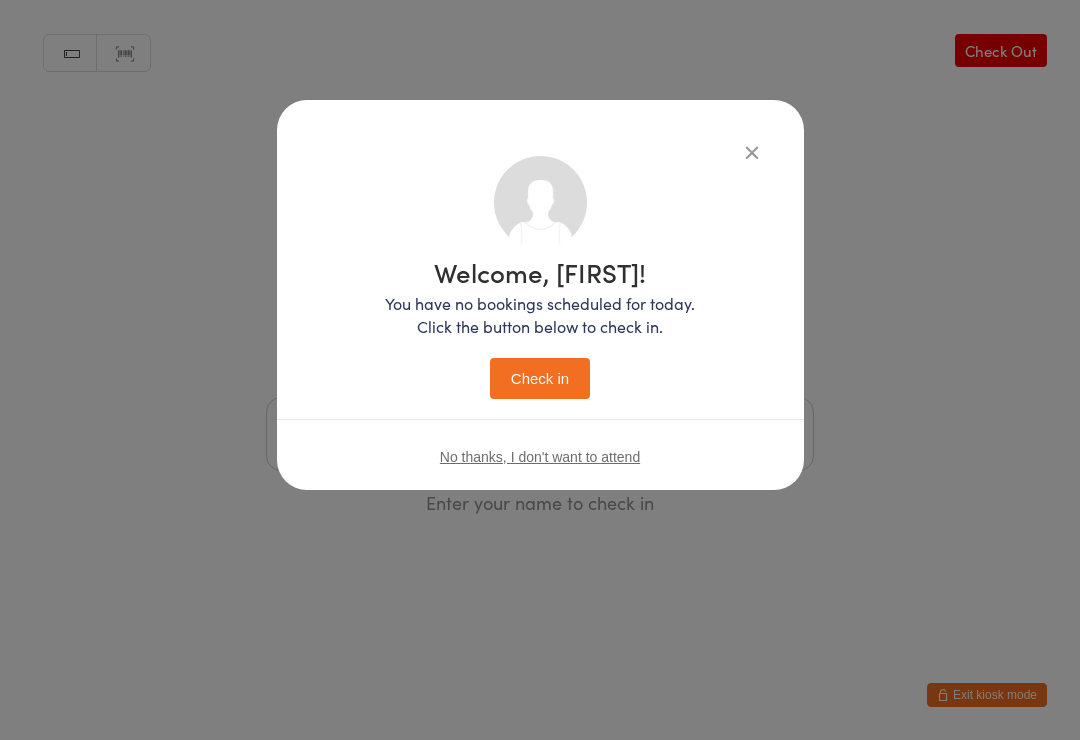 click on "Check in" at bounding box center (540, 378) 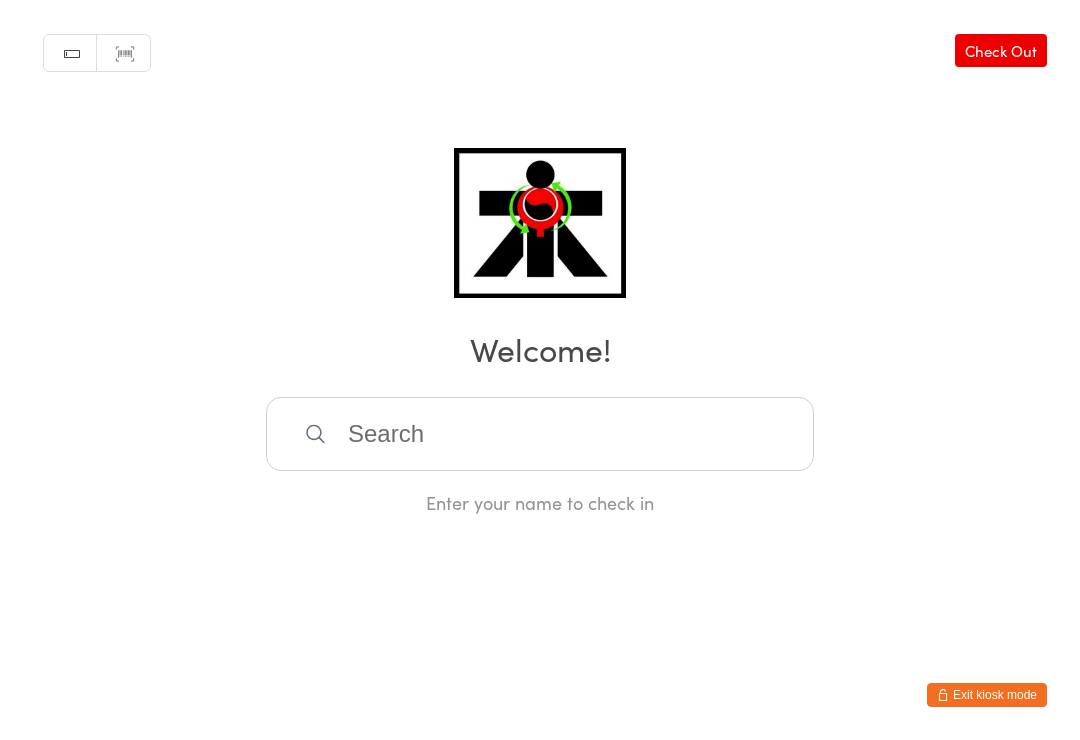 click at bounding box center (540, 434) 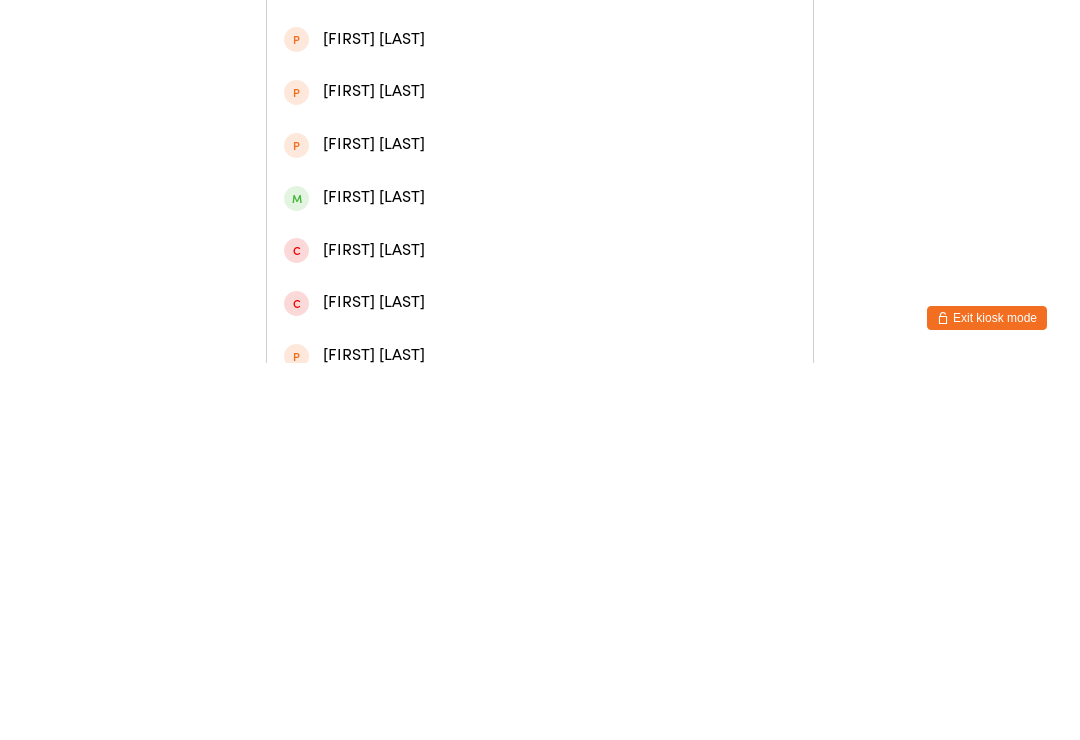 scroll, scrollTop: 189, scrollLeft: 0, axis: vertical 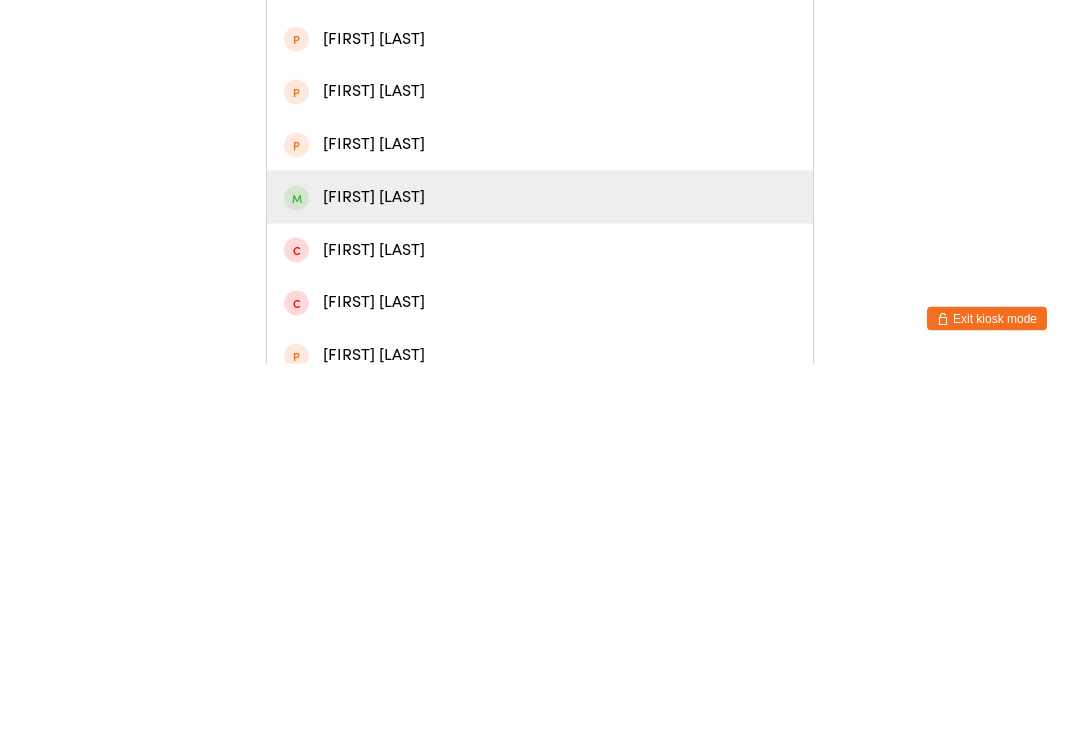 type on "[FIRST]" 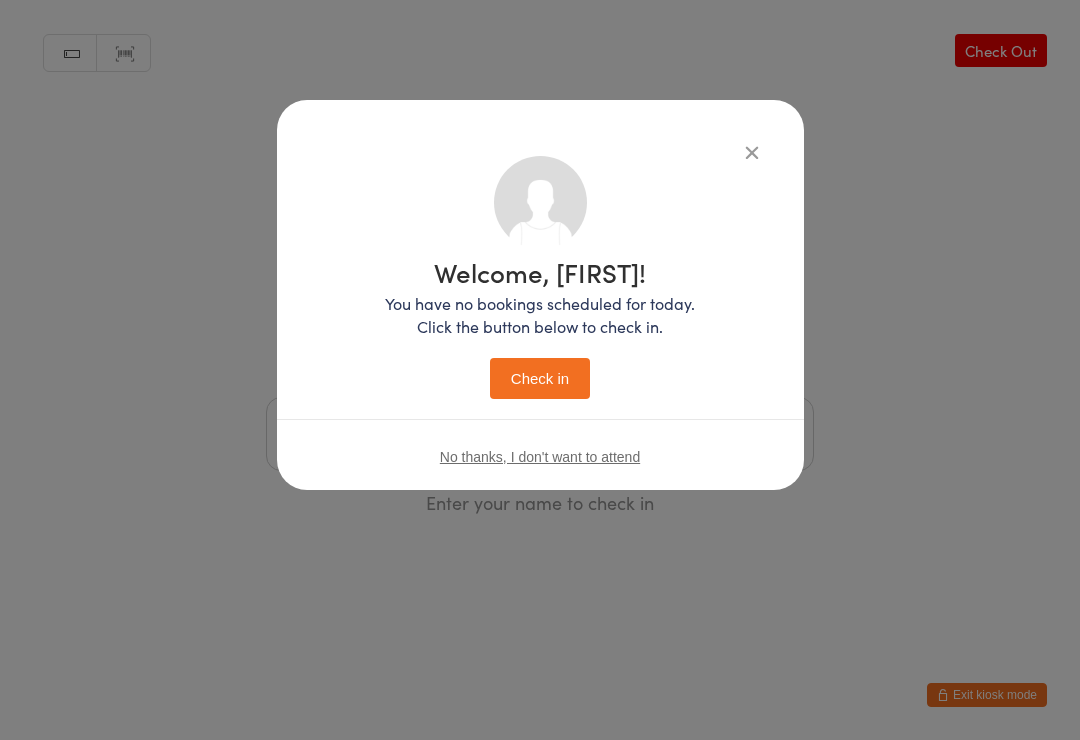 click on "Check in" at bounding box center [540, 378] 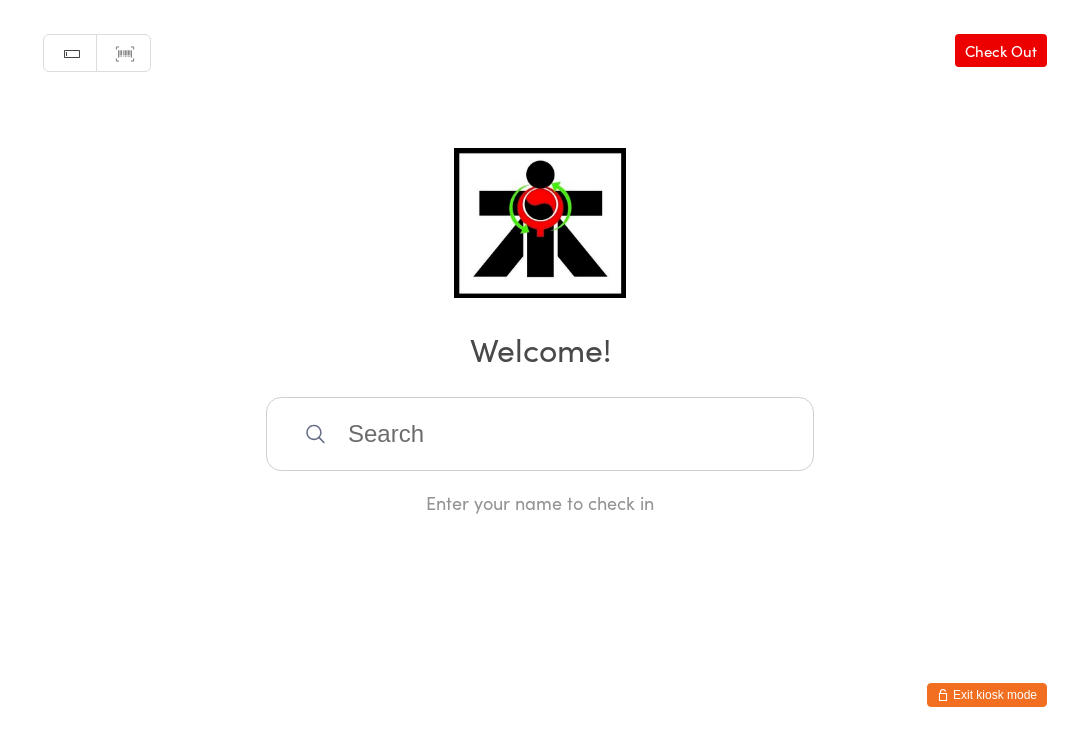 click at bounding box center (540, 434) 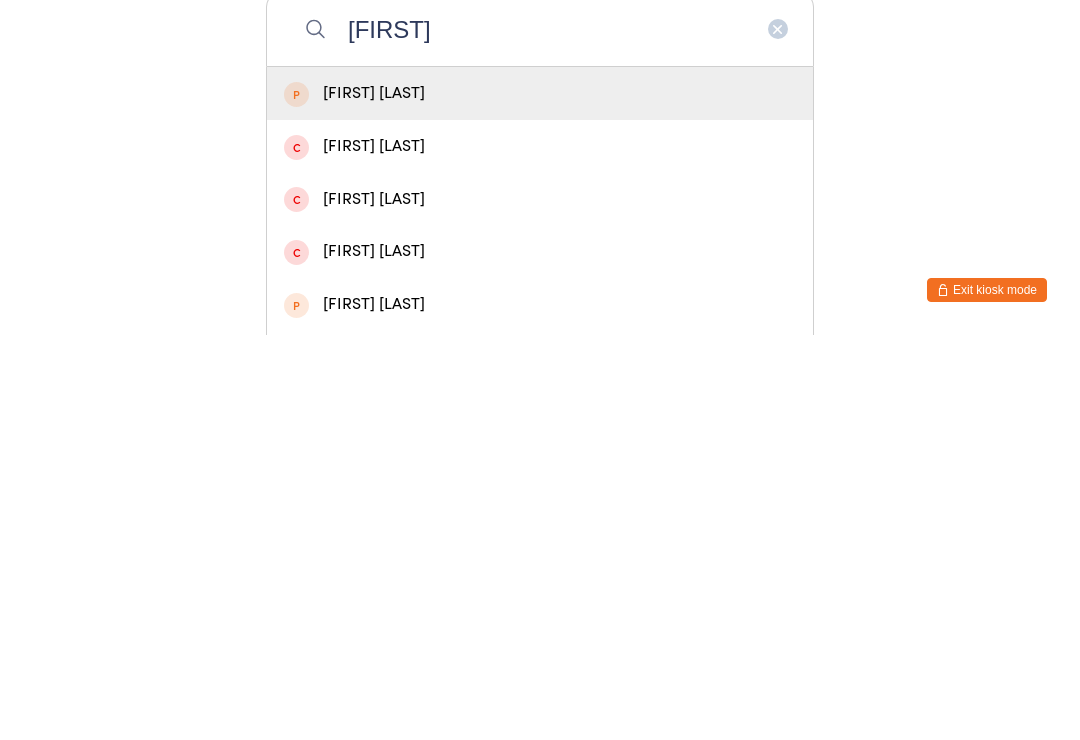 scroll, scrollTop: 405, scrollLeft: 0, axis: vertical 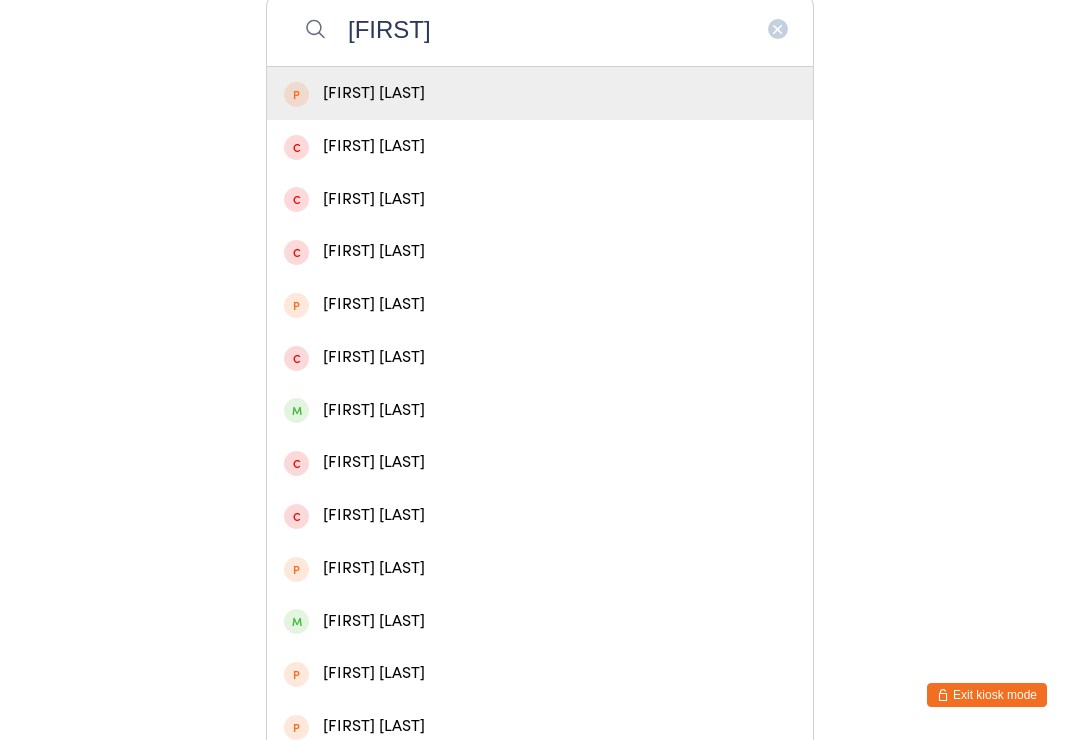 type on "[FIRST]" 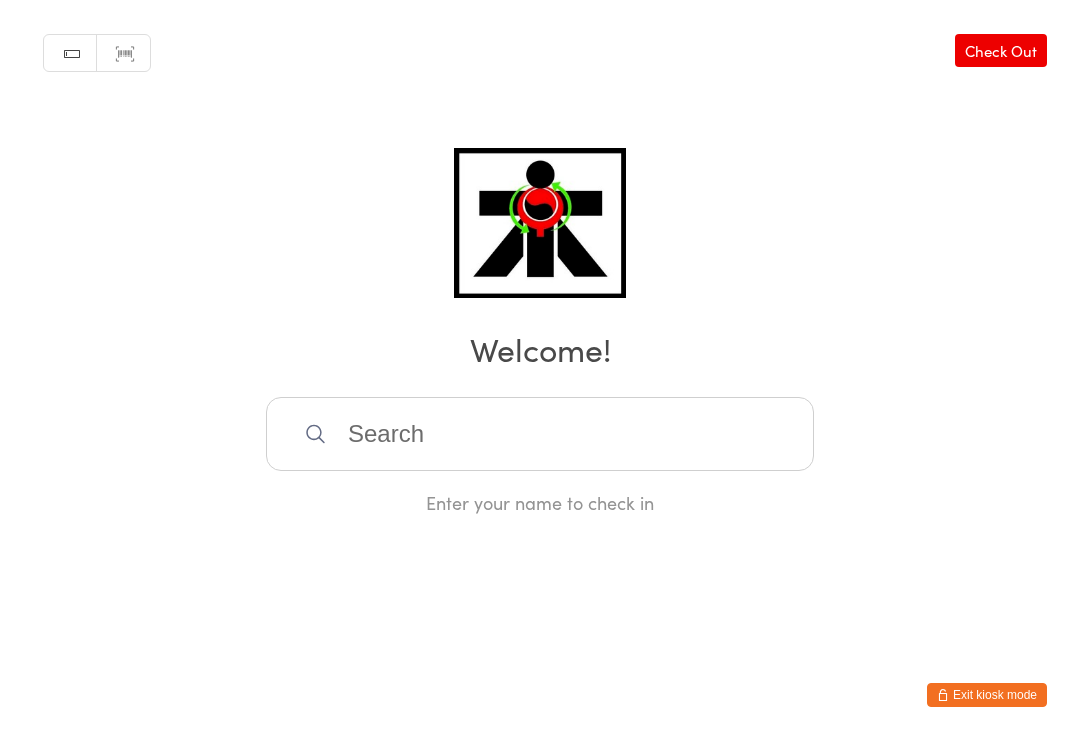 scroll, scrollTop: 0, scrollLeft: 0, axis: both 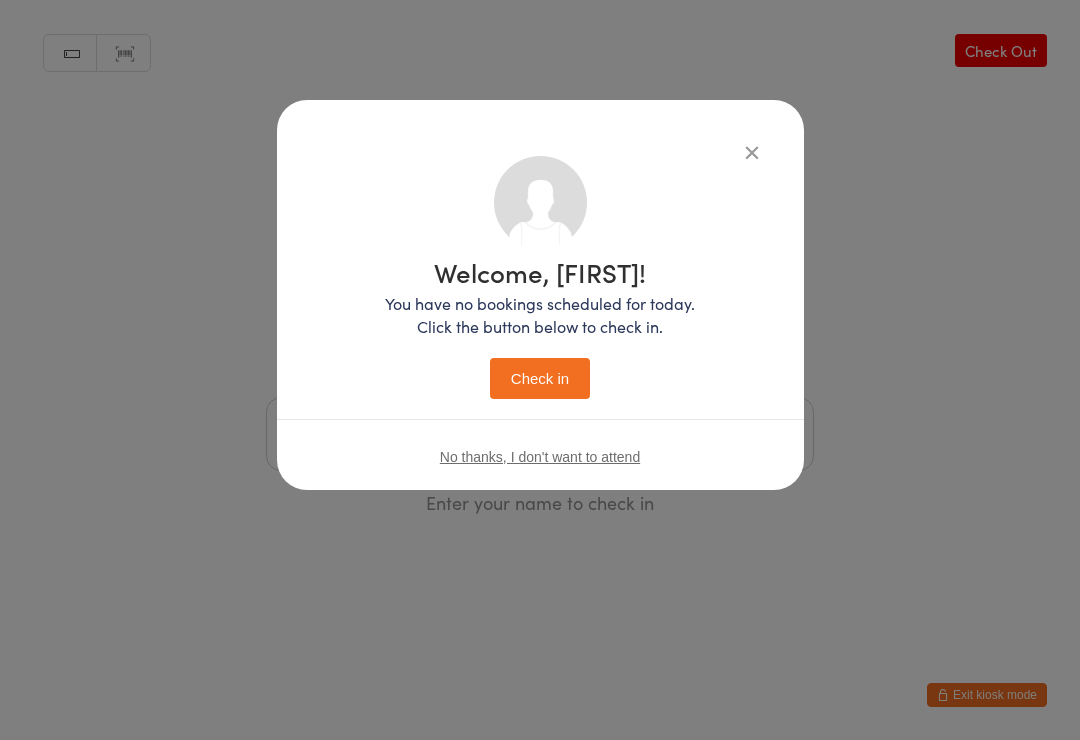 click on "Check in" at bounding box center (540, 378) 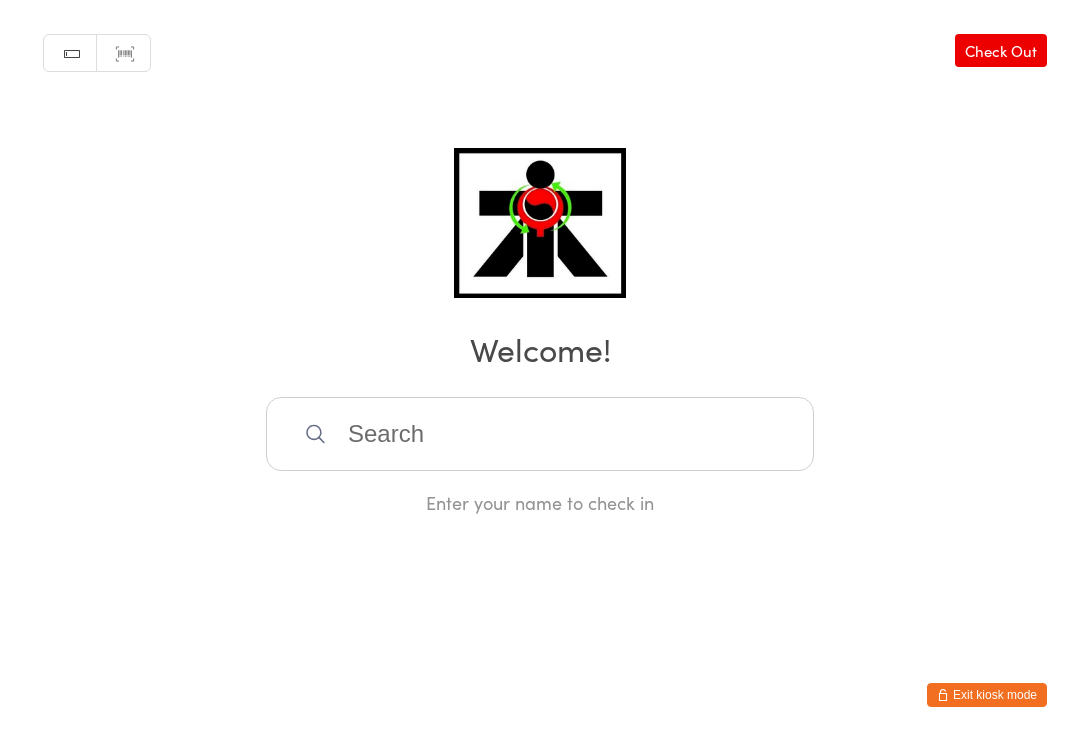 click at bounding box center [540, 434] 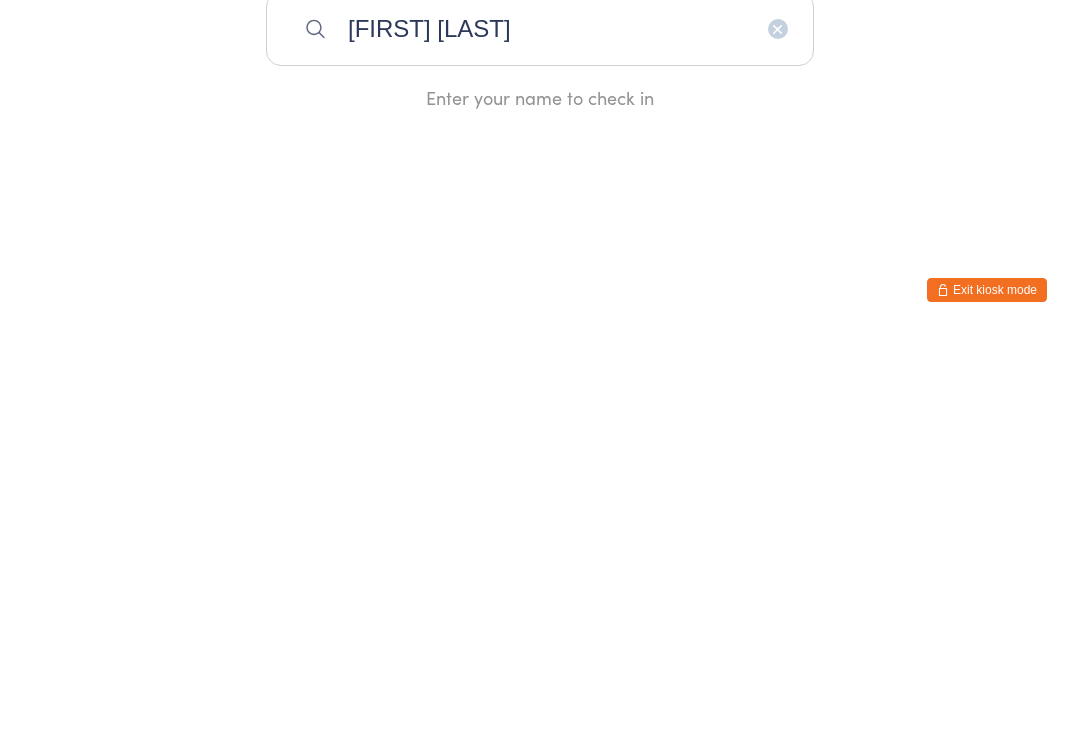 type on "[FIRST] [LAST]" 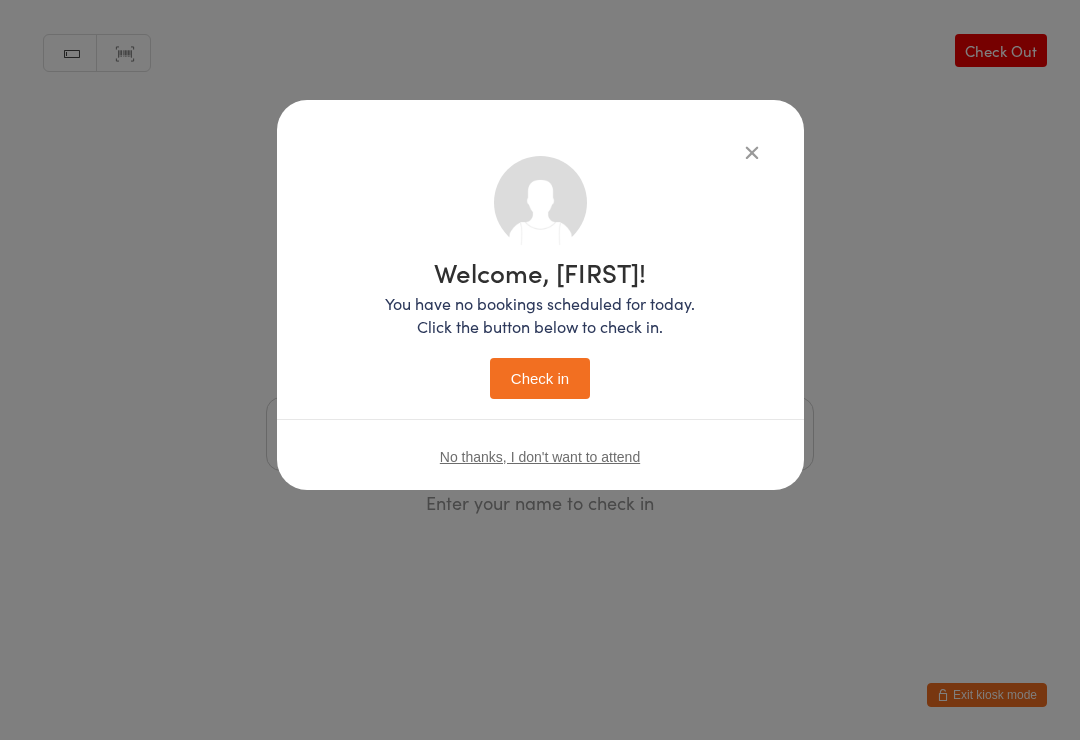 click on "Check in" at bounding box center (540, 378) 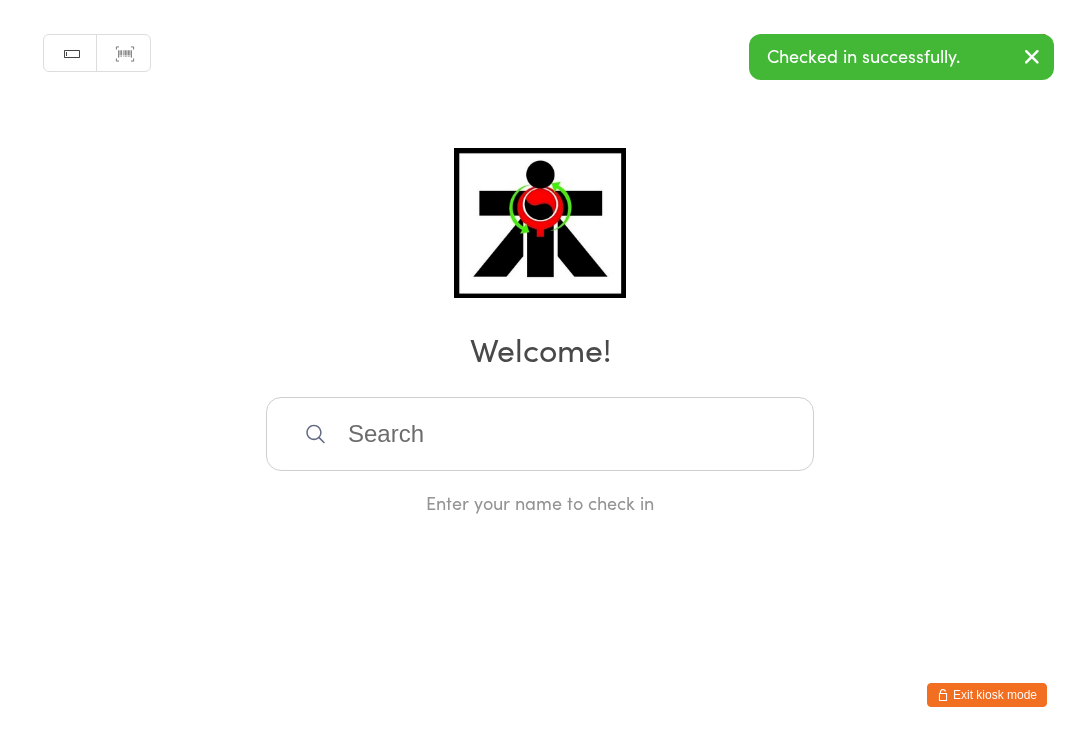 click at bounding box center [540, 434] 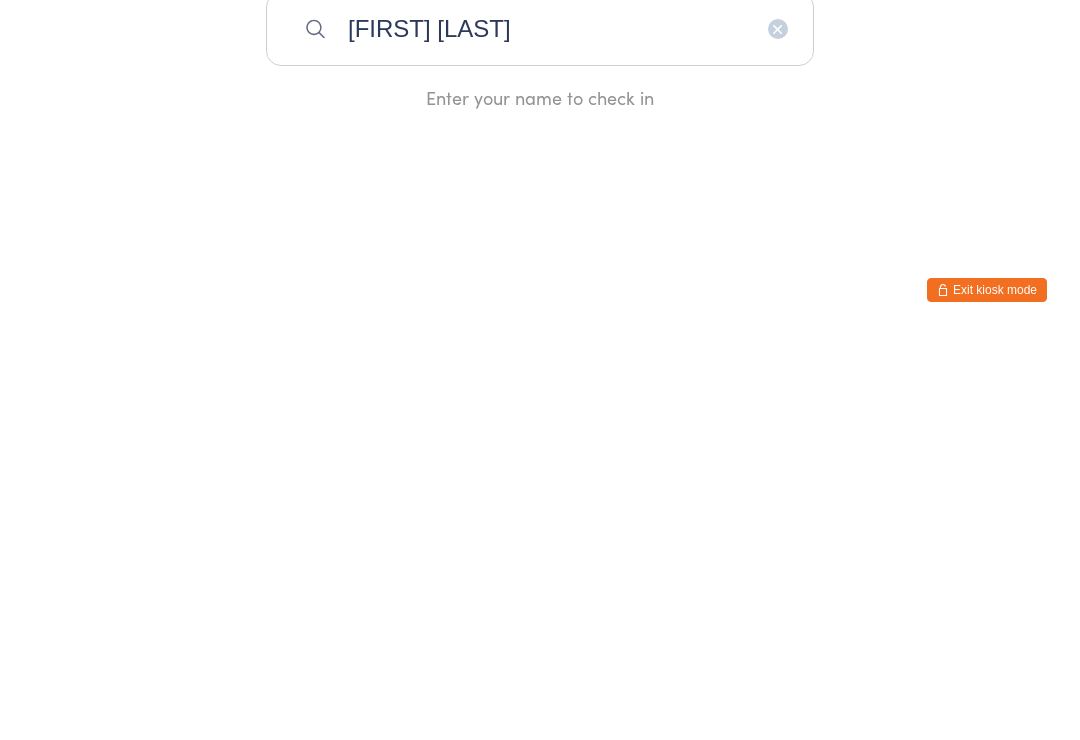 type on "[FIRST] [LAST]" 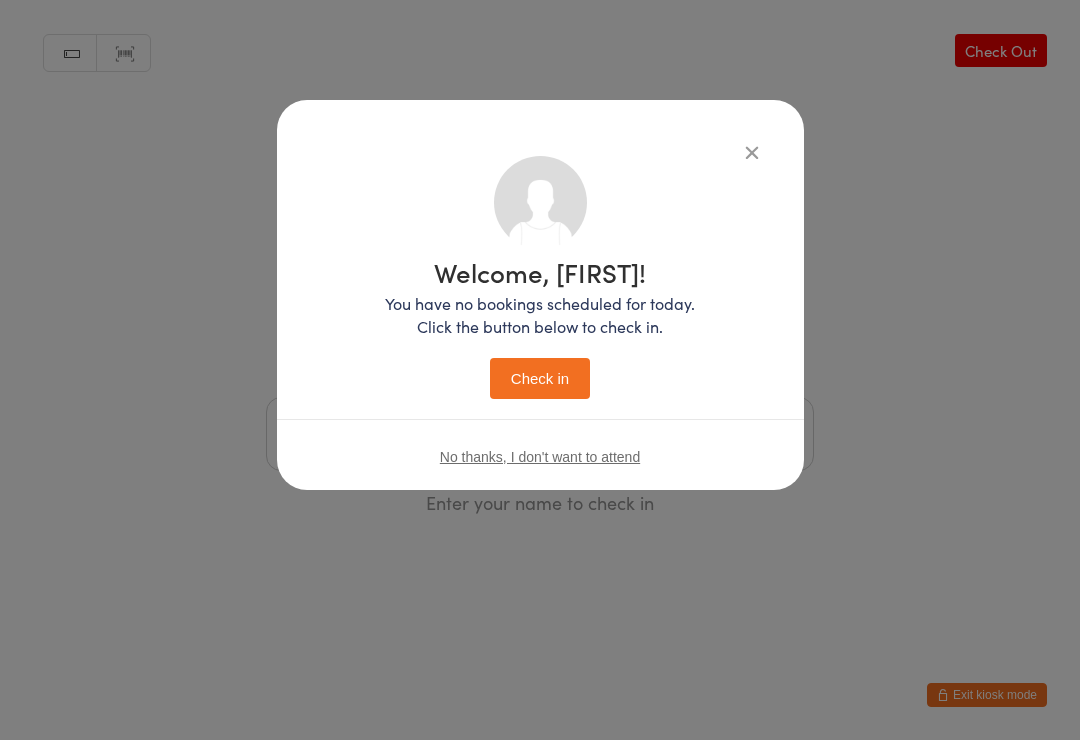click on "Check in" at bounding box center [540, 378] 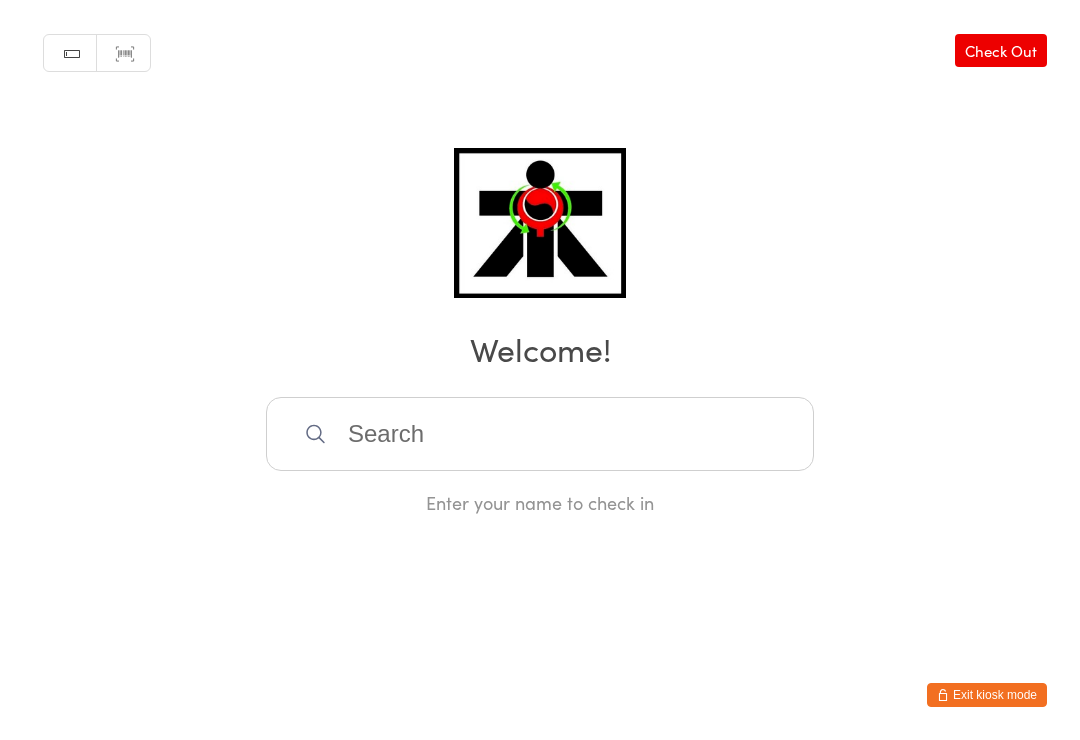 click at bounding box center (540, 434) 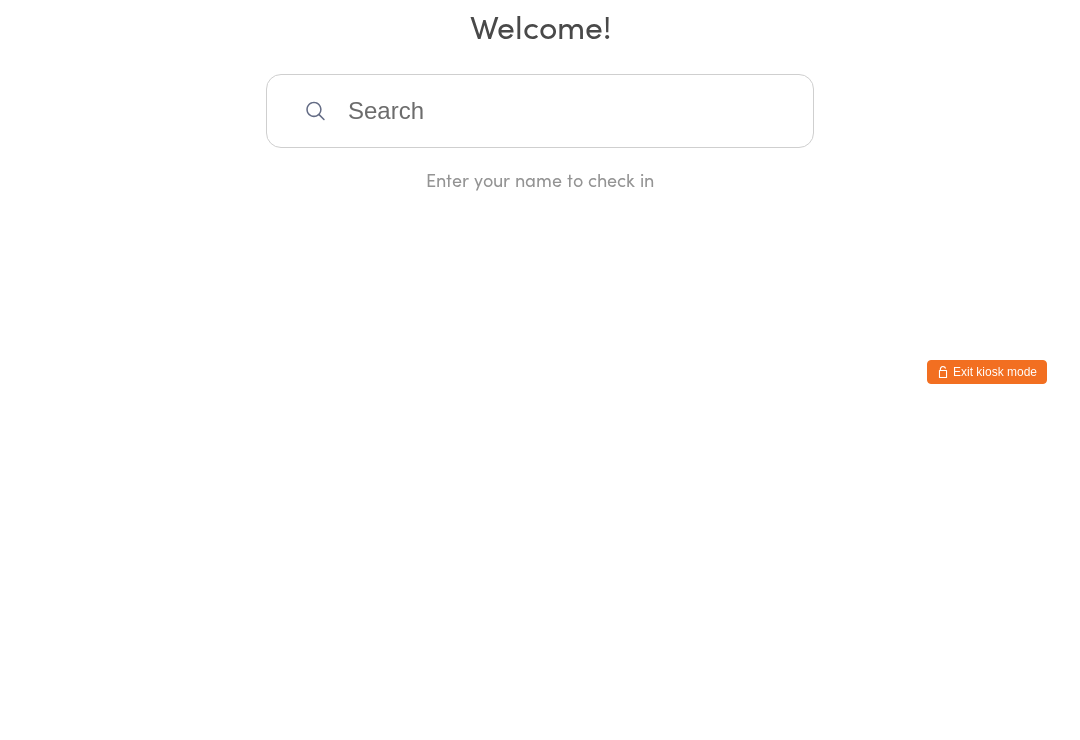 type on "T" 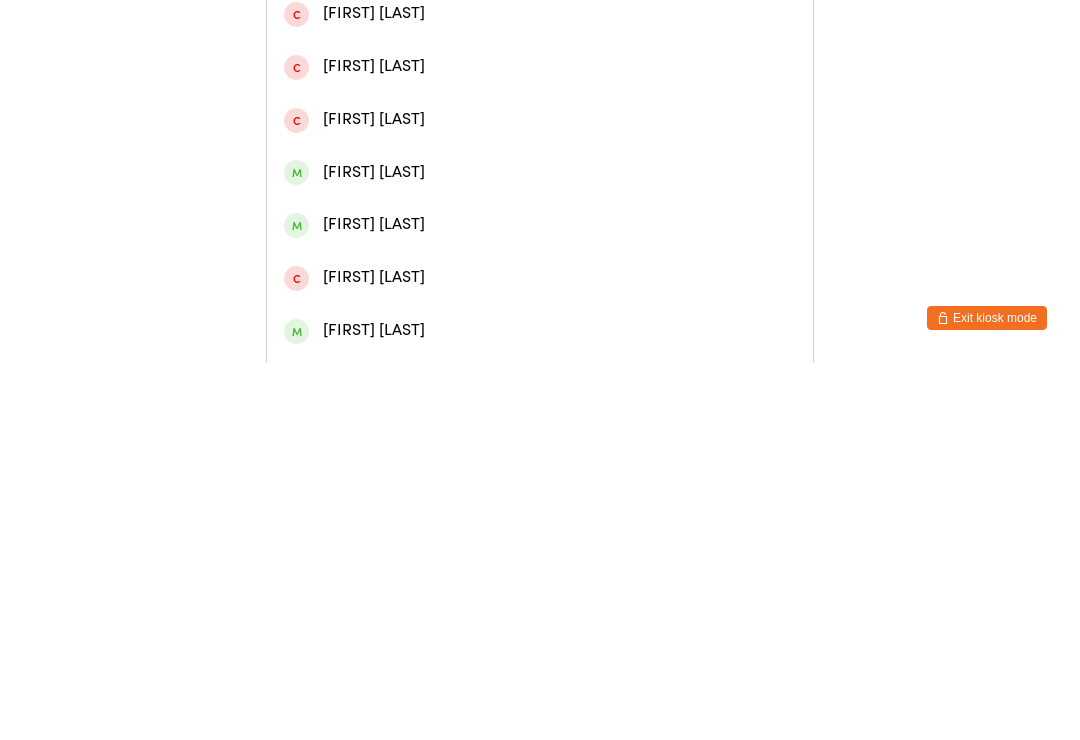 scroll, scrollTop: 488, scrollLeft: 0, axis: vertical 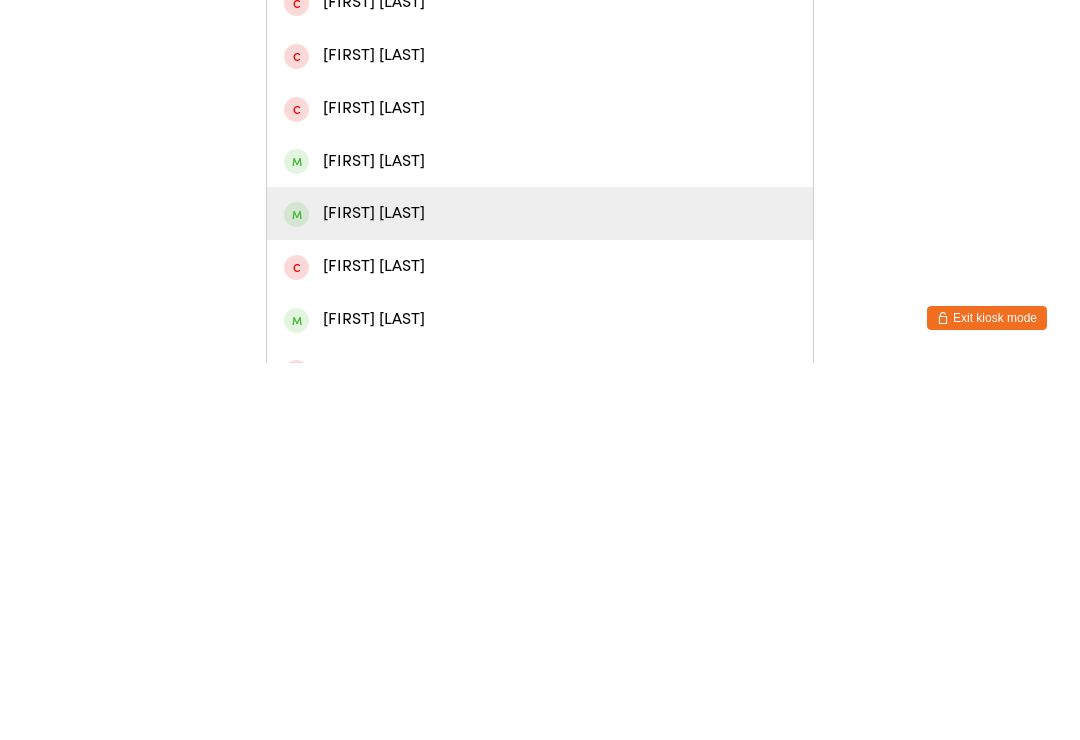type on "[FIRST]" 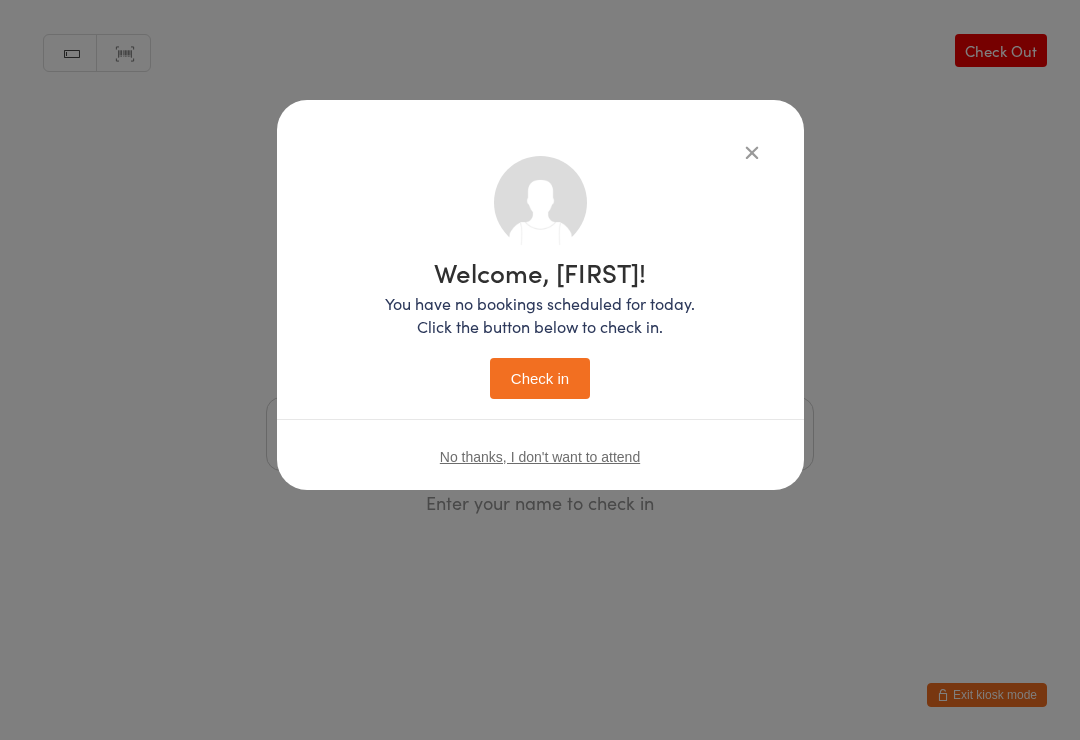 click on "Check in" at bounding box center (540, 378) 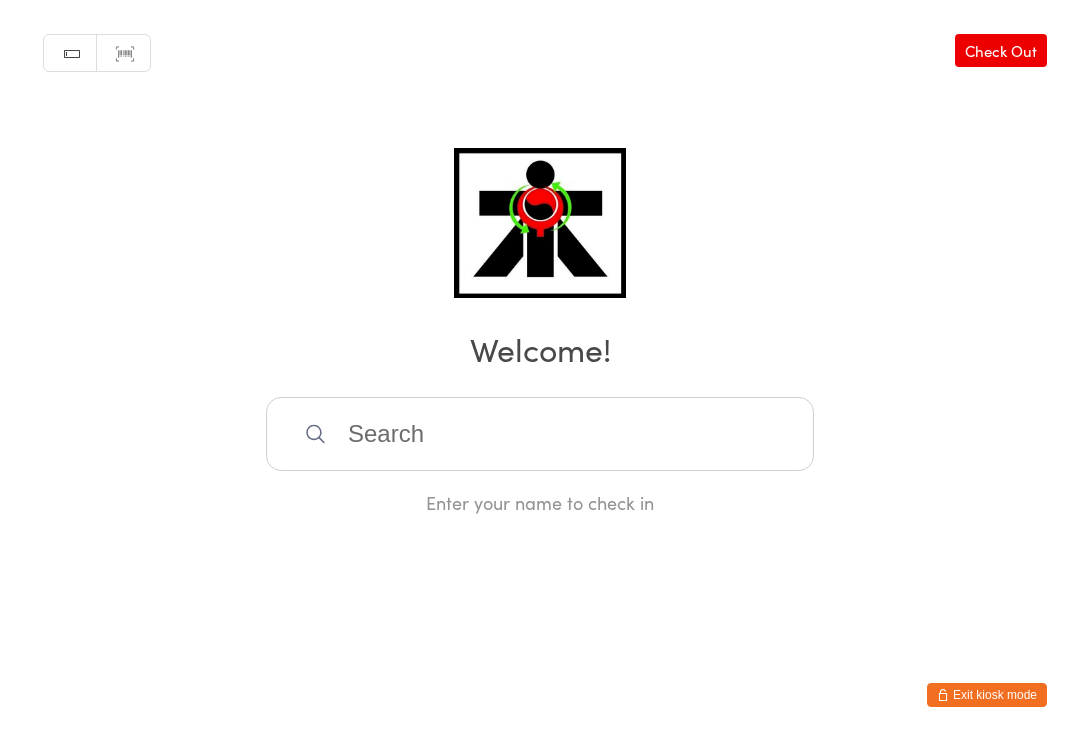 click at bounding box center [540, 434] 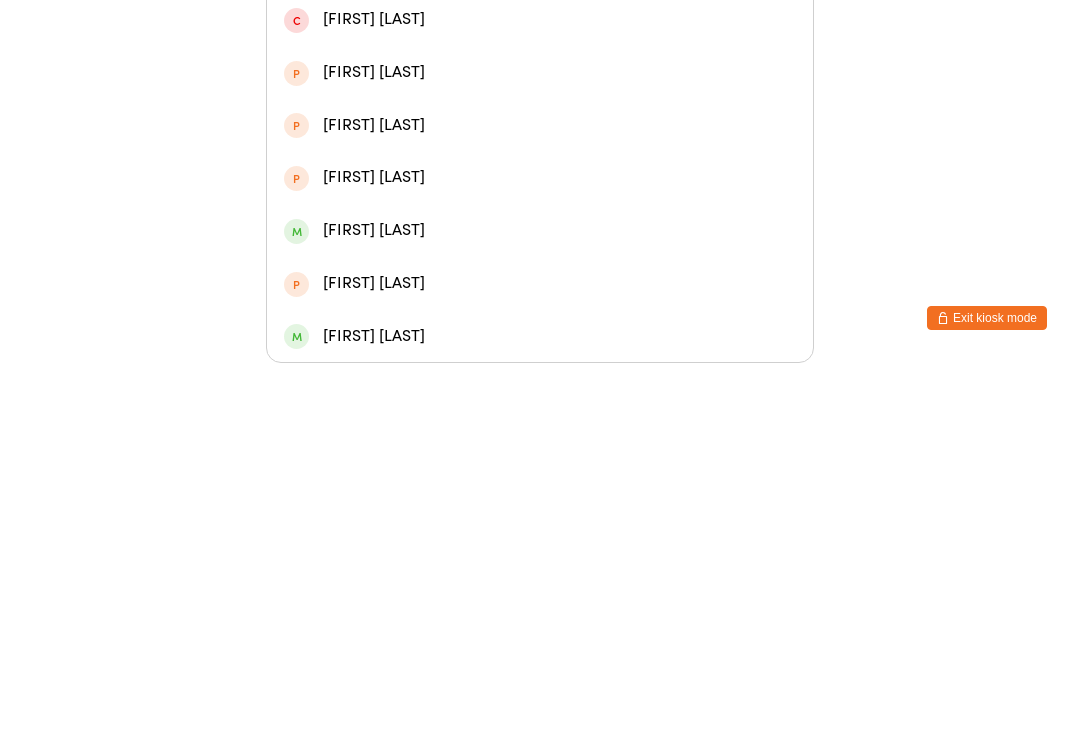 scroll, scrollTop: 547, scrollLeft: 0, axis: vertical 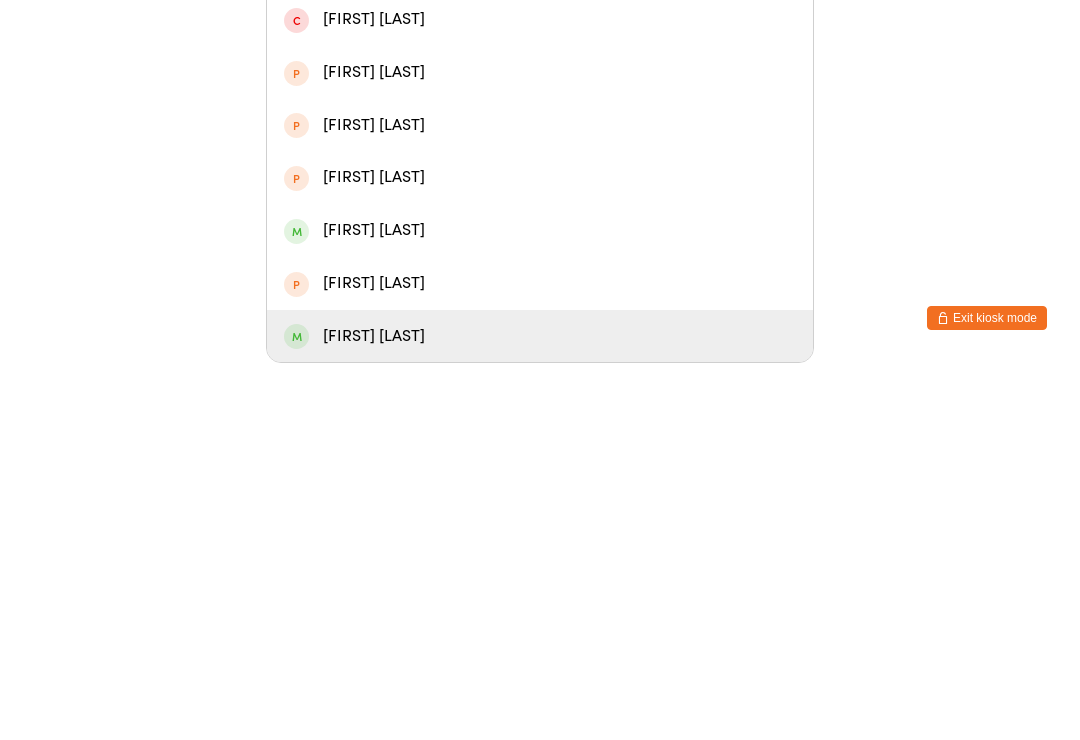 type on "Sophie" 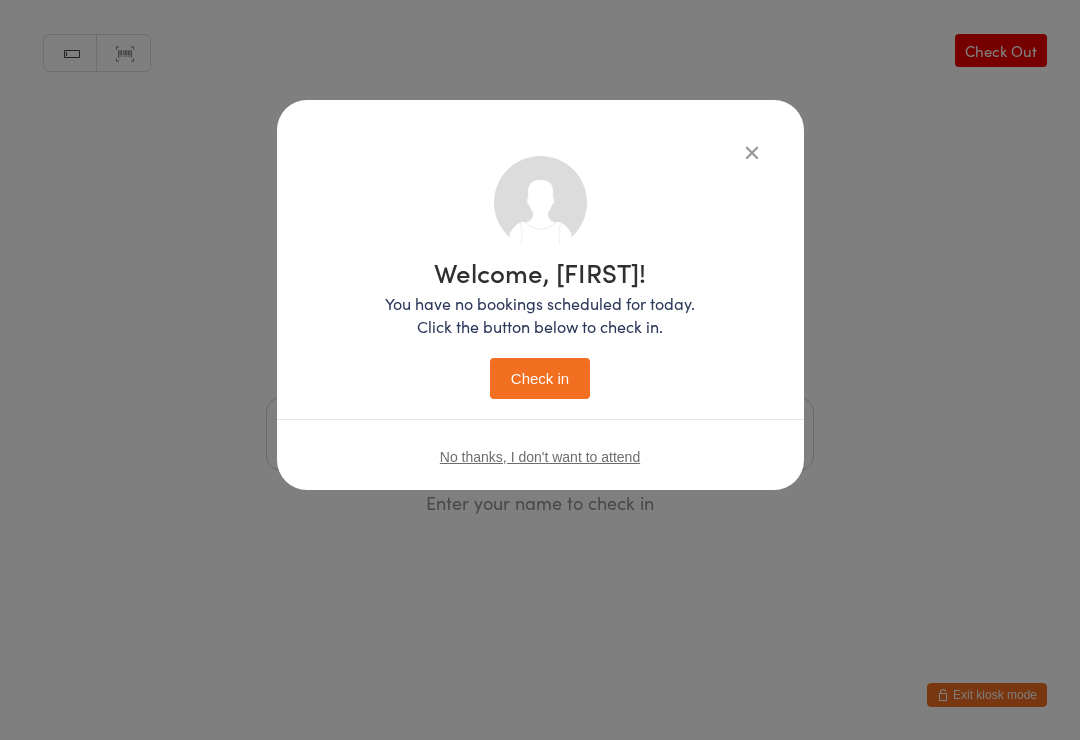 click on "Check in" at bounding box center [540, 378] 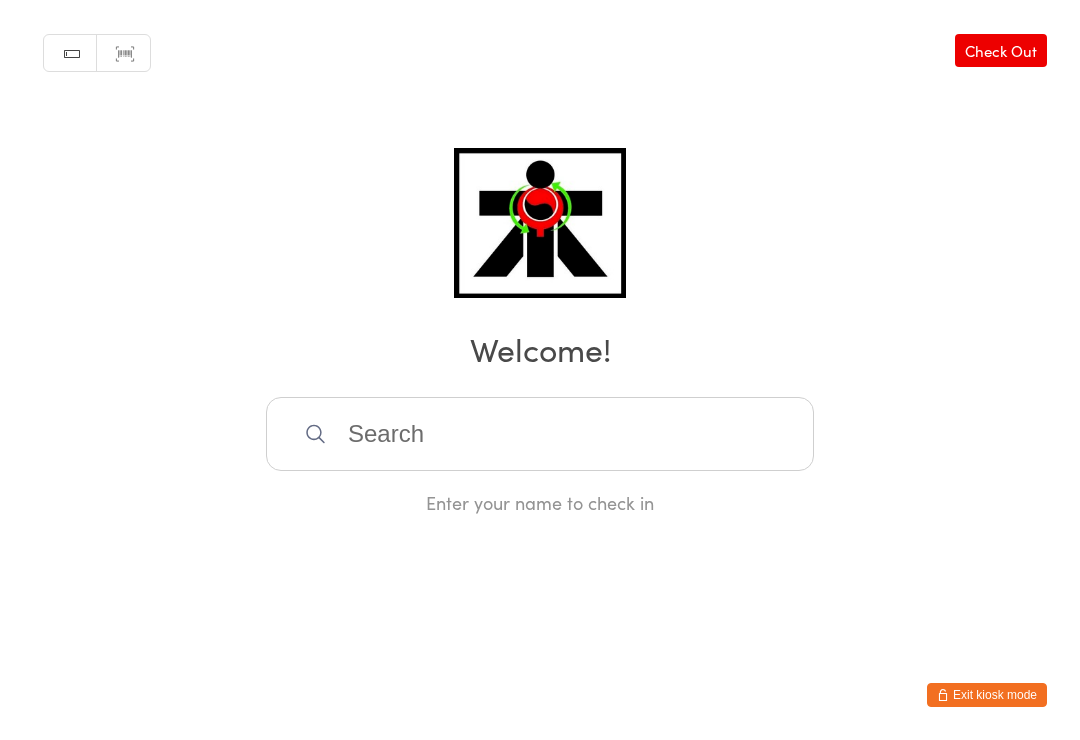 click at bounding box center [540, 434] 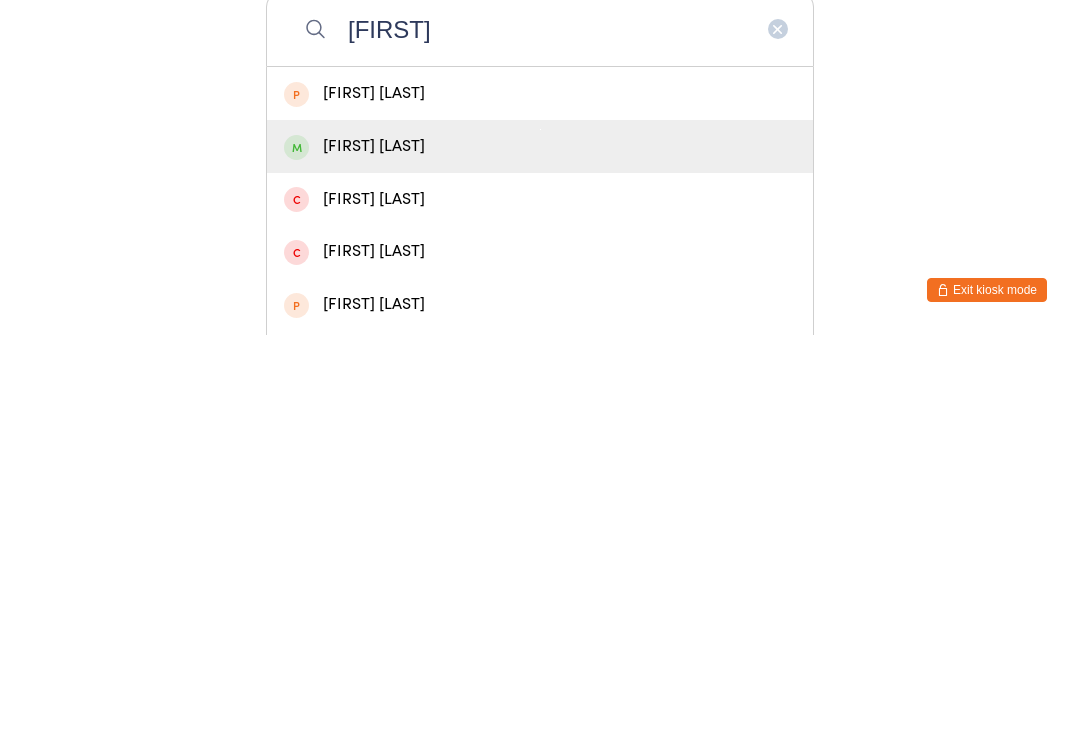 type on "[FIRST]" 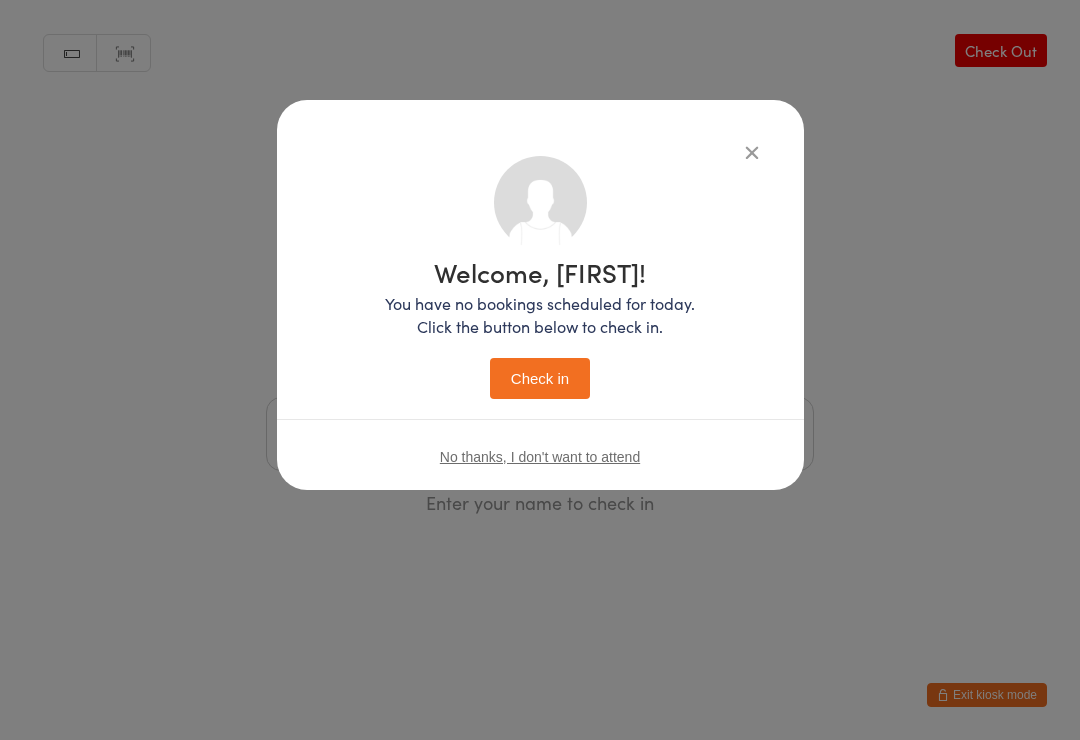 click on "Check in" at bounding box center (540, 378) 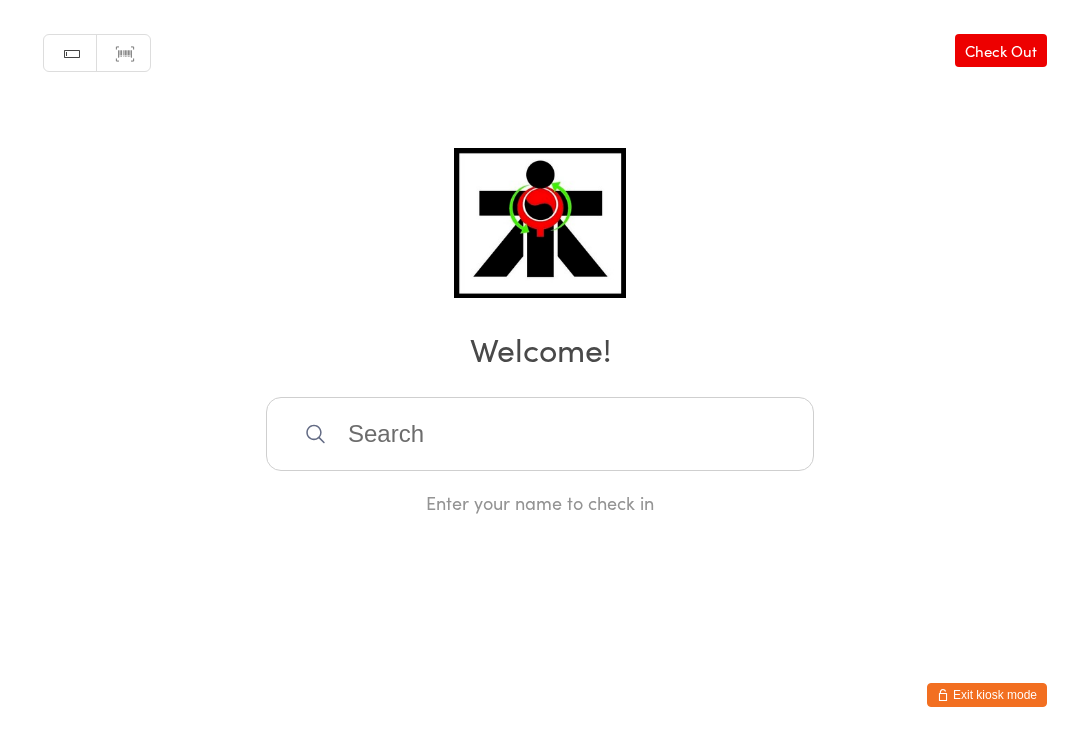 click at bounding box center [540, 434] 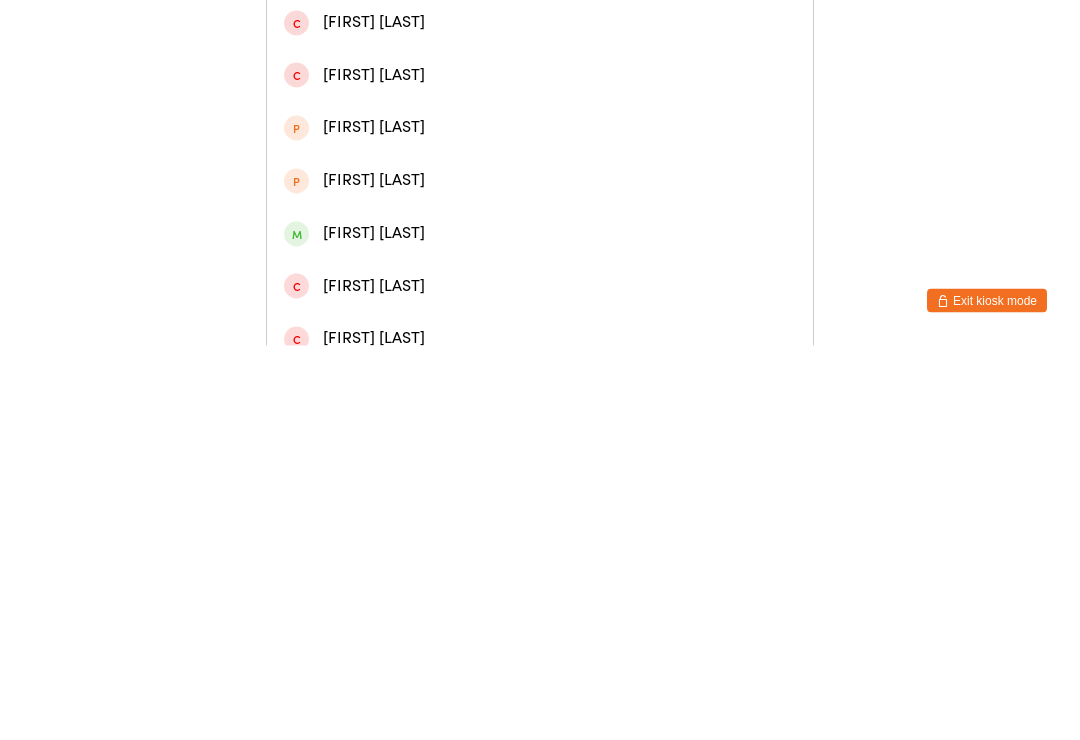 scroll, scrollTop: 156, scrollLeft: 0, axis: vertical 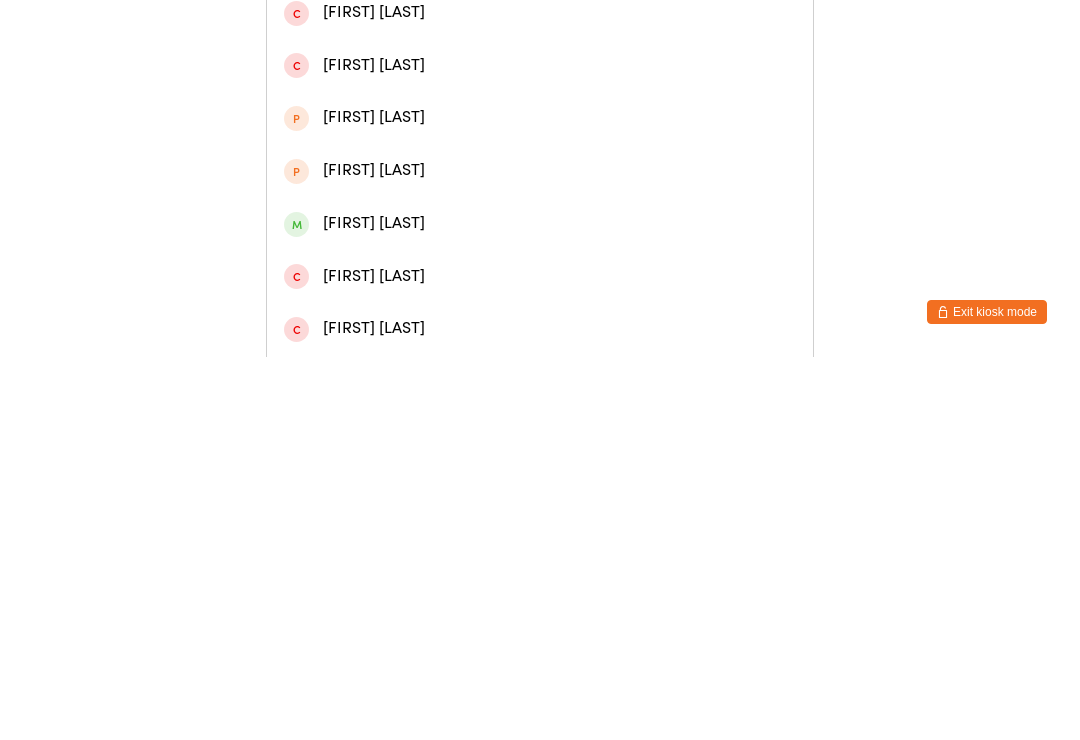 type on "[LAST]" 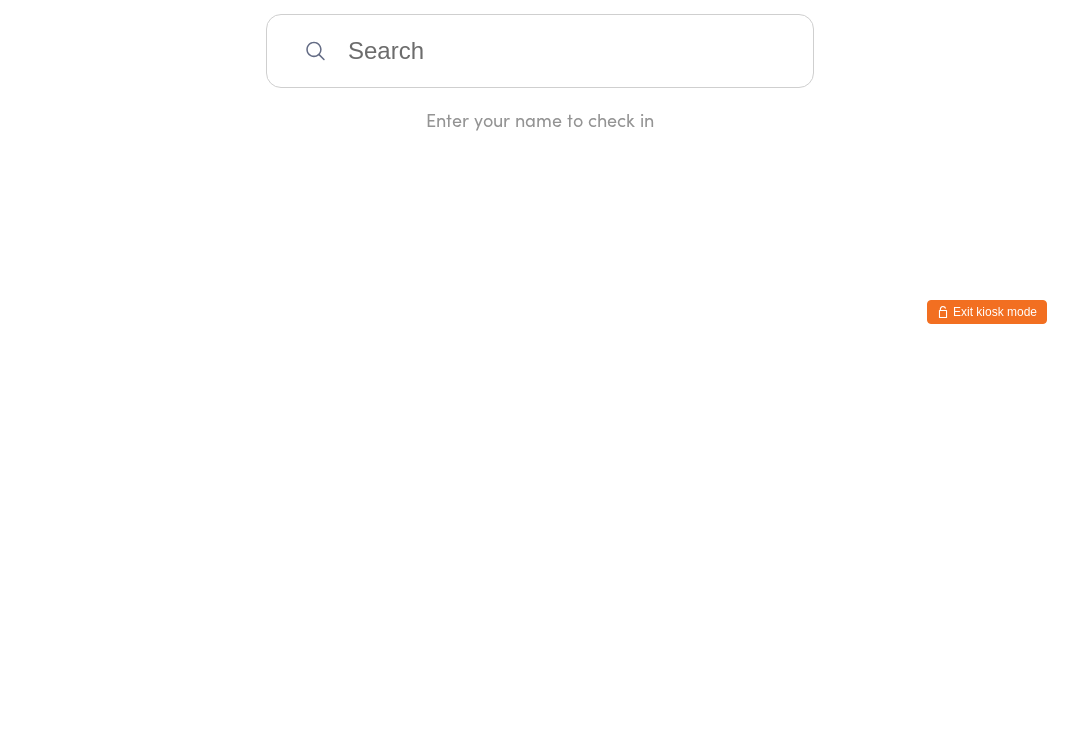 scroll, scrollTop: 0, scrollLeft: 0, axis: both 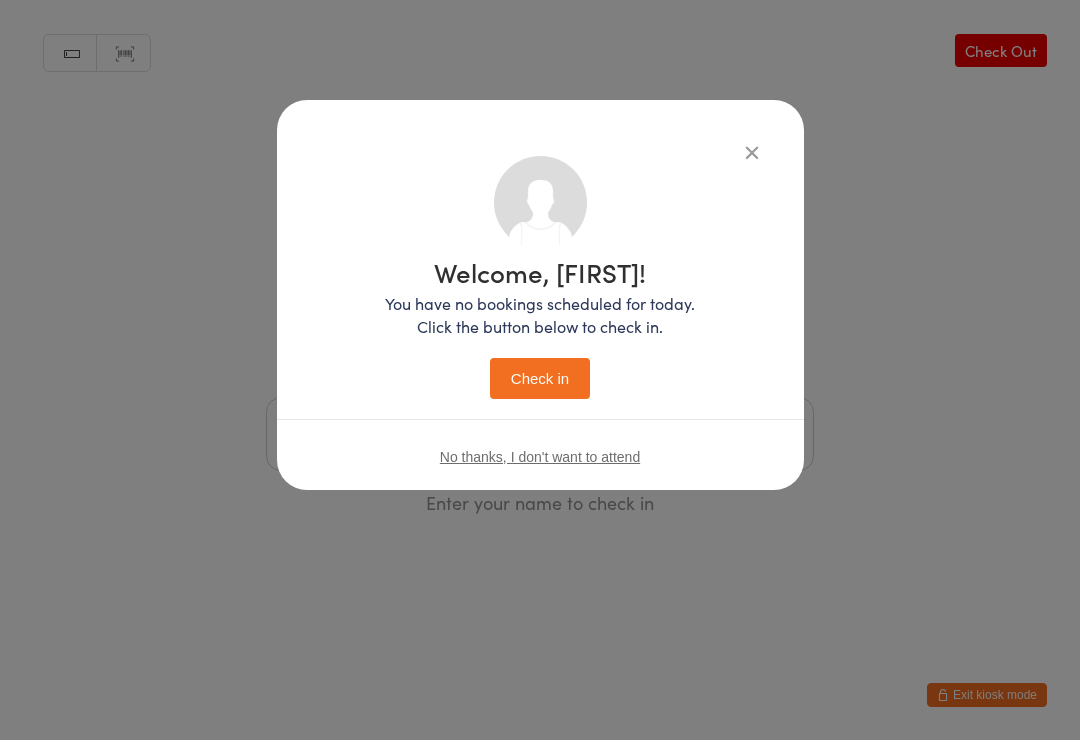 click on "Check in" at bounding box center [540, 378] 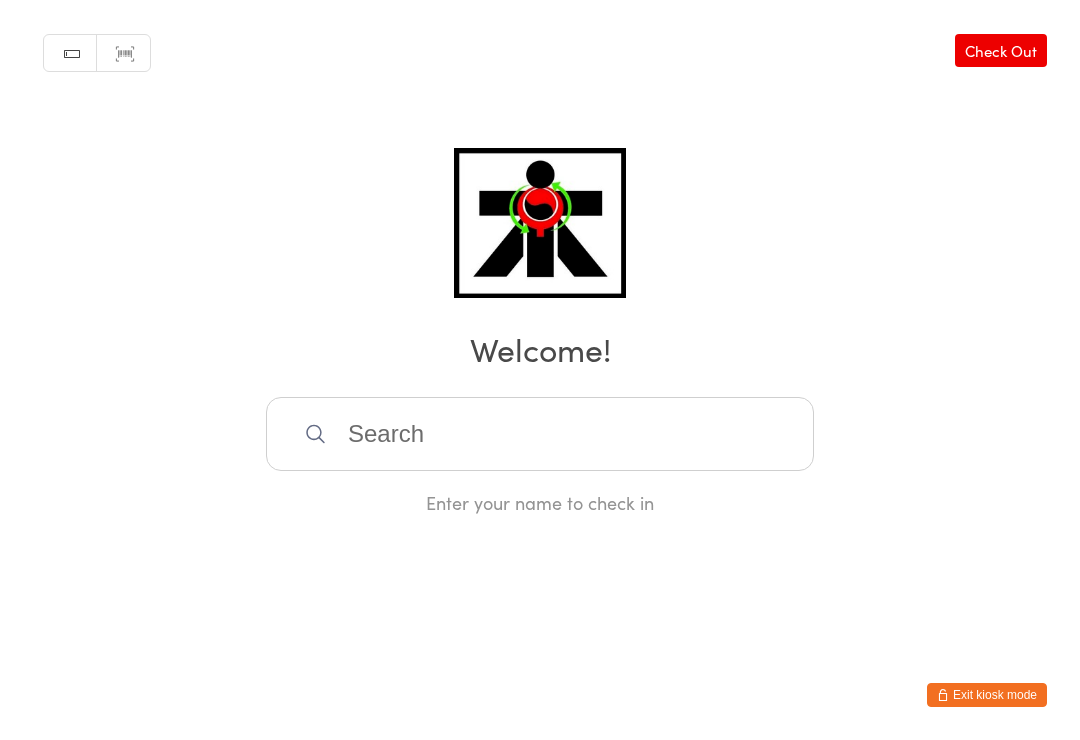 click at bounding box center [540, 434] 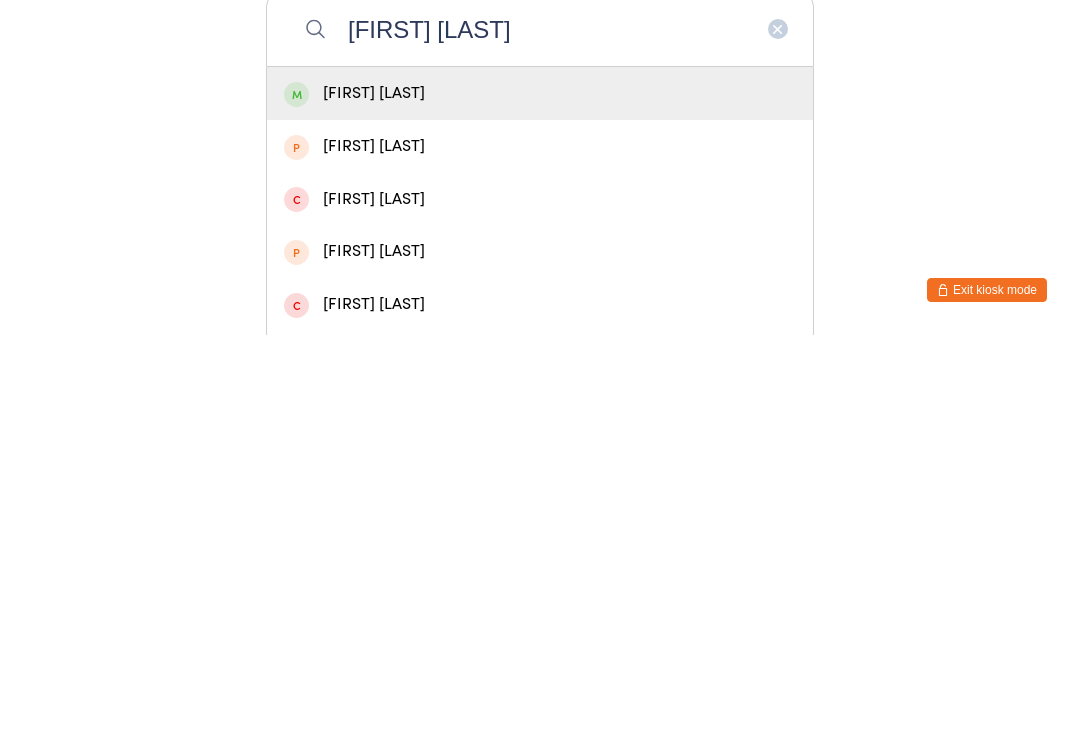 type on "[FIRST] [LAST]" 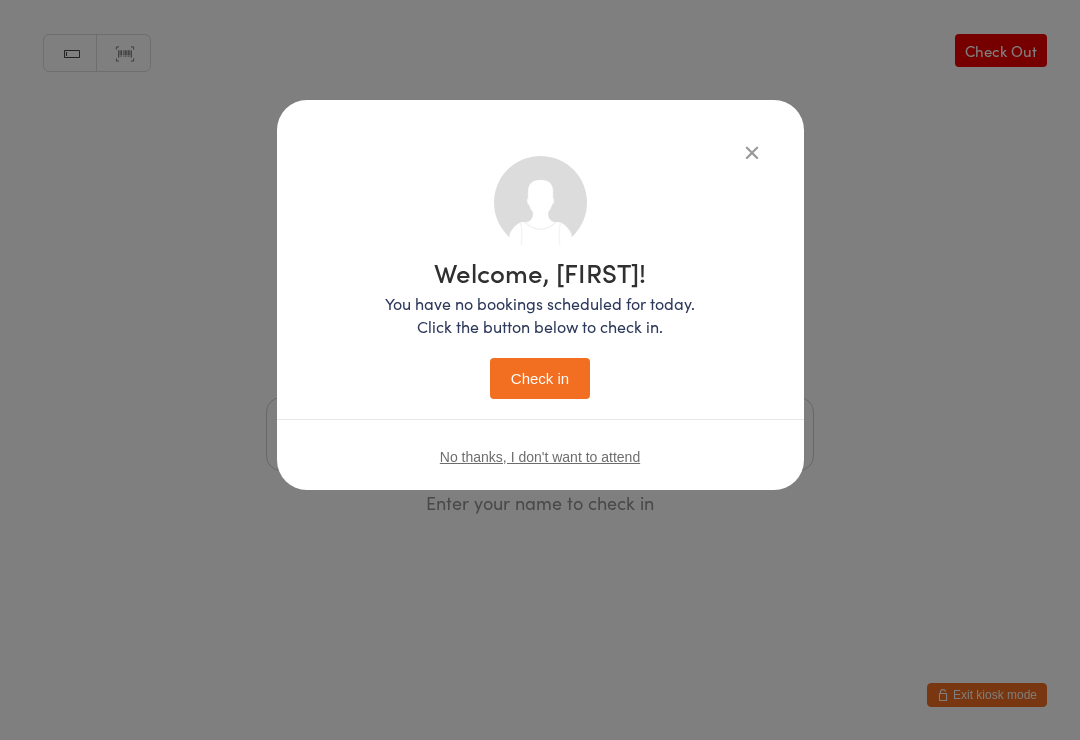click on "Check in" at bounding box center (540, 378) 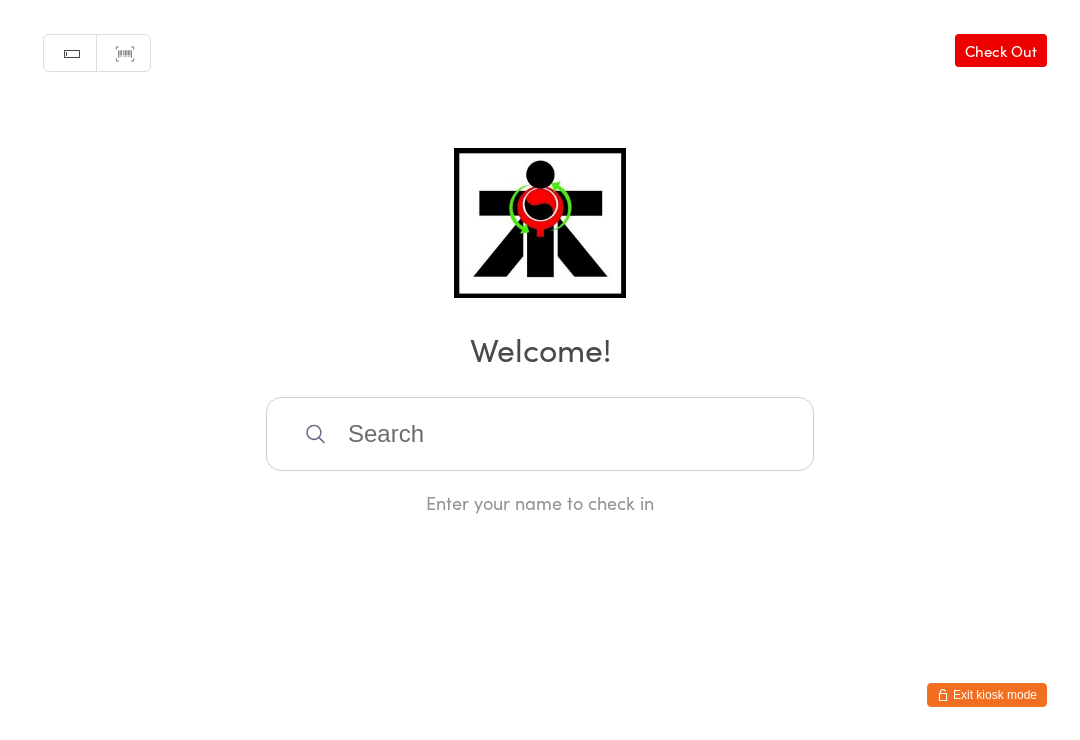 click at bounding box center (540, 434) 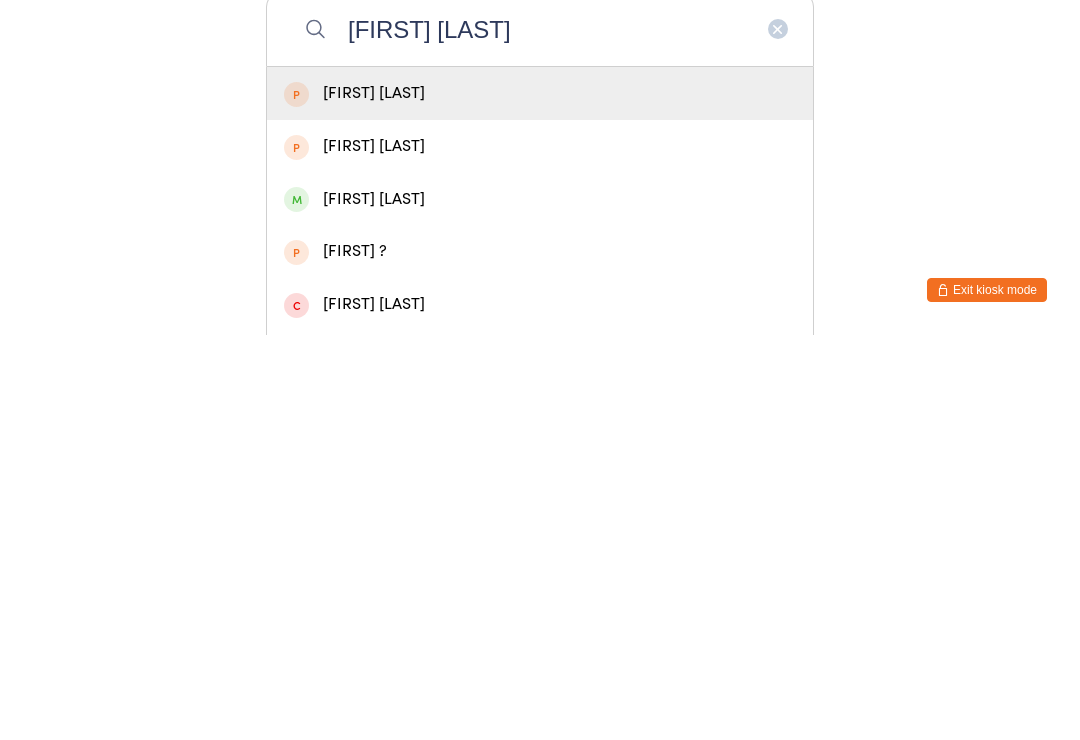 type on "[FIRST] [LAST]" 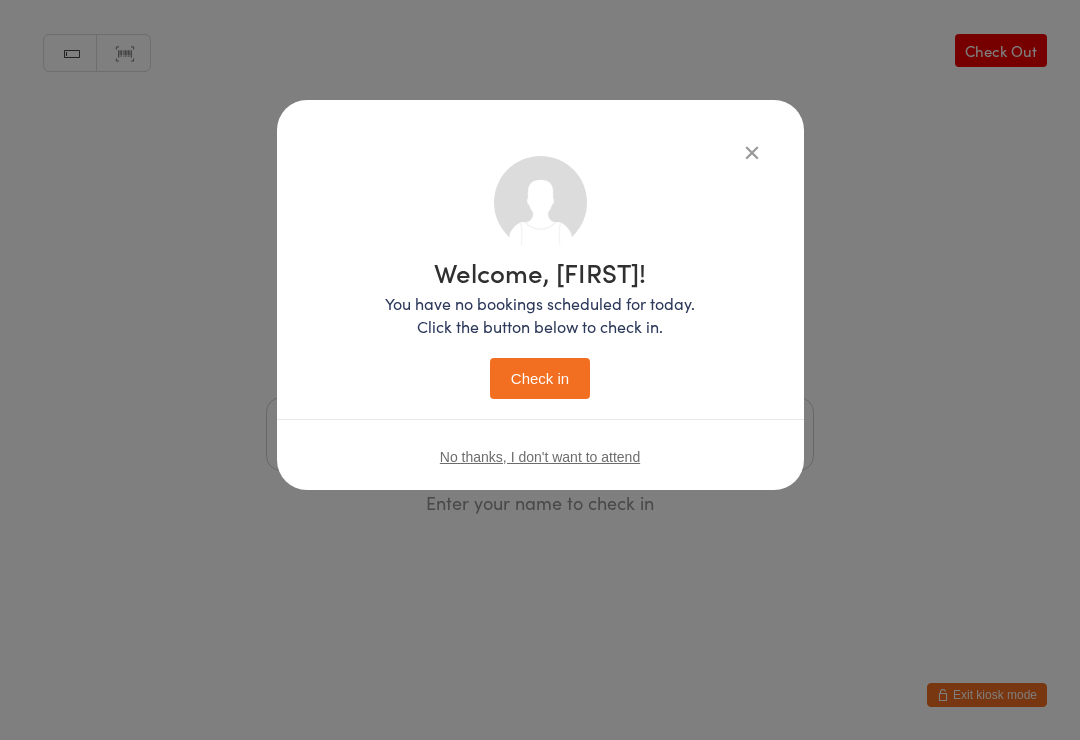 click on "Check in" at bounding box center (540, 378) 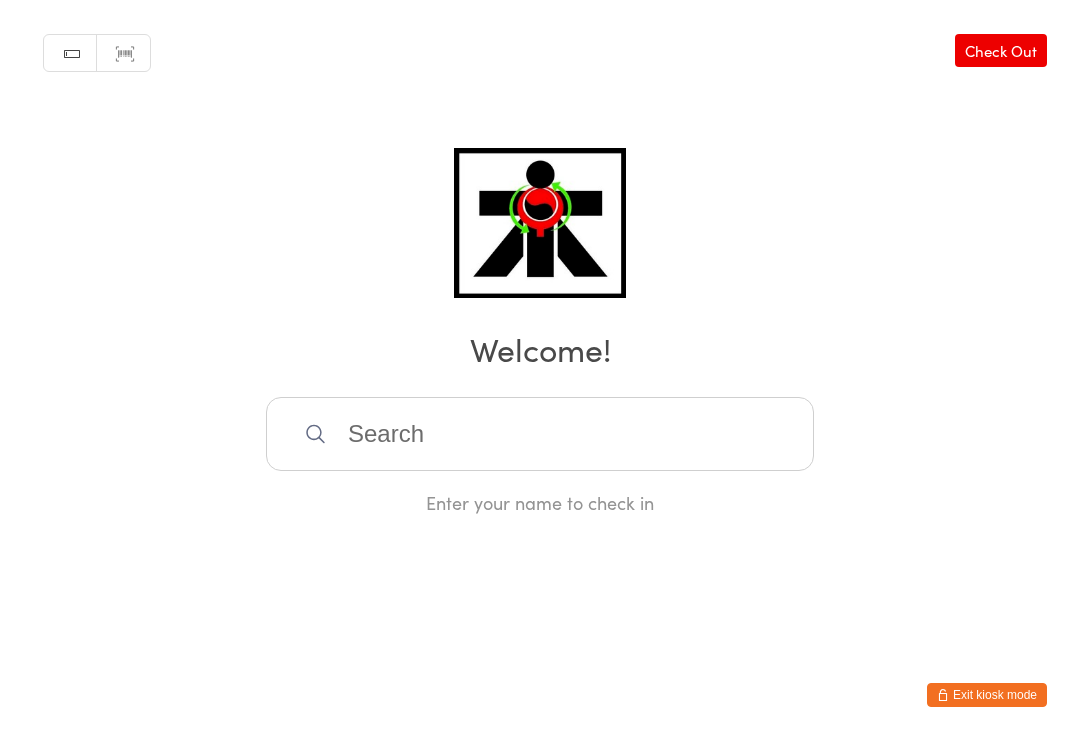 click at bounding box center [540, 434] 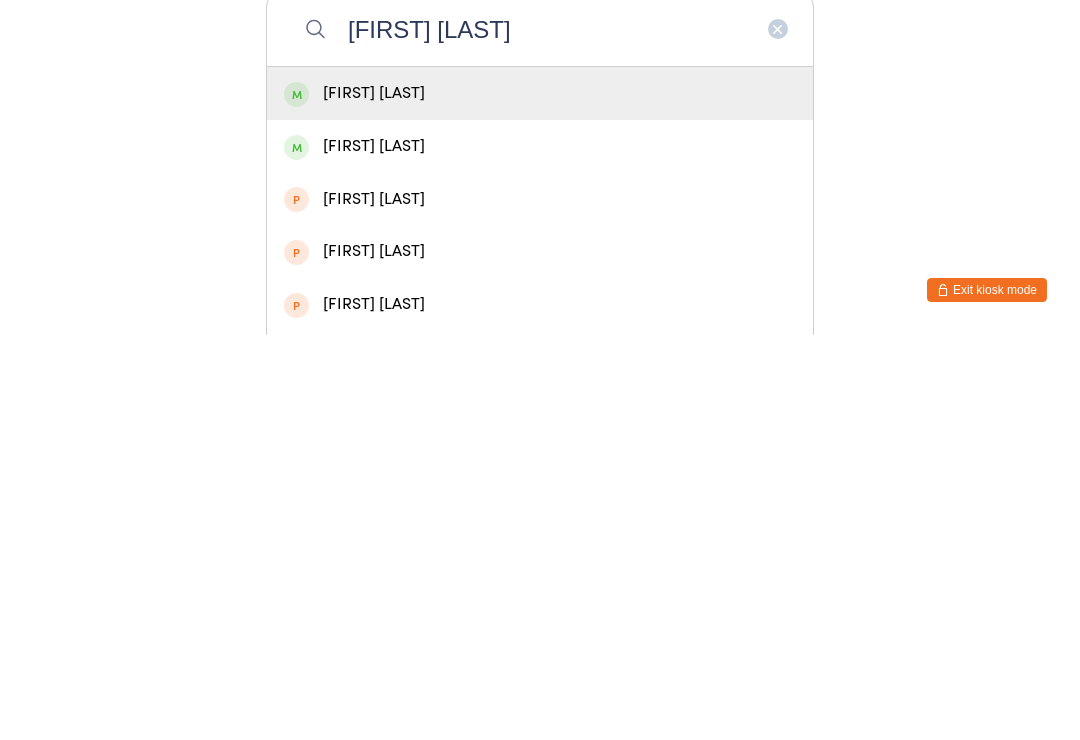 type on "[FIRST] [LAST]" 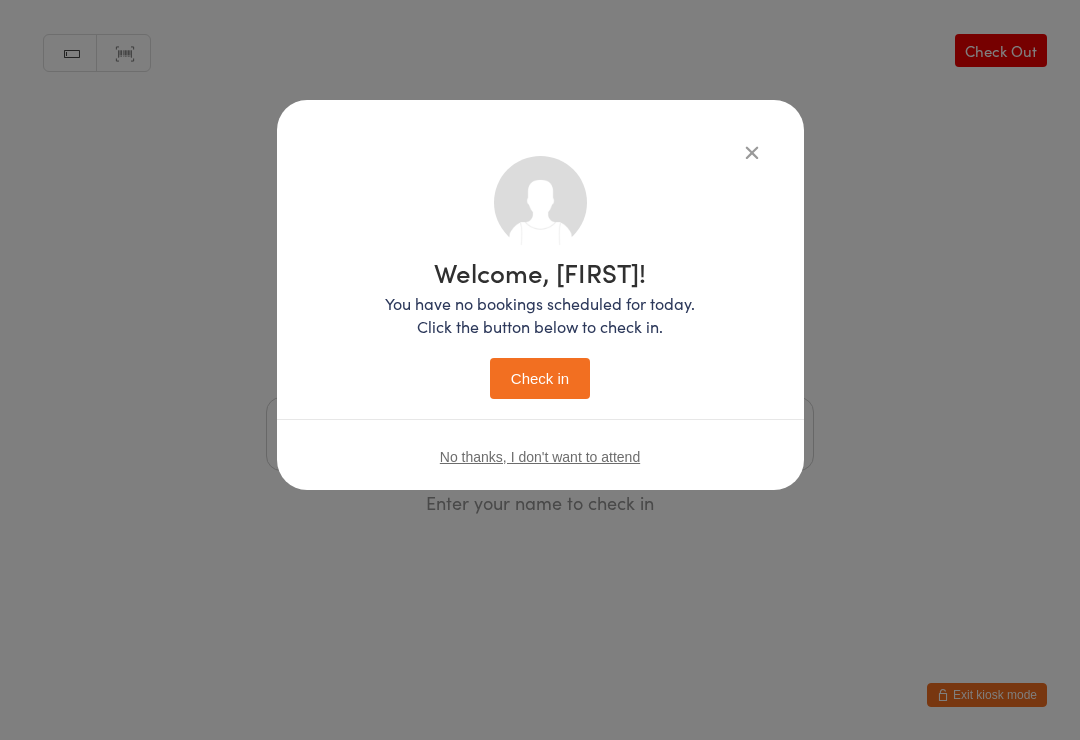 click on "Check in" at bounding box center (540, 378) 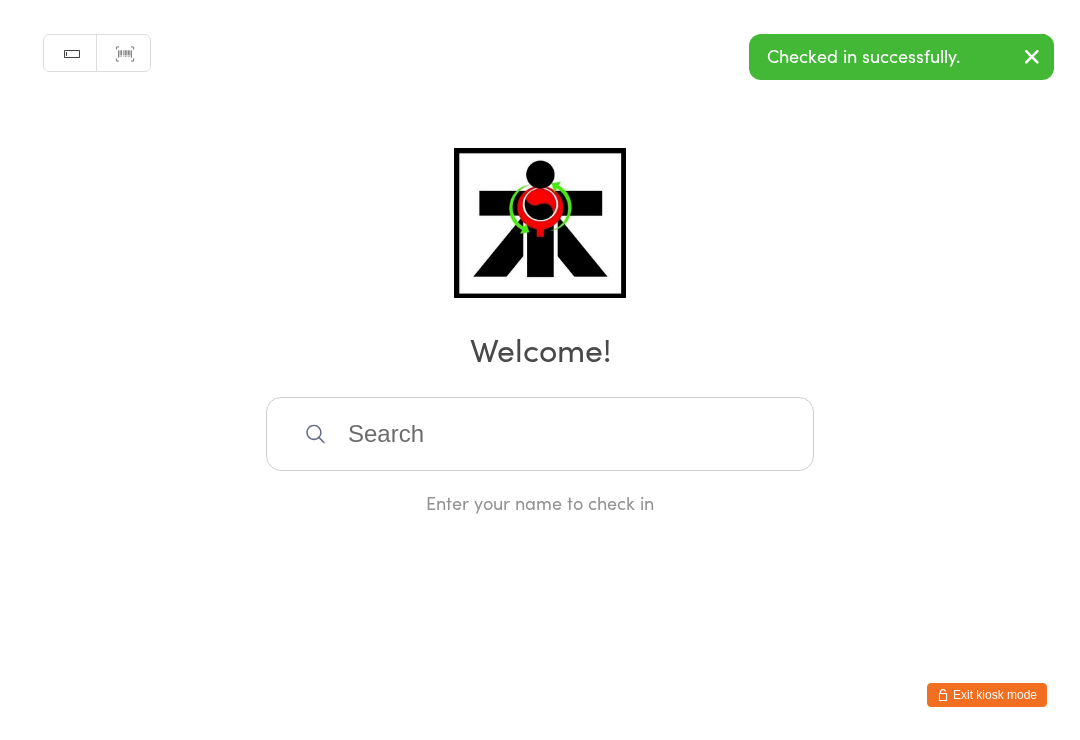 click at bounding box center [540, 434] 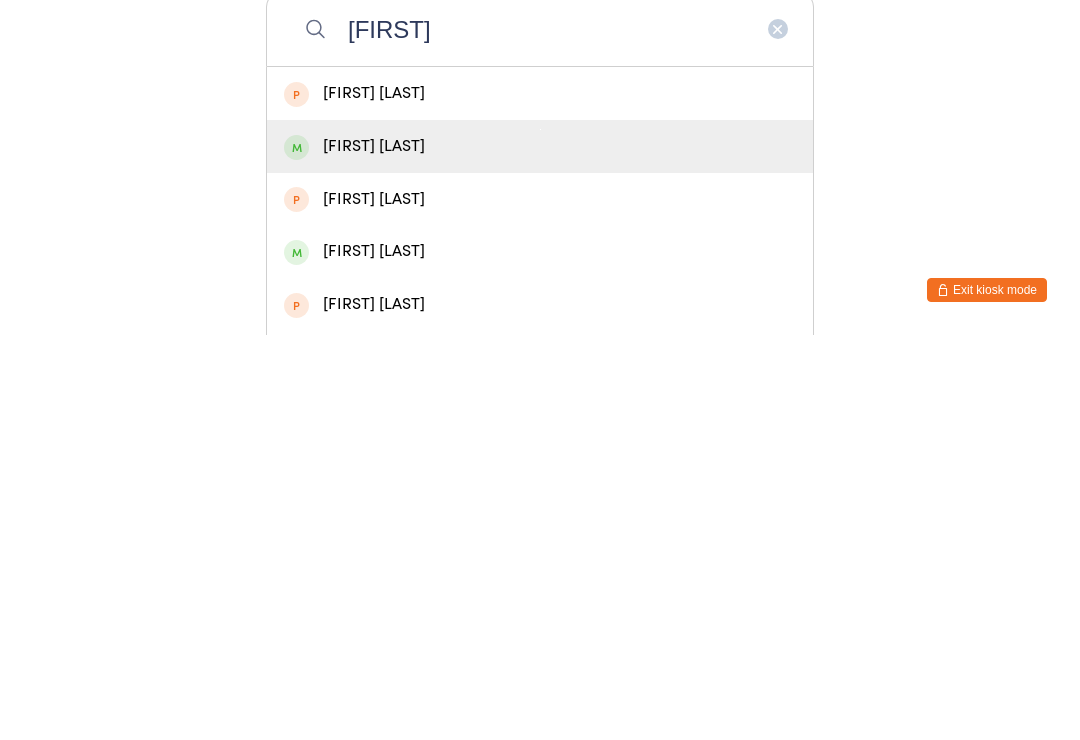 type on "[FIRST]" 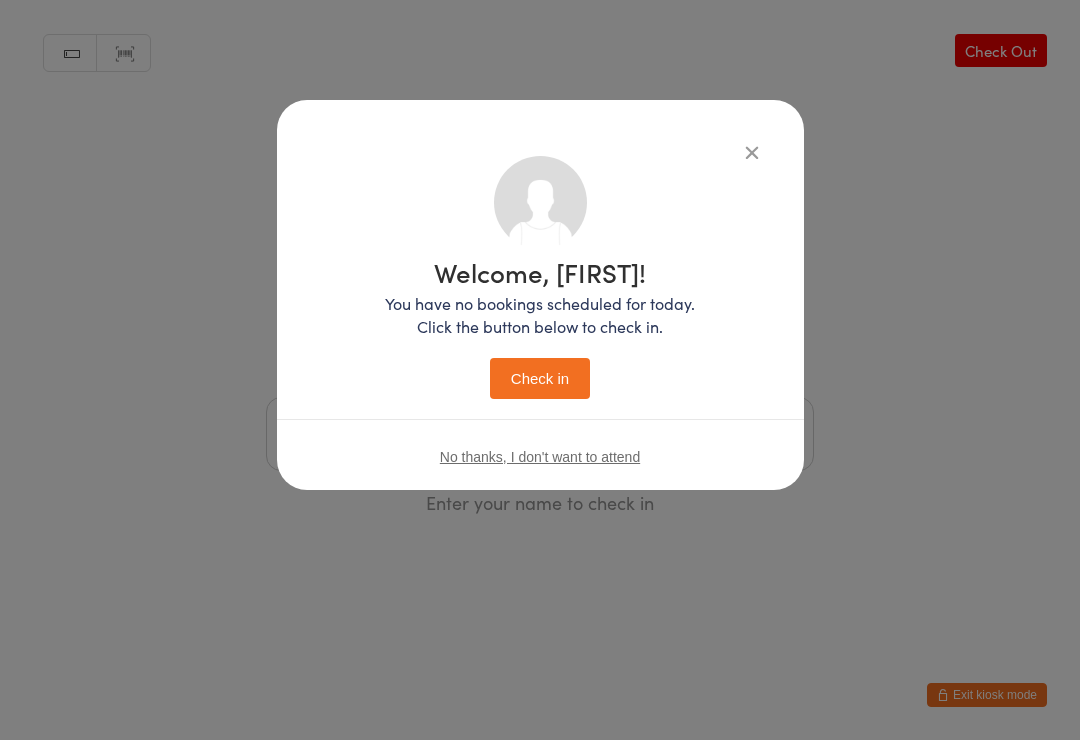 click on "Check in" at bounding box center [540, 378] 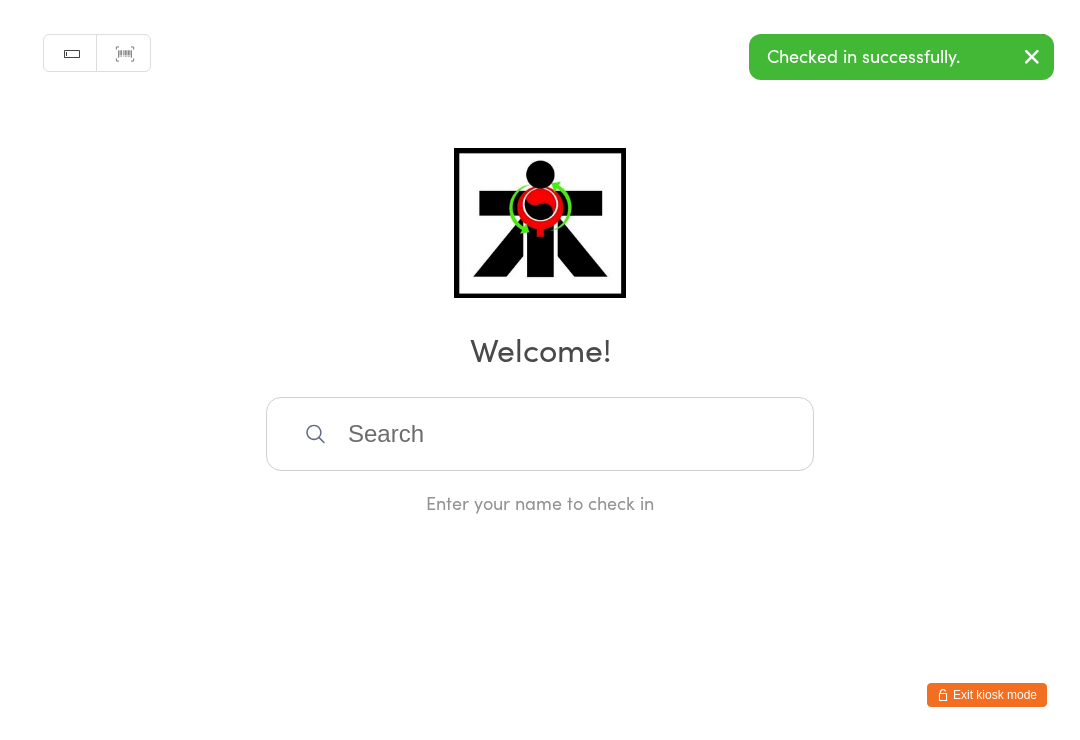 click at bounding box center (540, 434) 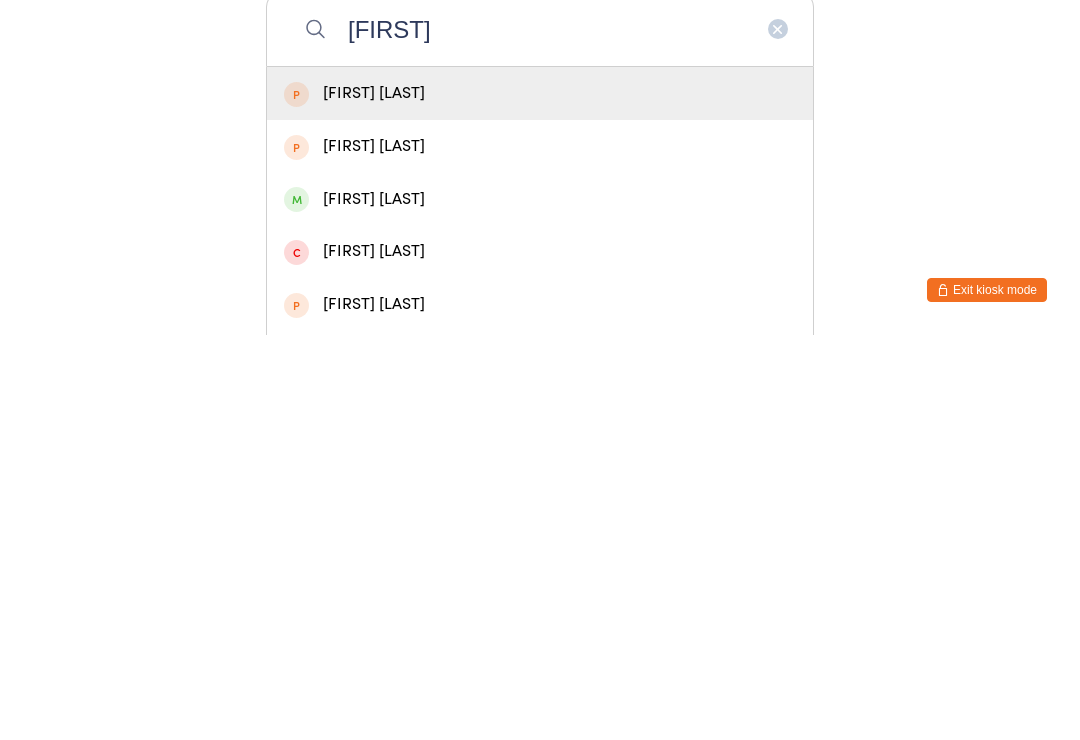type on "[FIRST]" 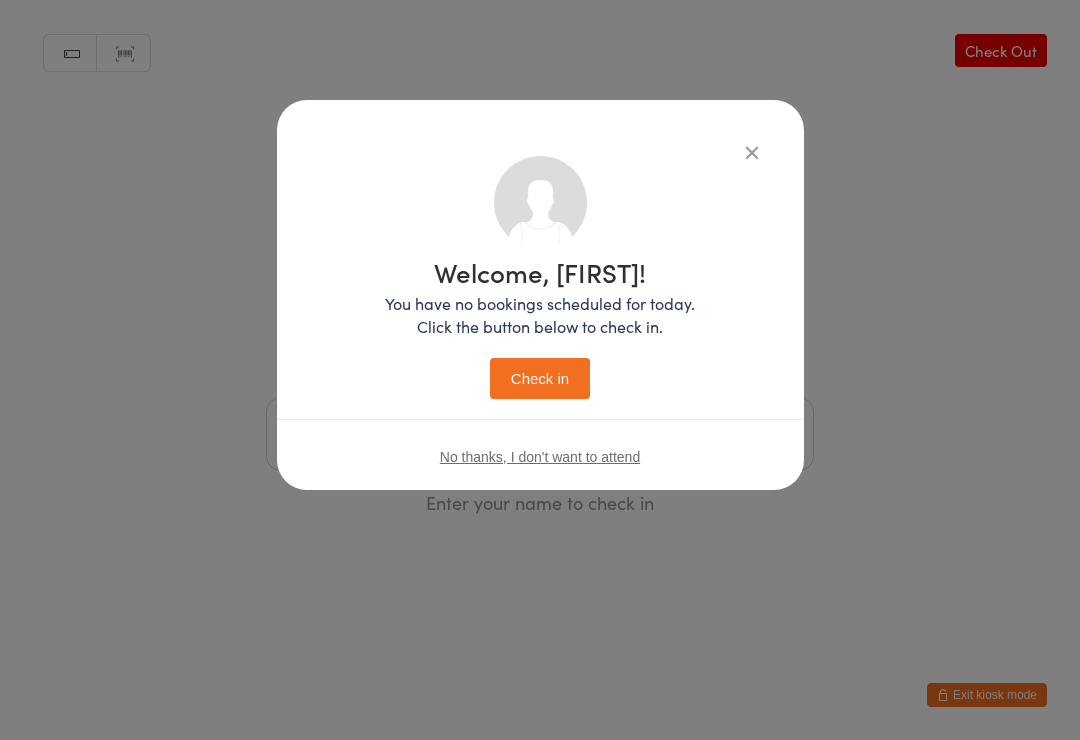 click on "Check in" at bounding box center (540, 378) 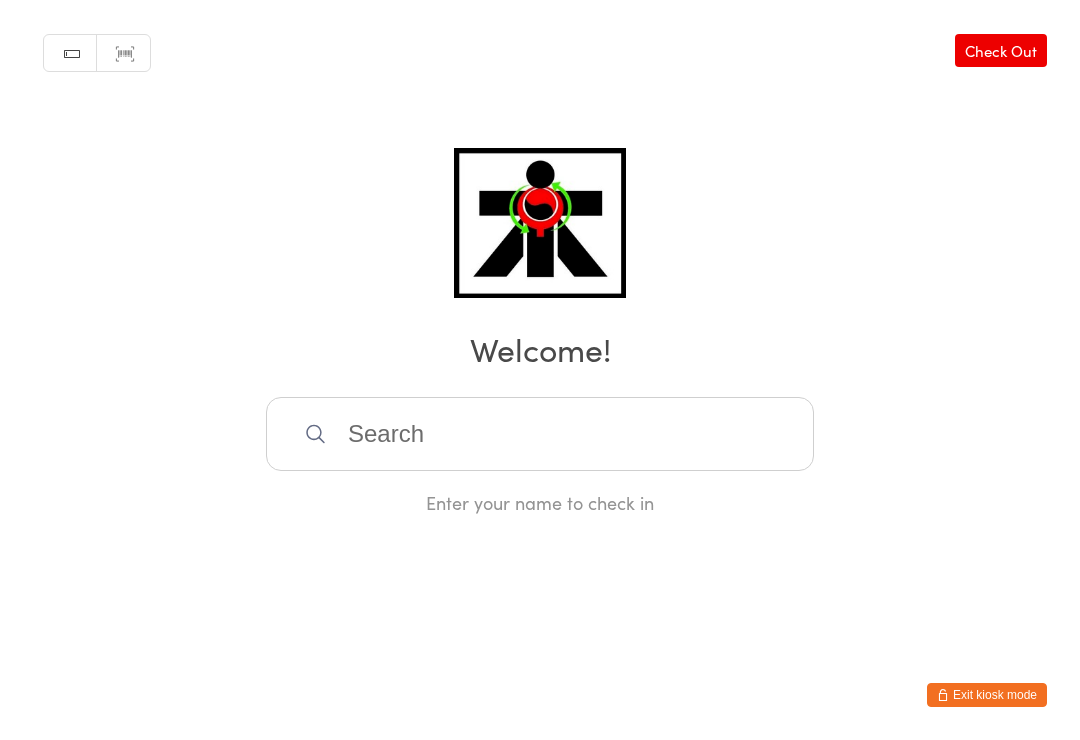 click at bounding box center (540, 434) 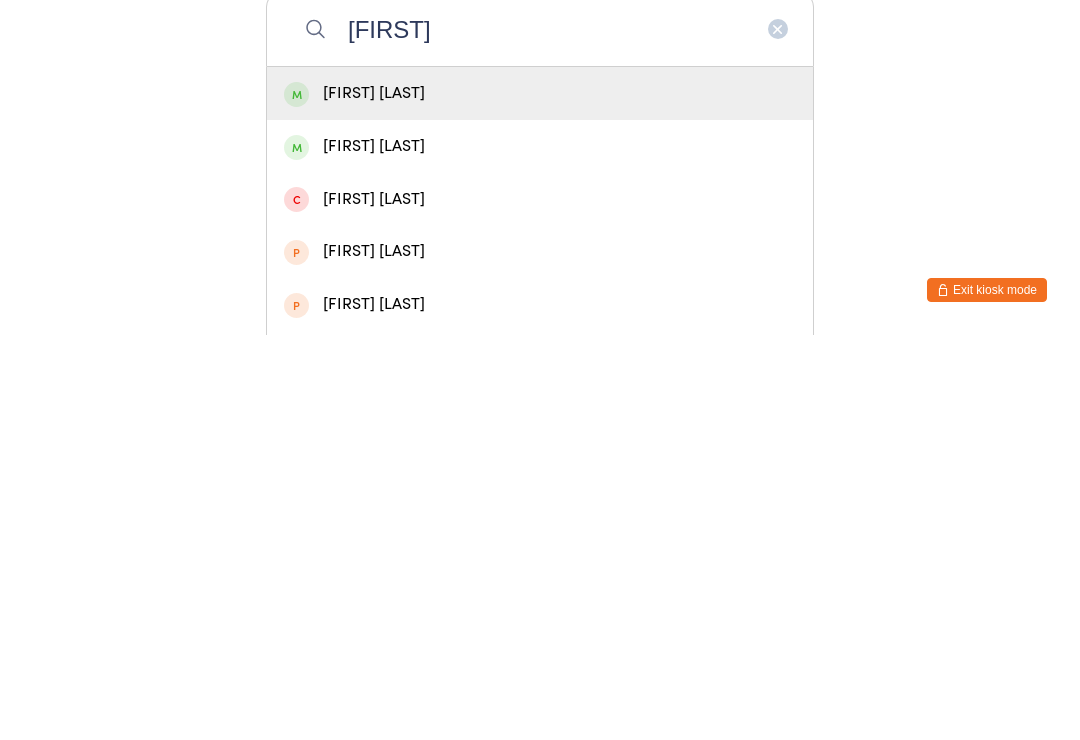 type on "[FIRST]" 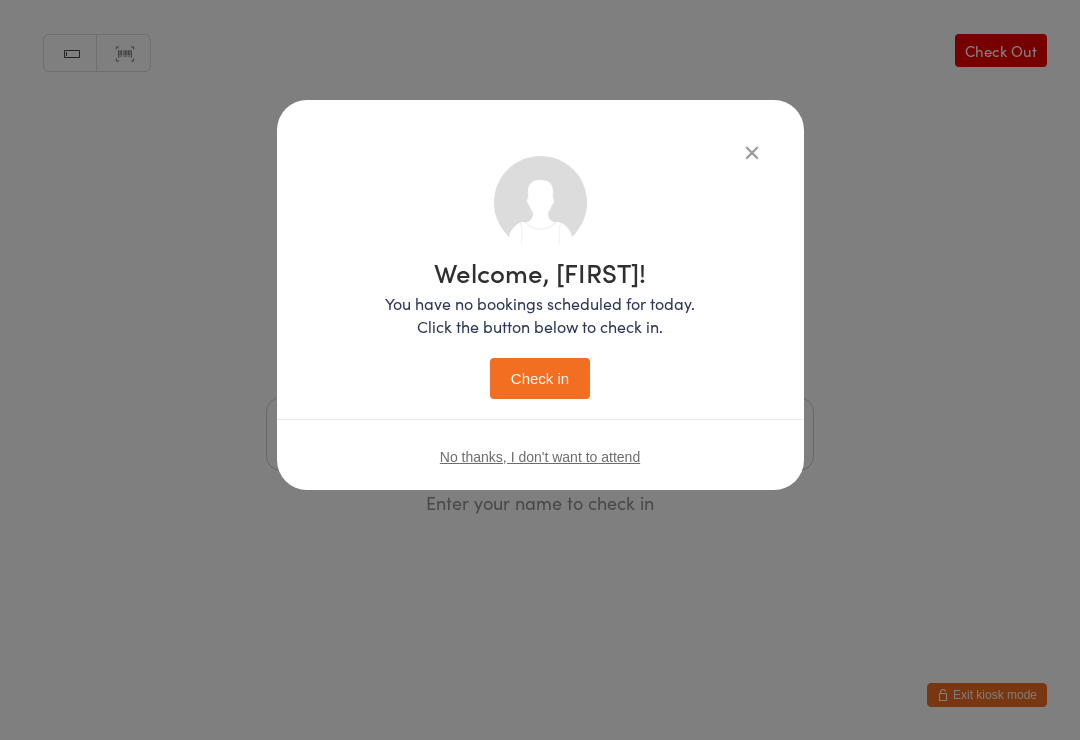 click on "Check in" at bounding box center (540, 378) 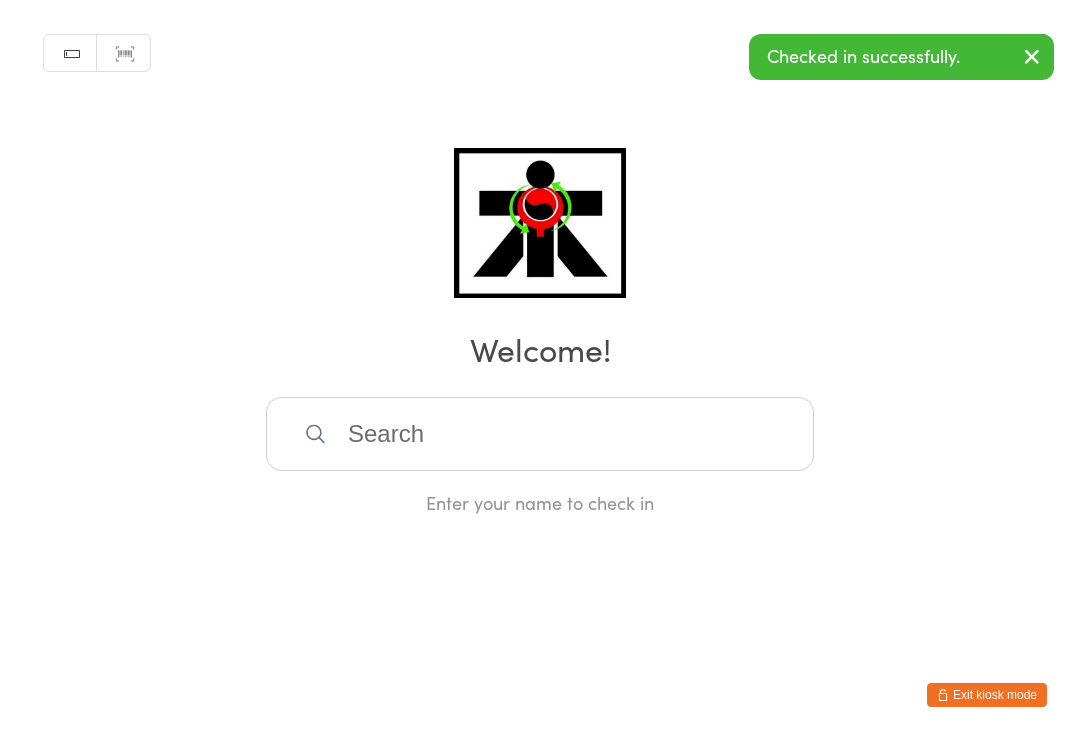 click on "You have now entered Kiosk Mode. Members will be able to check themselves in using the search field below. Click "Exit kiosk mode" below to exit Kiosk Mode at any time. Checked in successfully. Manual search Scanner input Check Out Welcome! Enter your name to check in Exit kiosk mode" at bounding box center (540, 370) 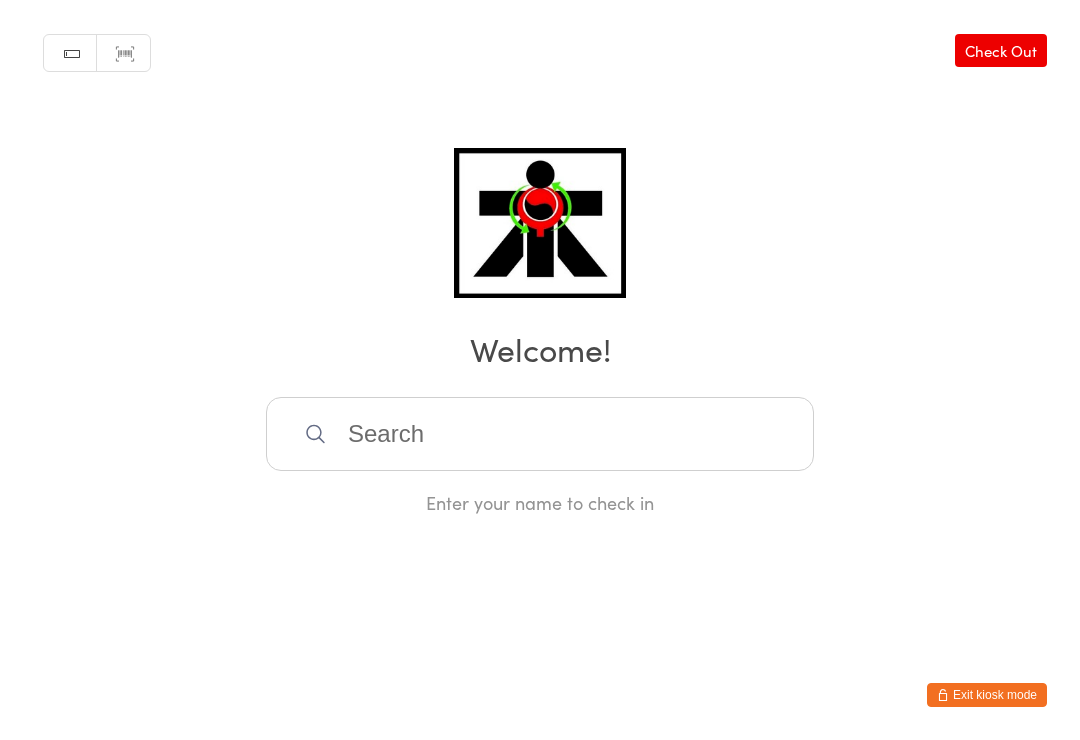 click at bounding box center (540, 434) 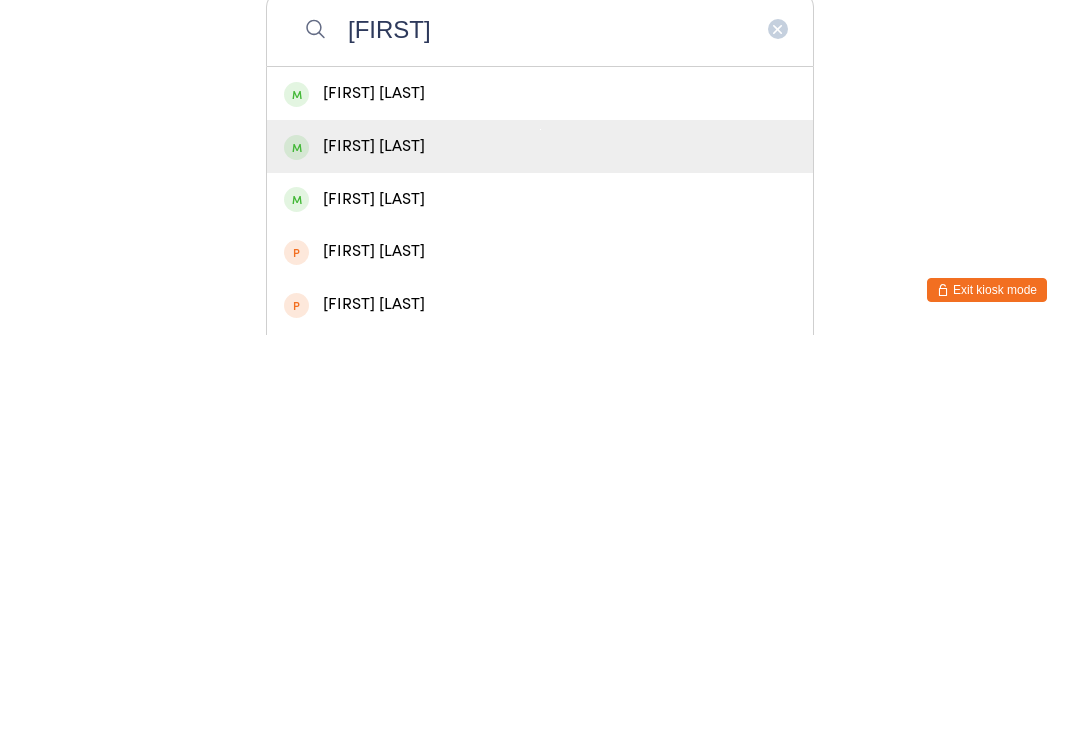 type on "[FIRST]" 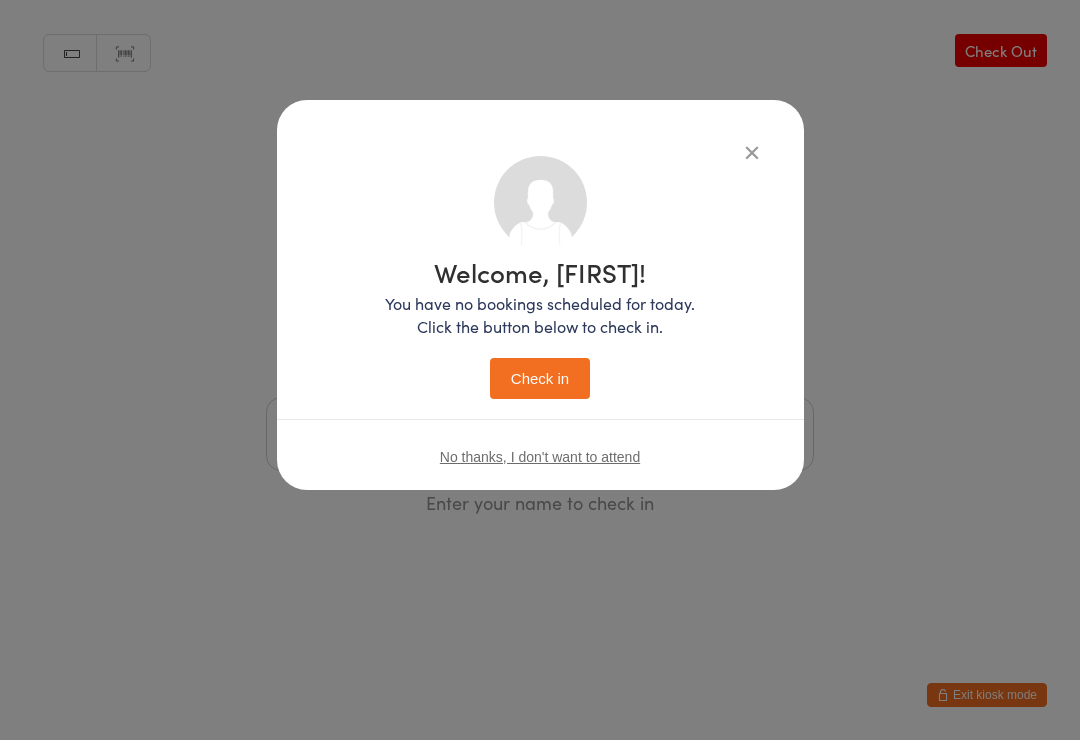 click on "Check in" at bounding box center [540, 378] 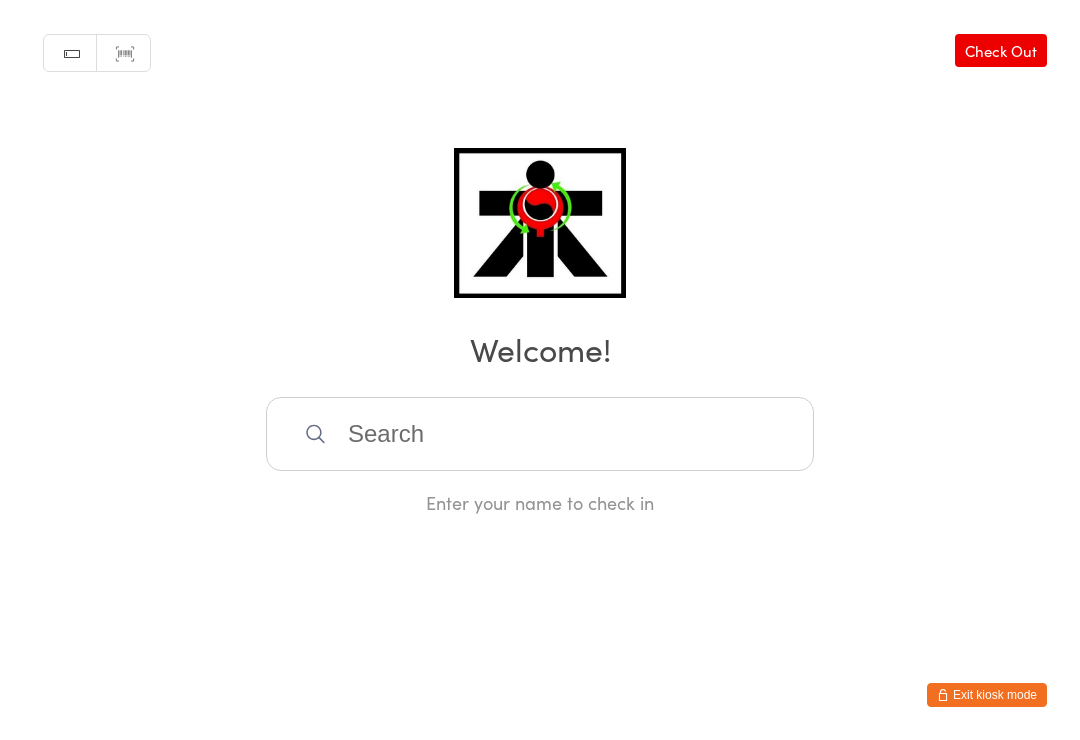 click at bounding box center [540, 434] 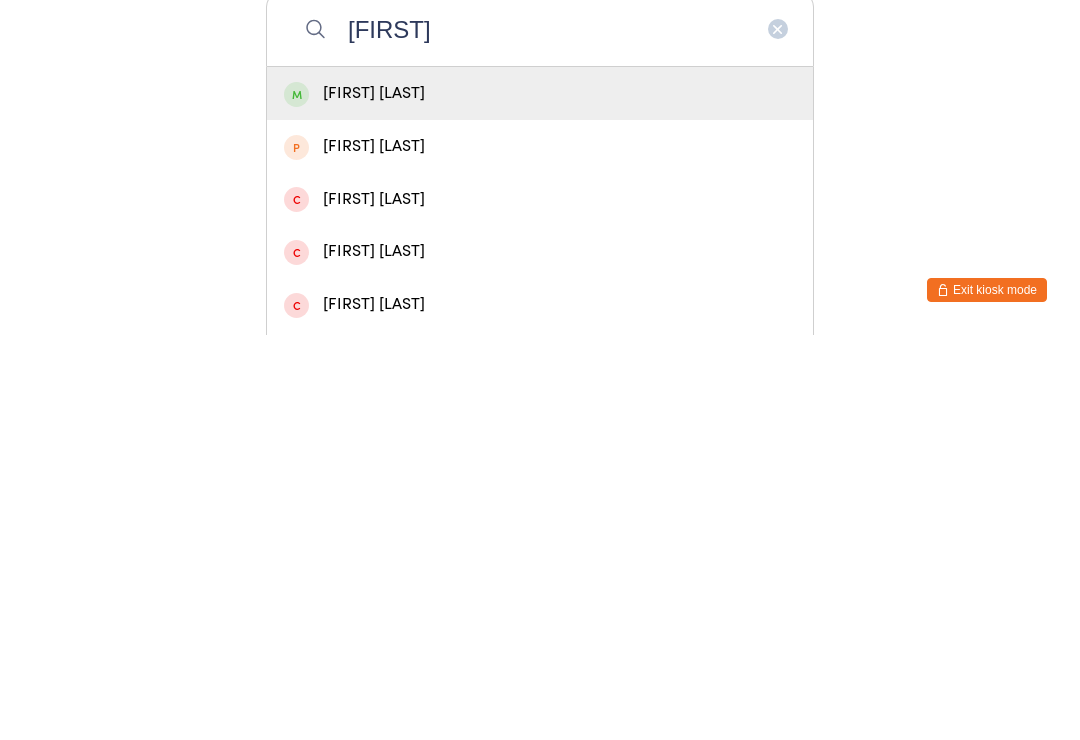 type on "[FIRST]" 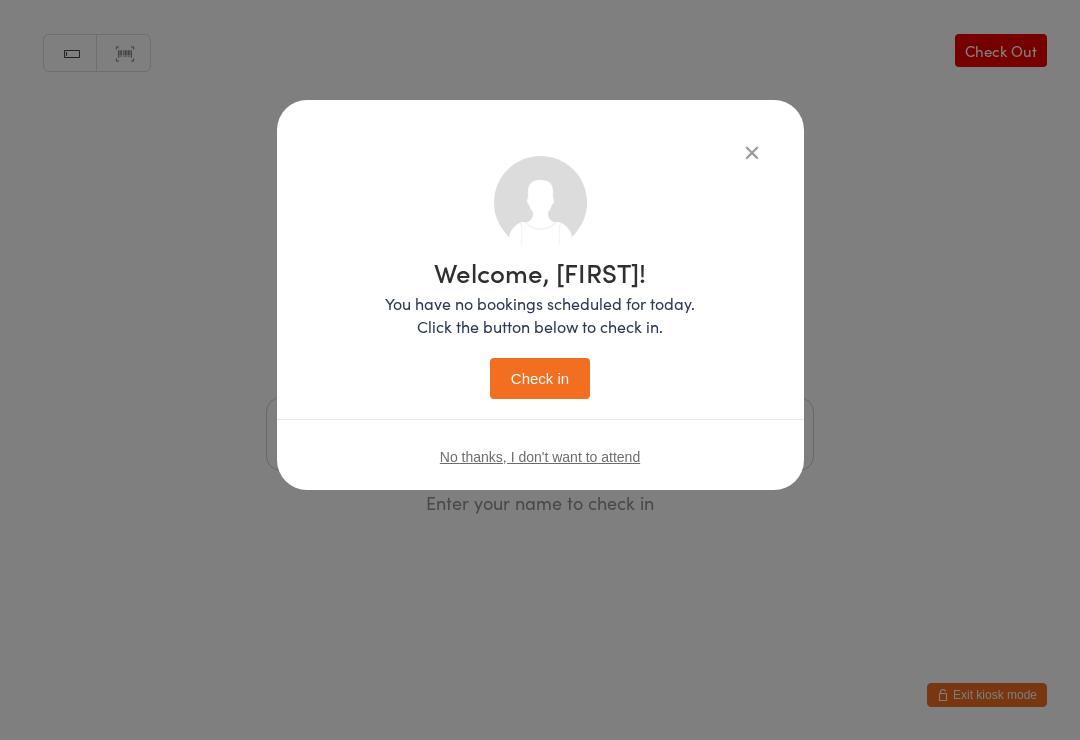 click on "Check in" at bounding box center [540, 378] 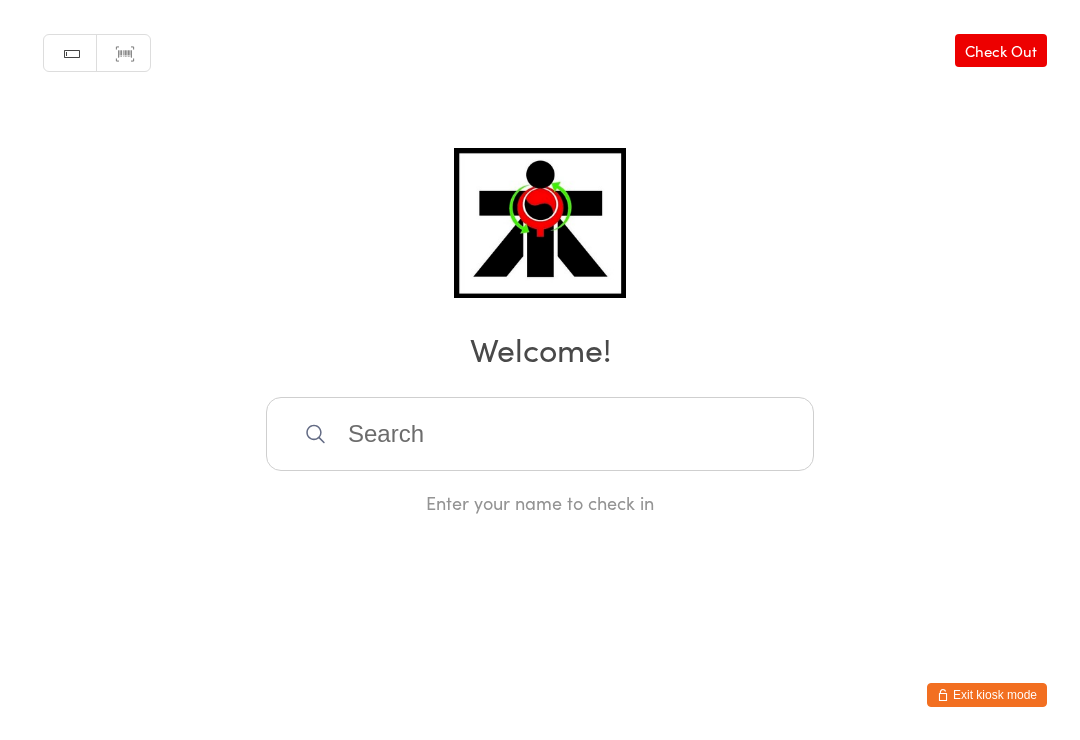 click at bounding box center (540, 434) 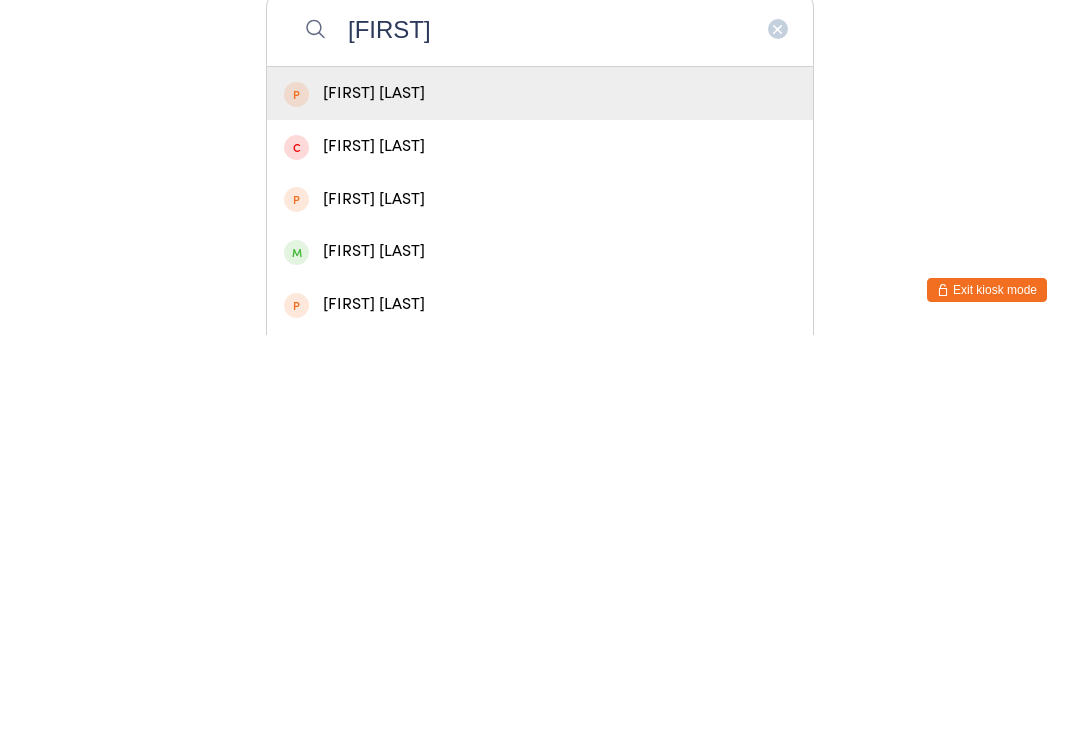 type on "[FIRST]" 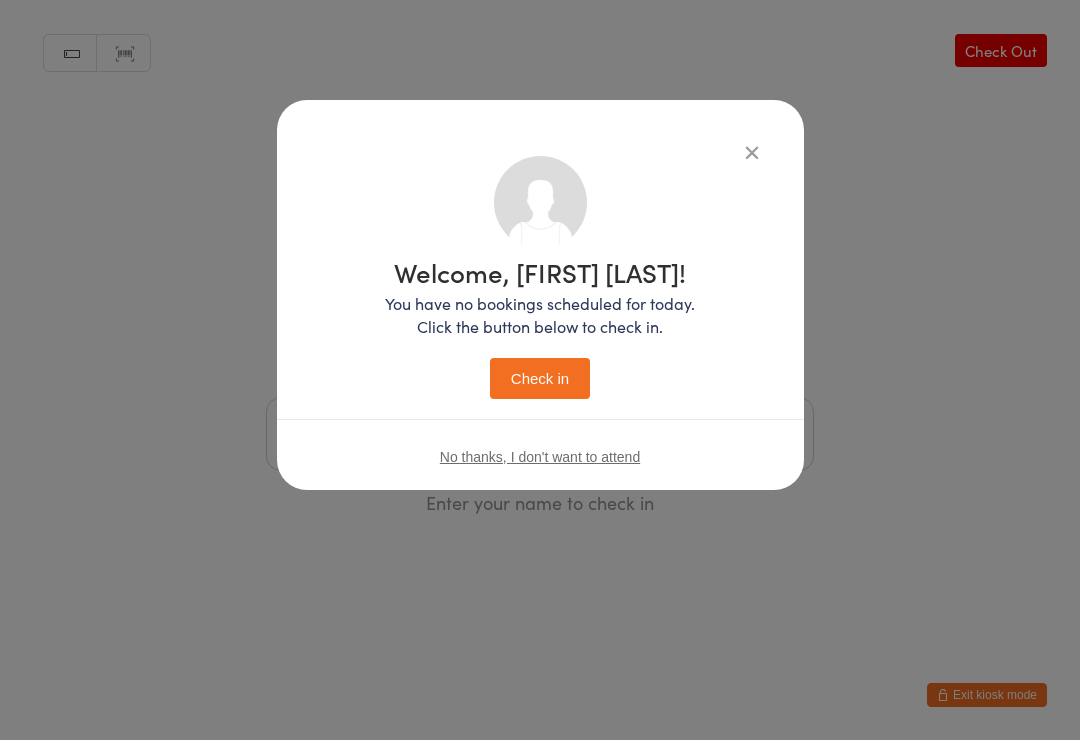 click on "Check in" at bounding box center (540, 378) 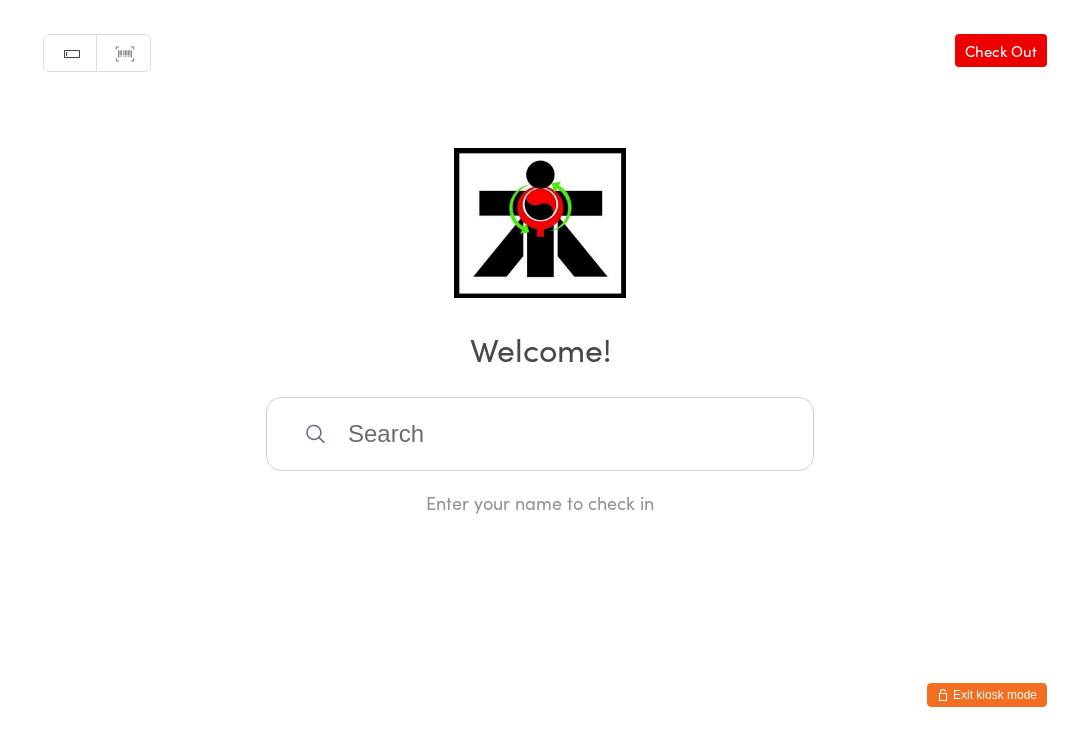 click at bounding box center (540, 434) 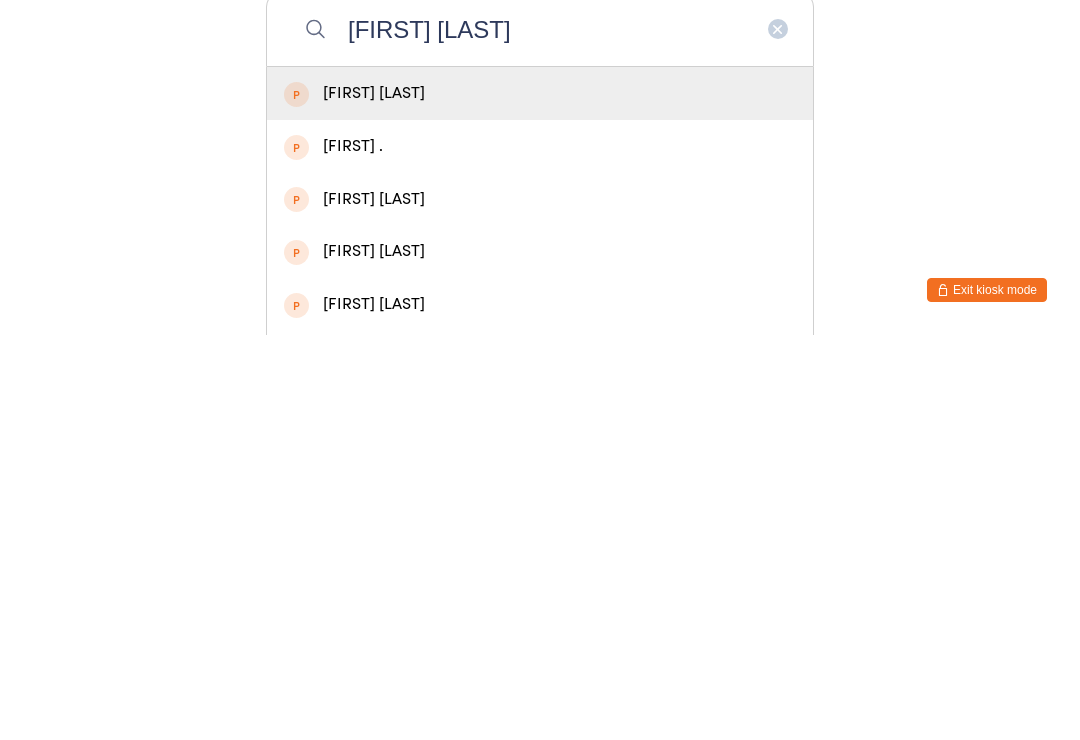 type on "[FIRST] [LAST]" 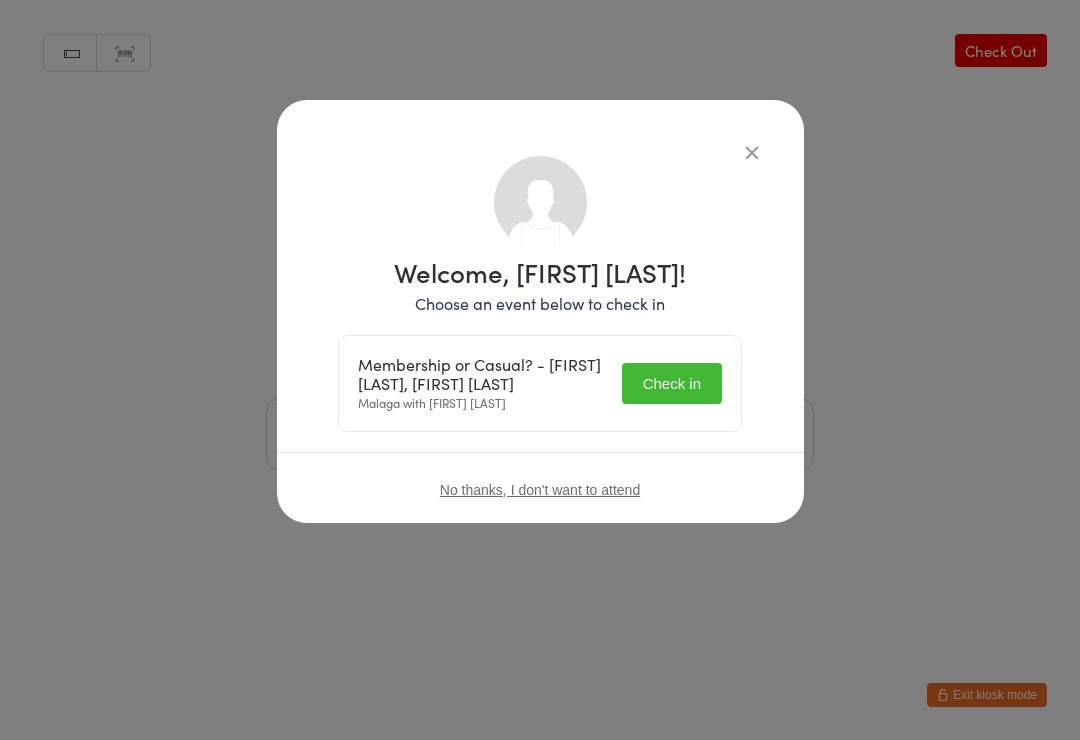 click on "Check in" at bounding box center (672, 383) 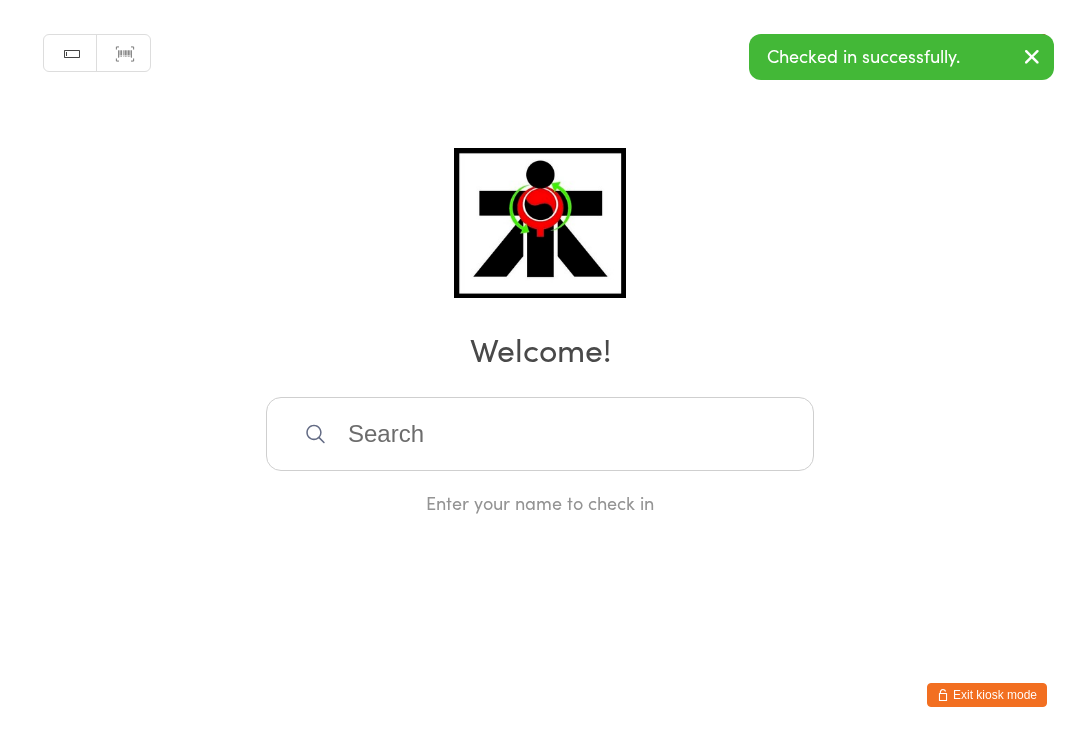 click at bounding box center (540, 434) 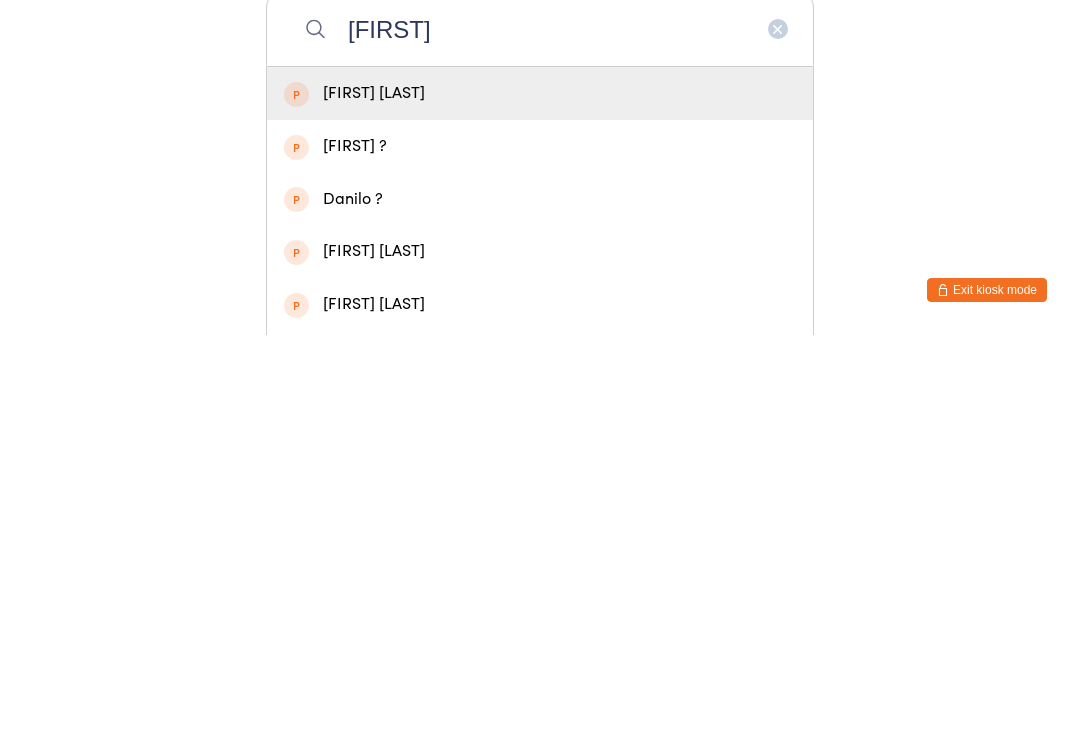 type on "[FIRST]" 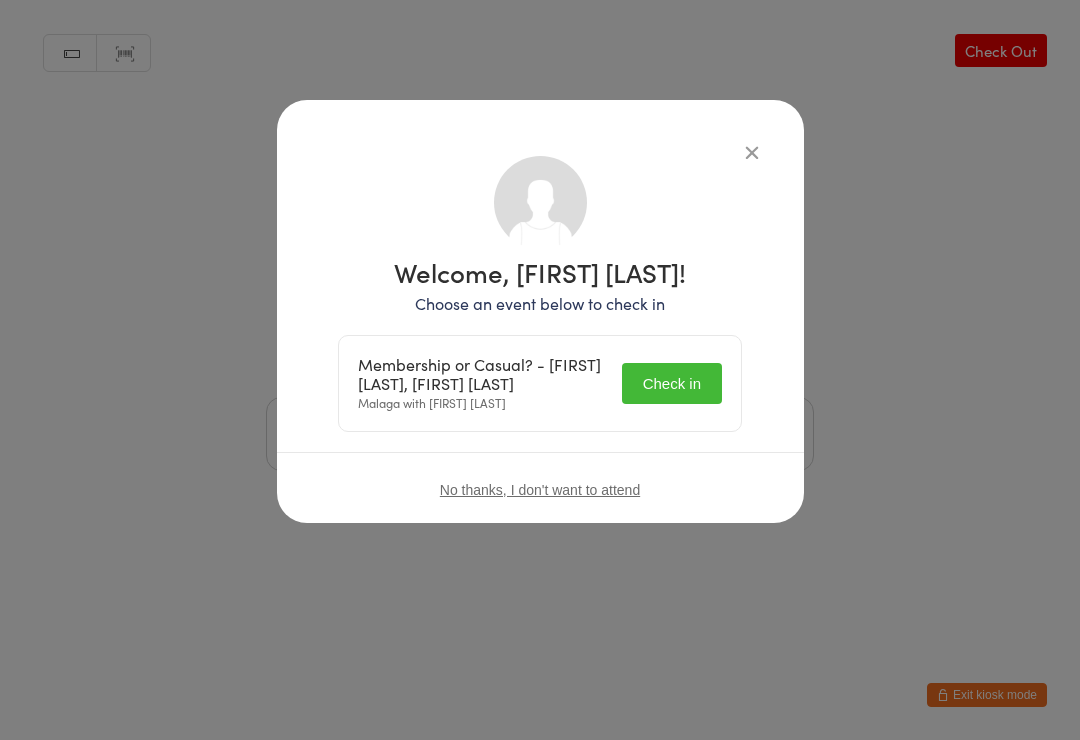 click on "Check in" at bounding box center (672, 383) 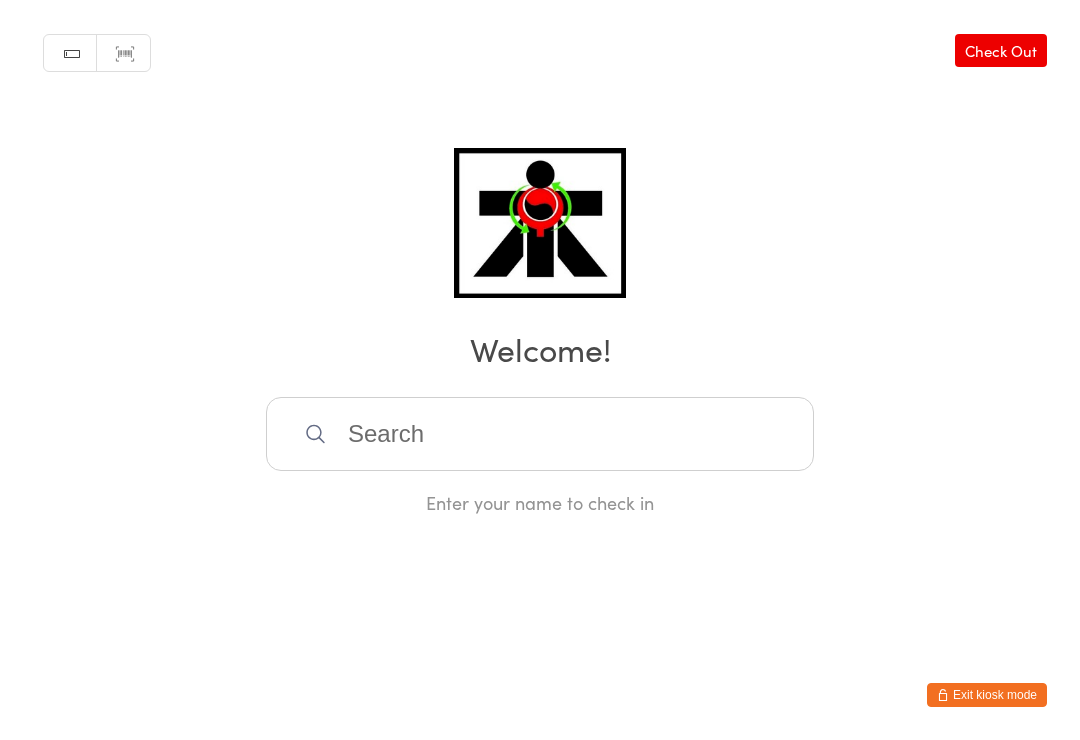 click at bounding box center (540, 434) 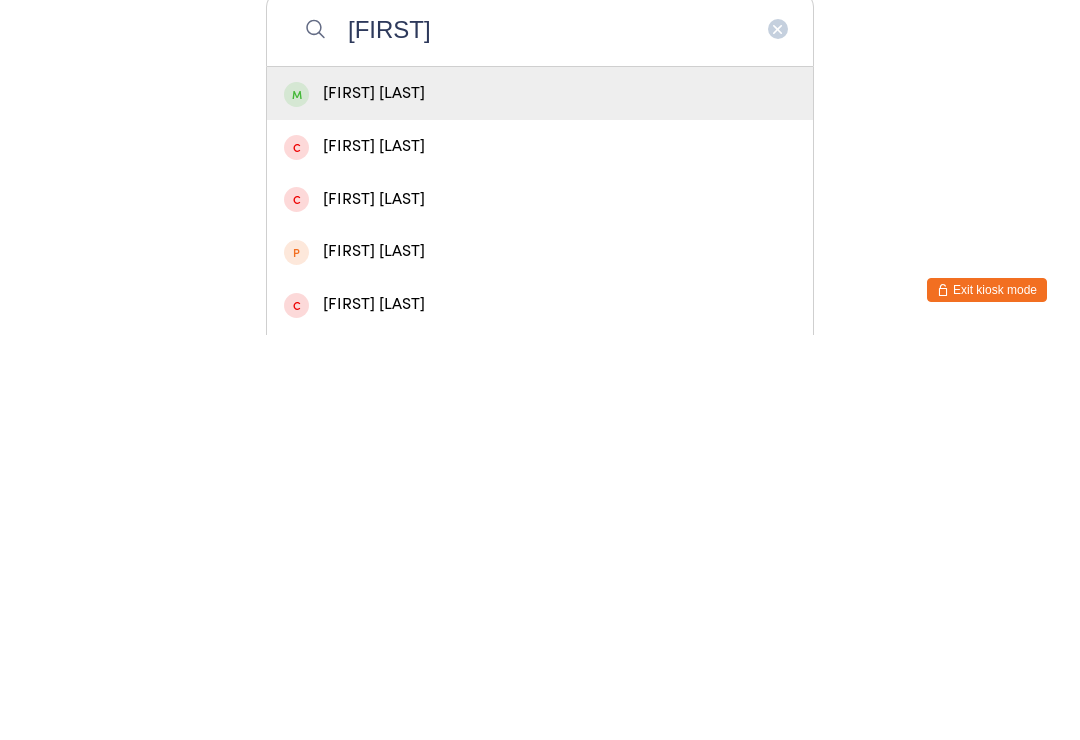 type on "[FIRST]" 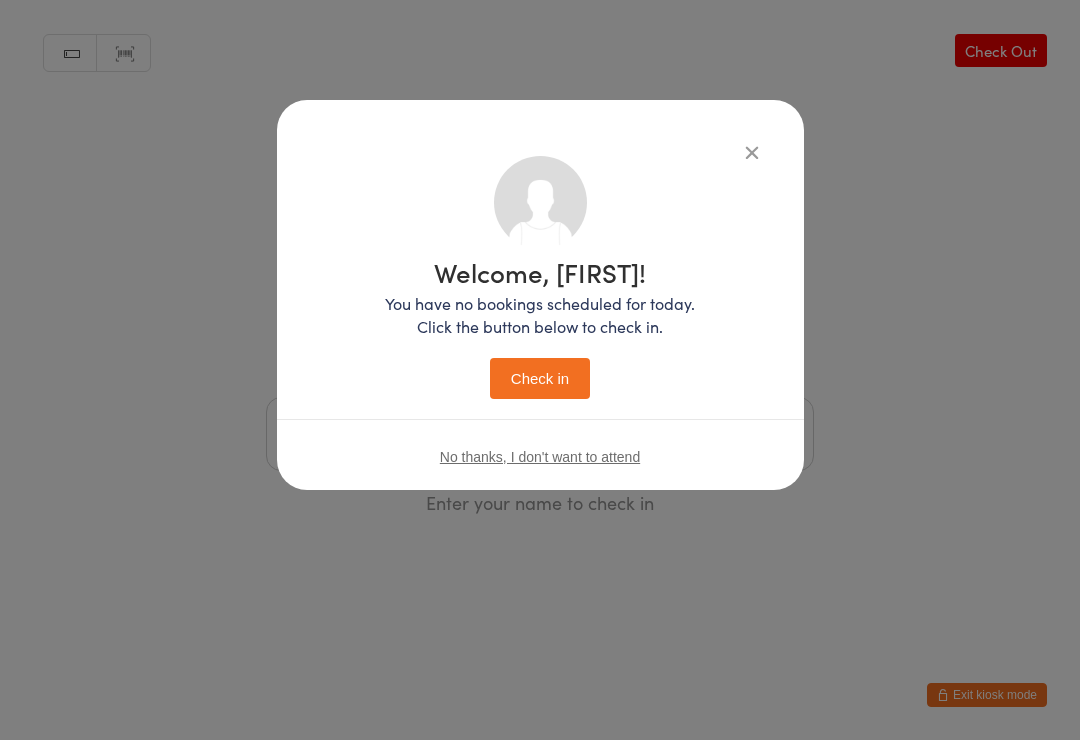 click on "Check in" at bounding box center [540, 378] 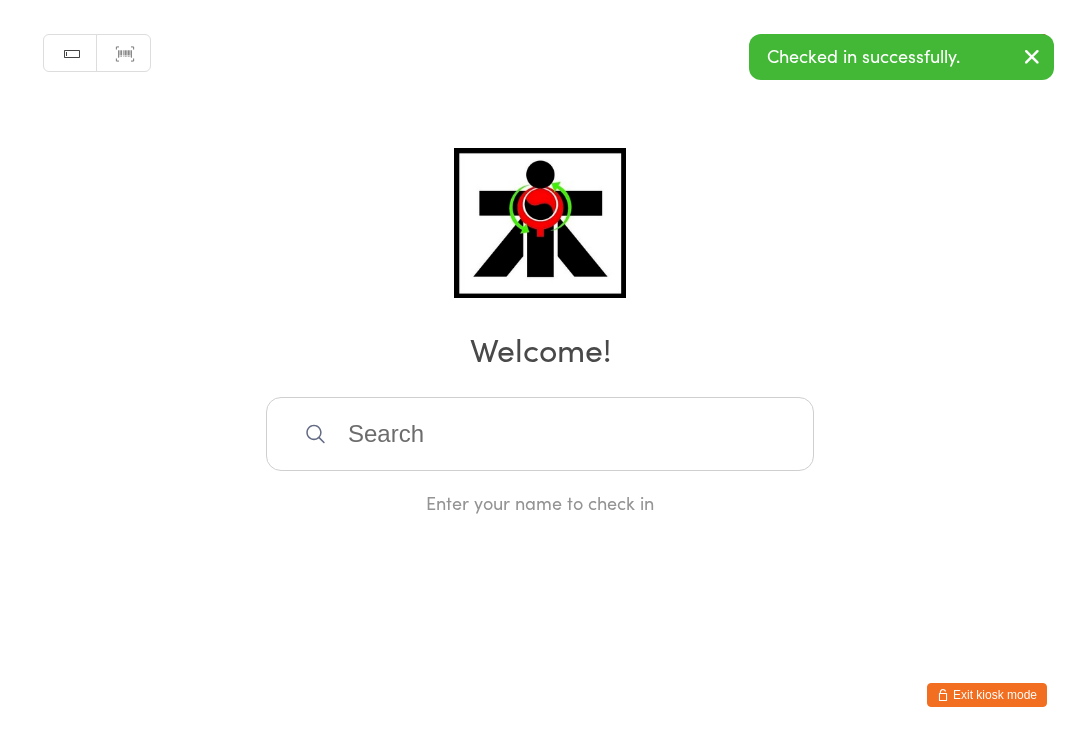 click at bounding box center [540, 434] 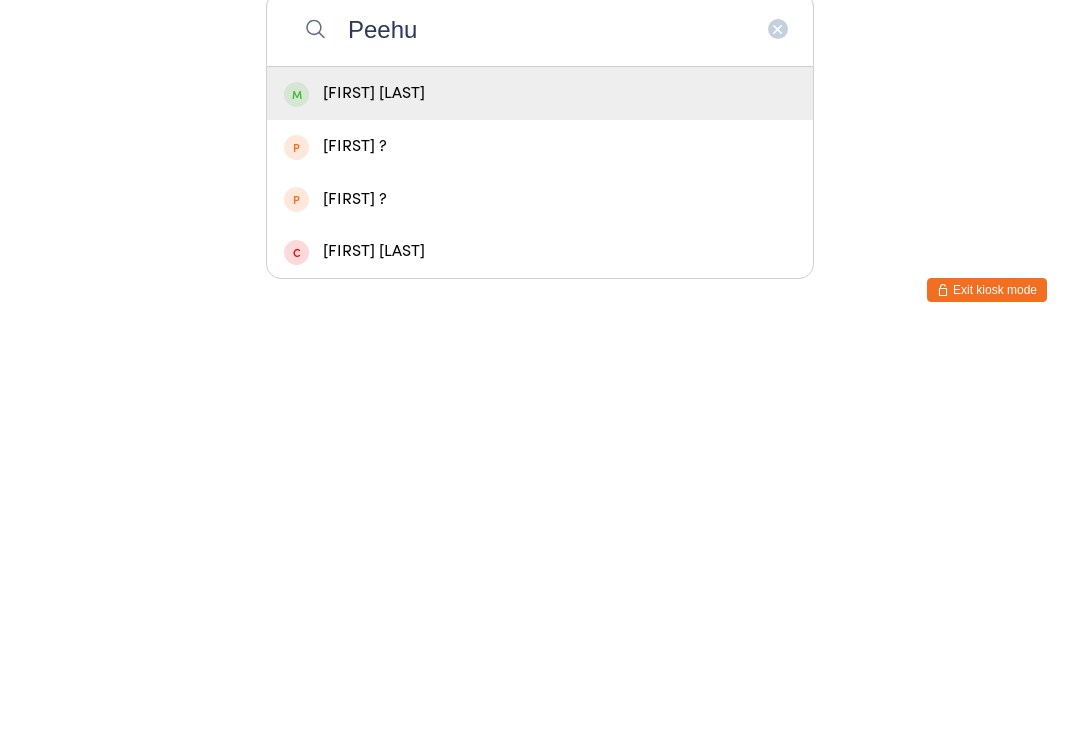 type on "Peehu" 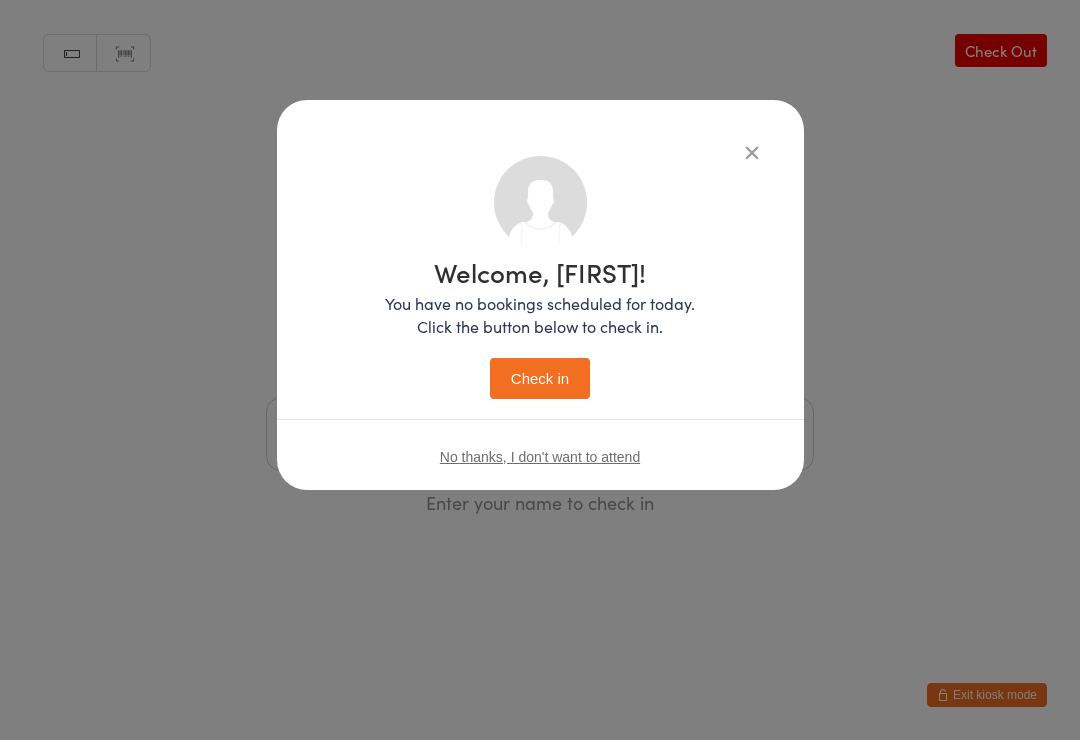 click on "Check in" at bounding box center (540, 378) 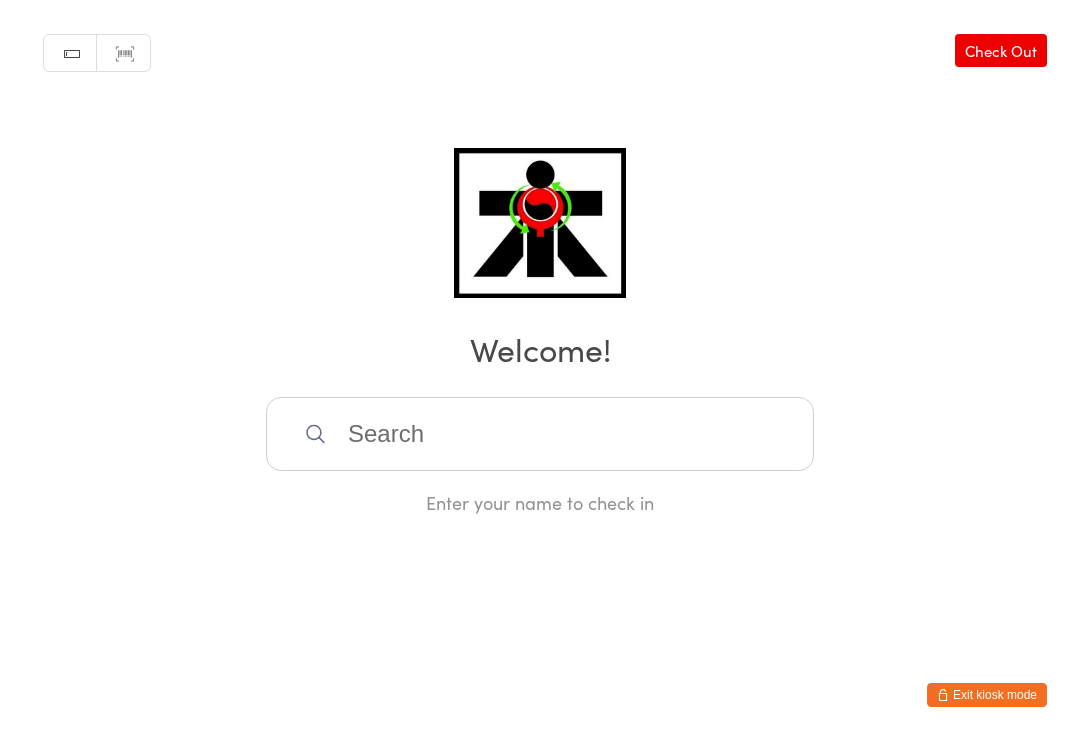 click at bounding box center (540, 434) 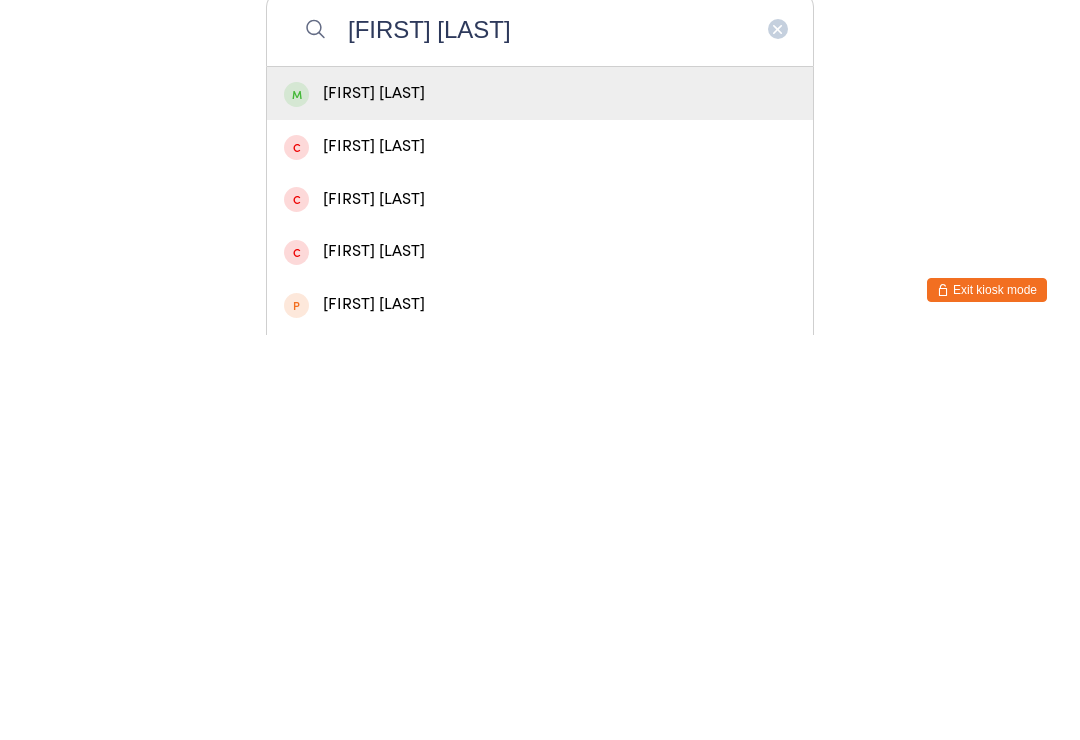 type on "[FIRST] [LAST]" 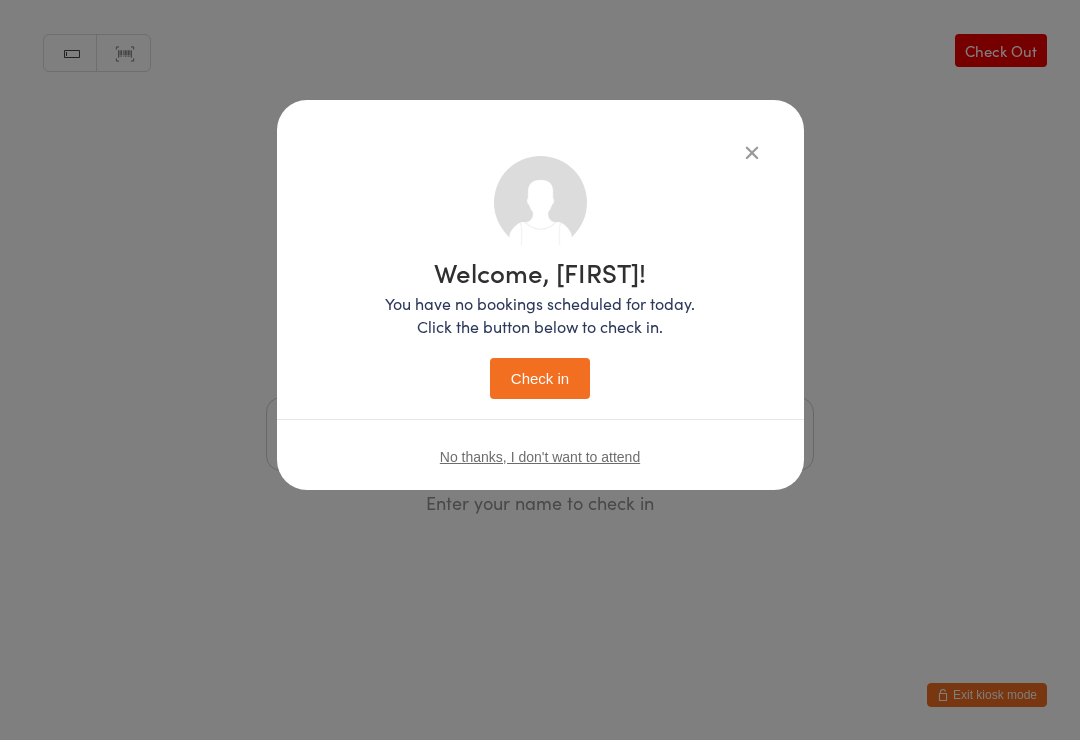 click on "Check in" at bounding box center [540, 378] 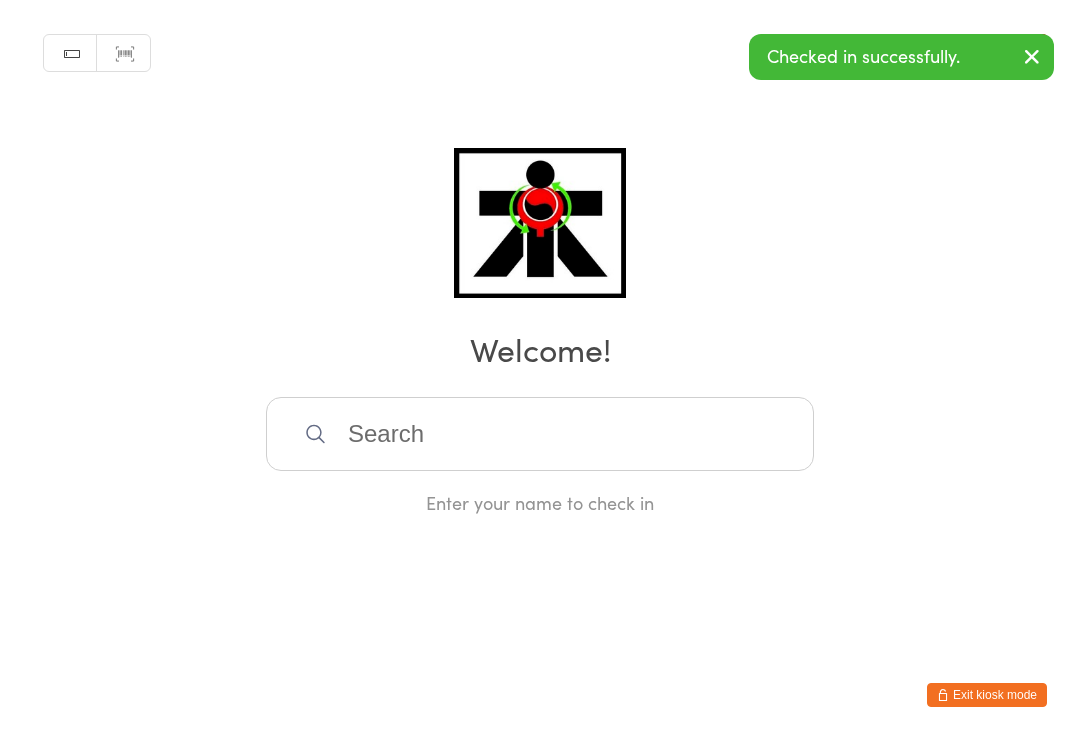 click at bounding box center [540, 434] 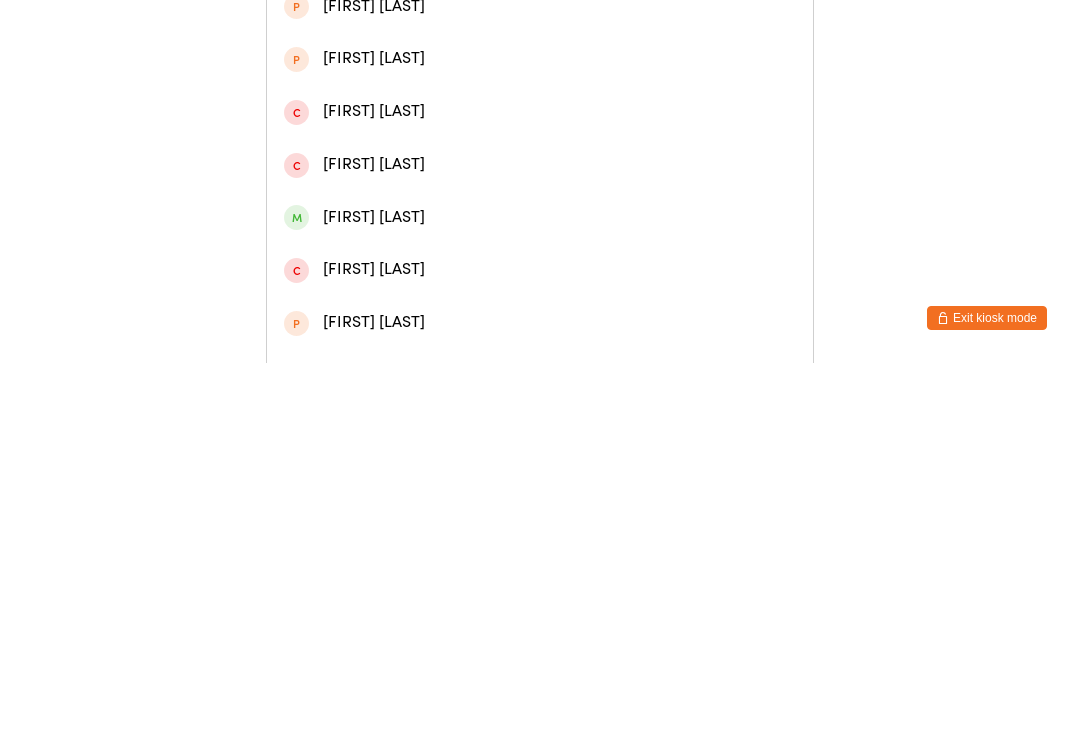 scroll, scrollTop: 224, scrollLeft: 0, axis: vertical 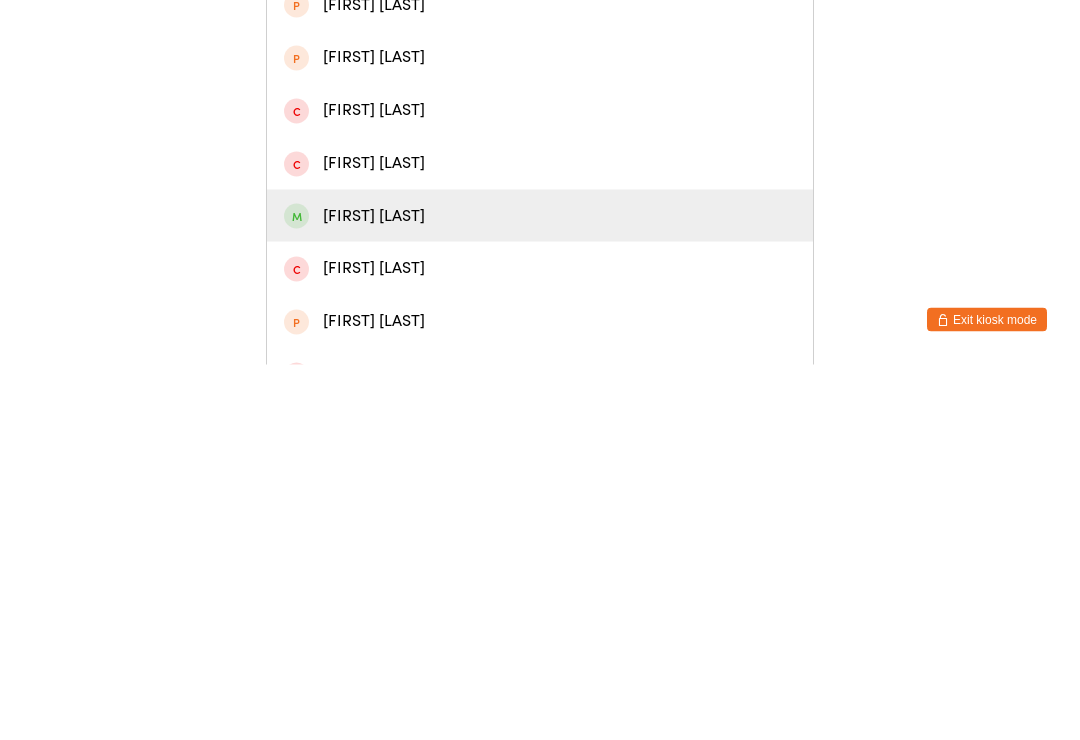 type on "Domin" 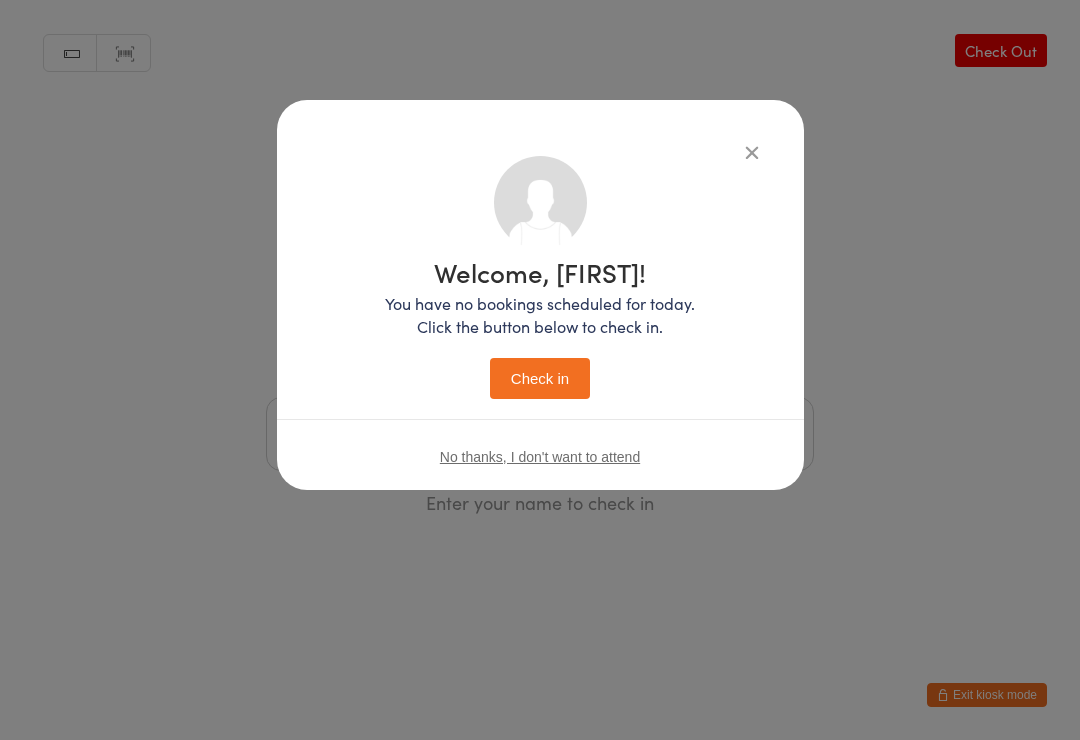 click on "Check in" at bounding box center [540, 378] 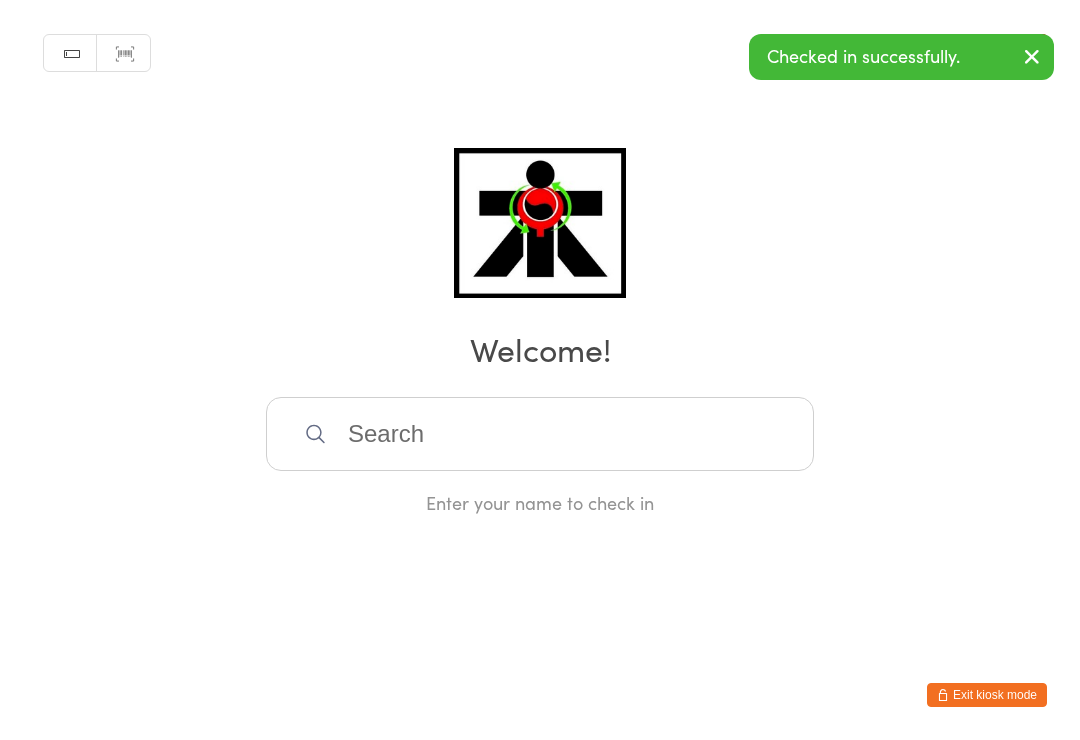 click at bounding box center [540, 434] 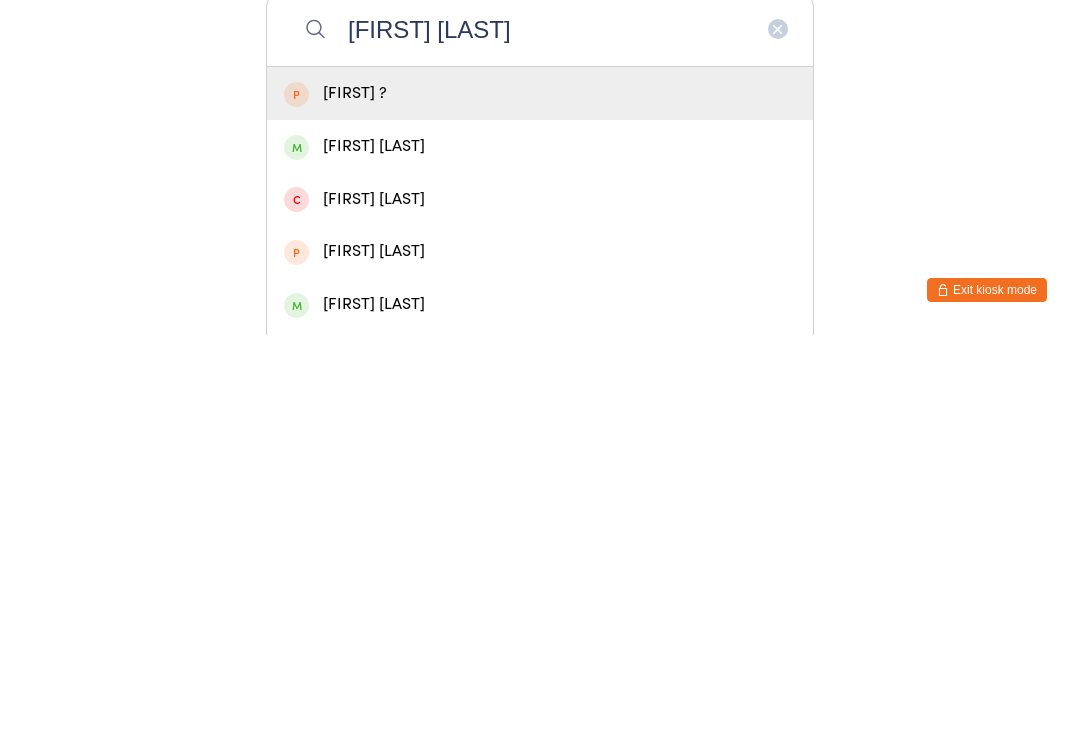 type on "[FIRST] [LAST]" 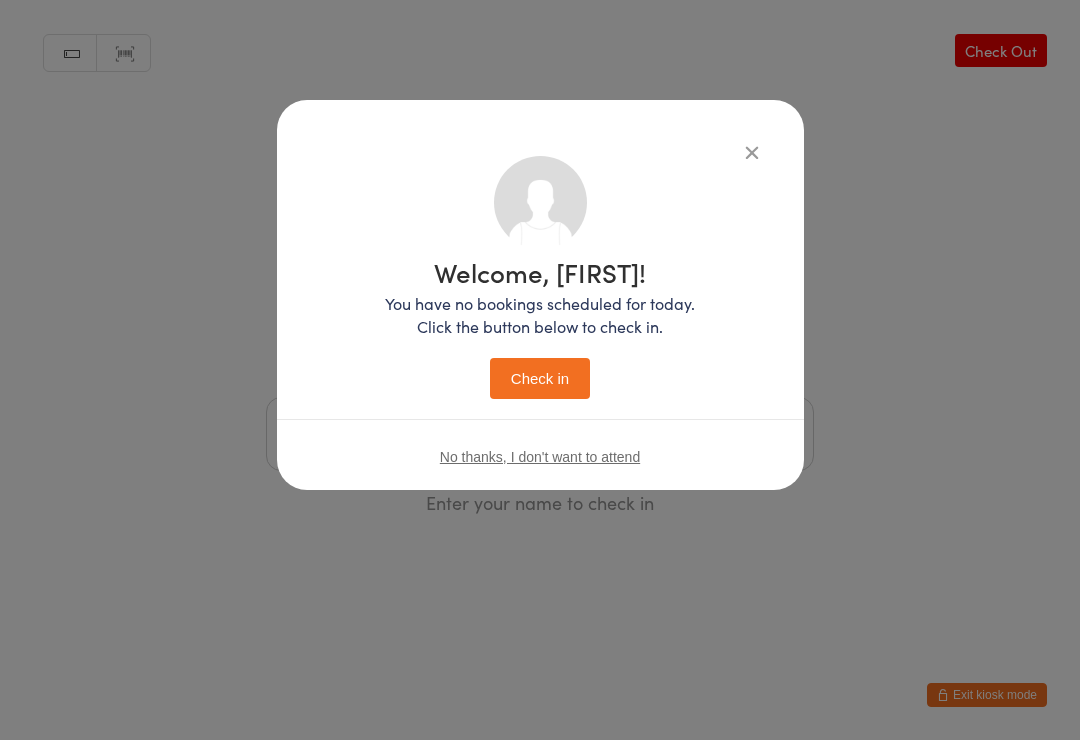 click on "Check in" at bounding box center [540, 378] 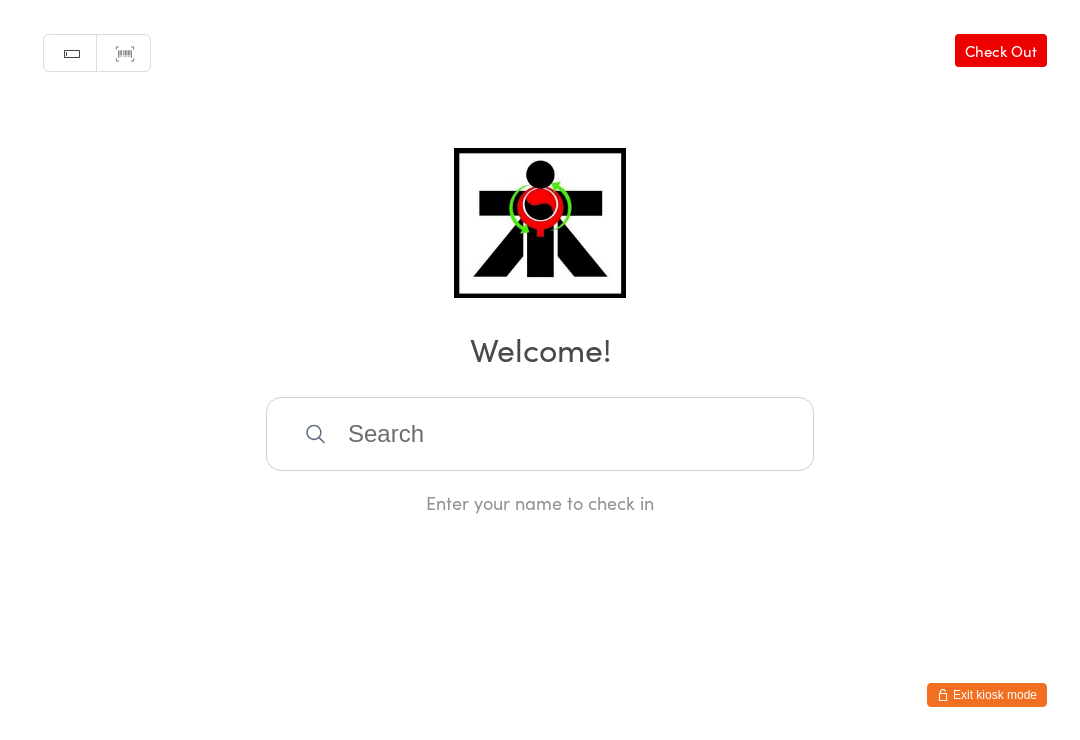 click at bounding box center [540, 434] 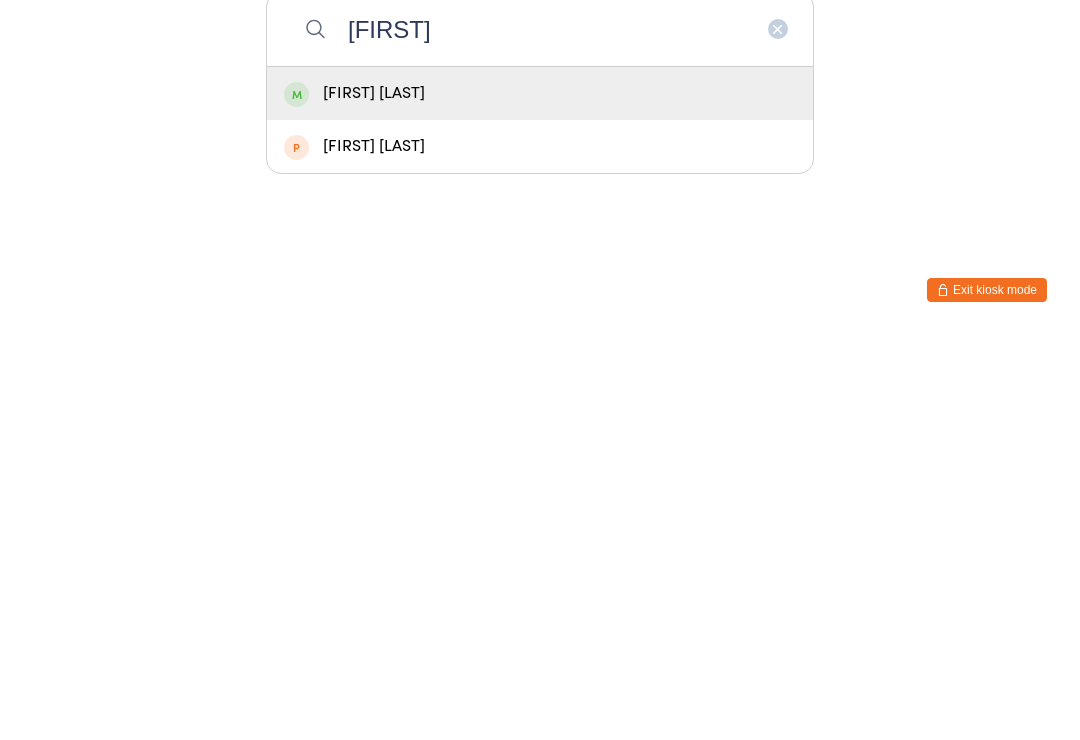 type on "[FIRST]" 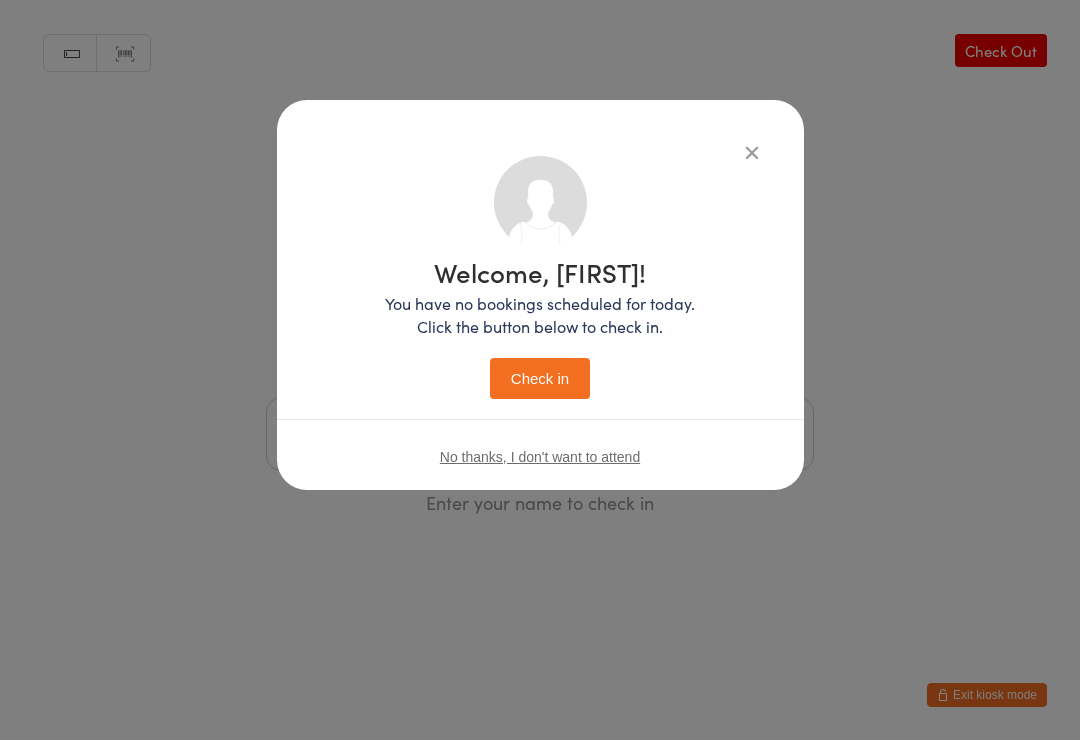 click on "Check in" at bounding box center [540, 378] 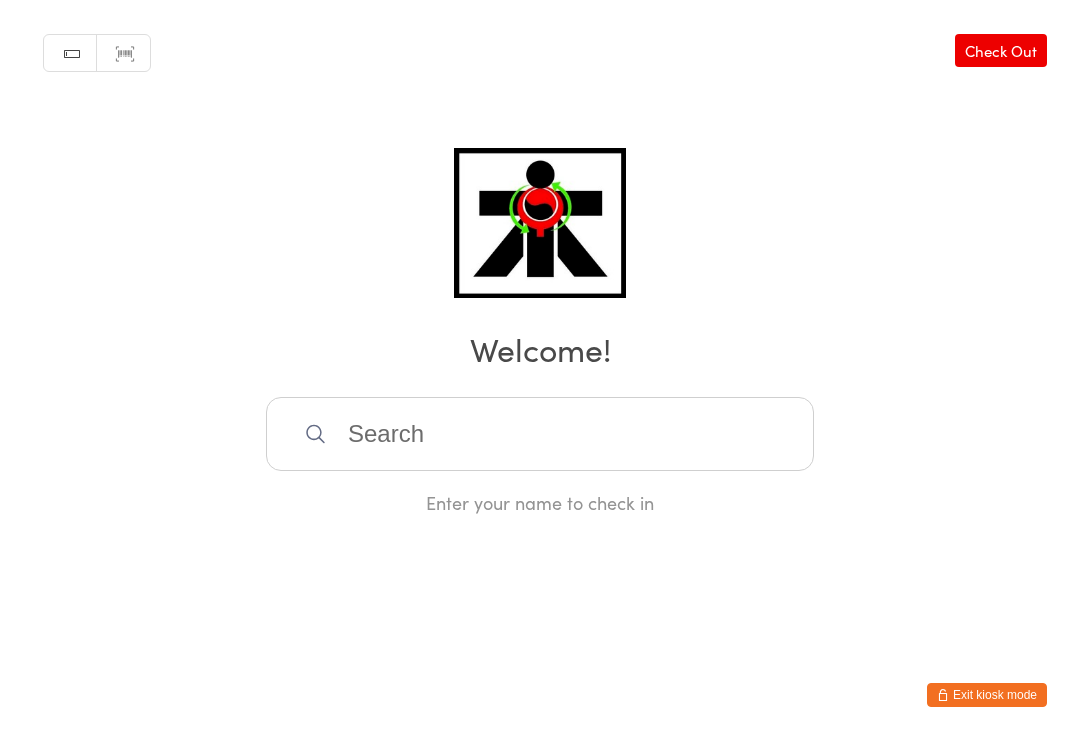 click at bounding box center [540, 434] 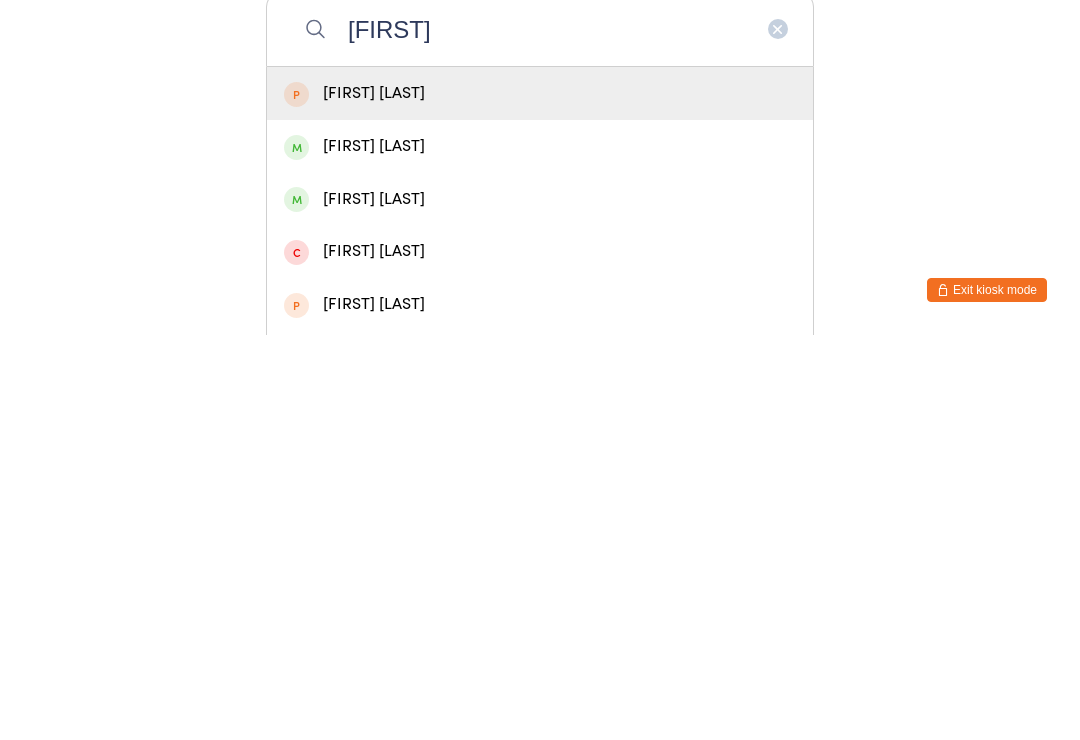type on "[FIRST]" 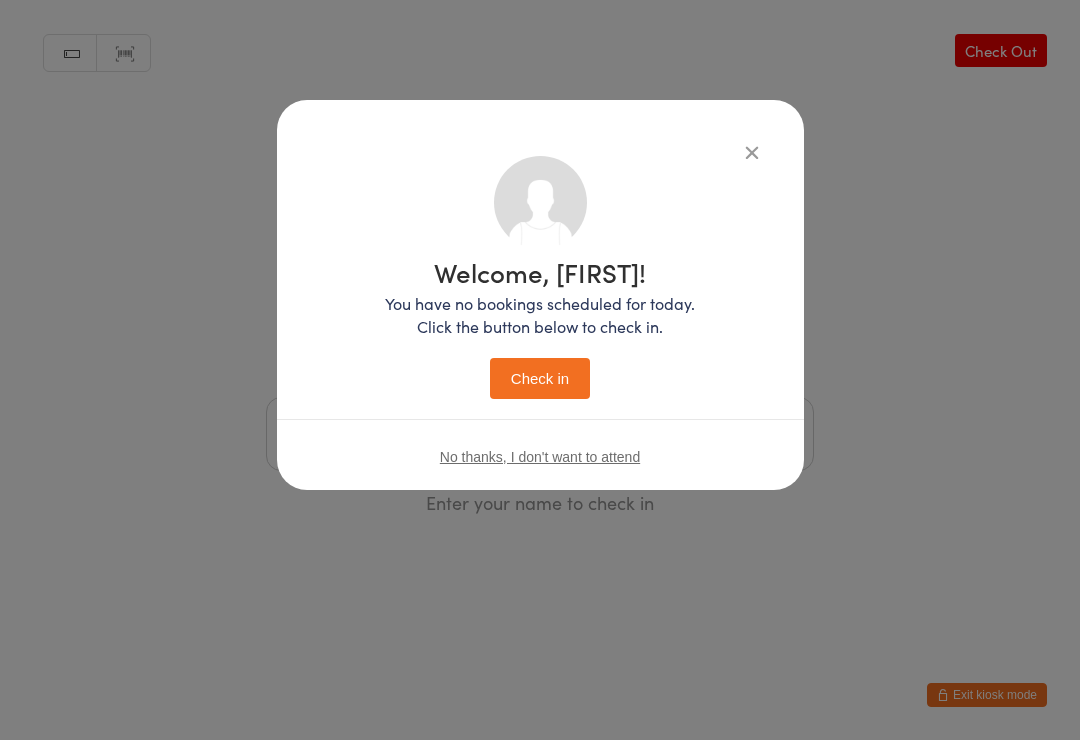 click on "Check in" at bounding box center (540, 378) 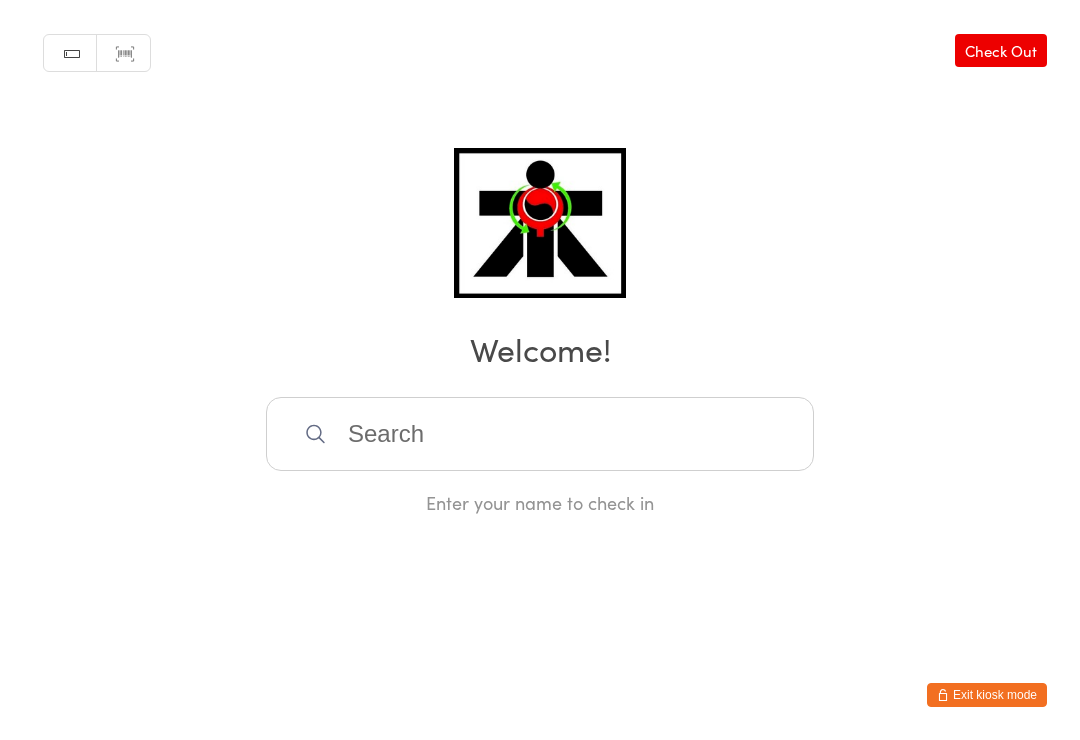click at bounding box center [540, 434] 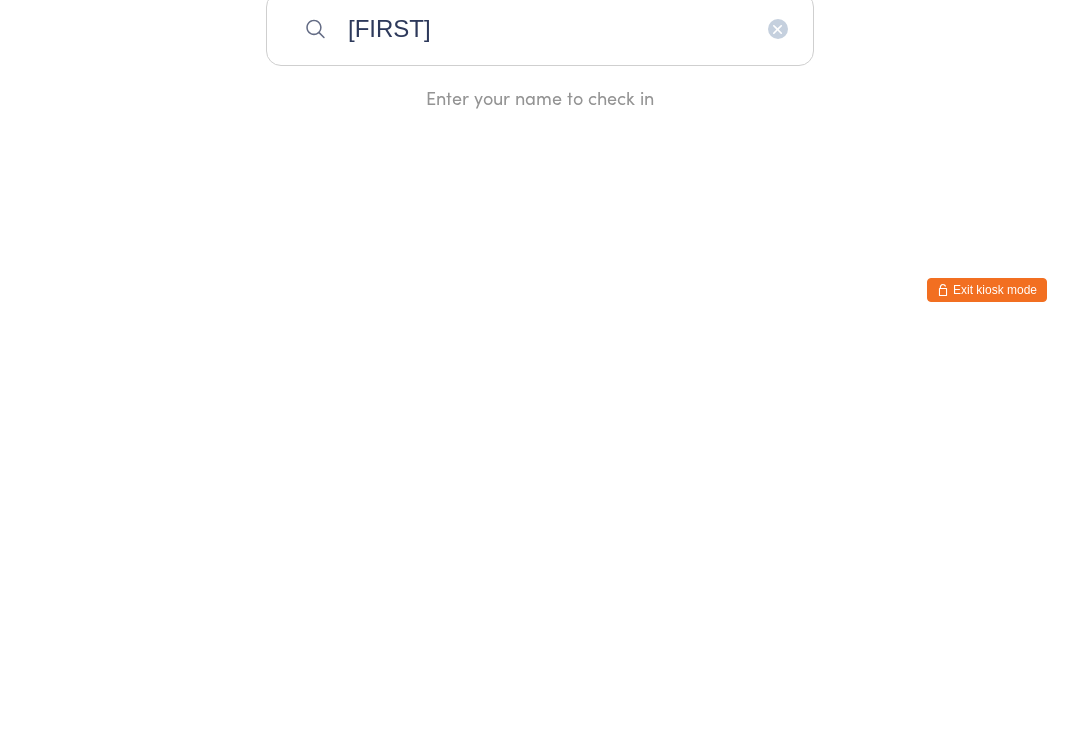 type on "[FIRST]" 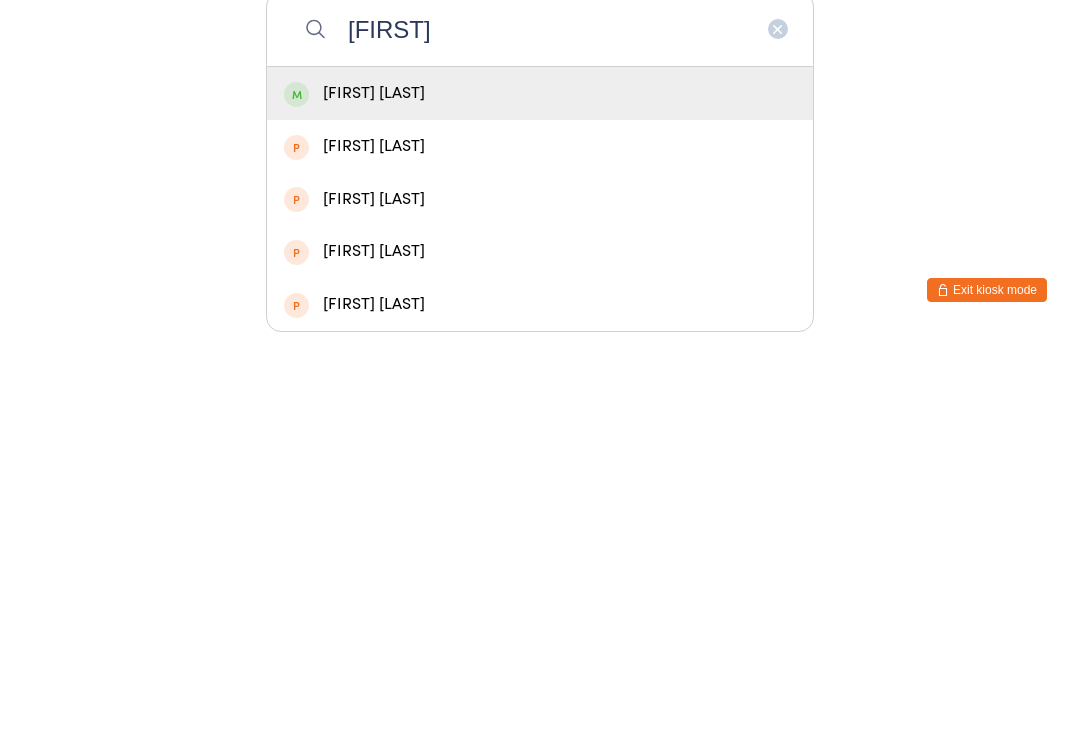 click on "[FIRST] [LAST]" at bounding box center (540, 498) 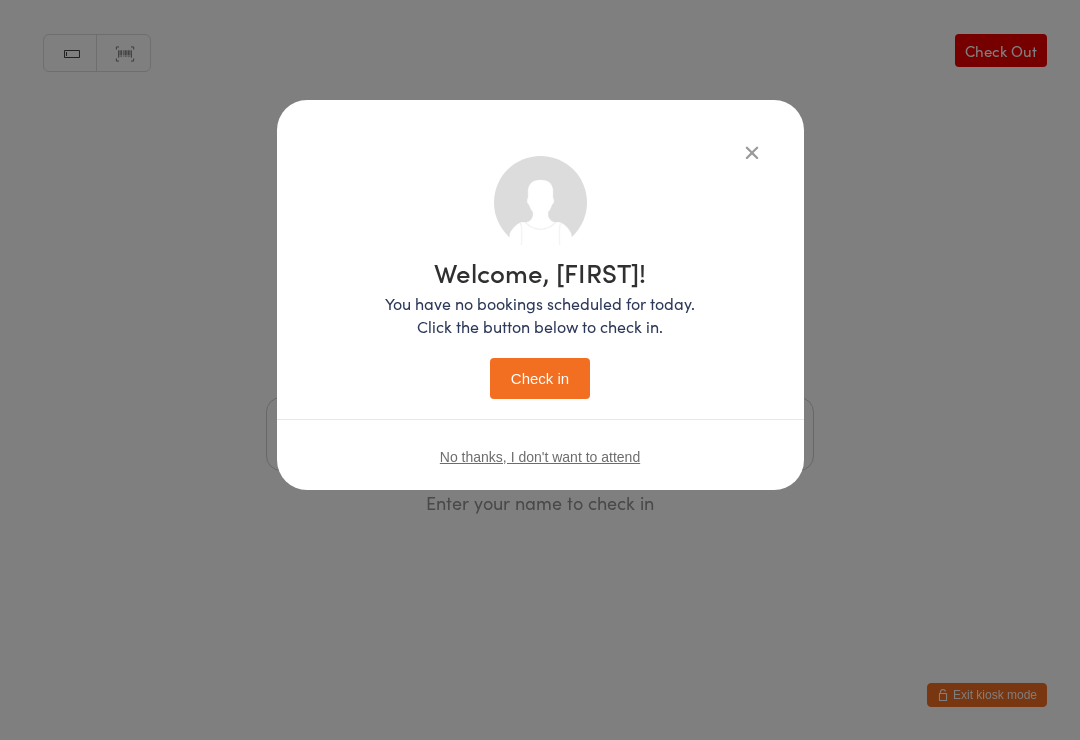 click on "Check in" at bounding box center [540, 378] 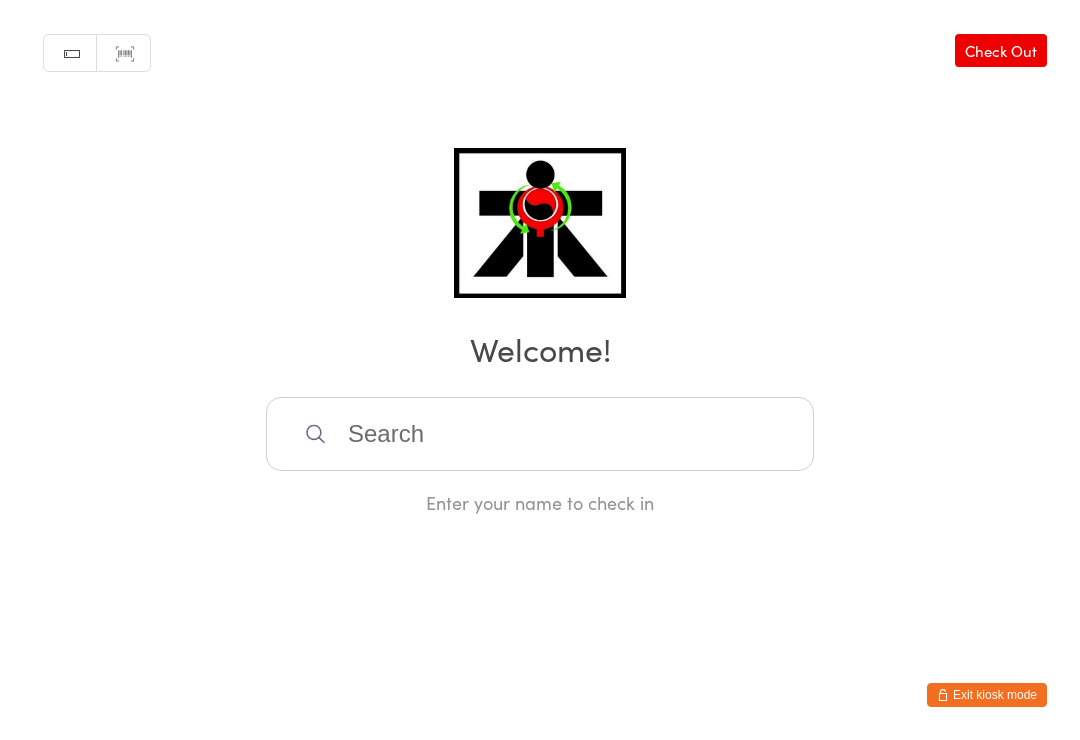 click at bounding box center [540, 434] 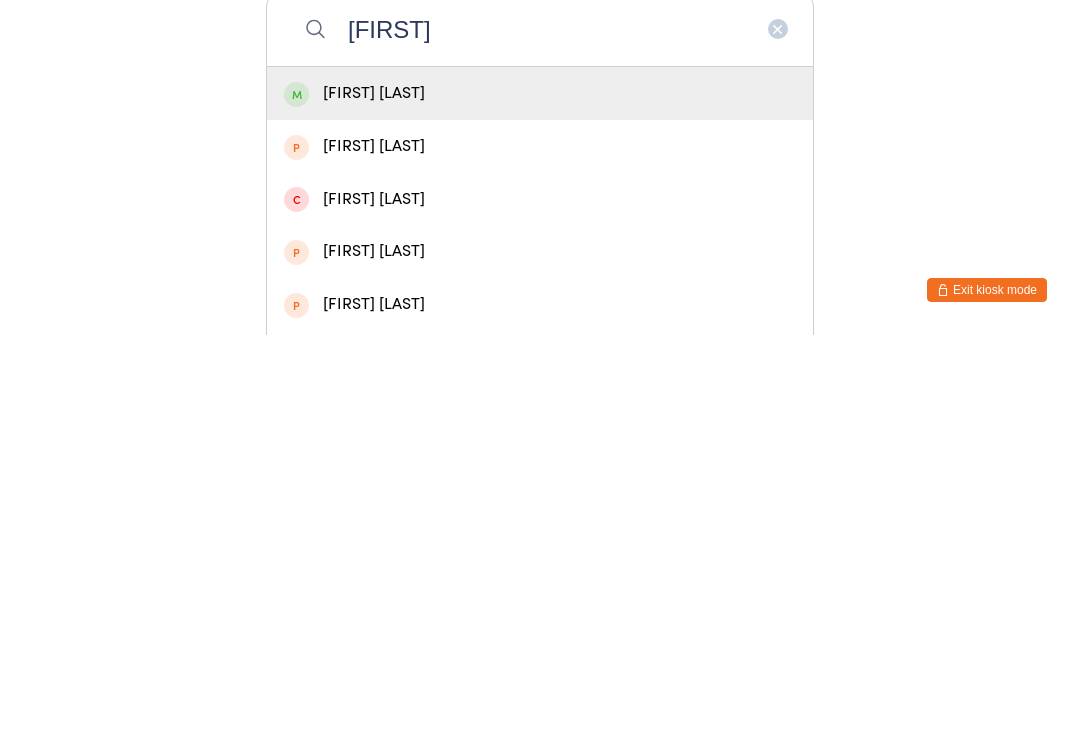 type on "[FIRST]" 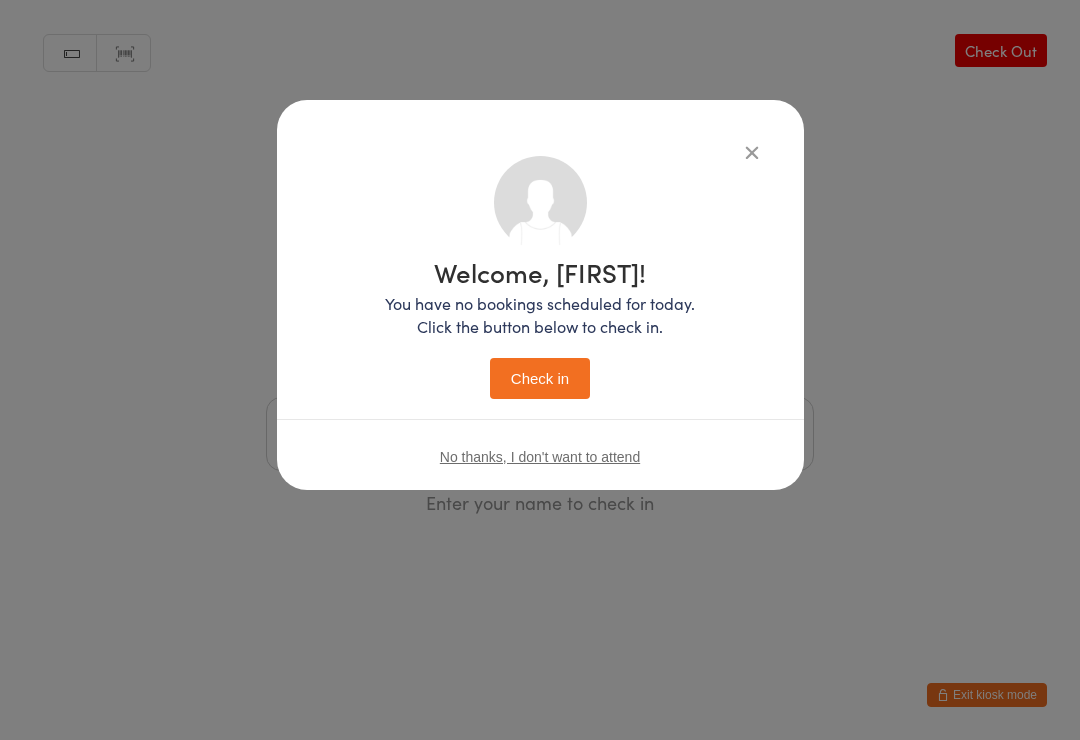 click on "Check in" at bounding box center [540, 378] 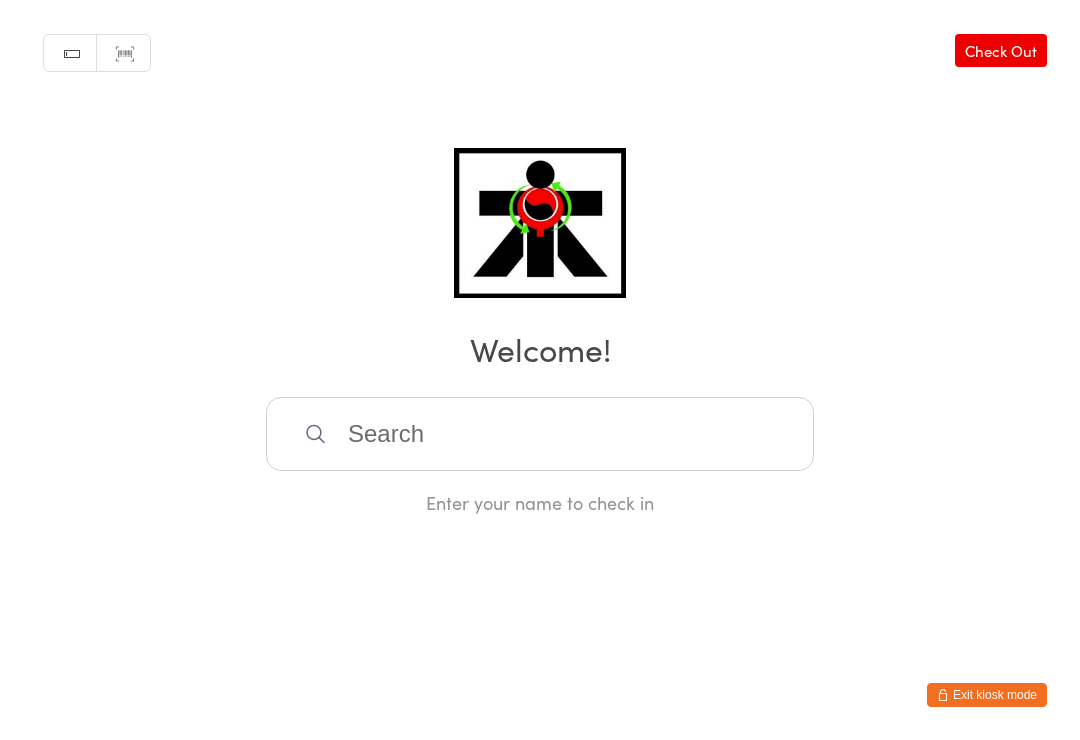 click at bounding box center (540, 434) 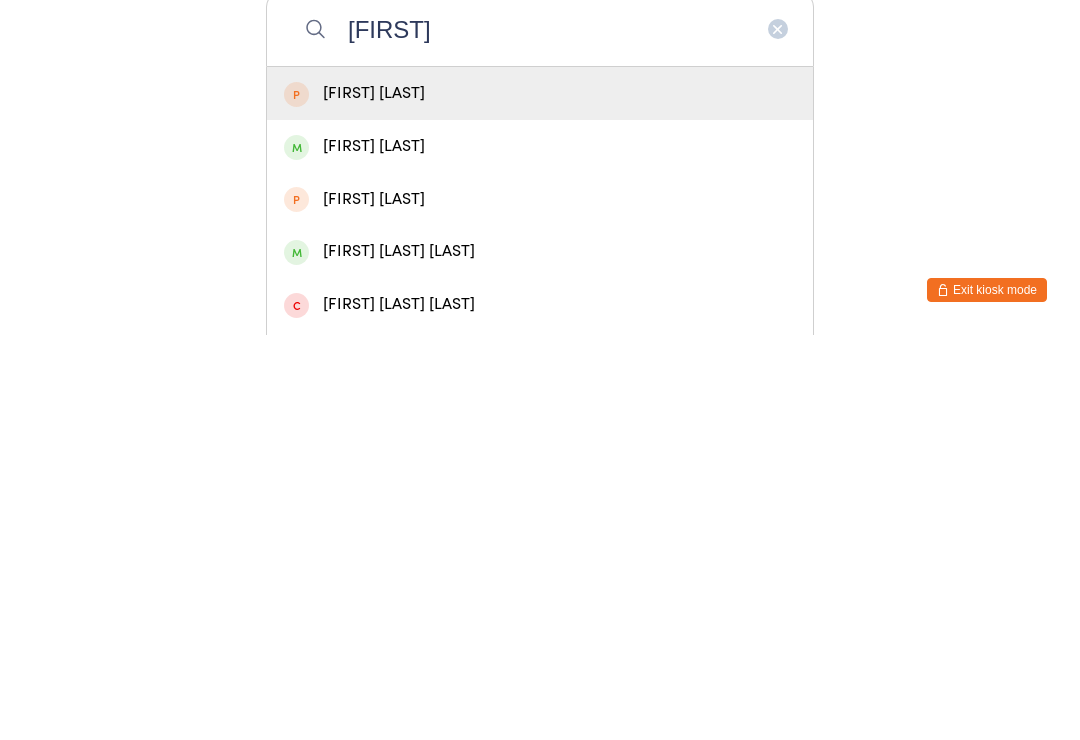 type on "[FIRST]" 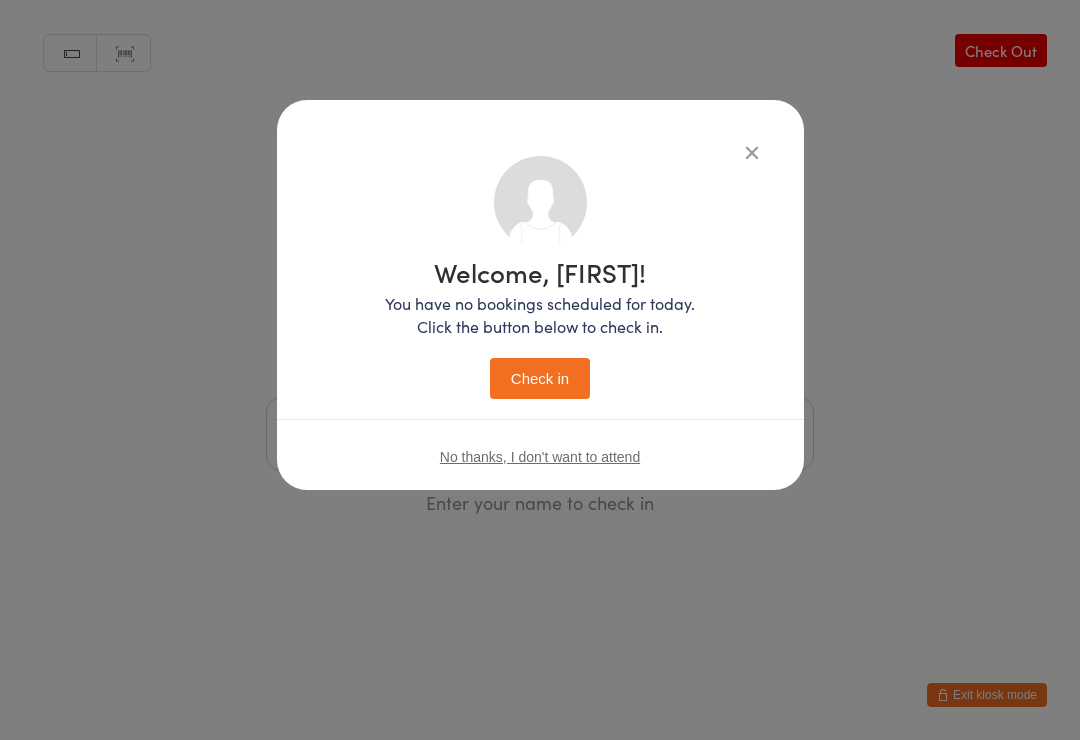 click on "Check in" at bounding box center [540, 378] 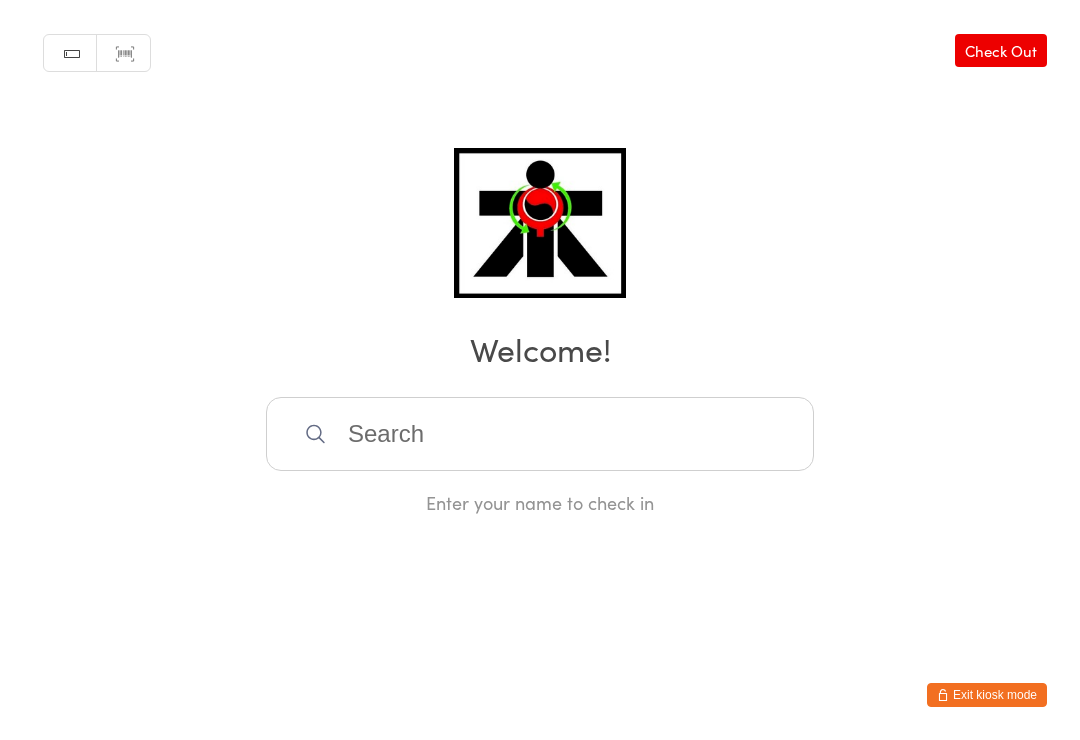 click at bounding box center [540, 434] 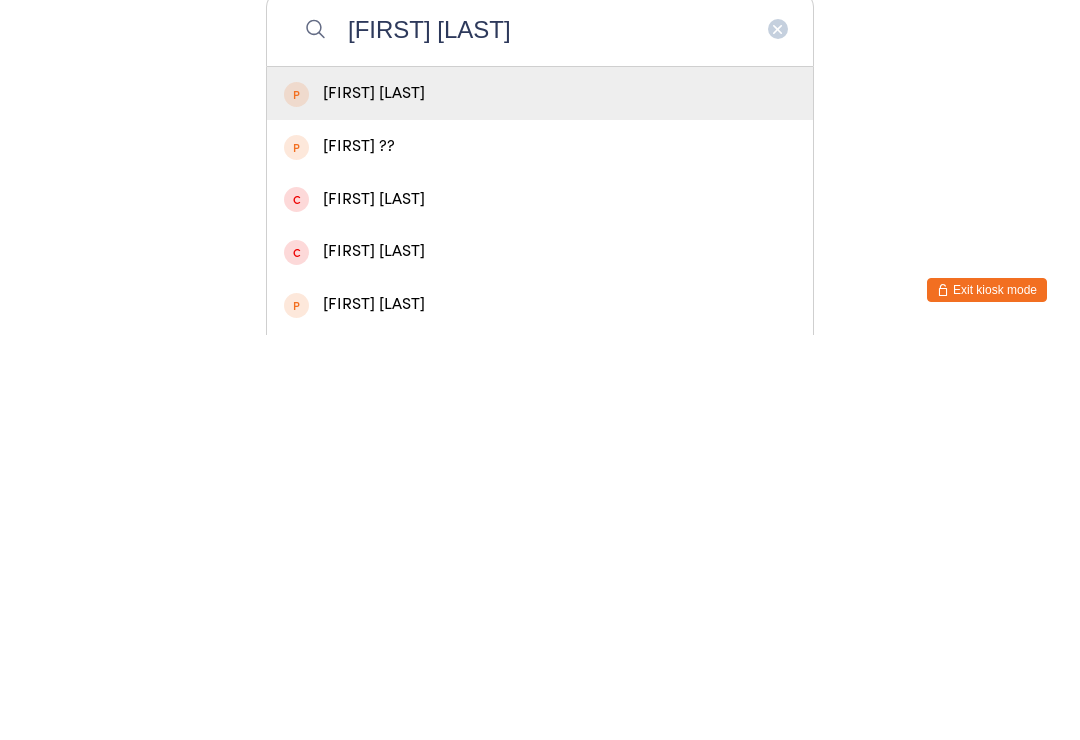 type on "[FIRST] [LAST]" 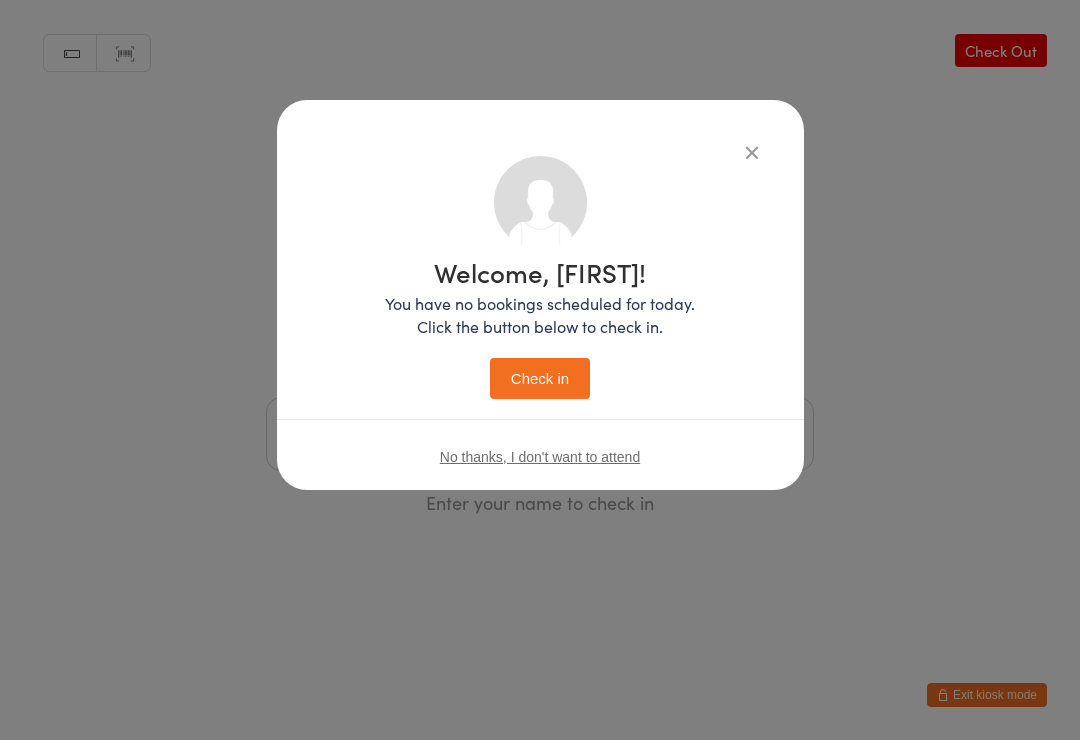 click at bounding box center [752, 152] 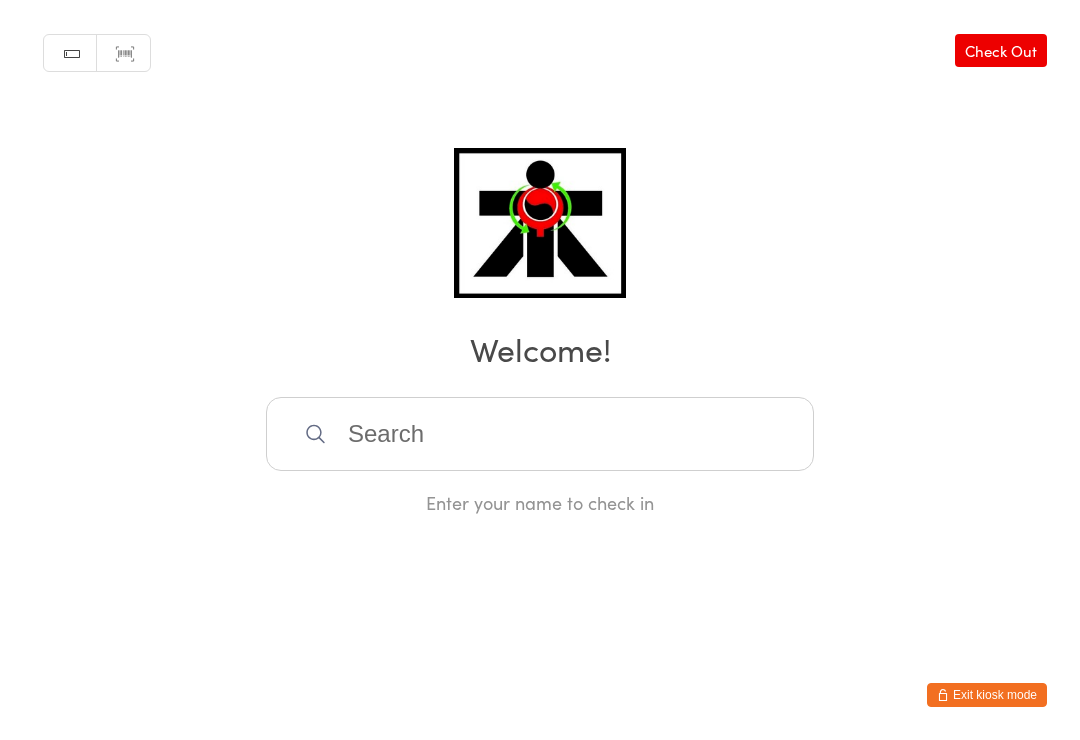 click at bounding box center [540, 434] 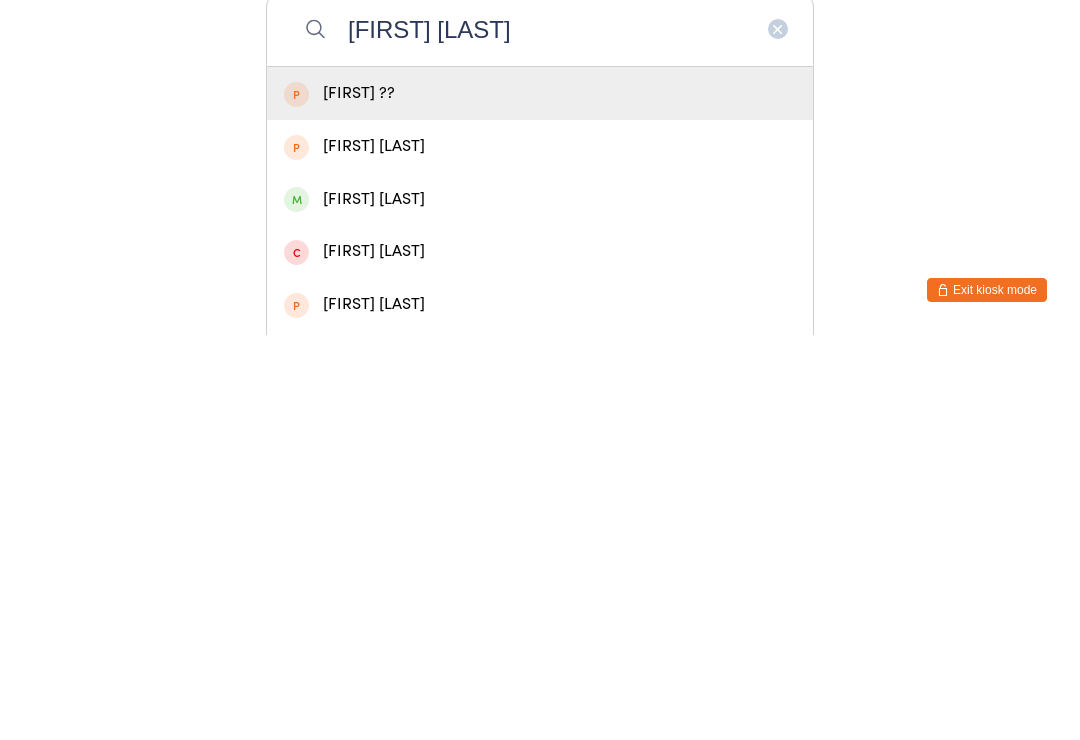 type on "[FIRST] [LAST]" 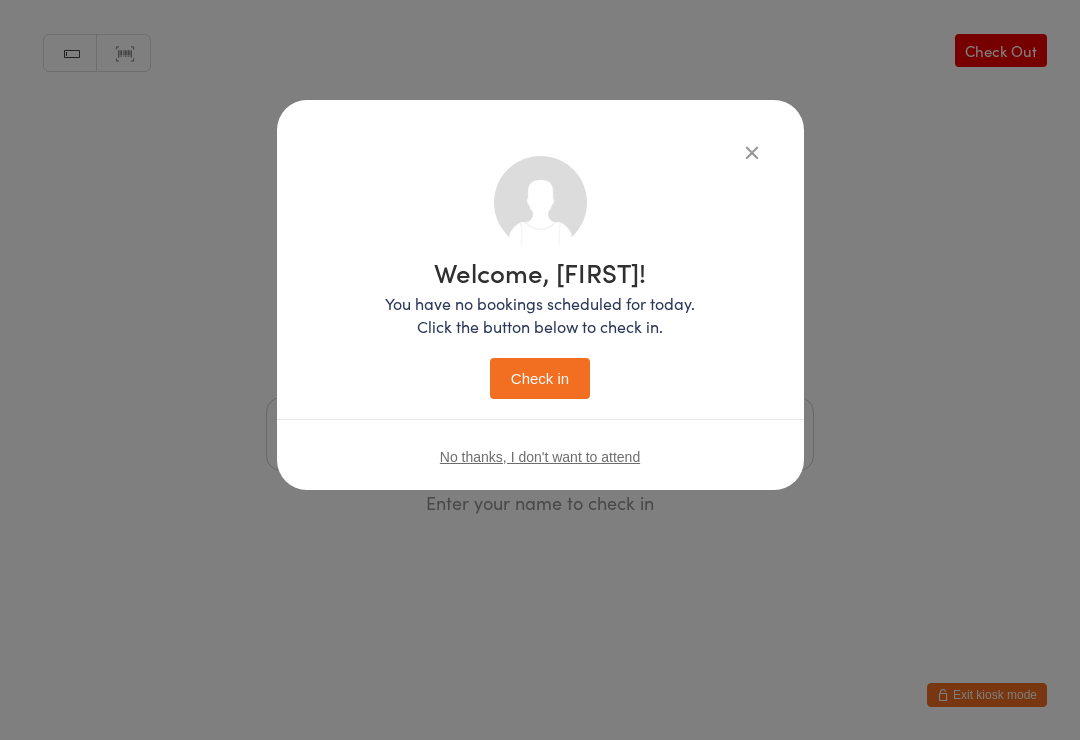 click on "Check in" at bounding box center (540, 378) 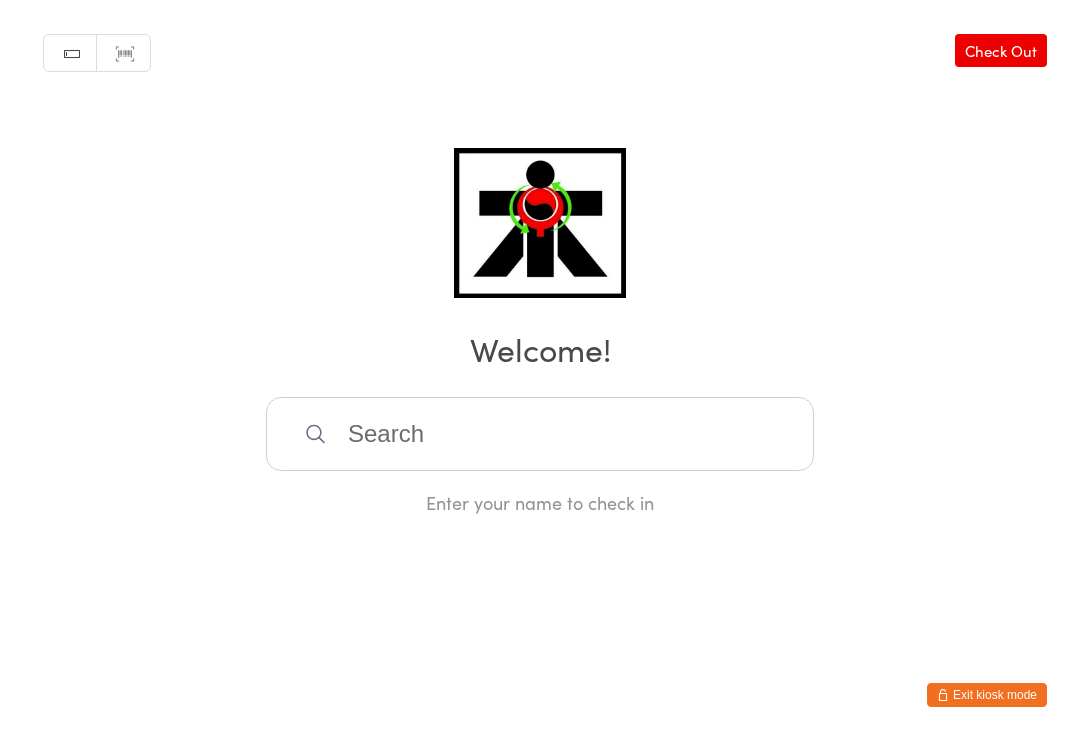 click at bounding box center (540, 434) 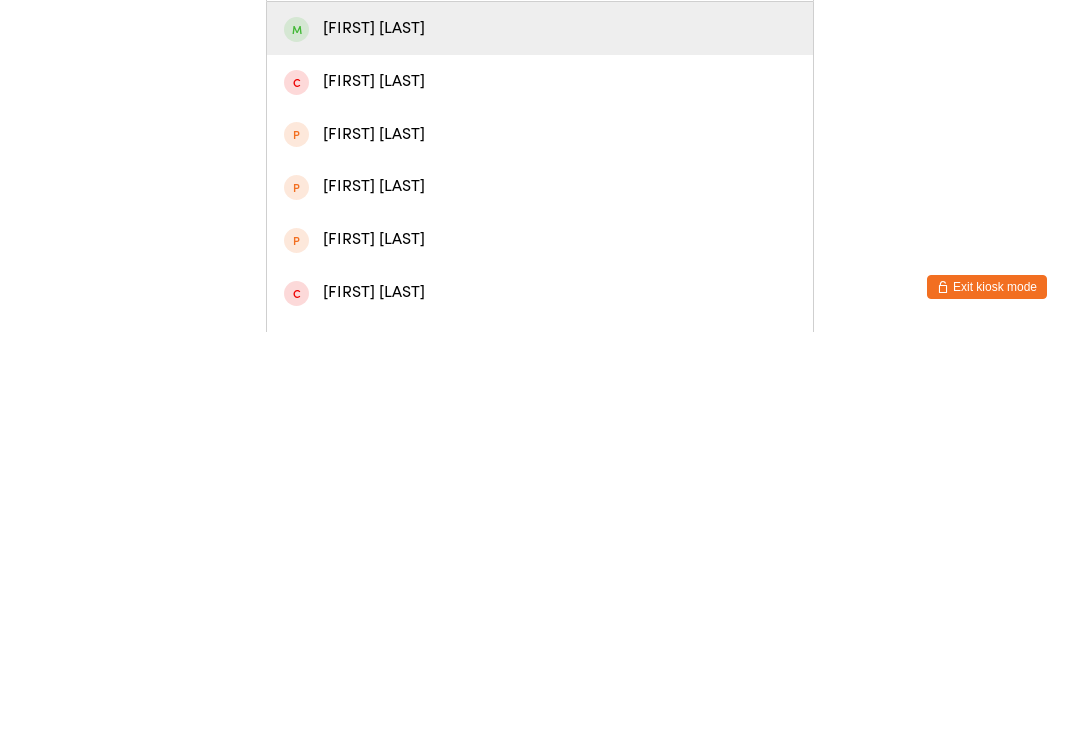 scroll, scrollTop: 65, scrollLeft: 0, axis: vertical 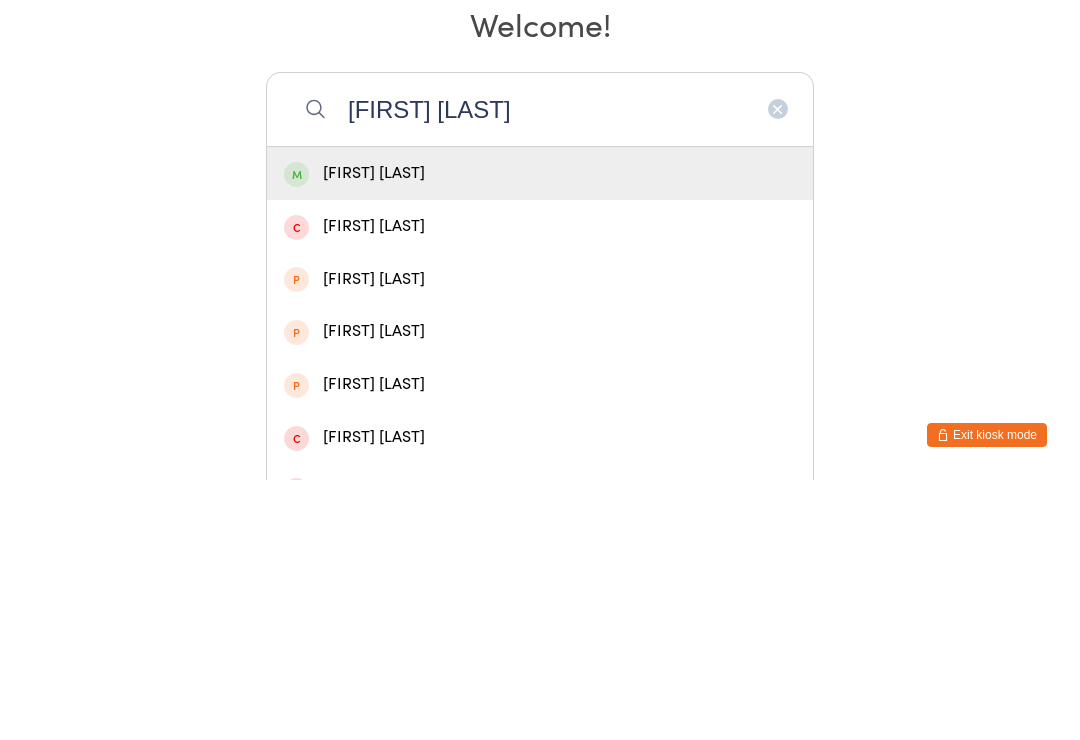 type on "[FIRST] [LAST]" 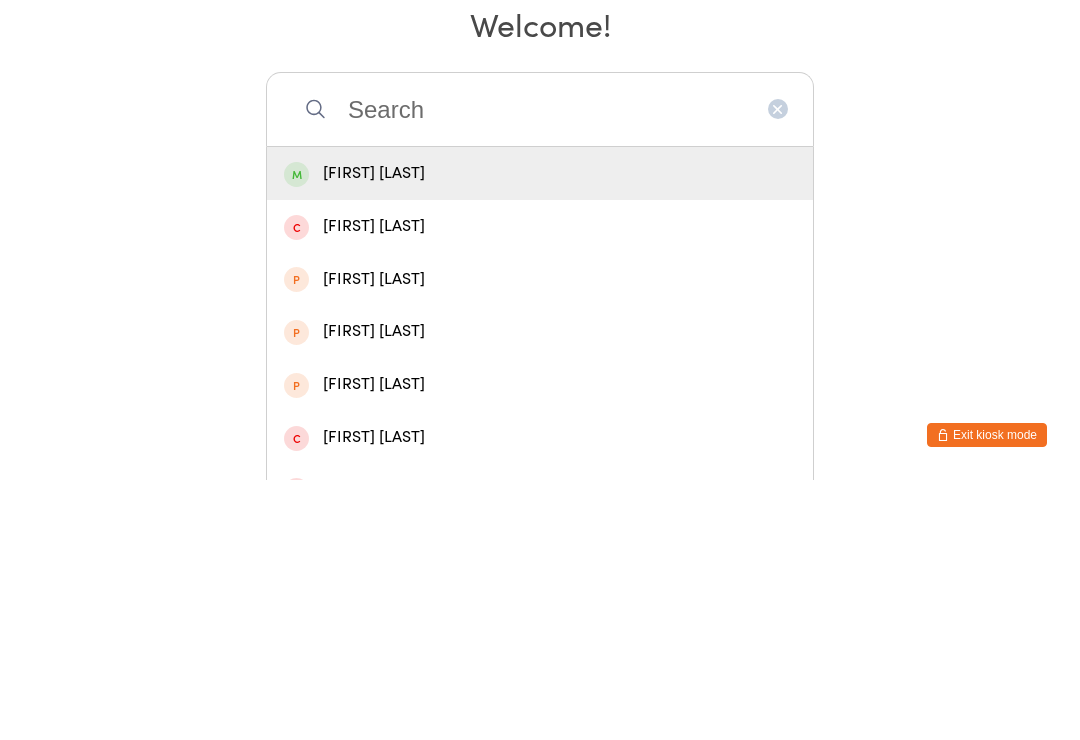 scroll, scrollTop: 0, scrollLeft: 0, axis: both 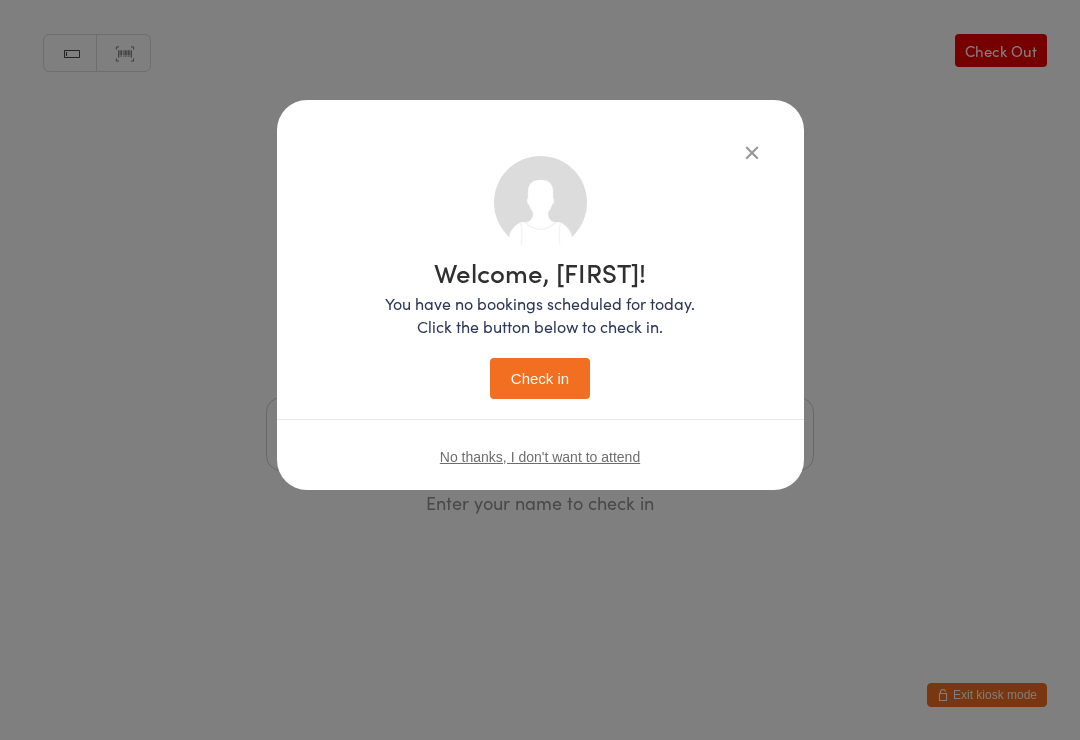 click on "Check in" at bounding box center [540, 378] 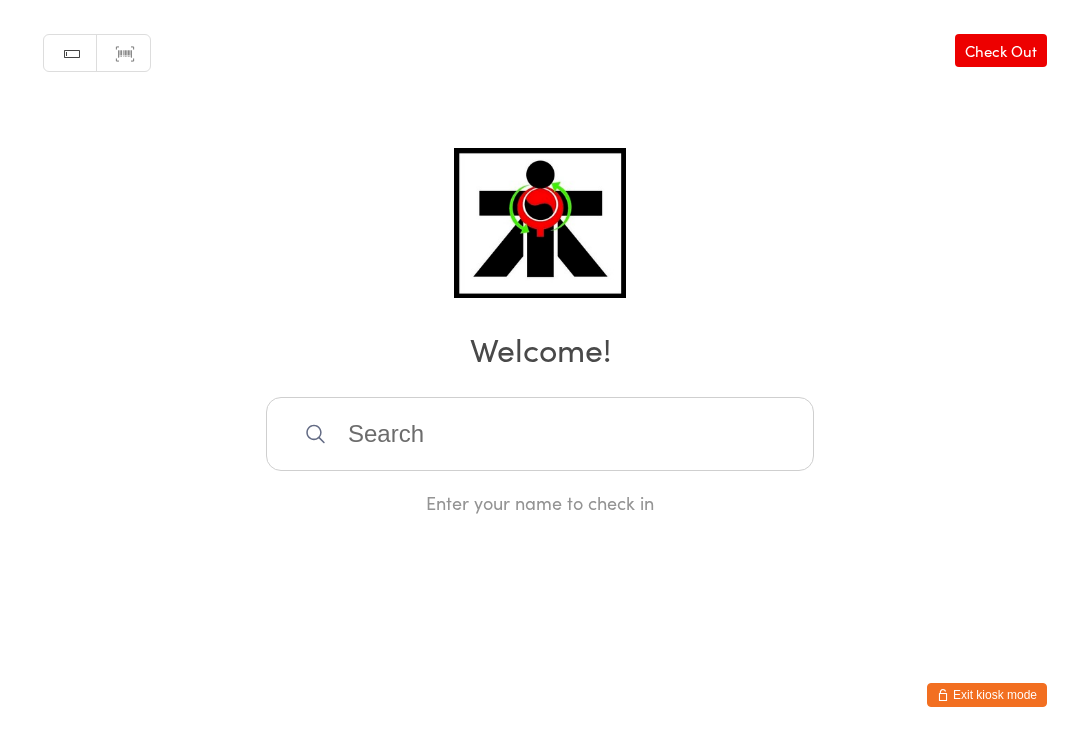 click at bounding box center (540, 434) 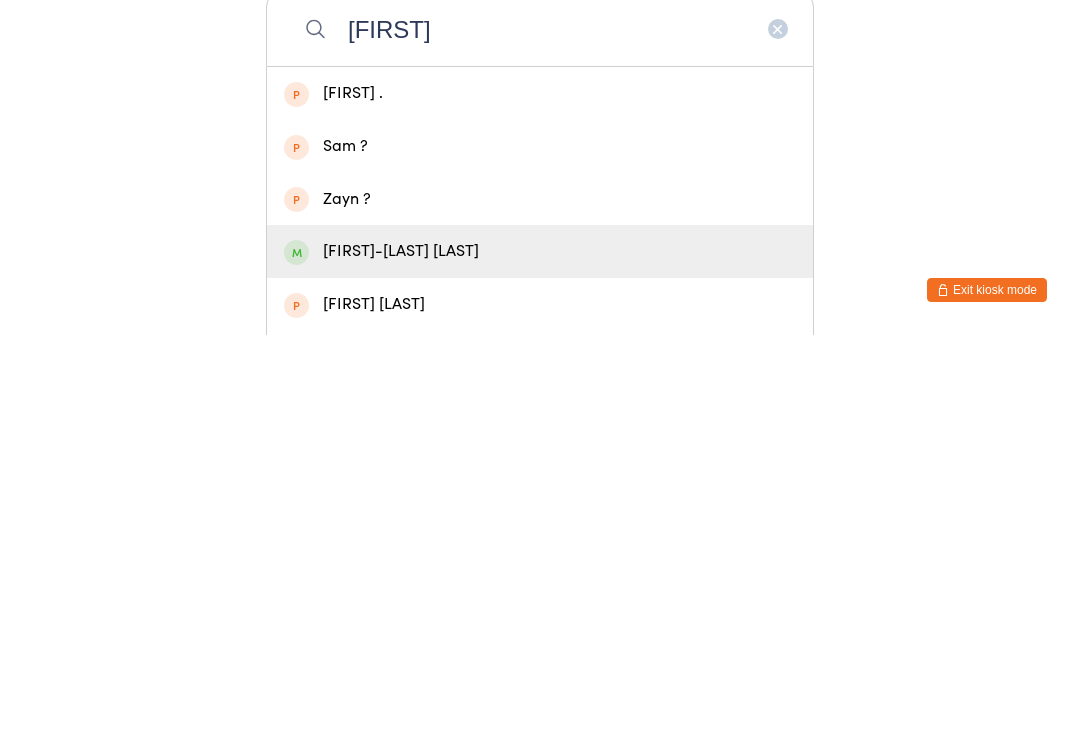 type on "[FIRST]" 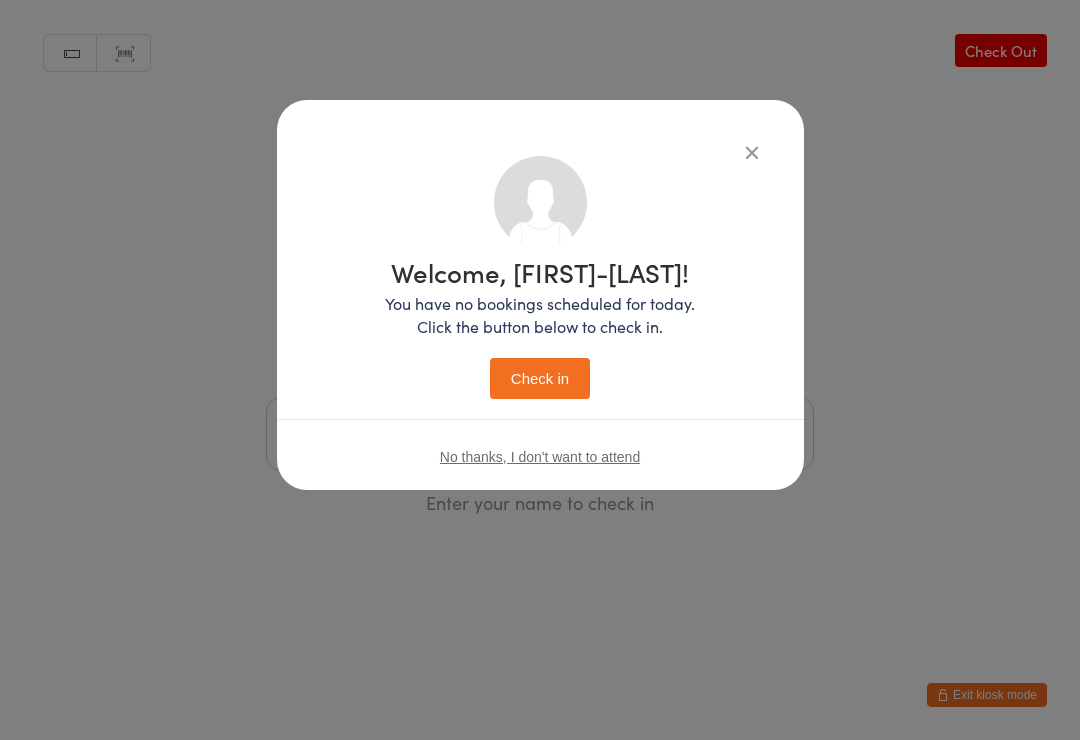 click on "Check in" at bounding box center [540, 378] 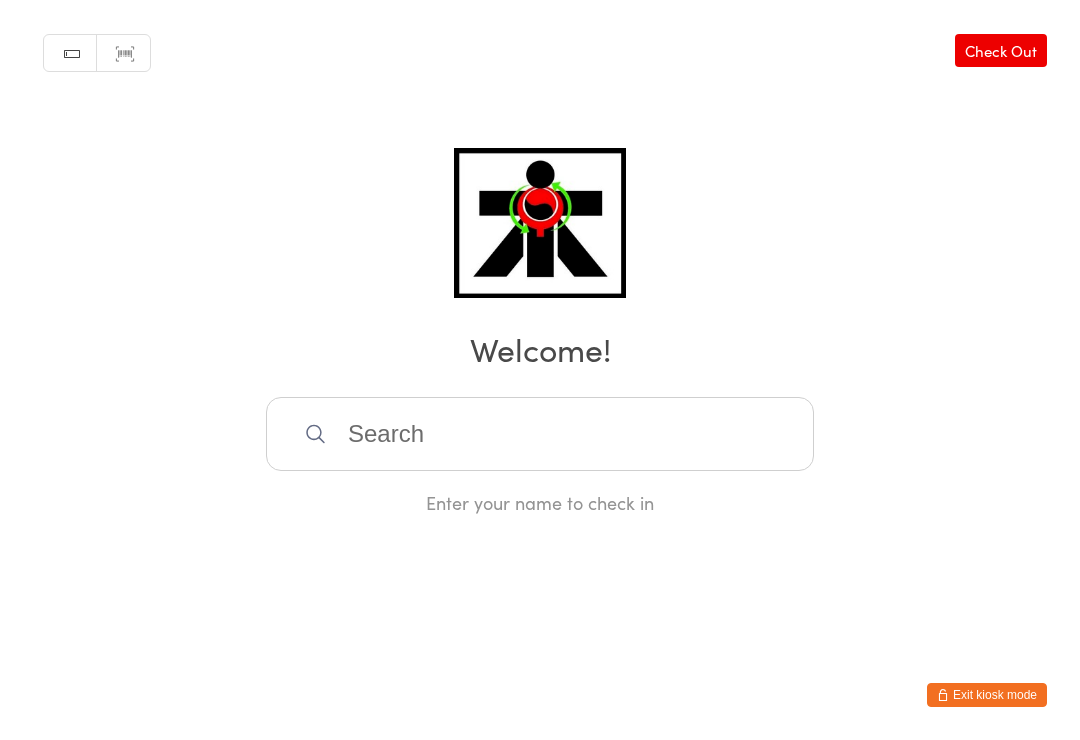 click at bounding box center [540, 434] 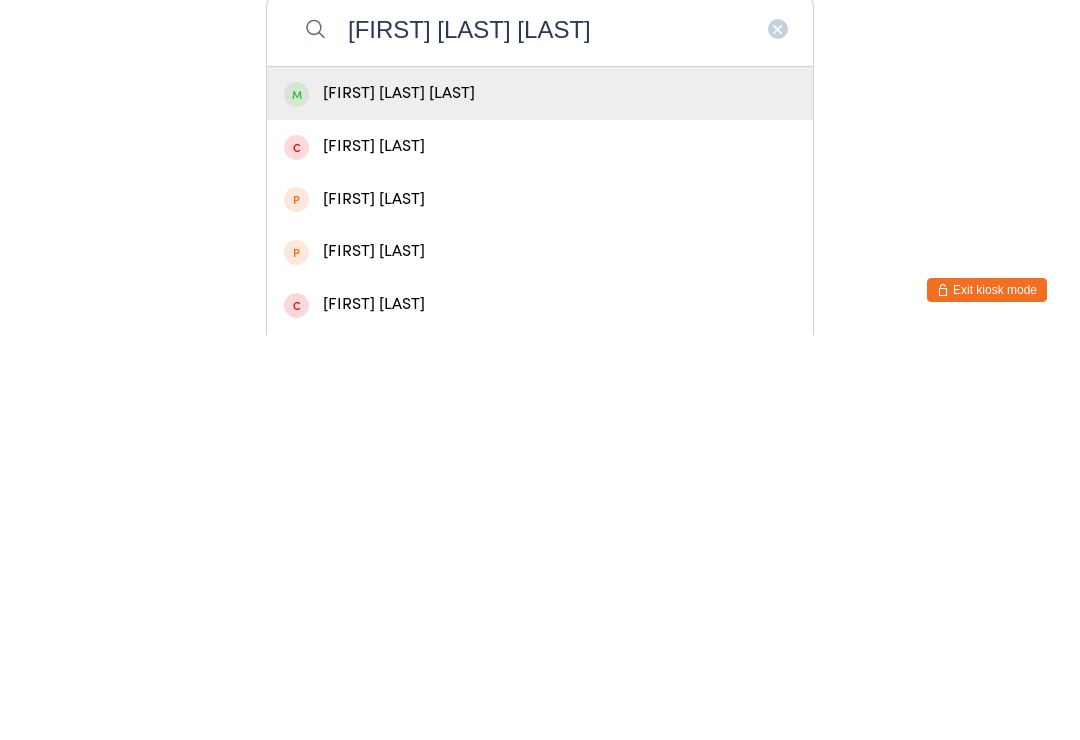 type on "[FIRST] [LAST] [LAST]" 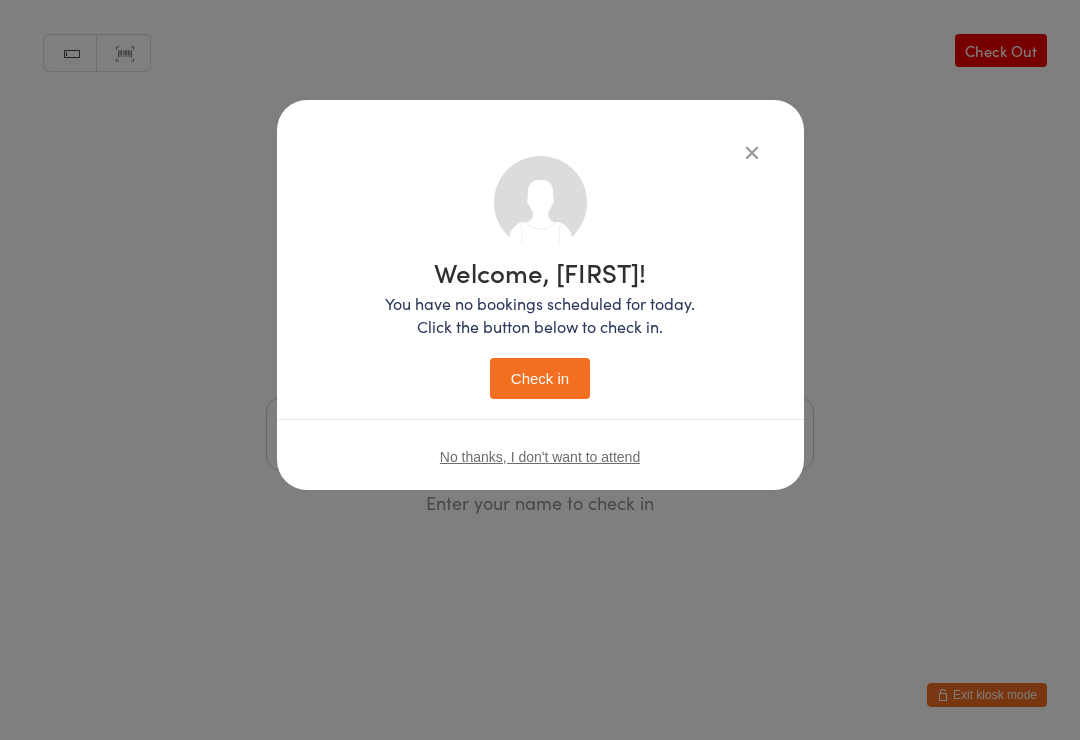 click on "Check in" at bounding box center [540, 378] 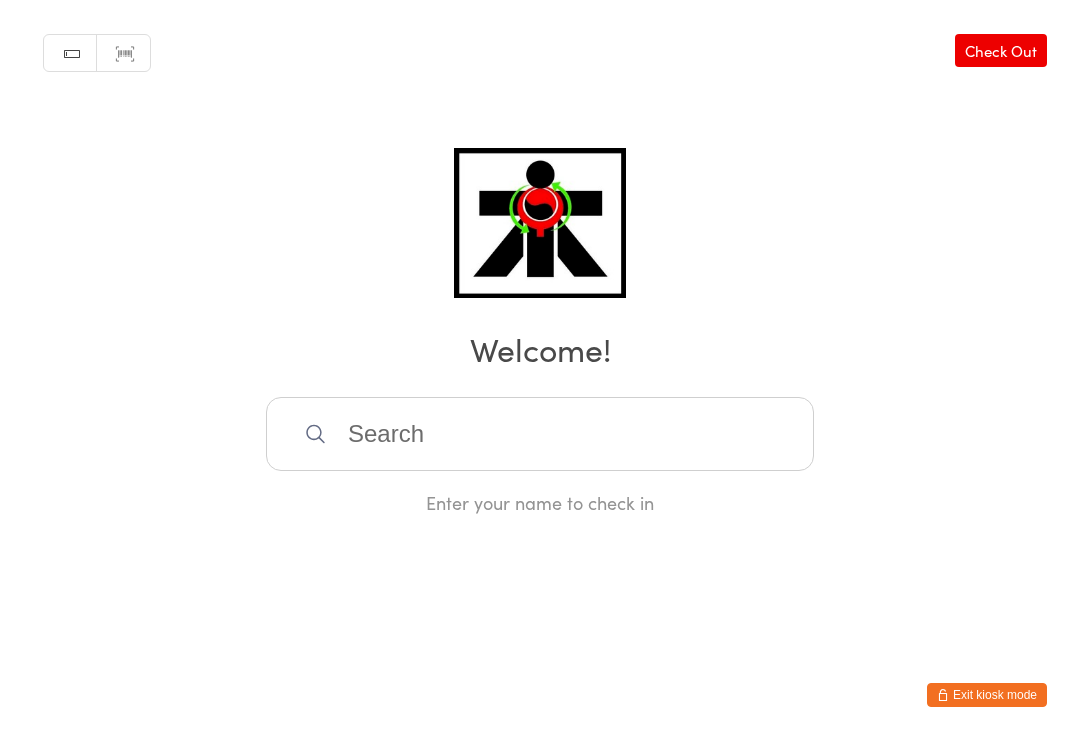 click at bounding box center (540, 434) 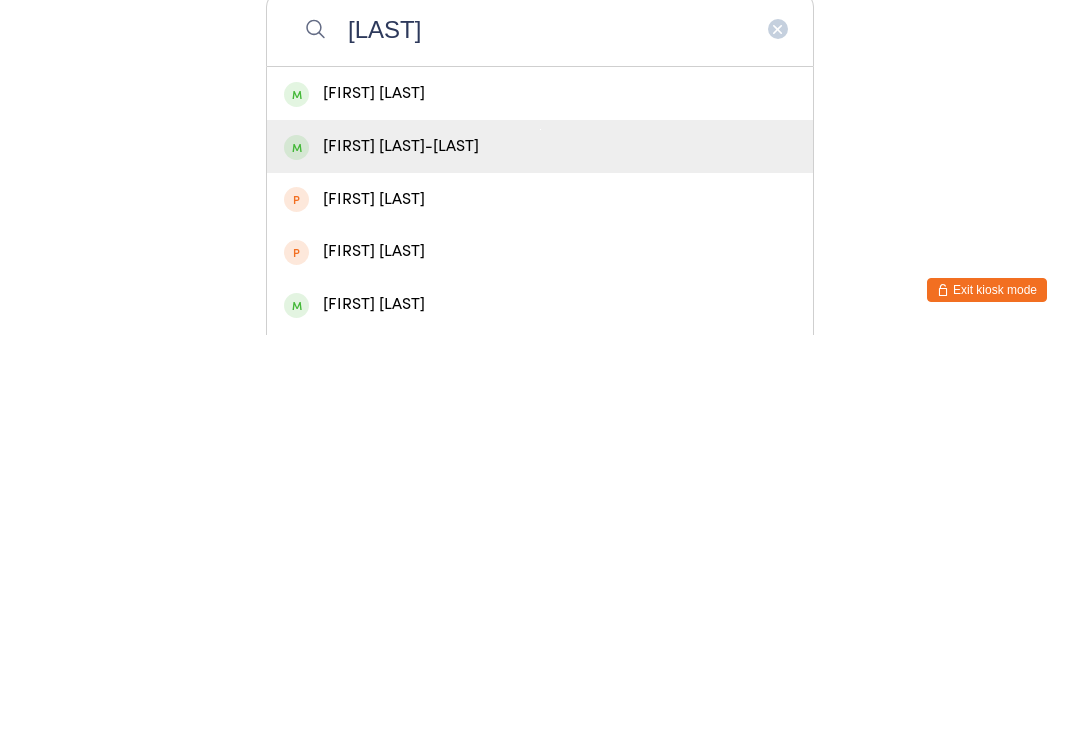 type on "[LAST]" 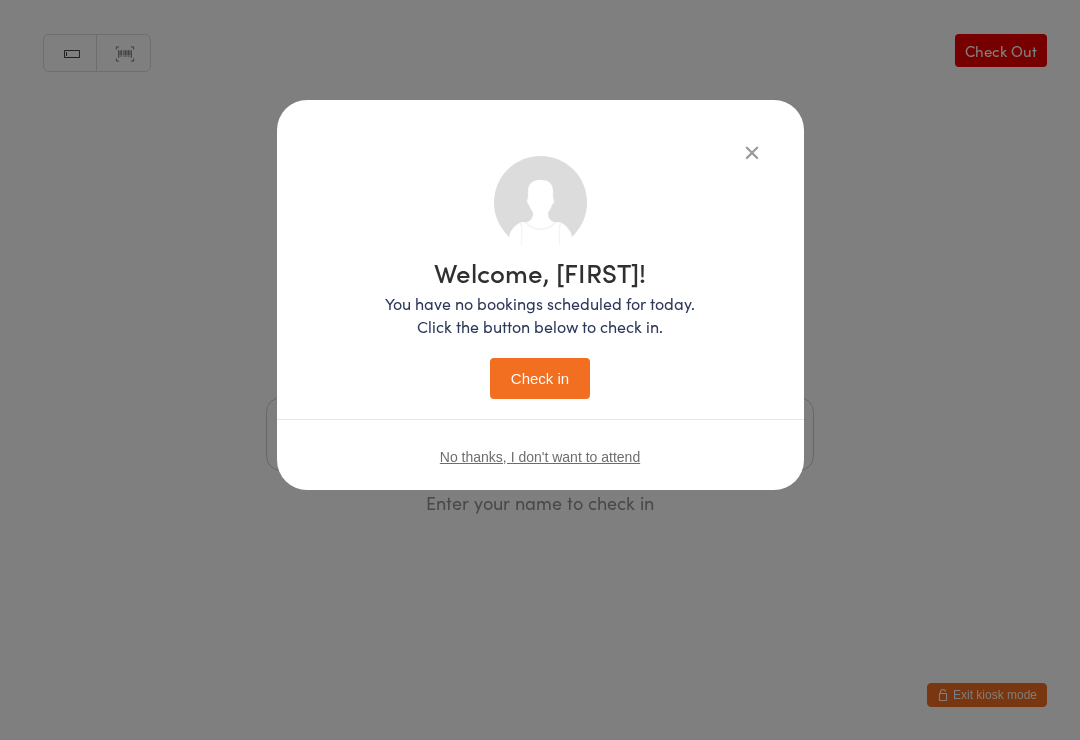 click on "Check in" at bounding box center [540, 378] 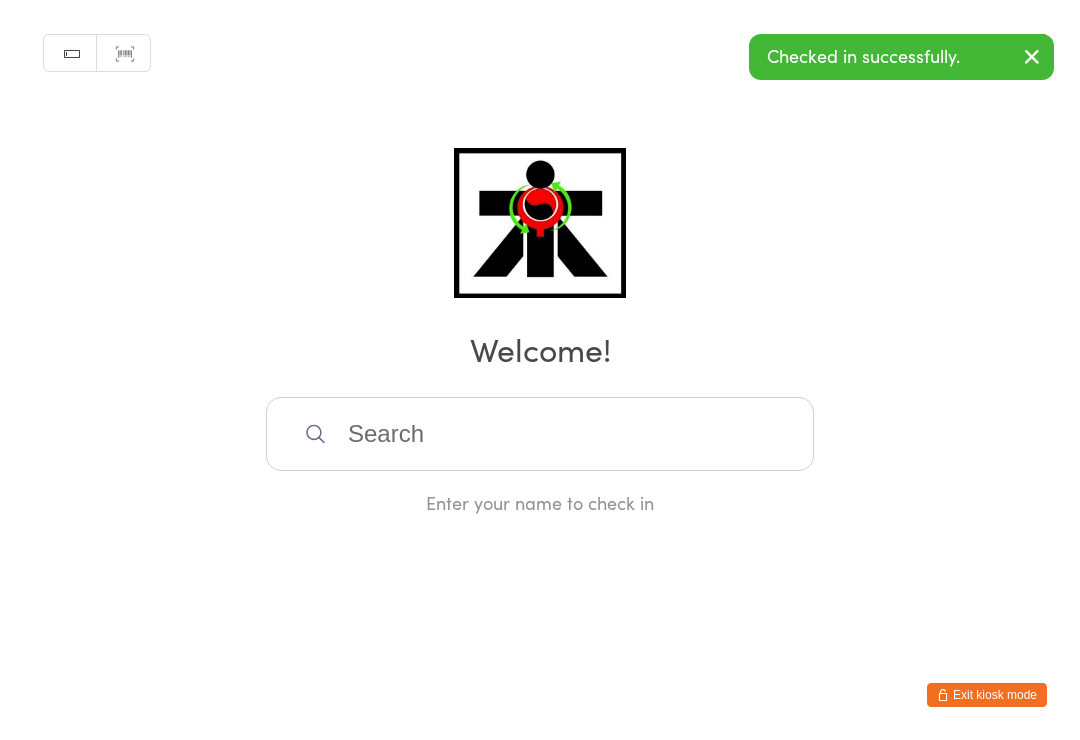 click at bounding box center [540, 434] 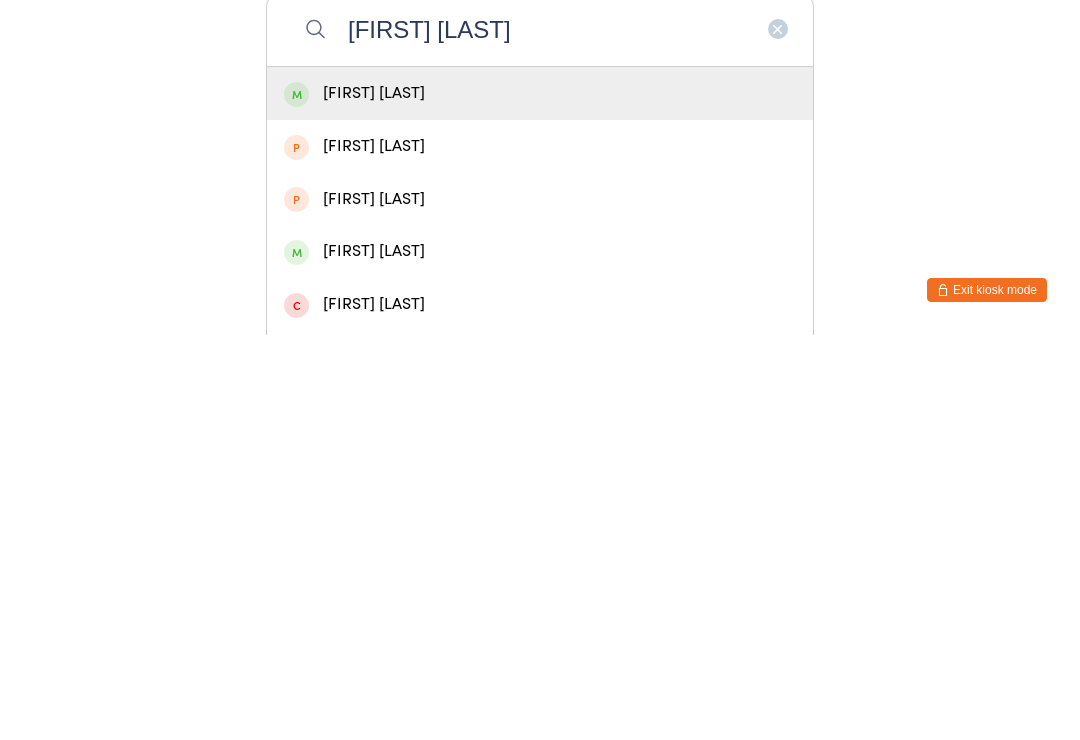 type on "[FIRST] [LAST]" 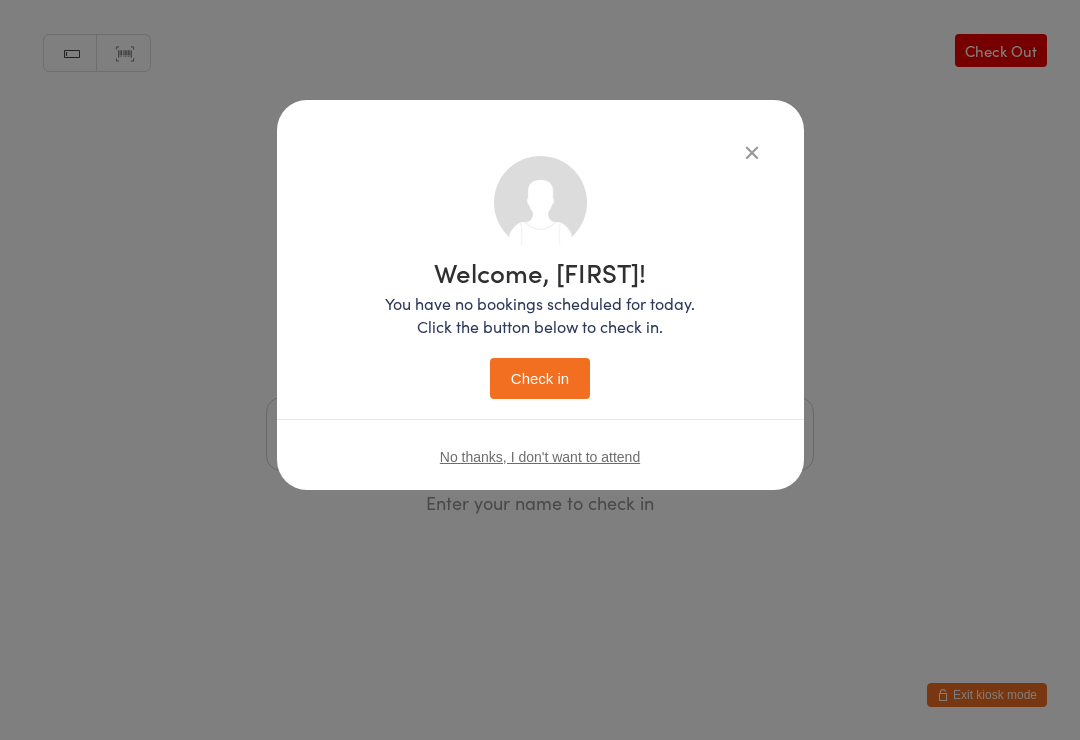 click on "Check in" at bounding box center (540, 378) 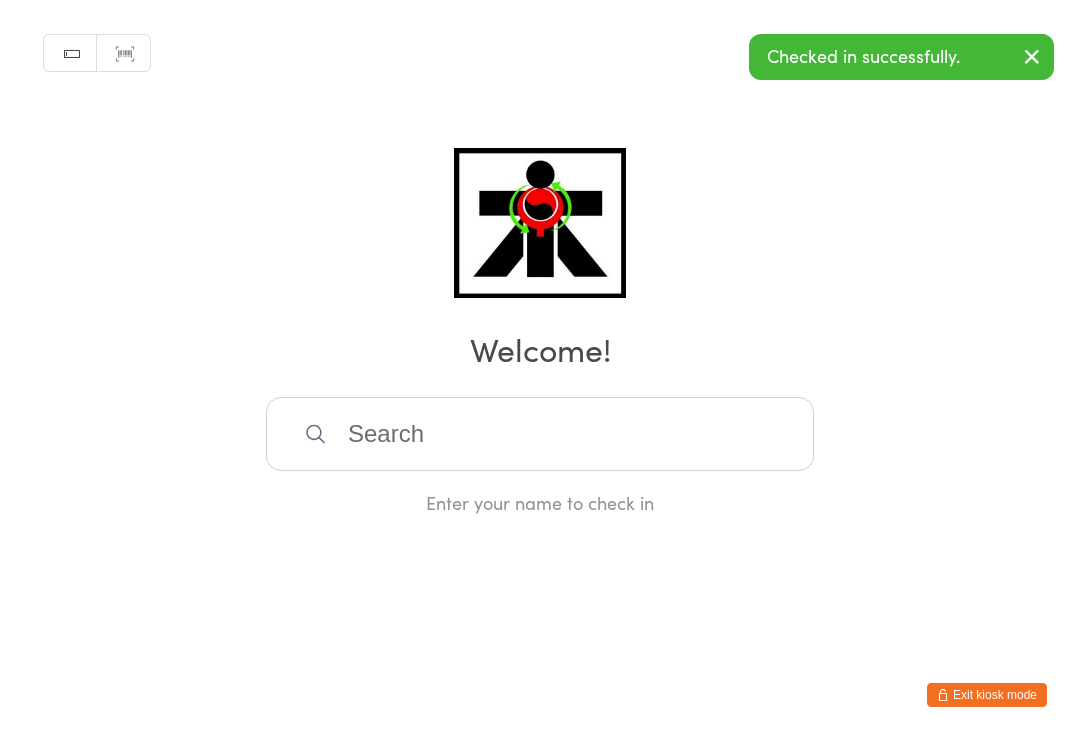 click at bounding box center (540, 434) 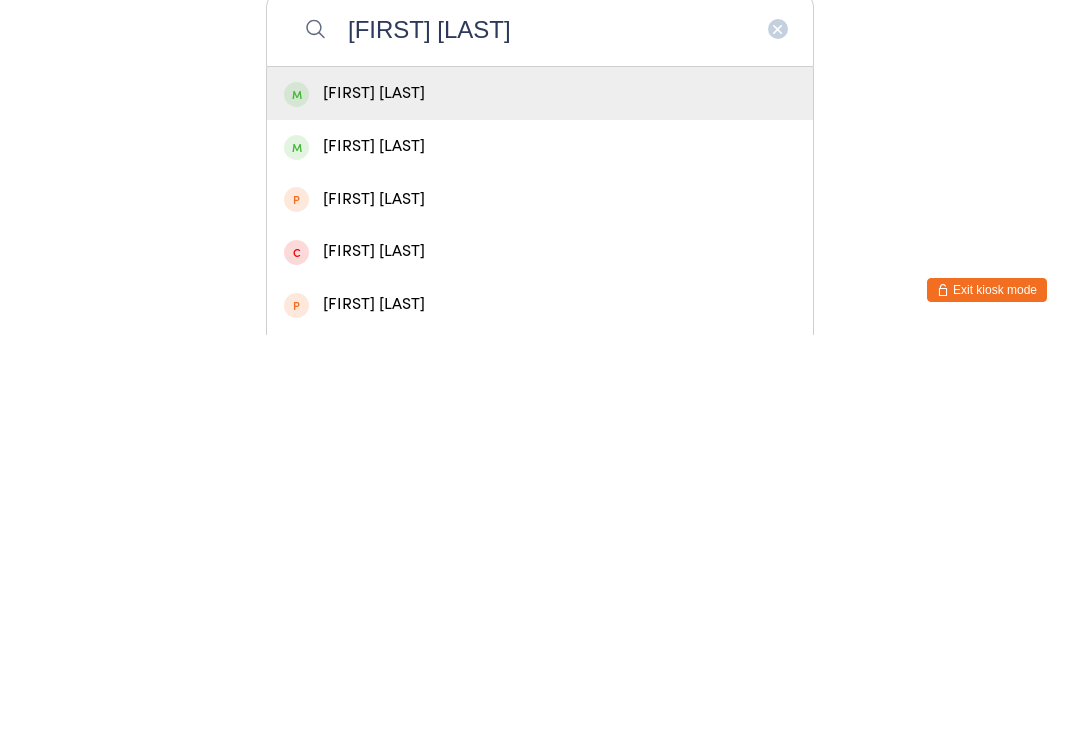 type on "[FIRST] [LAST]" 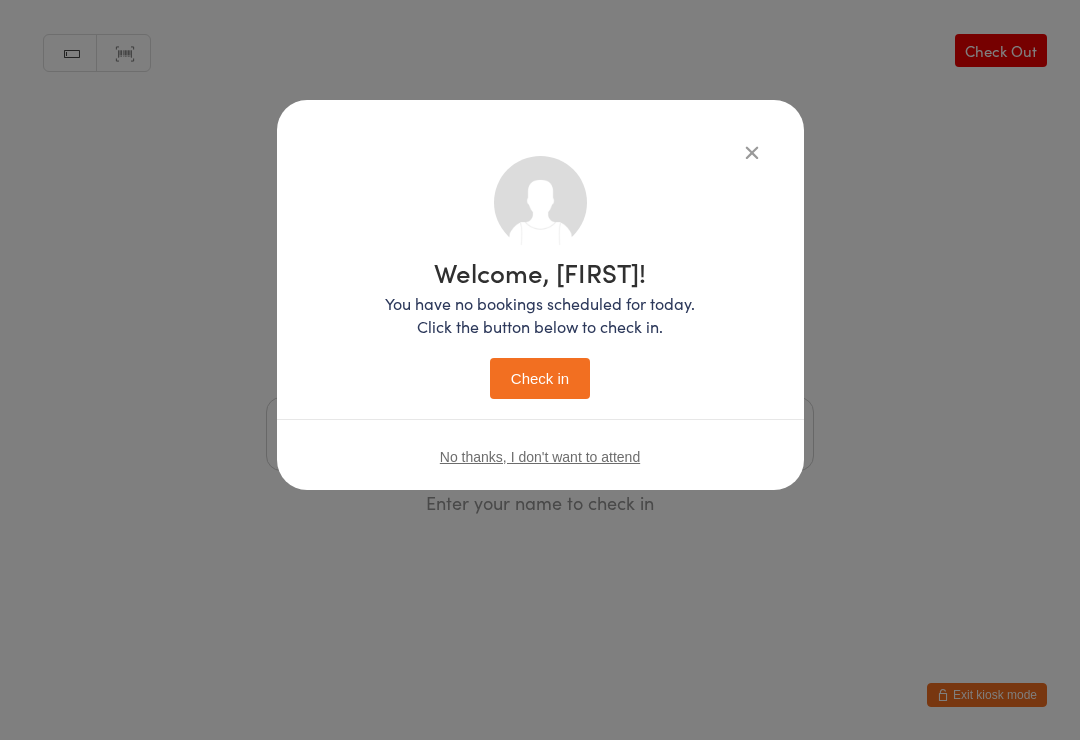 click on "Welcome, [FIRST]! You have no bookings scheduled for today. Click the button below to check in. Check in" at bounding box center [540, 329] 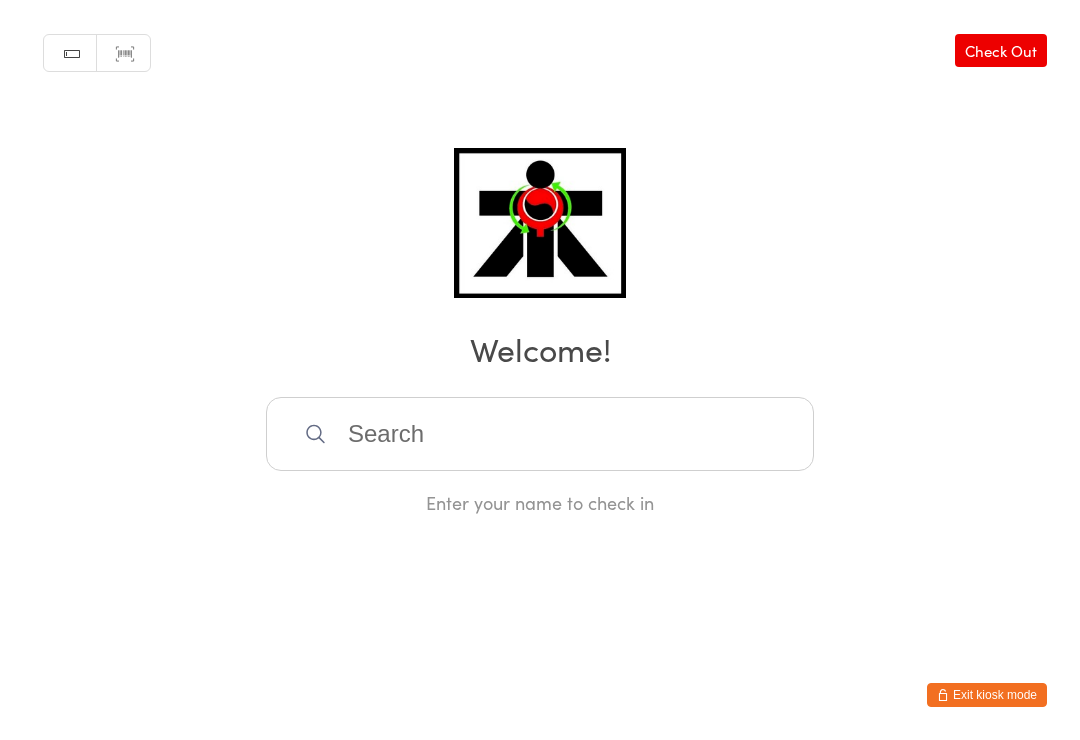 click at bounding box center [540, 434] 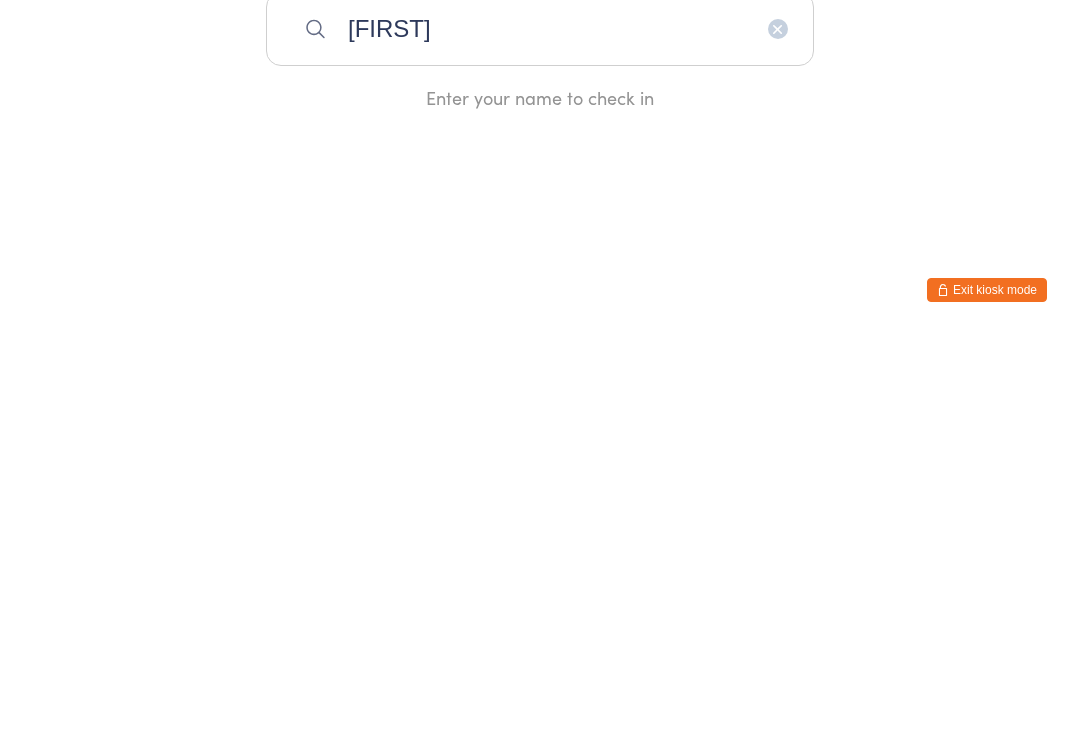 type on "[FIRST]" 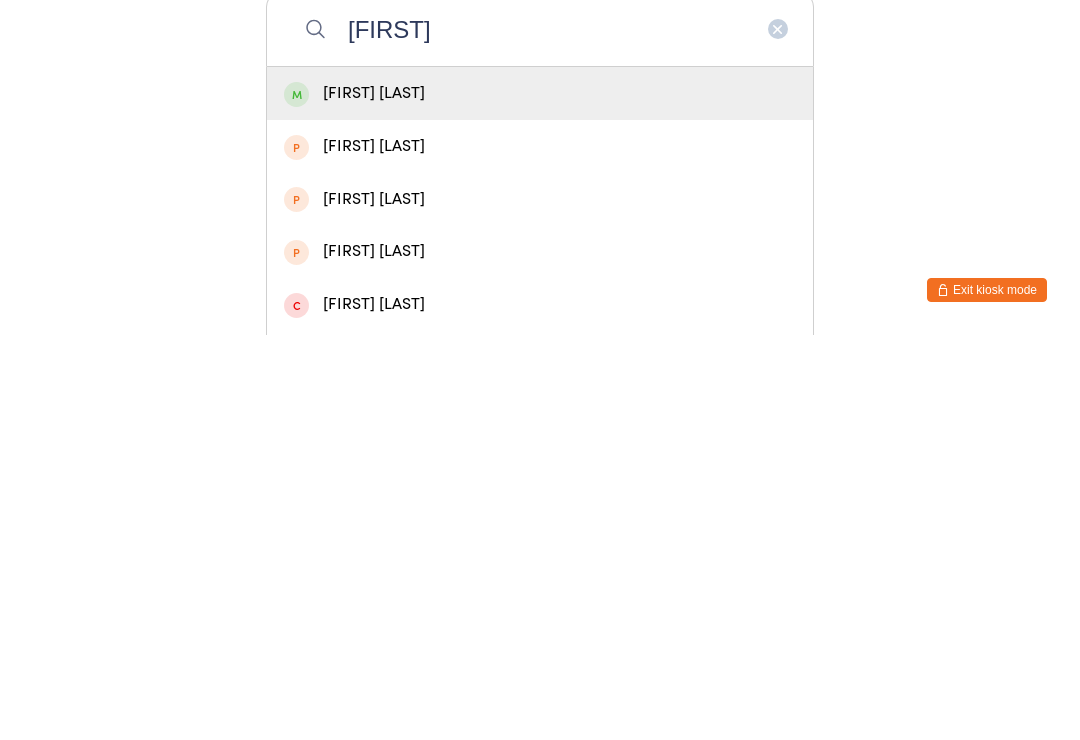 click on "[FIRST] [LAST]" at bounding box center (540, 498) 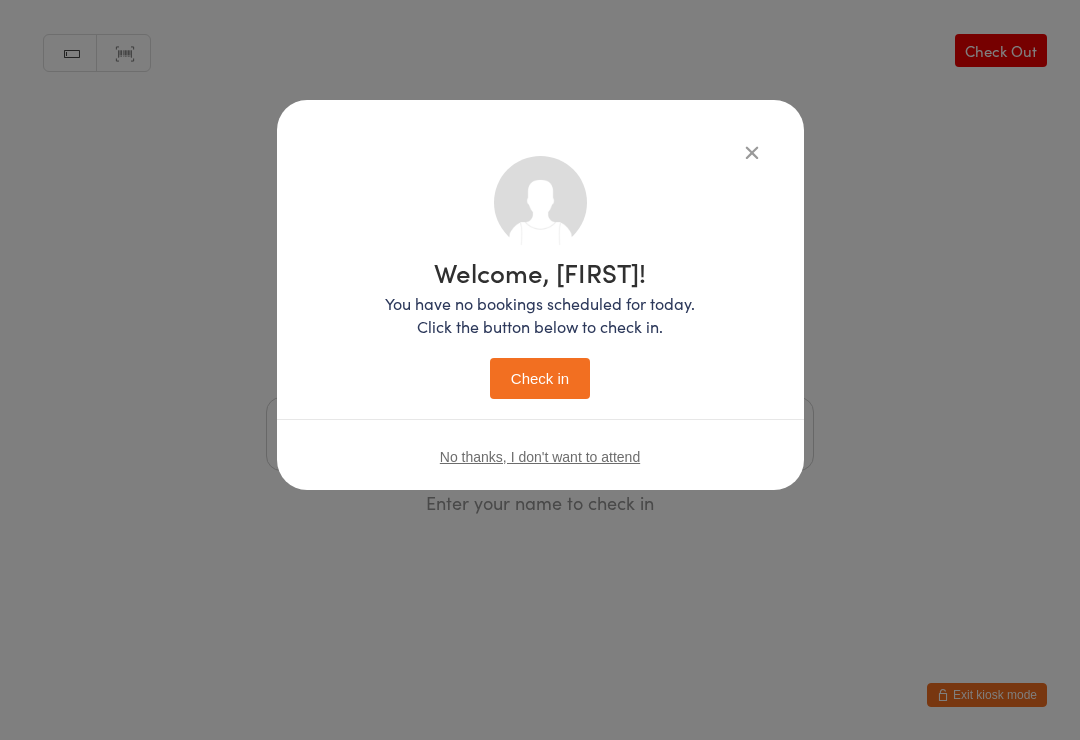 click on "Check in" at bounding box center (540, 378) 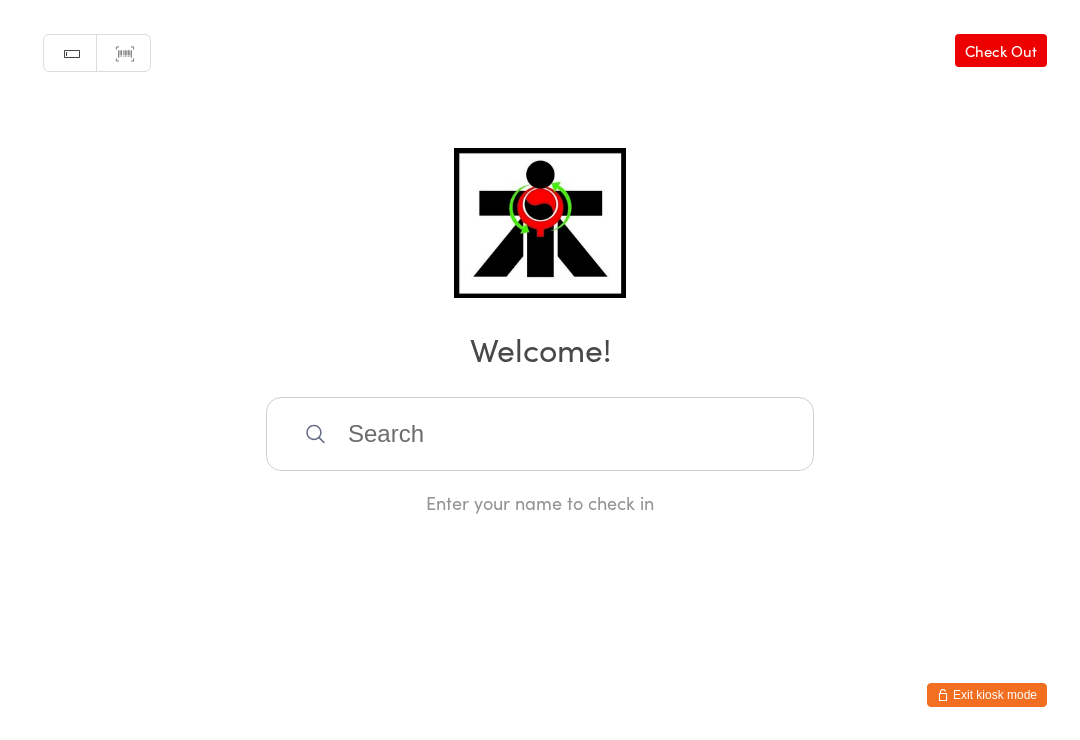click at bounding box center [540, 434] 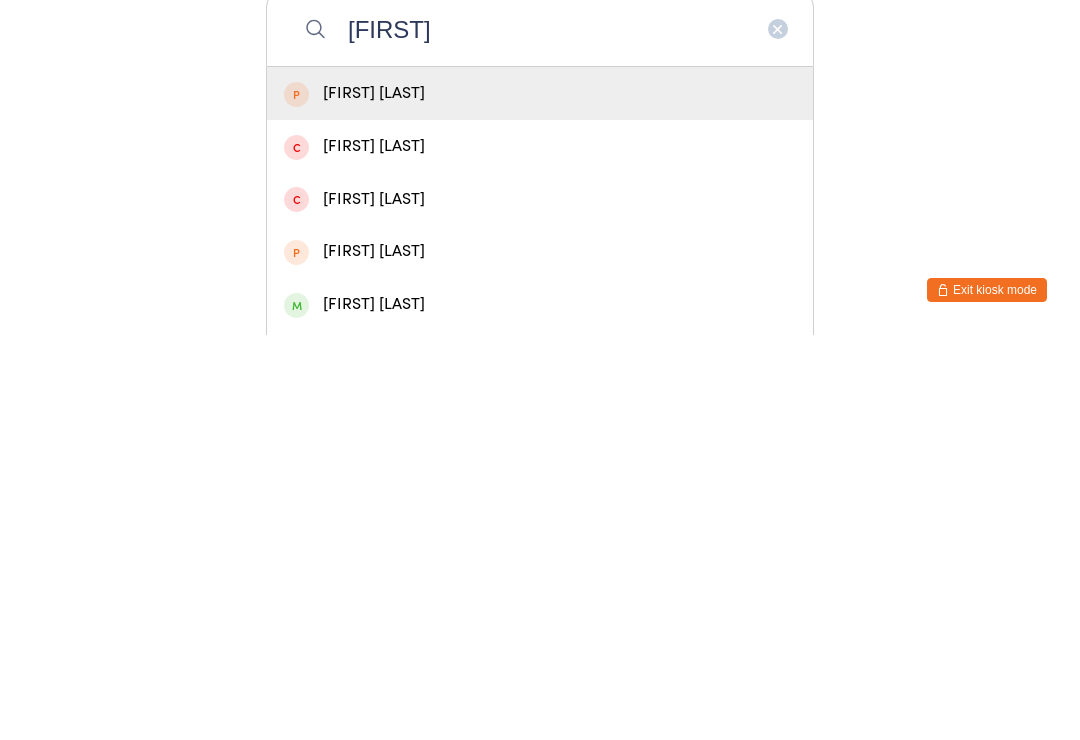 scroll, scrollTop: 405, scrollLeft: 0, axis: vertical 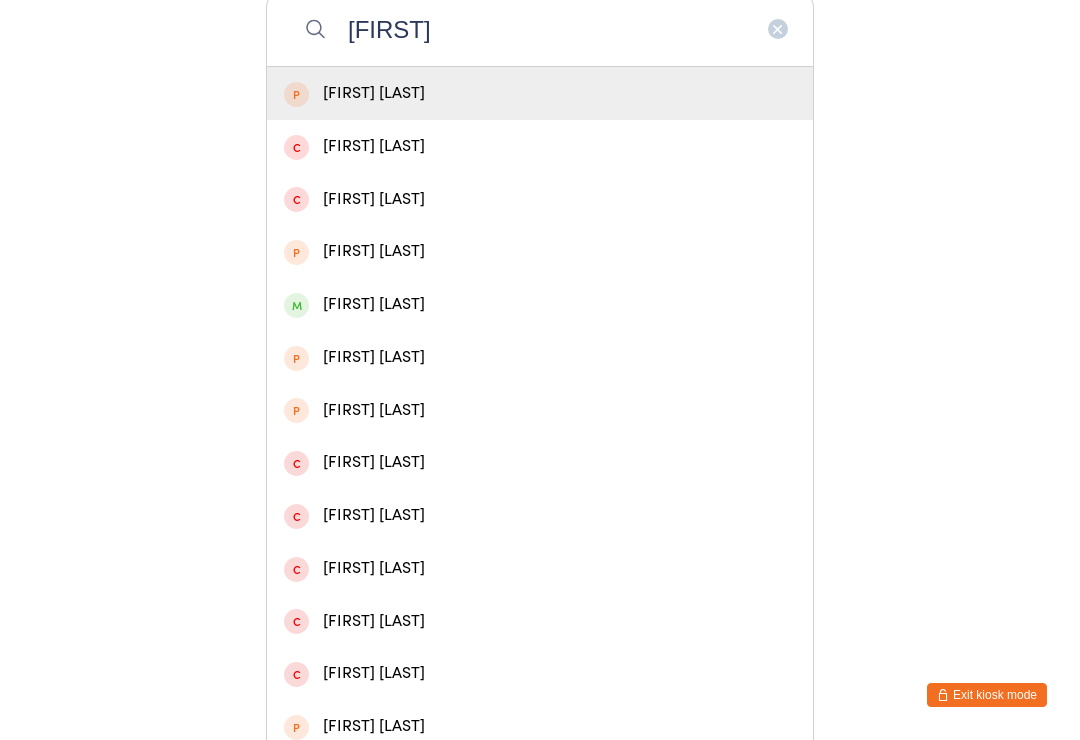 type on "[FIRST]" 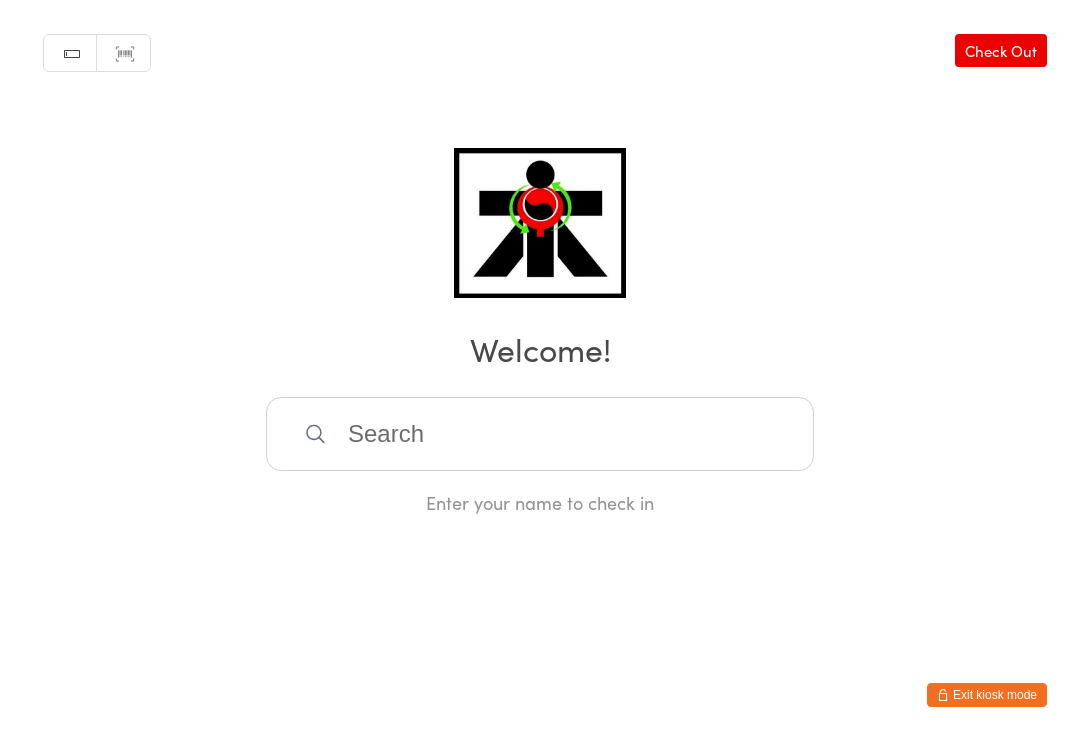 scroll, scrollTop: 0, scrollLeft: 0, axis: both 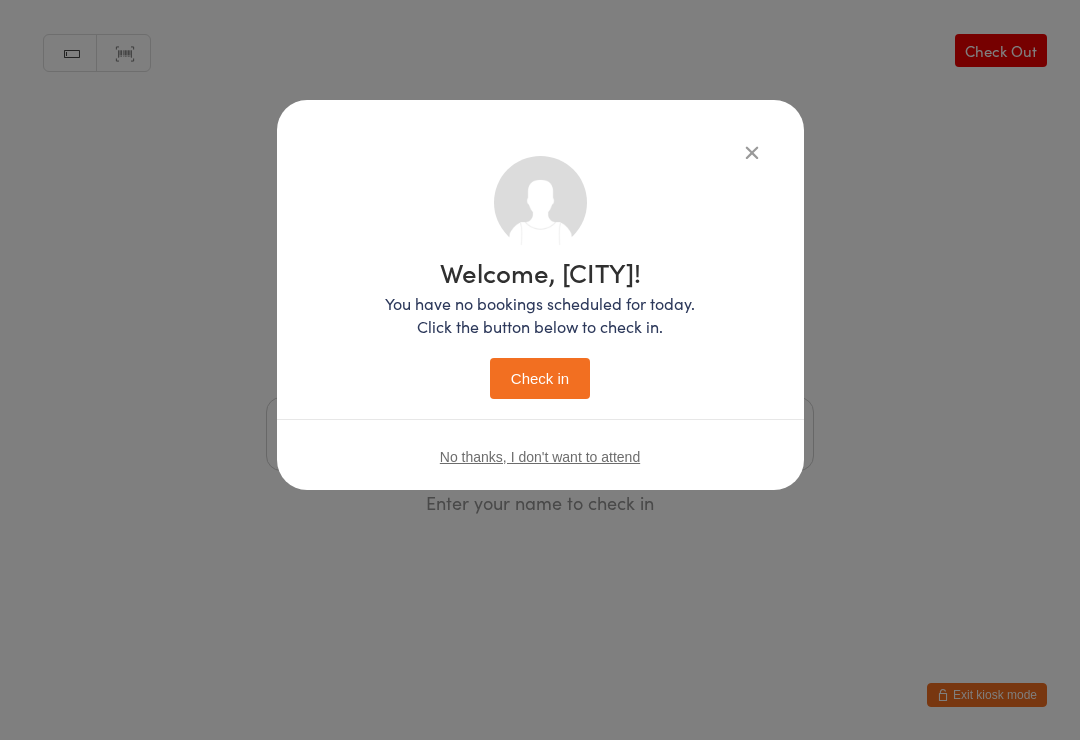 click on "Check in" at bounding box center [540, 378] 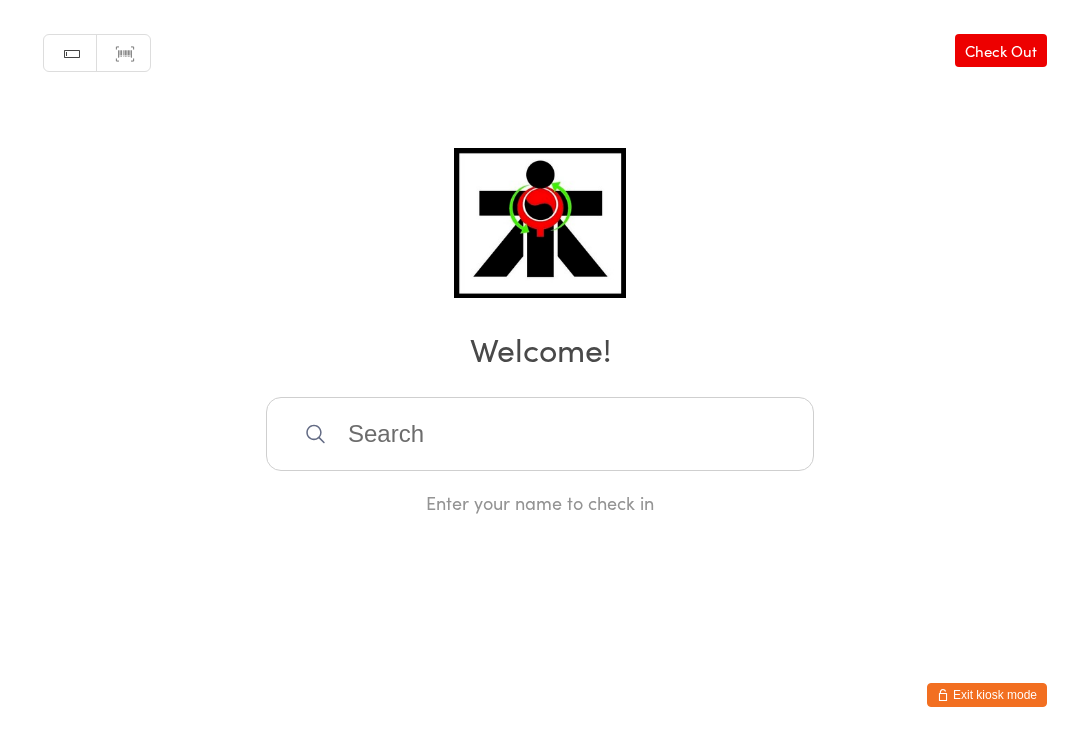 click on "Welcome!" at bounding box center [540, 348] 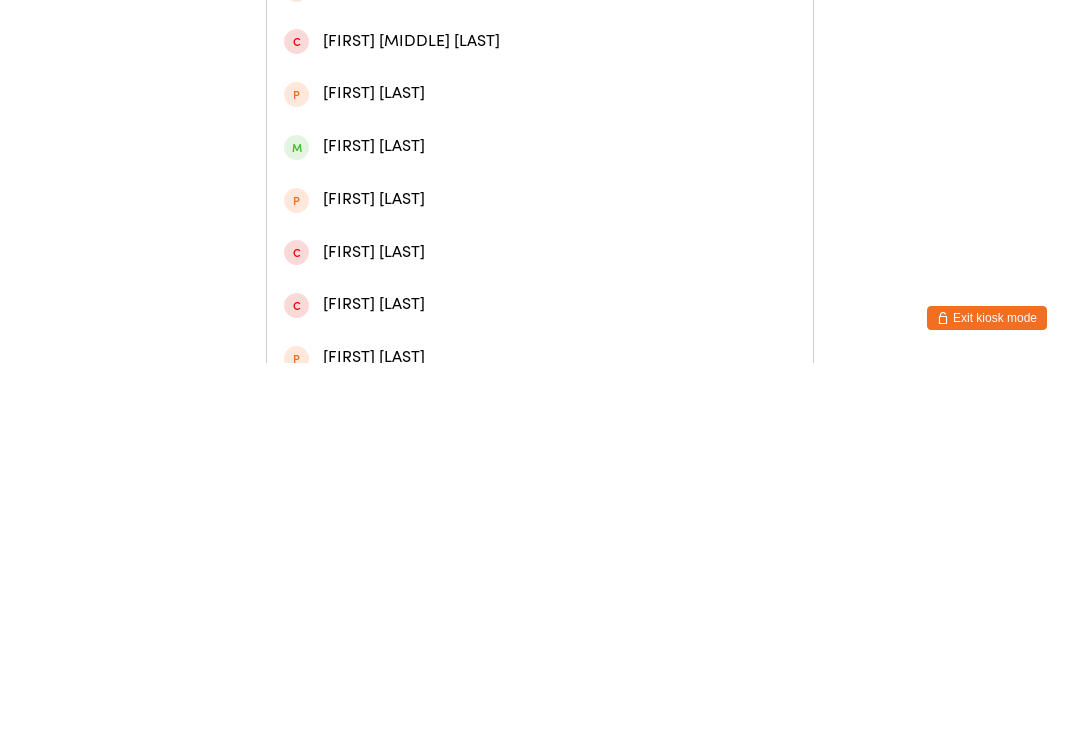 scroll, scrollTop: 399, scrollLeft: 0, axis: vertical 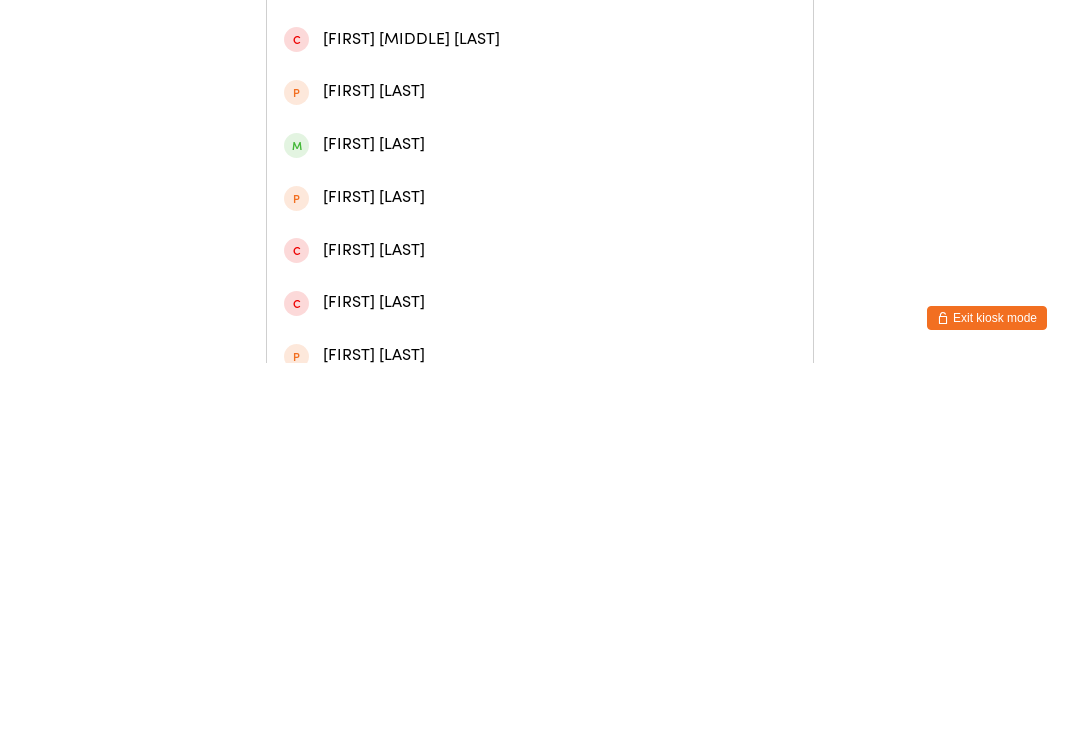 type on "[FIRST]" 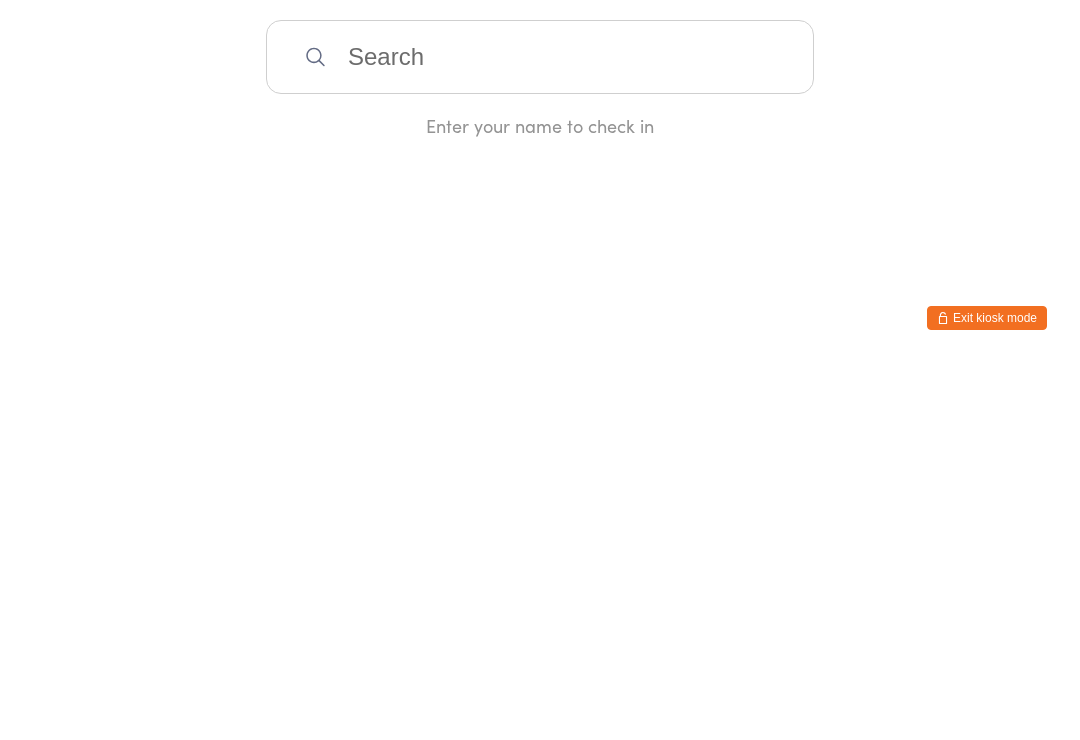 scroll, scrollTop: 0, scrollLeft: 0, axis: both 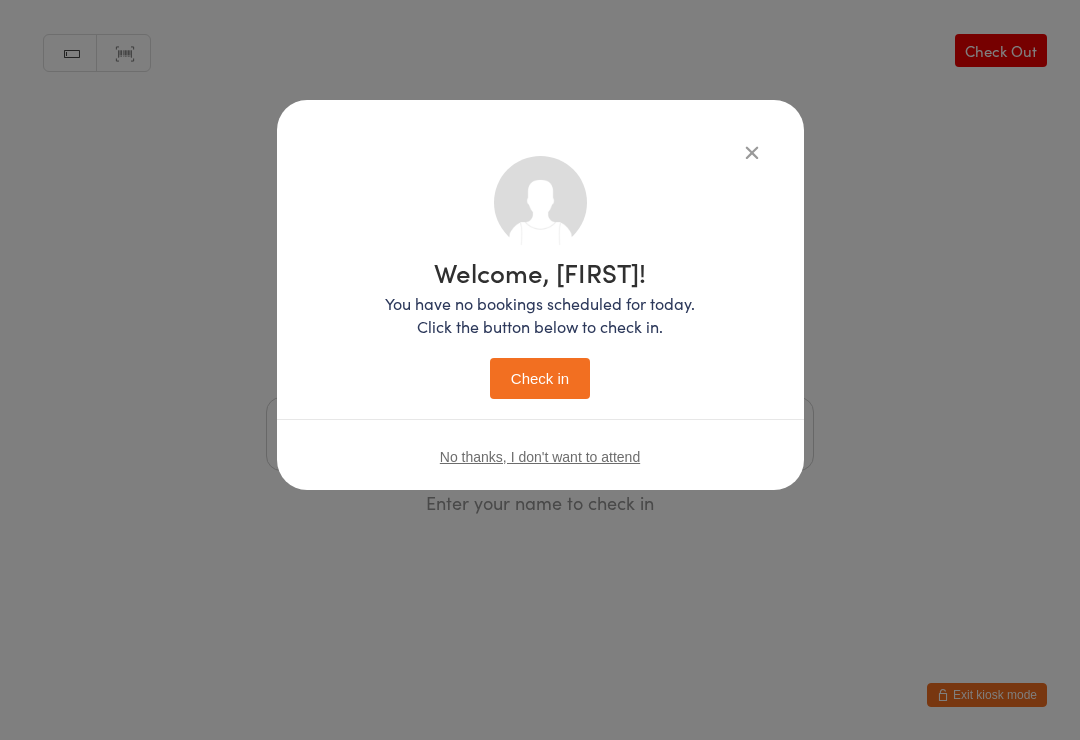 click on "Check in" at bounding box center [540, 378] 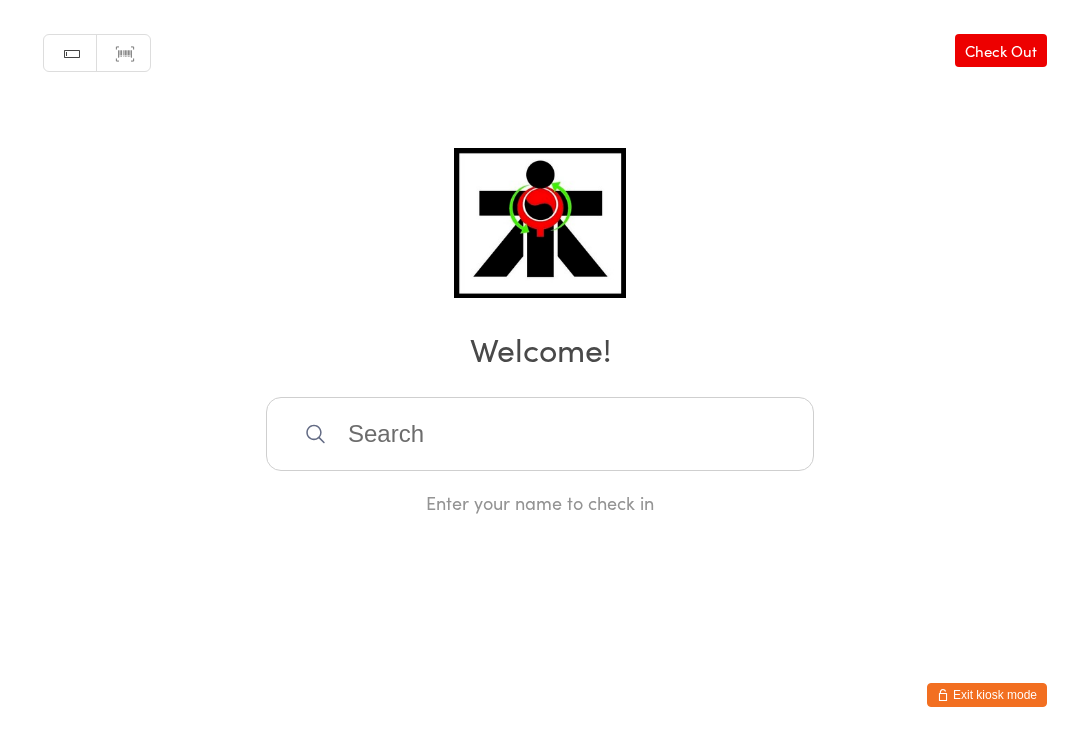 click at bounding box center (540, 434) 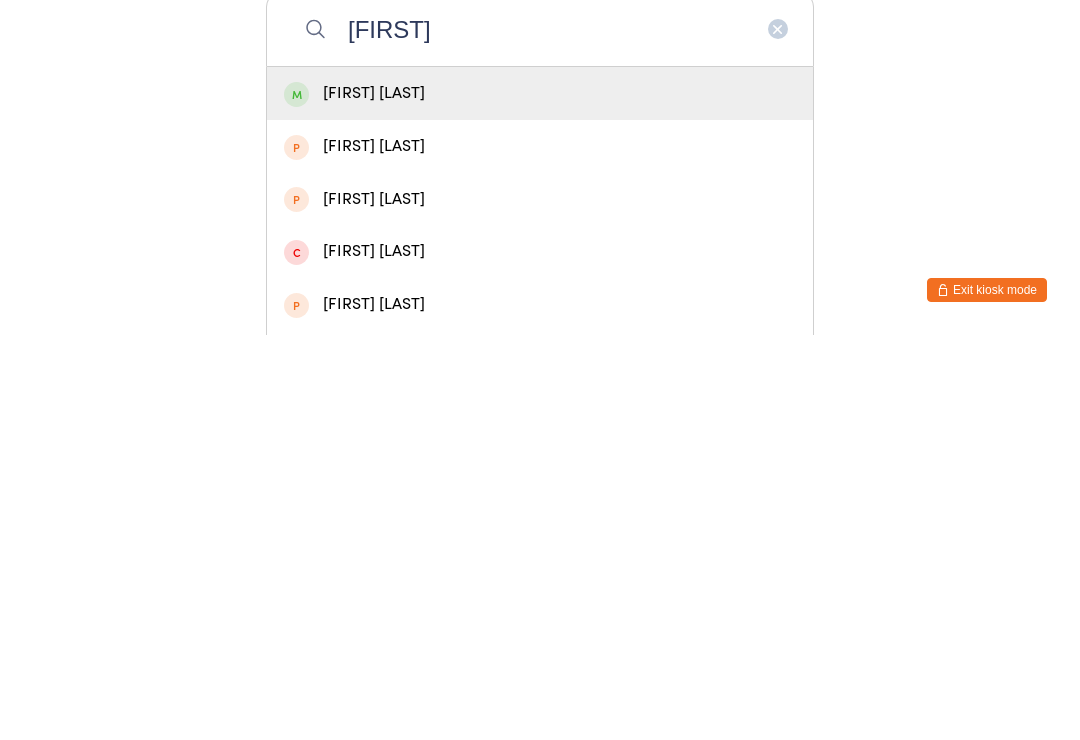 type on "[FIRST]" 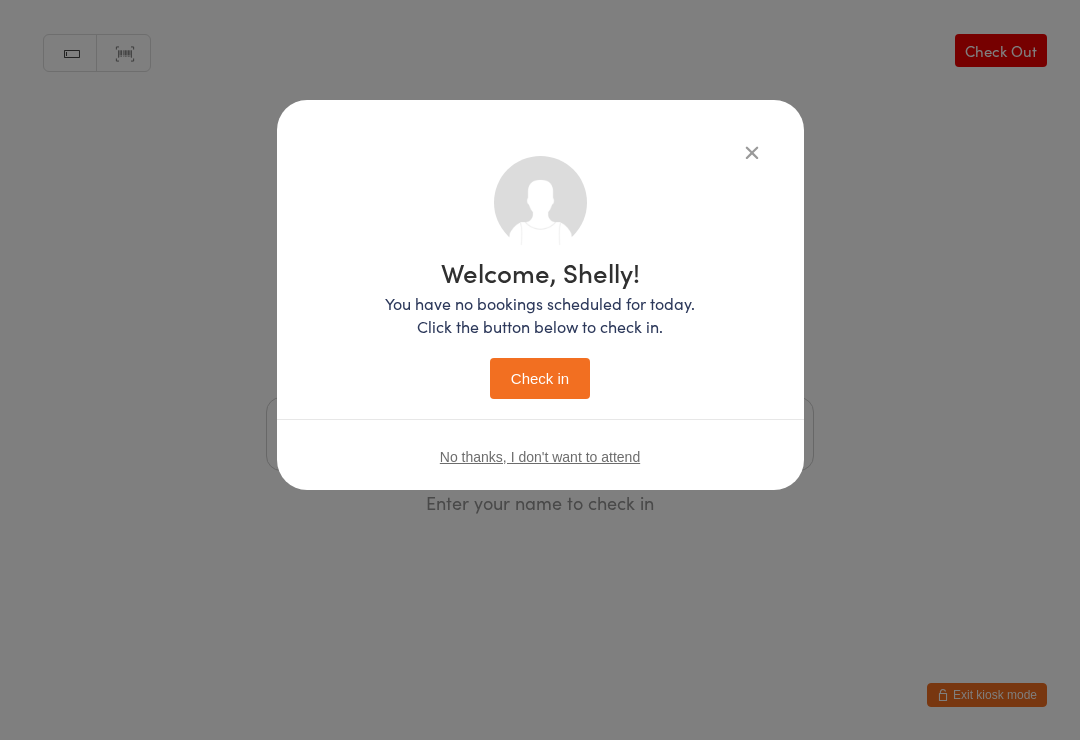 click on "Check in" at bounding box center [540, 378] 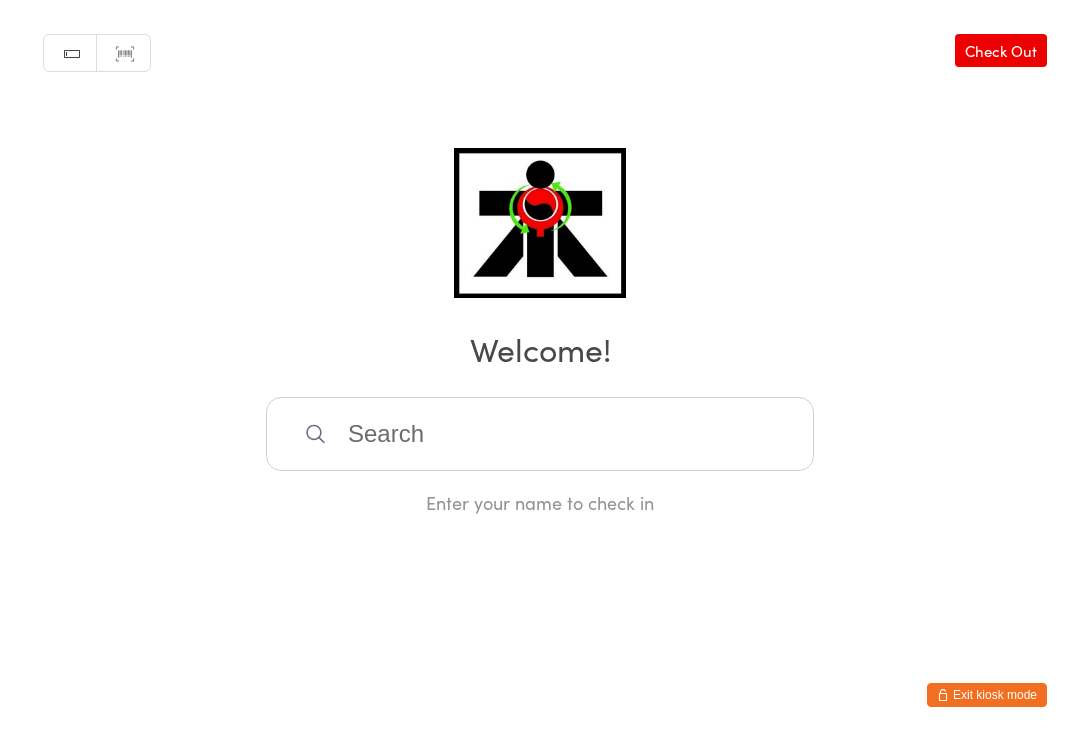 click at bounding box center (540, 434) 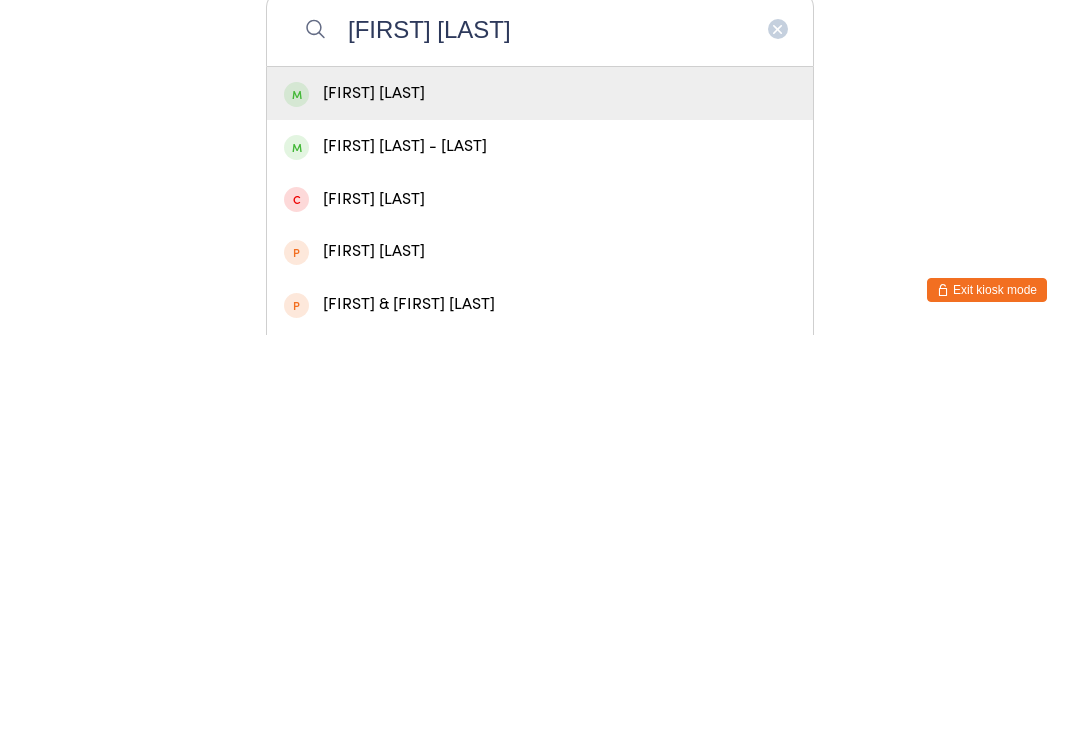 type on "[FIRST] [LAST]" 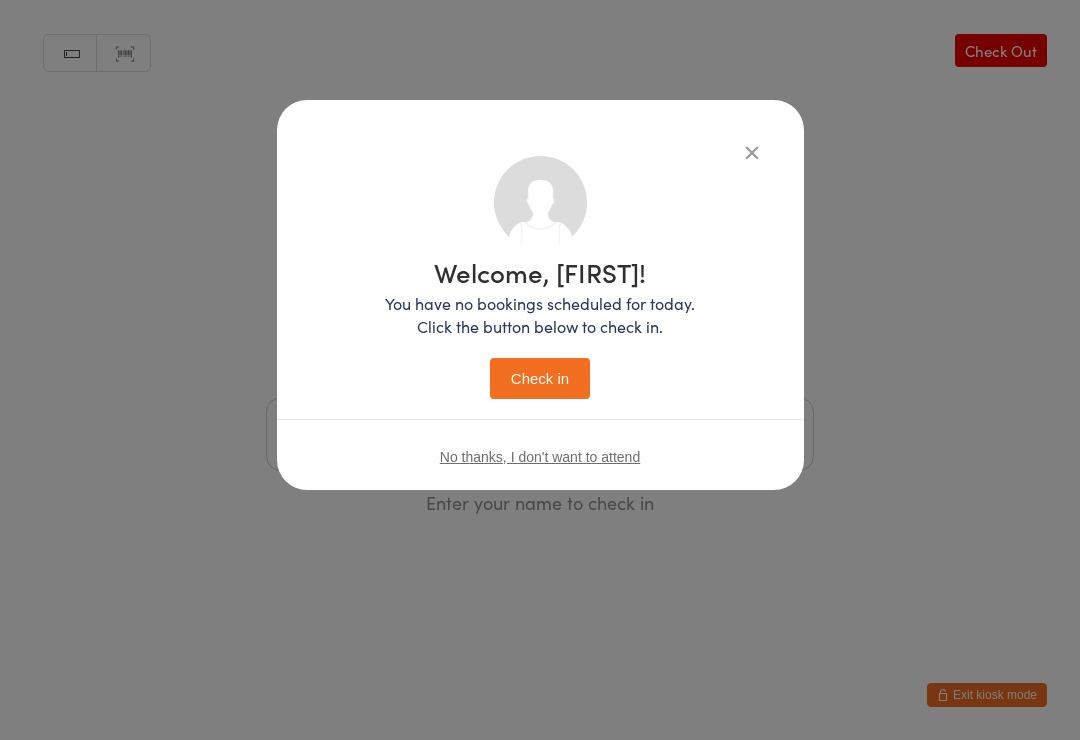 click on "Check in" at bounding box center [540, 378] 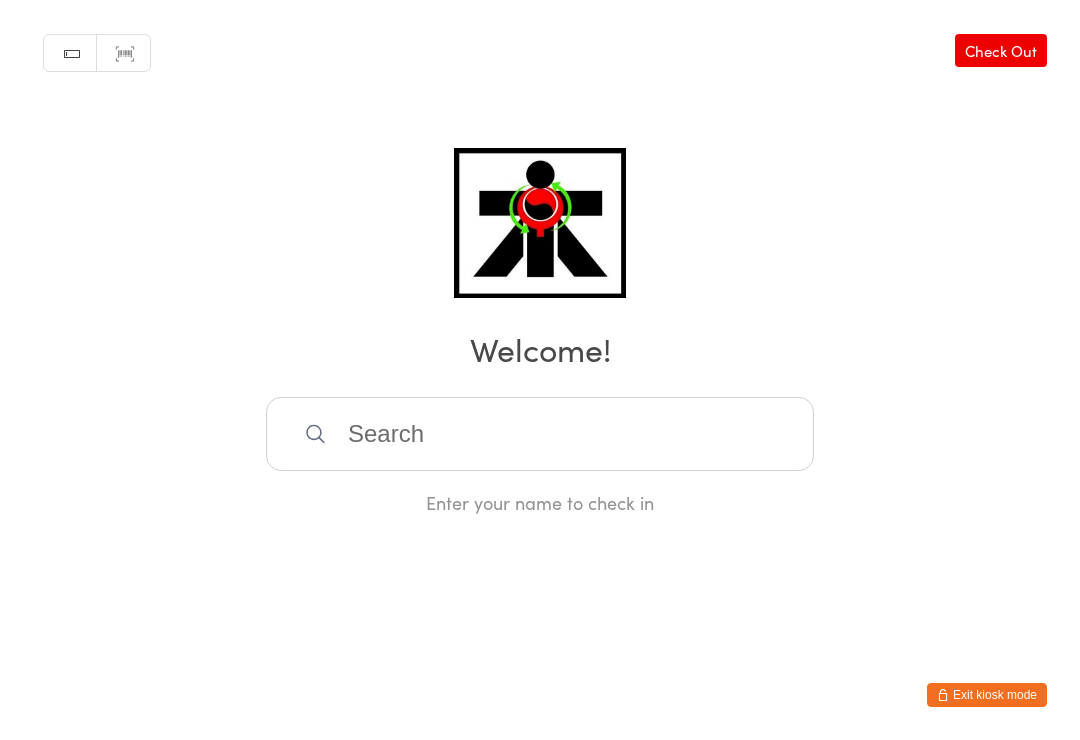 click at bounding box center [540, 434] 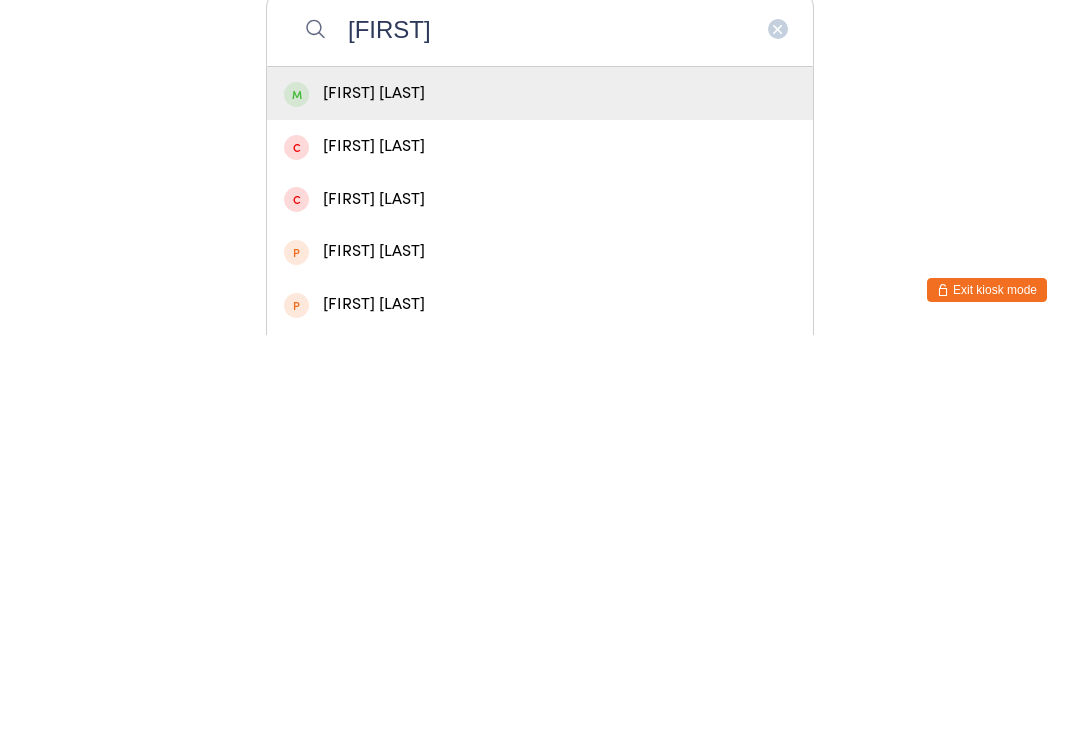 type on "[FIRST]" 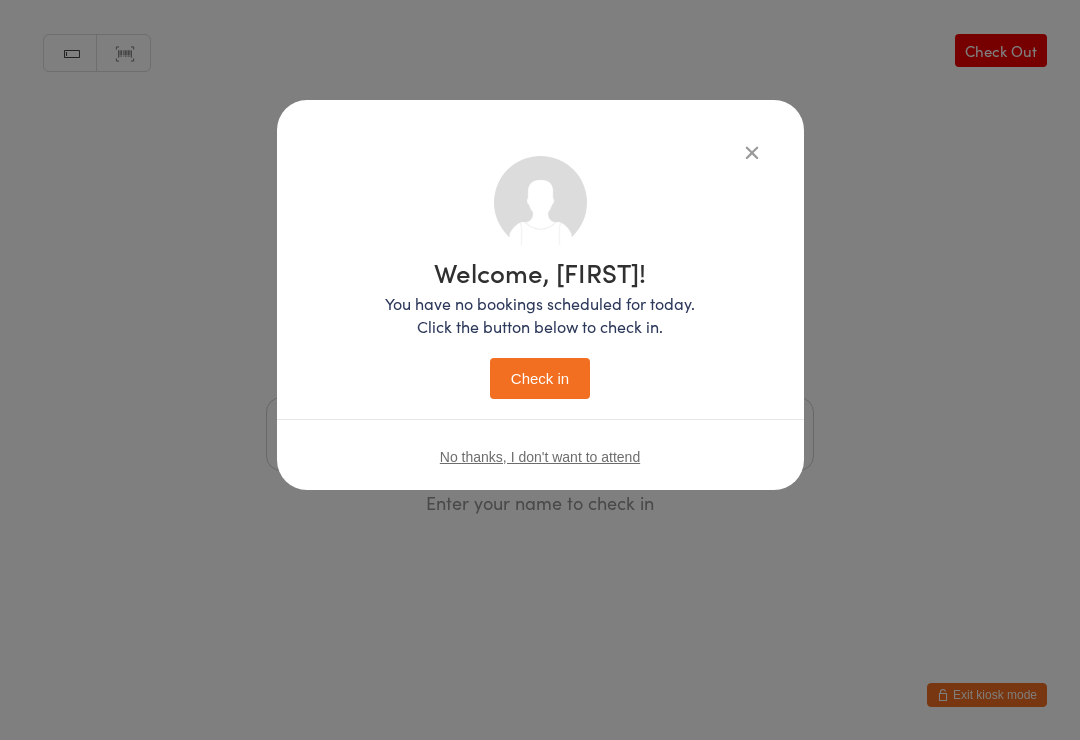 click on "Check in" at bounding box center [540, 378] 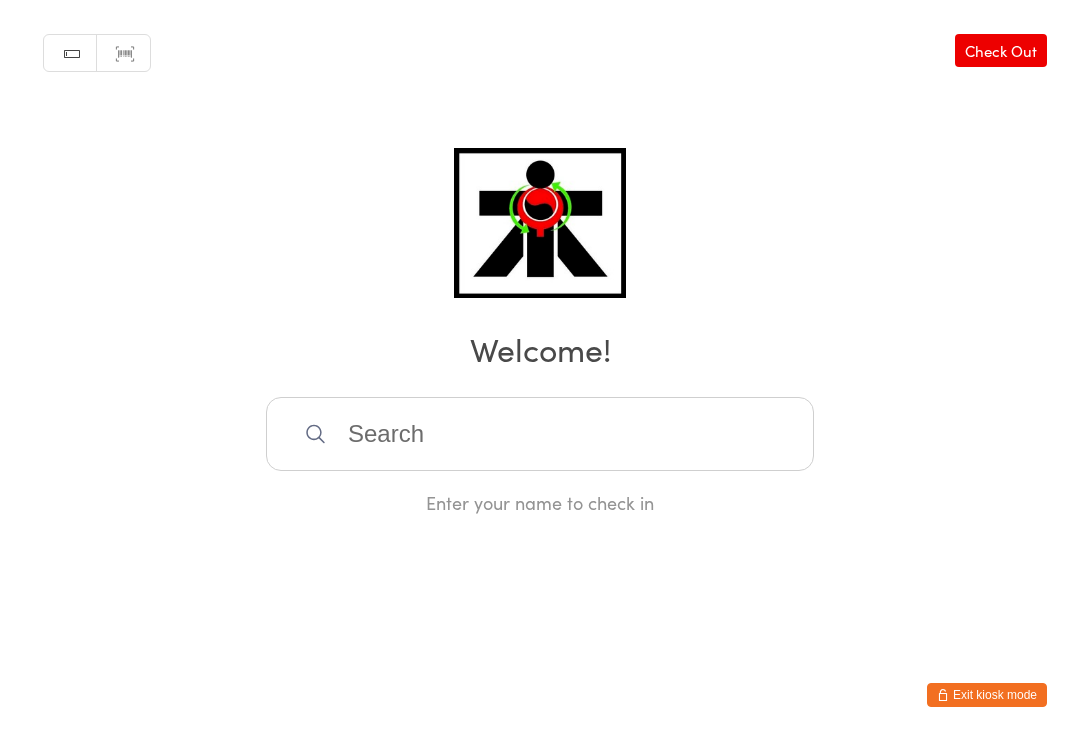 click at bounding box center (540, 434) 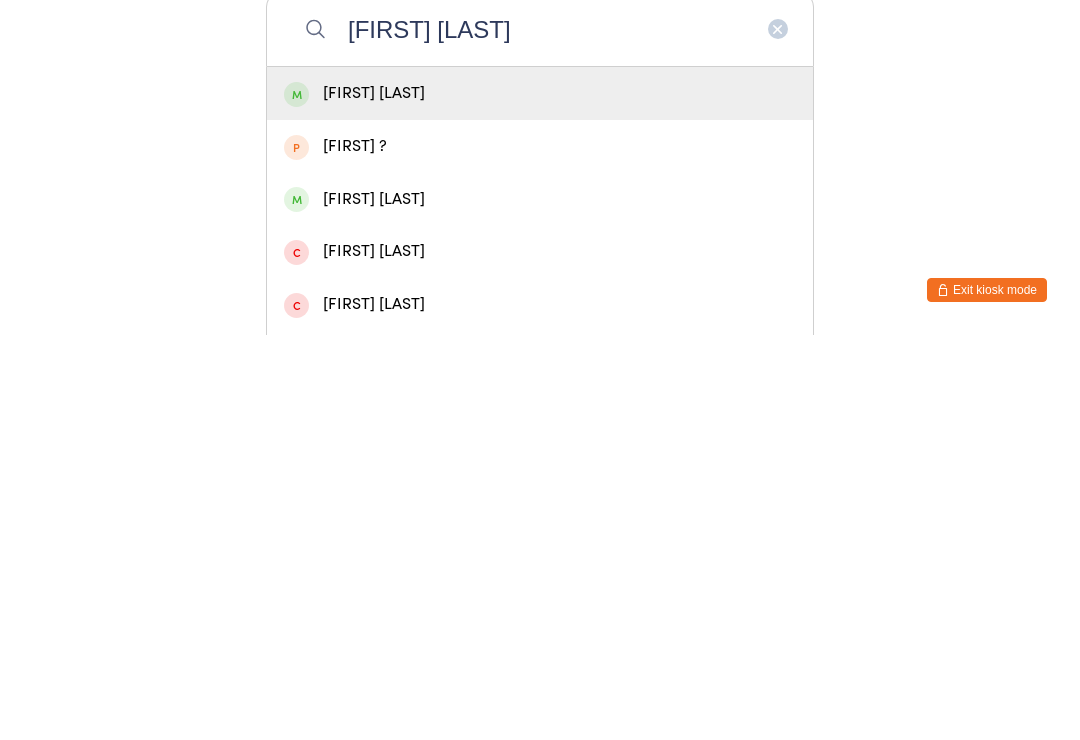 type on "[FIRST] [LAST]" 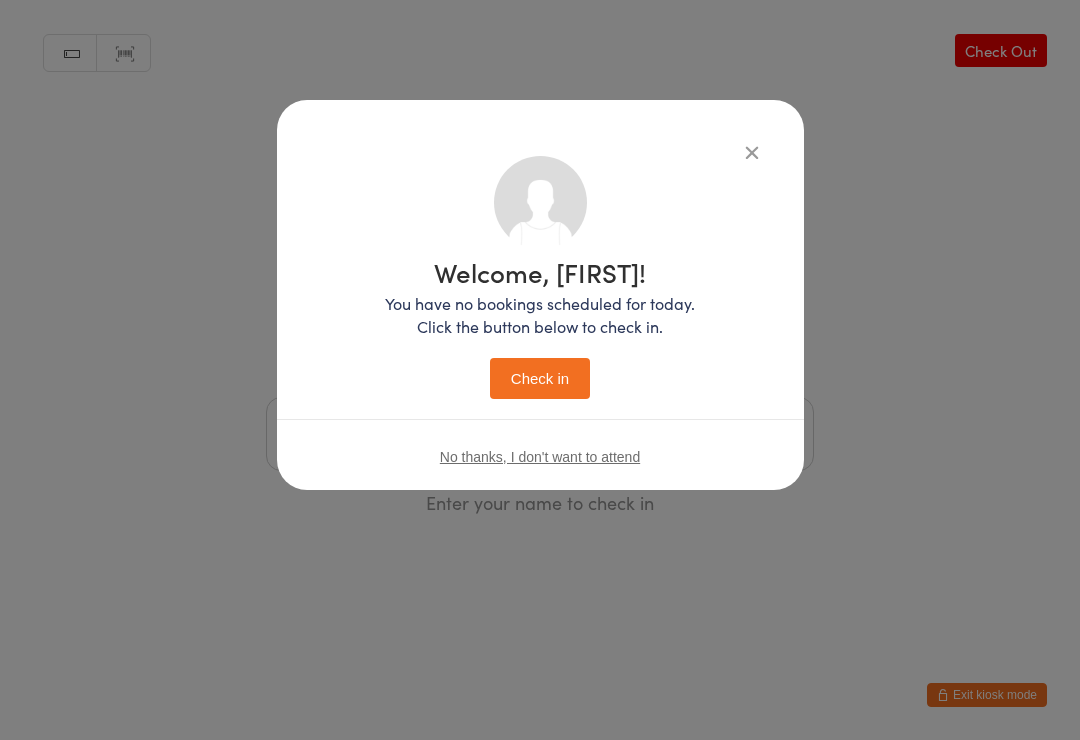 click on "Check in" at bounding box center [540, 378] 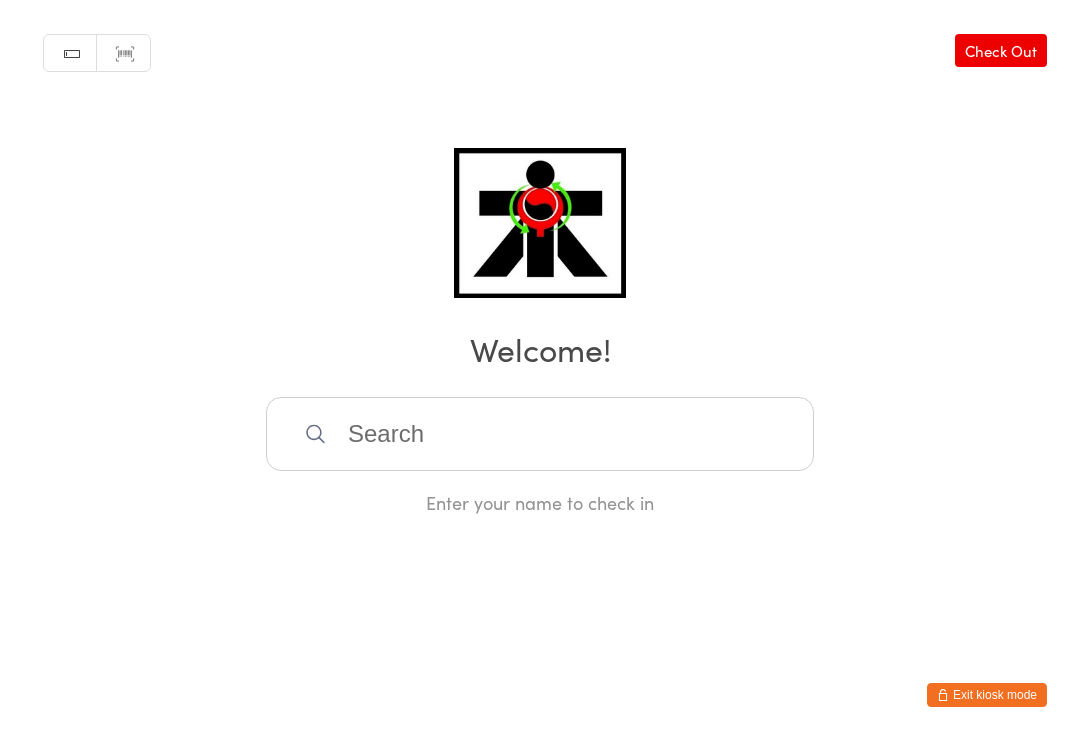 click at bounding box center [540, 434] 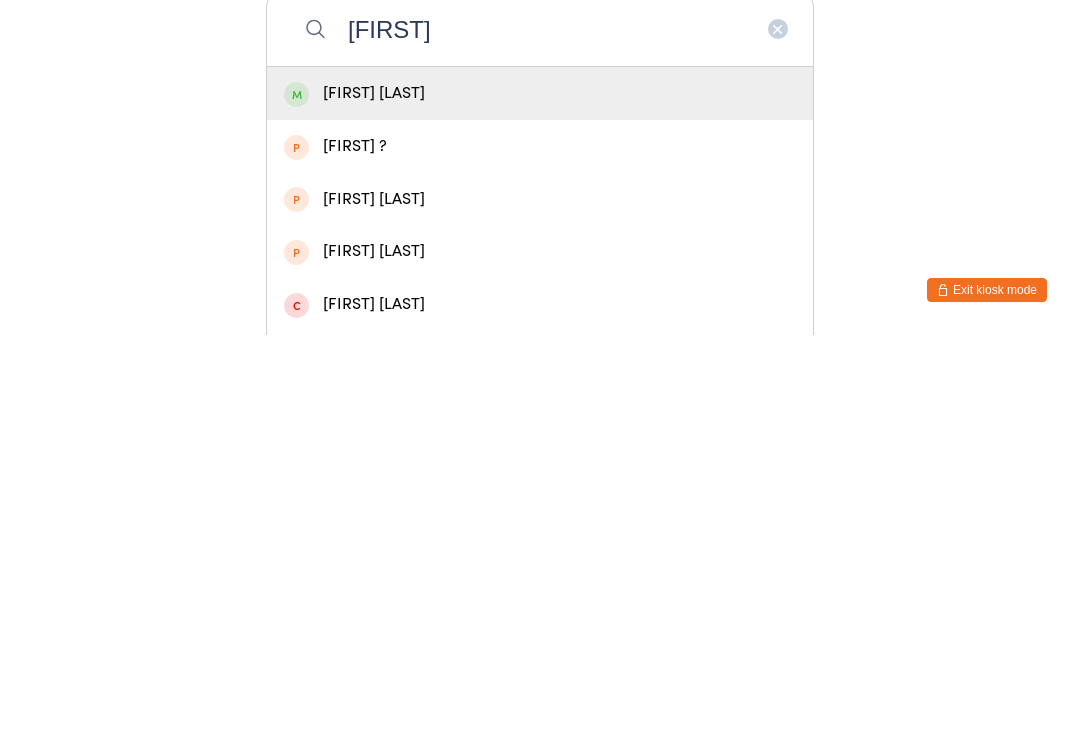 type on "[FIRST]" 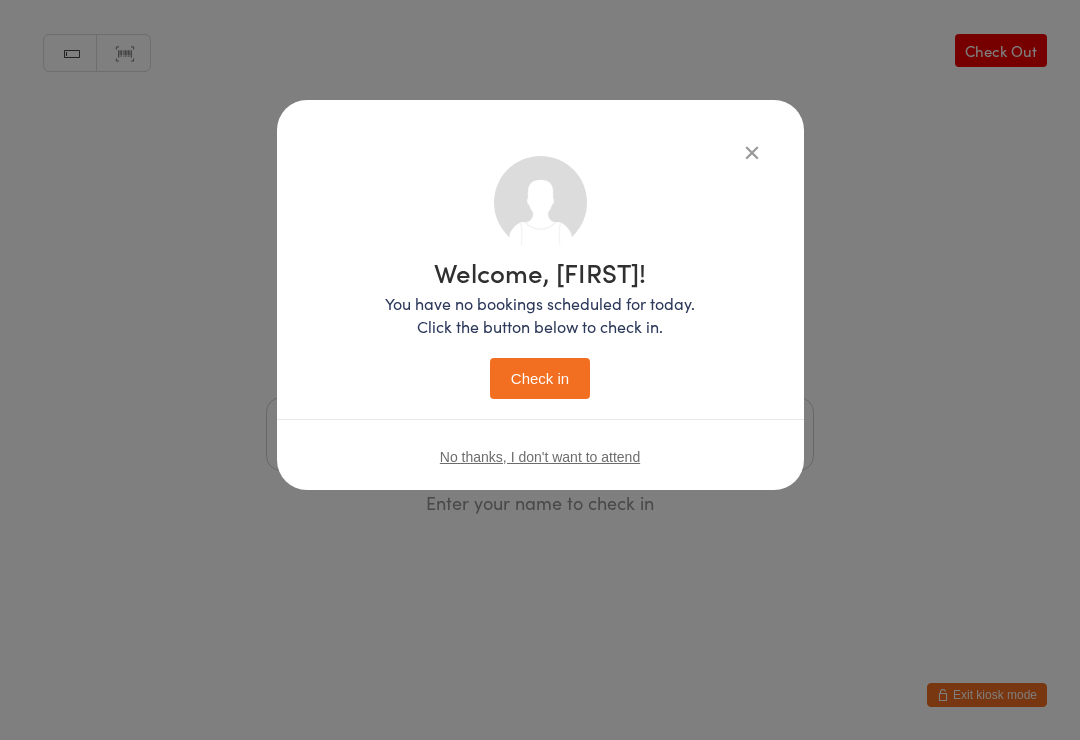 click on "Check in" at bounding box center [540, 378] 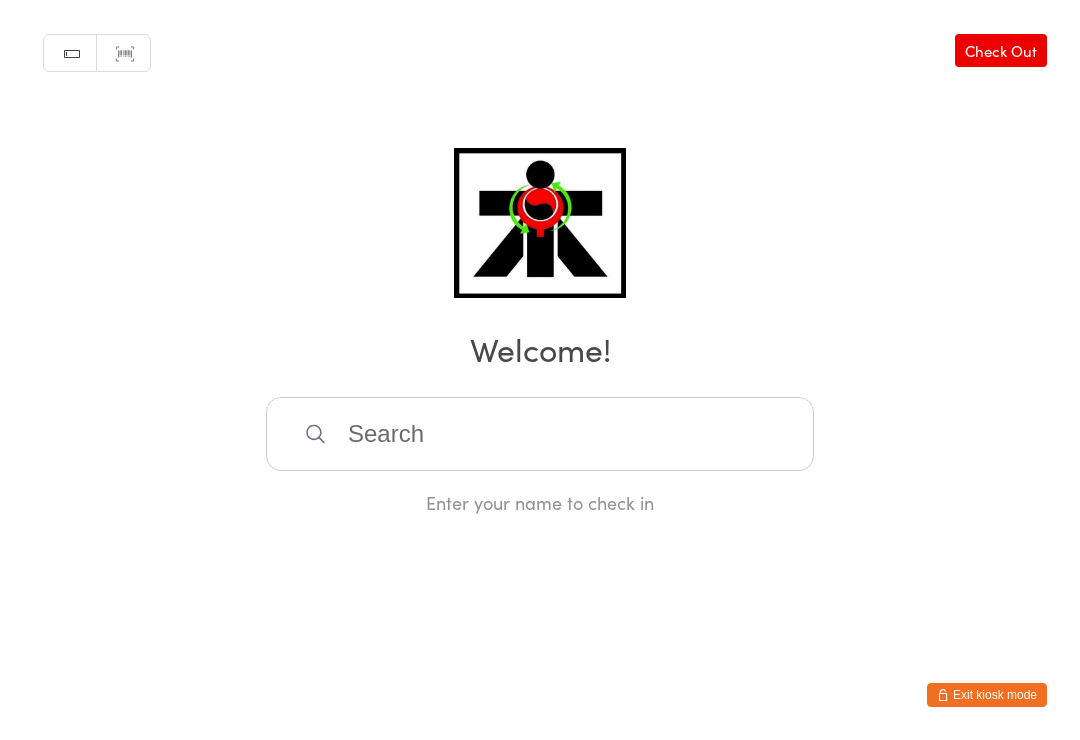 click at bounding box center (540, 434) 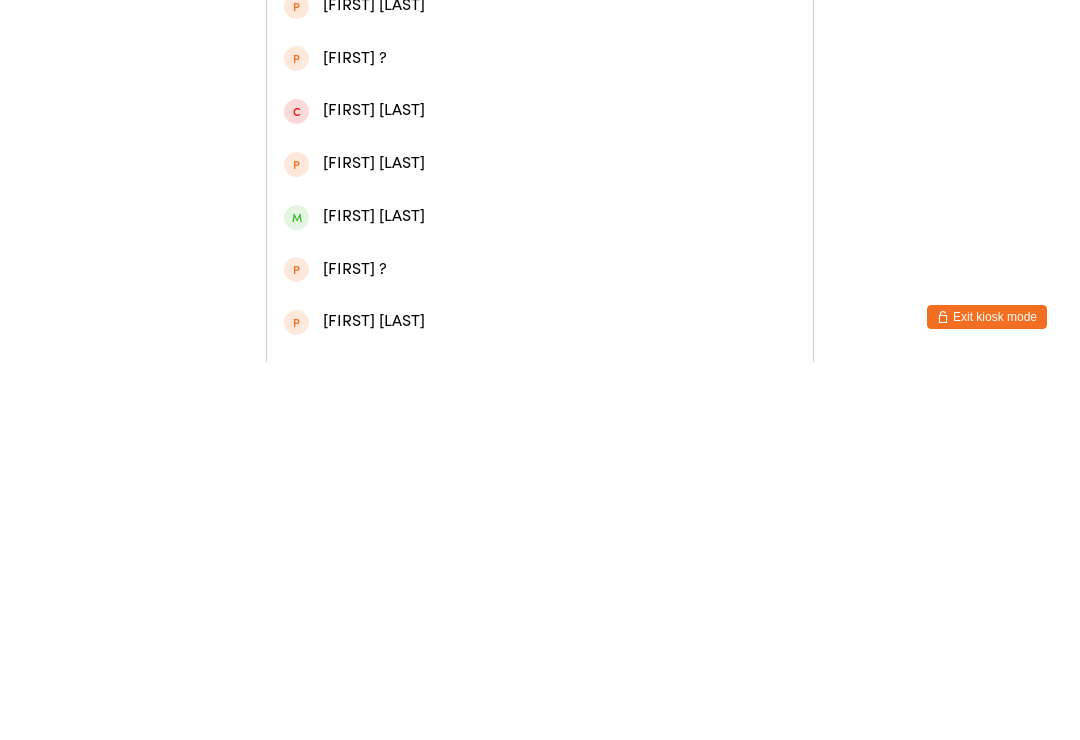 scroll, scrollTop: 175, scrollLeft: 0, axis: vertical 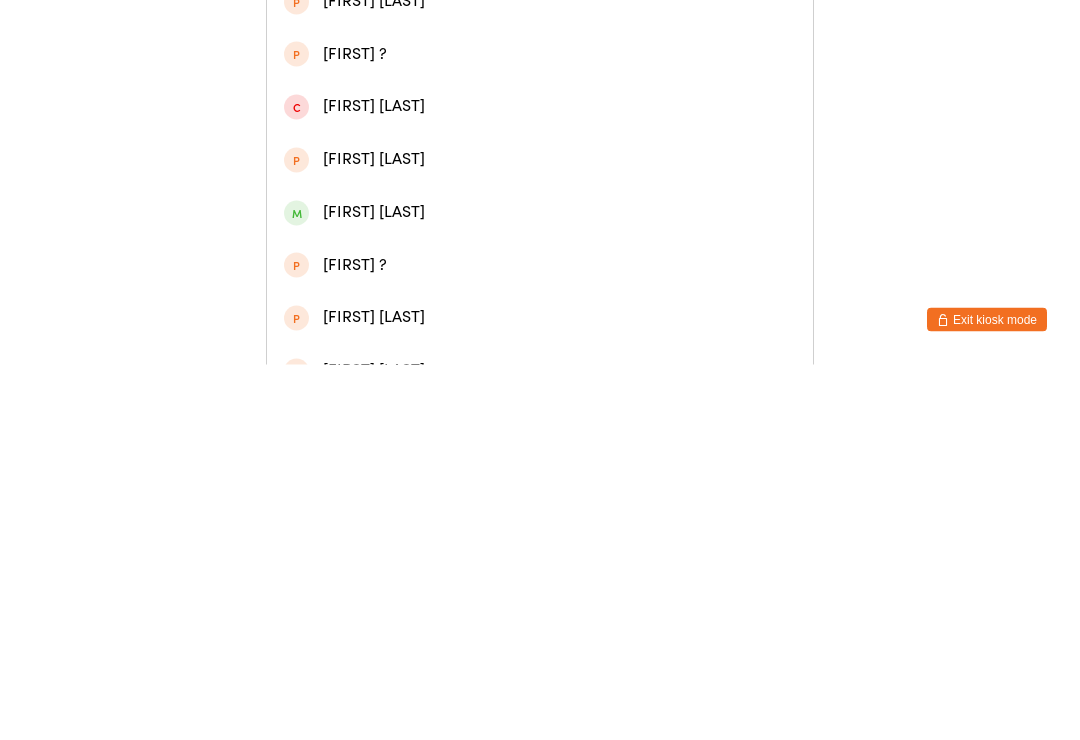 type on "Lil" 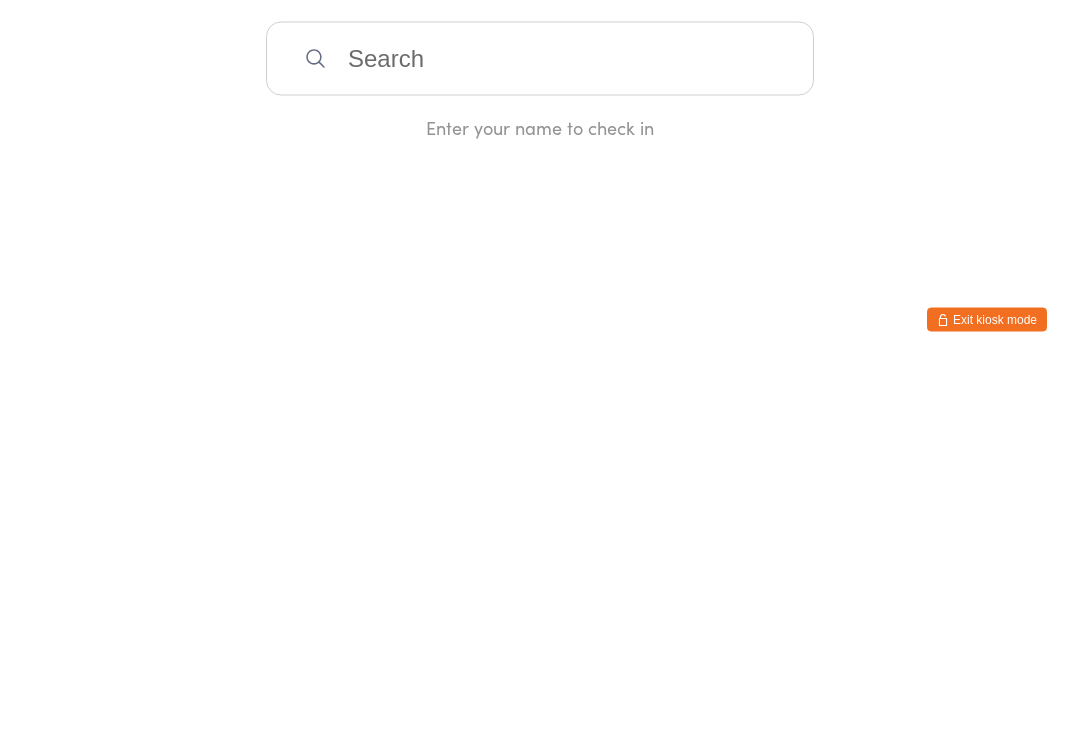 scroll, scrollTop: 0, scrollLeft: 0, axis: both 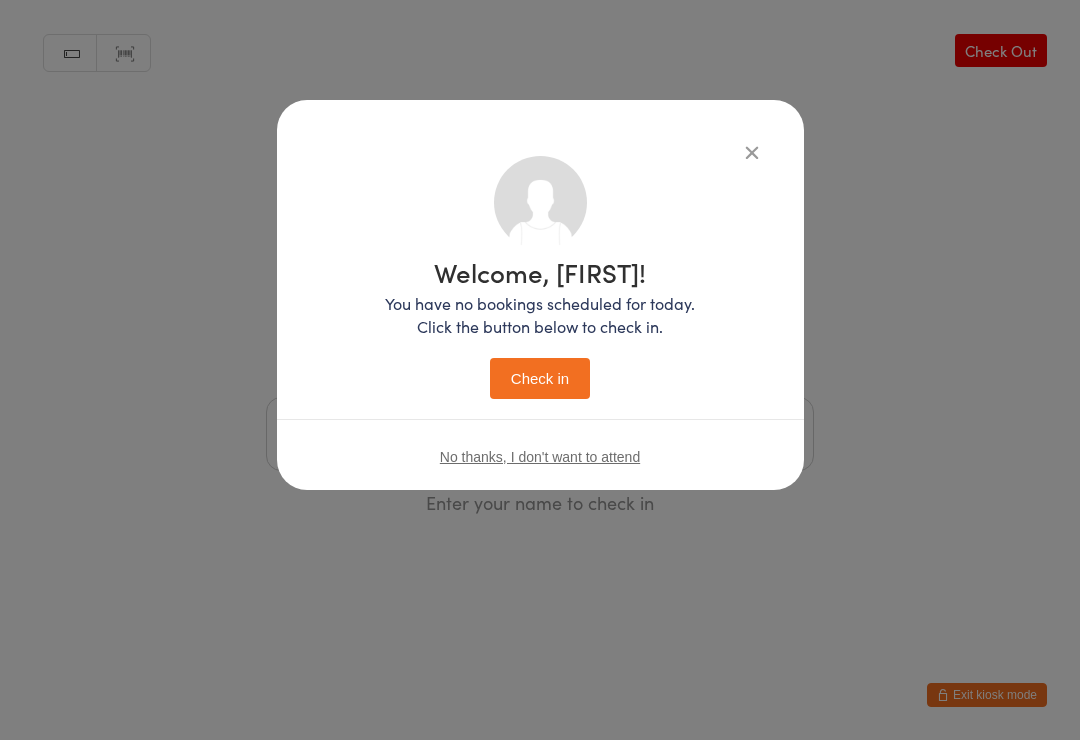 click on "Check in" at bounding box center (540, 378) 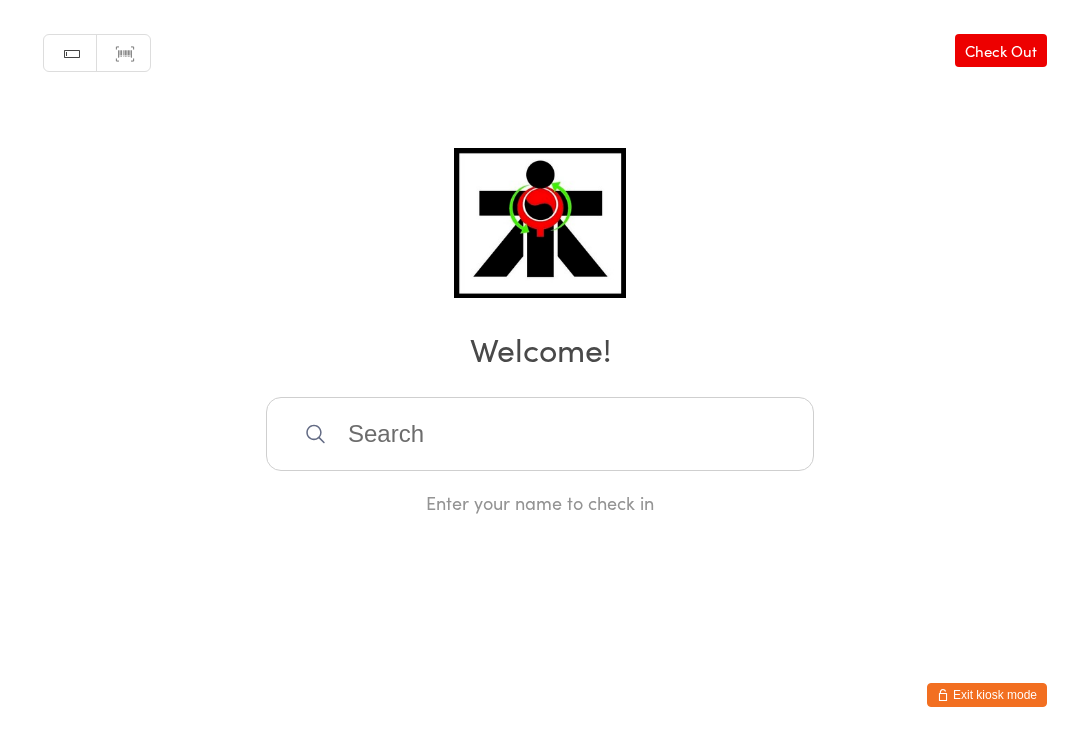 click at bounding box center [540, 434] 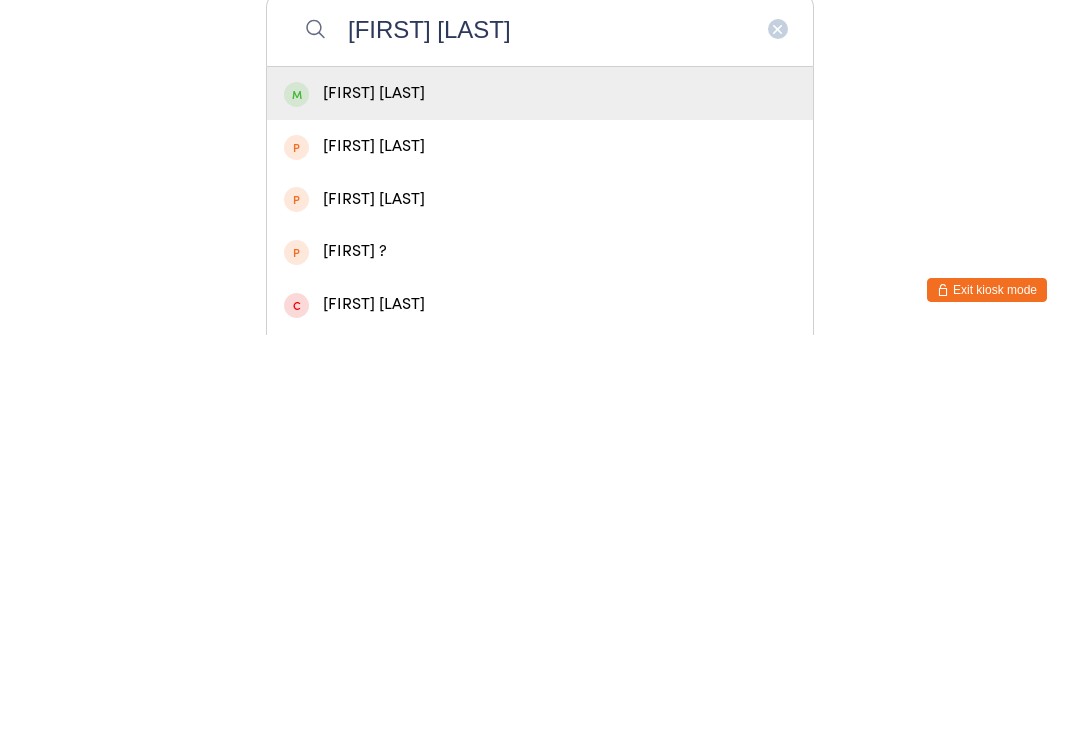 type on "[FIRST] [LAST]" 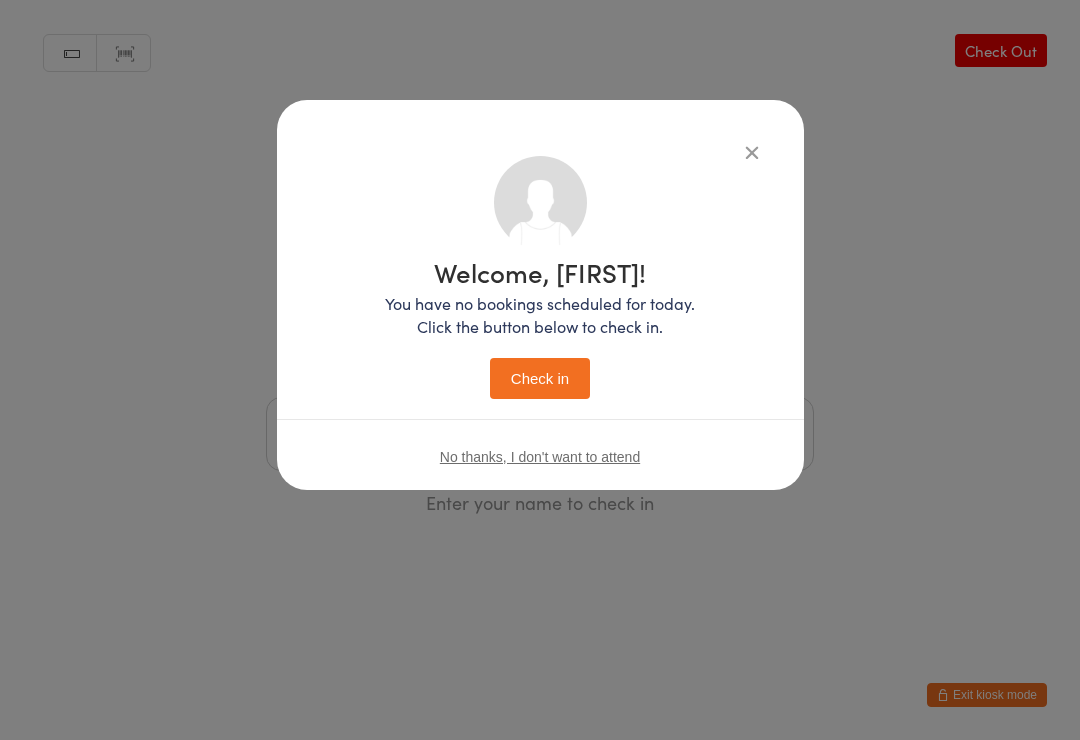 click on "Check in" at bounding box center (540, 378) 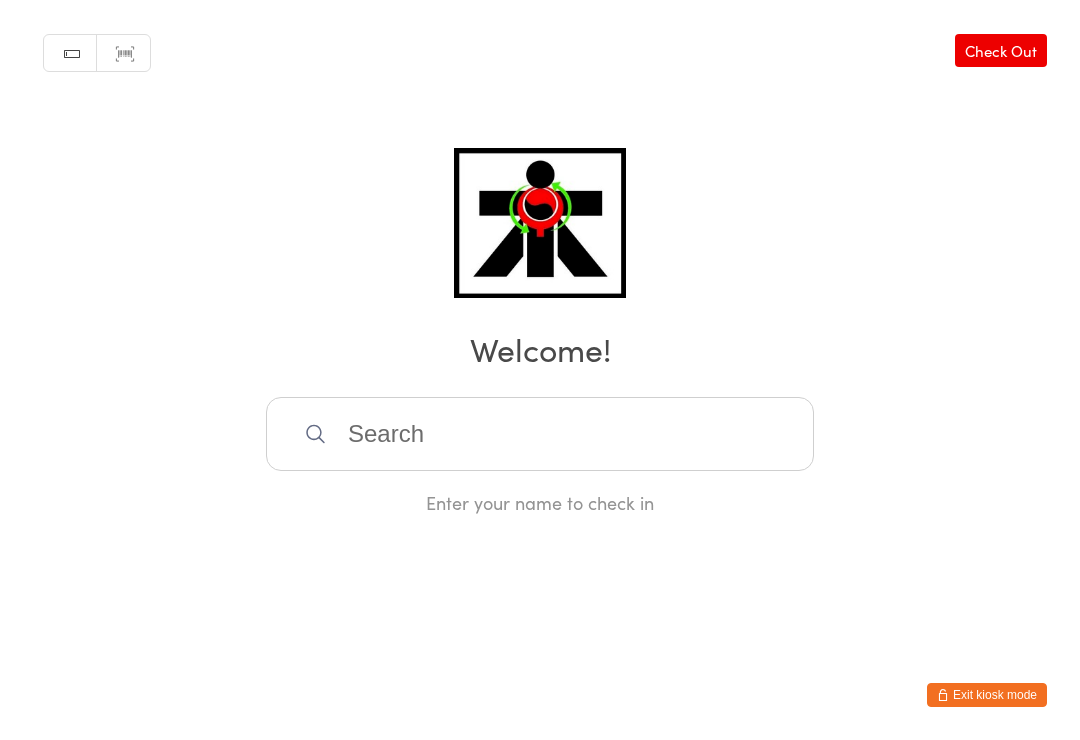 click at bounding box center [540, 434] 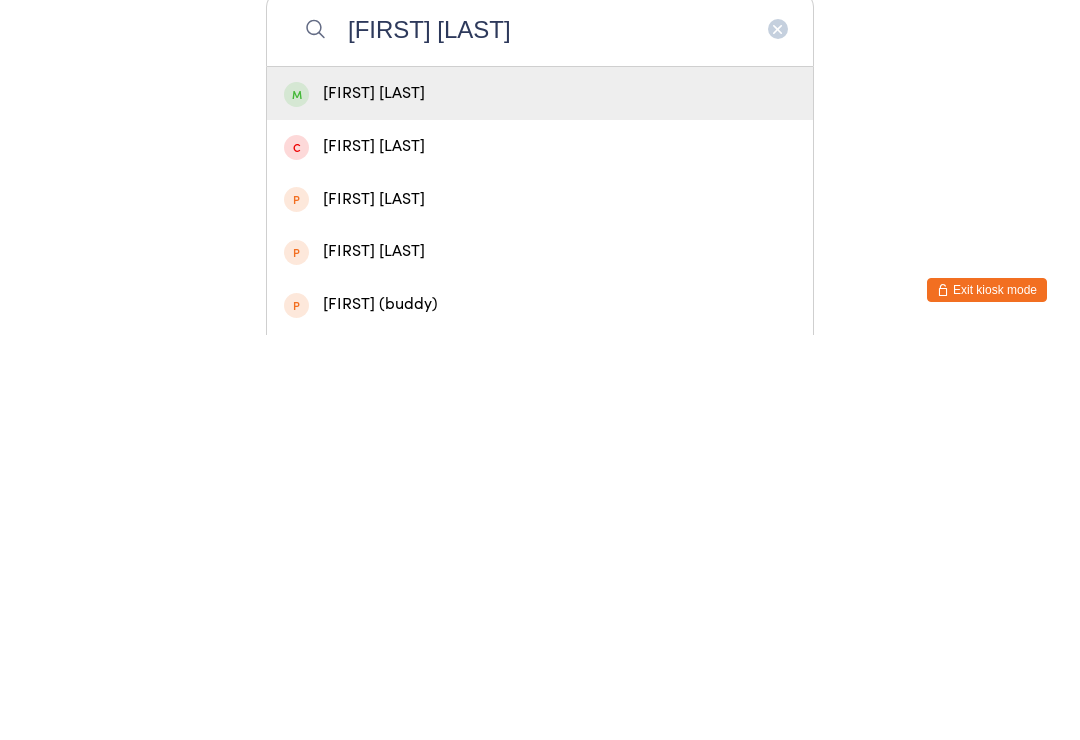 type on "[FIRST] [LAST]" 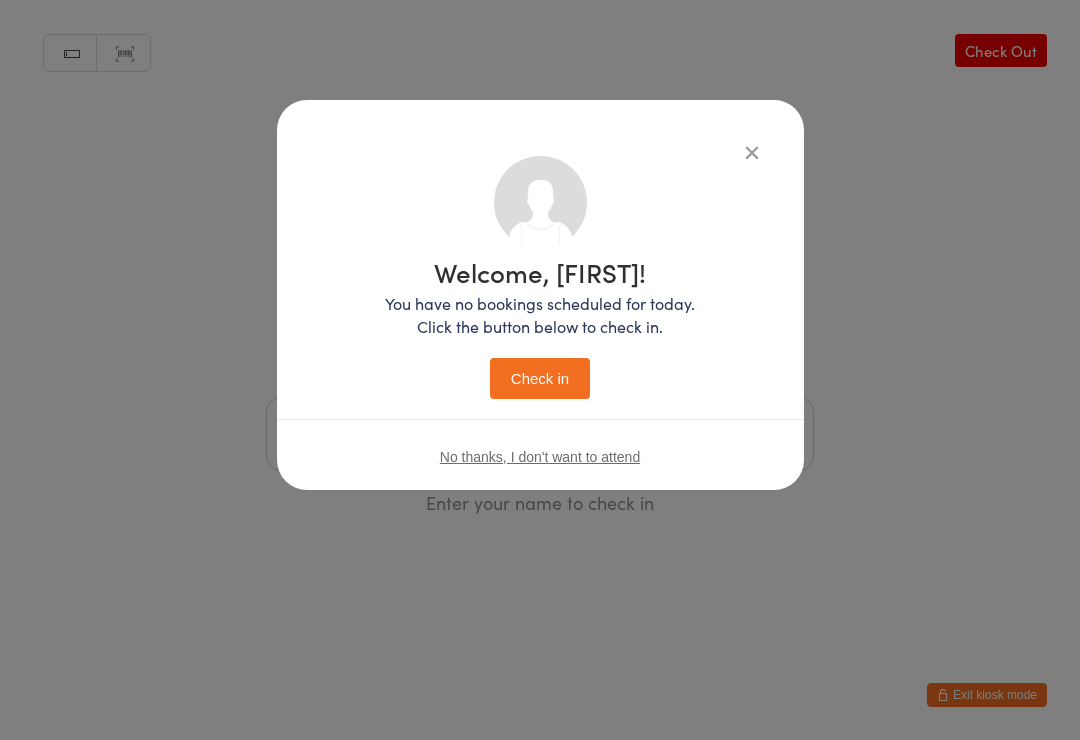 click on "Check in" at bounding box center (540, 378) 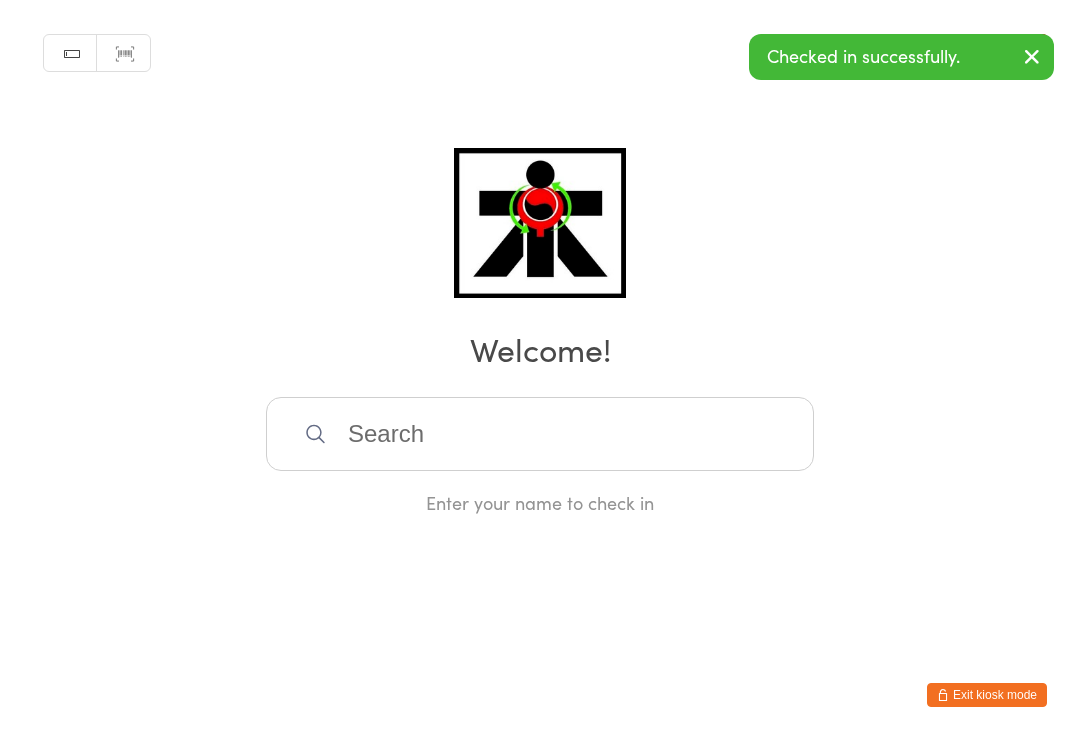 click at bounding box center [540, 434] 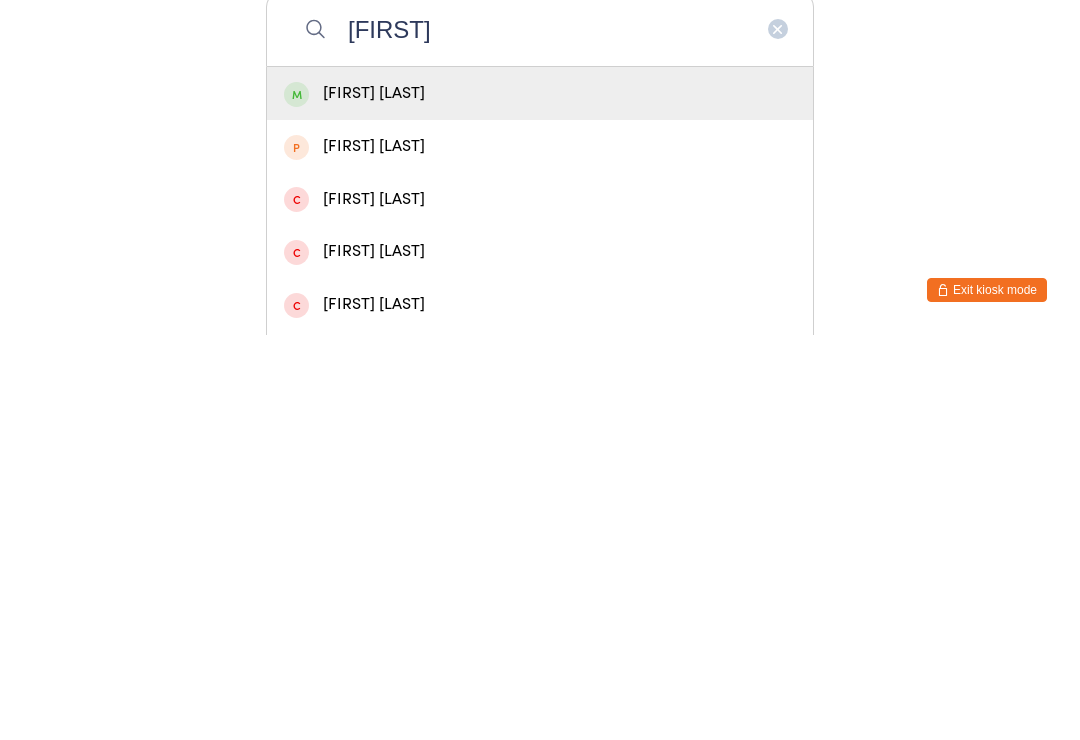 type on "[FIRST]" 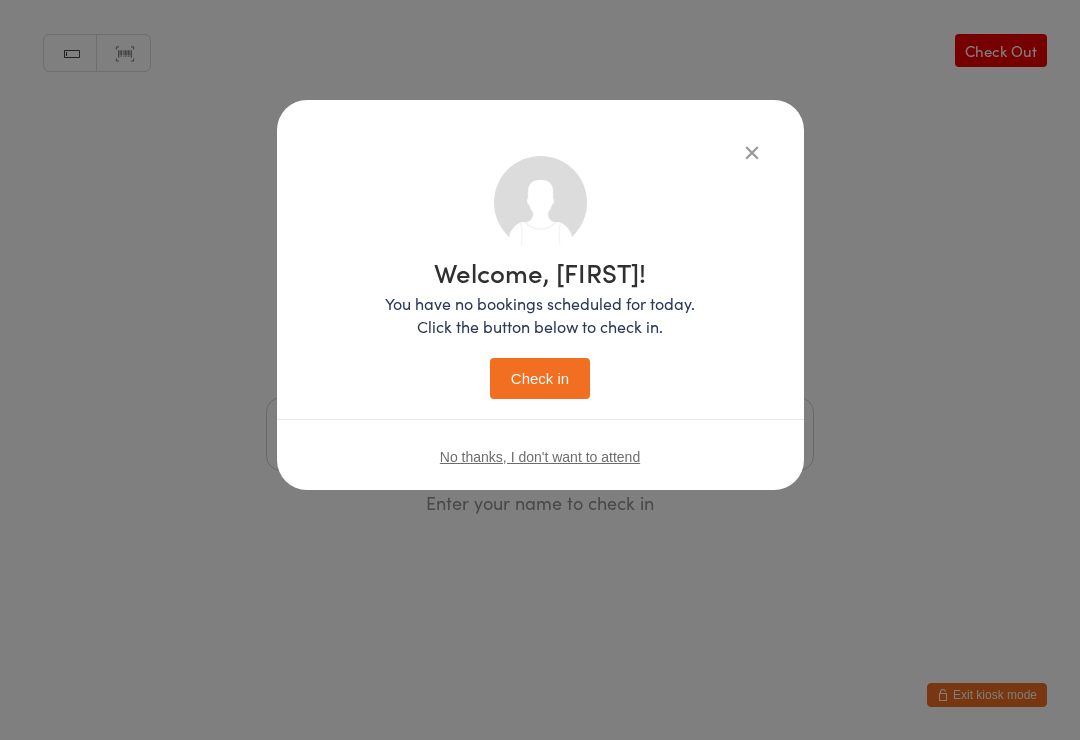 click on "Check in" at bounding box center [540, 378] 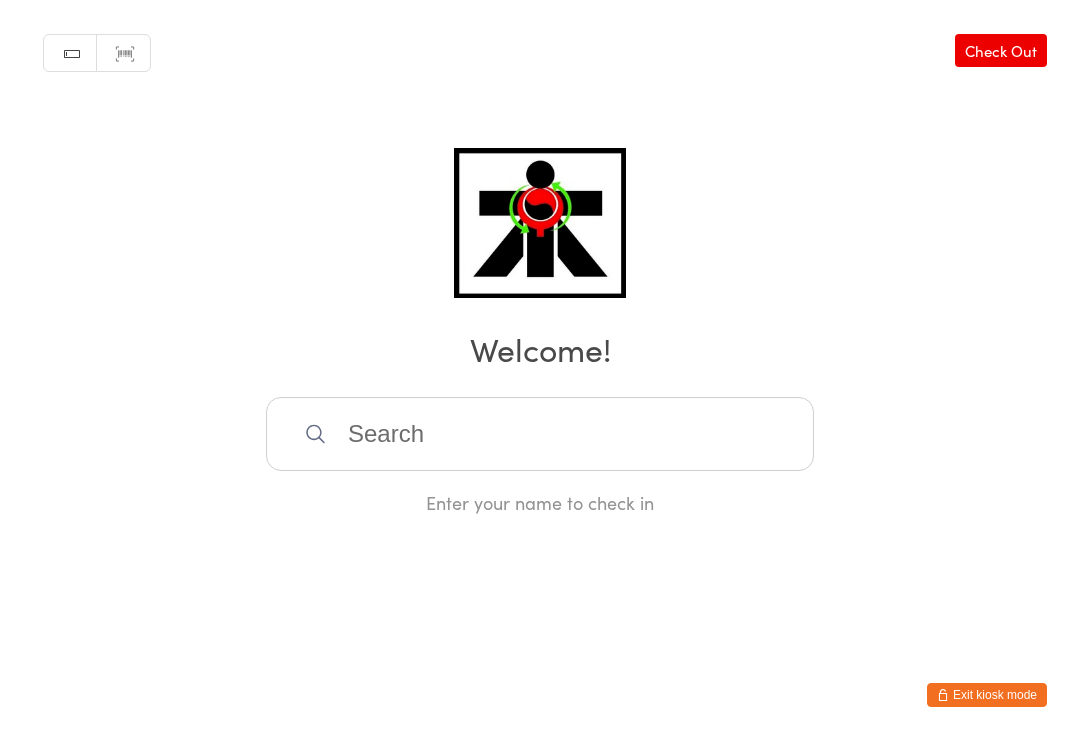 click at bounding box center (540, 434) 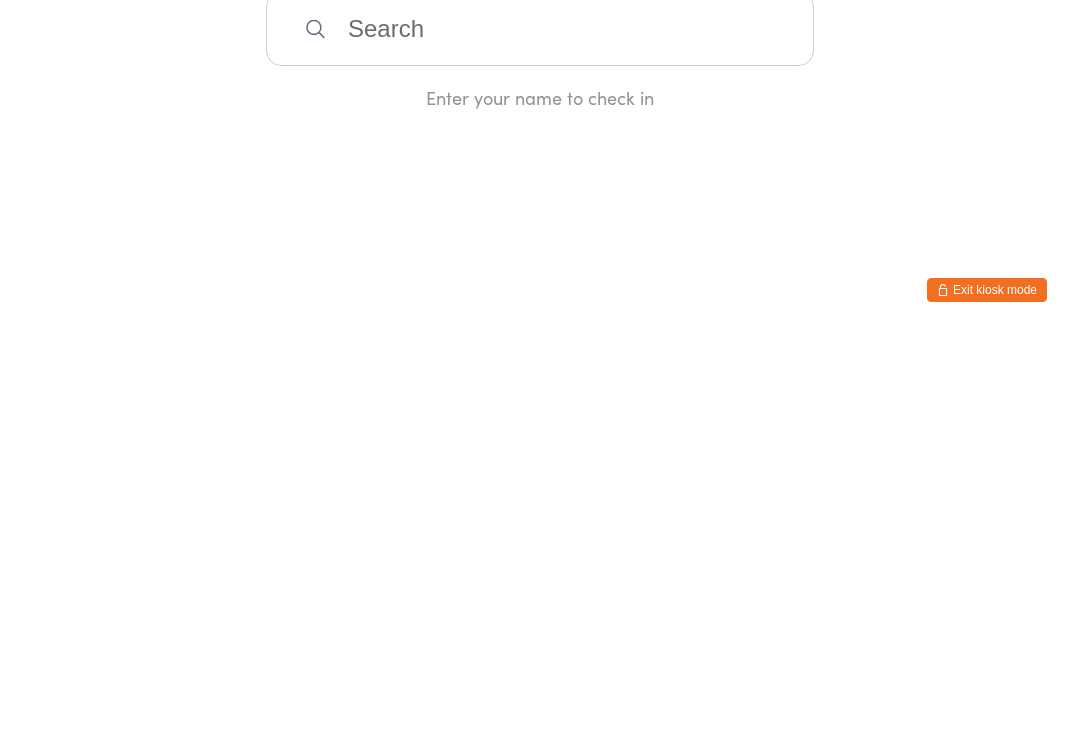type on "A" 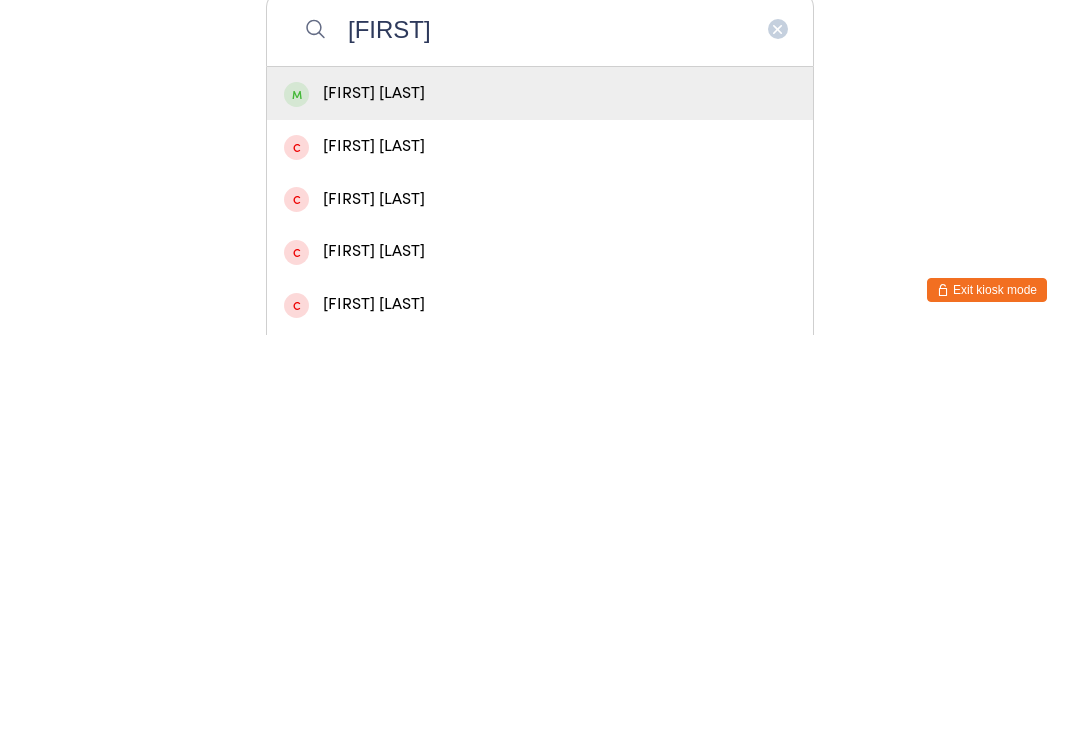 type on "[FIRST]" 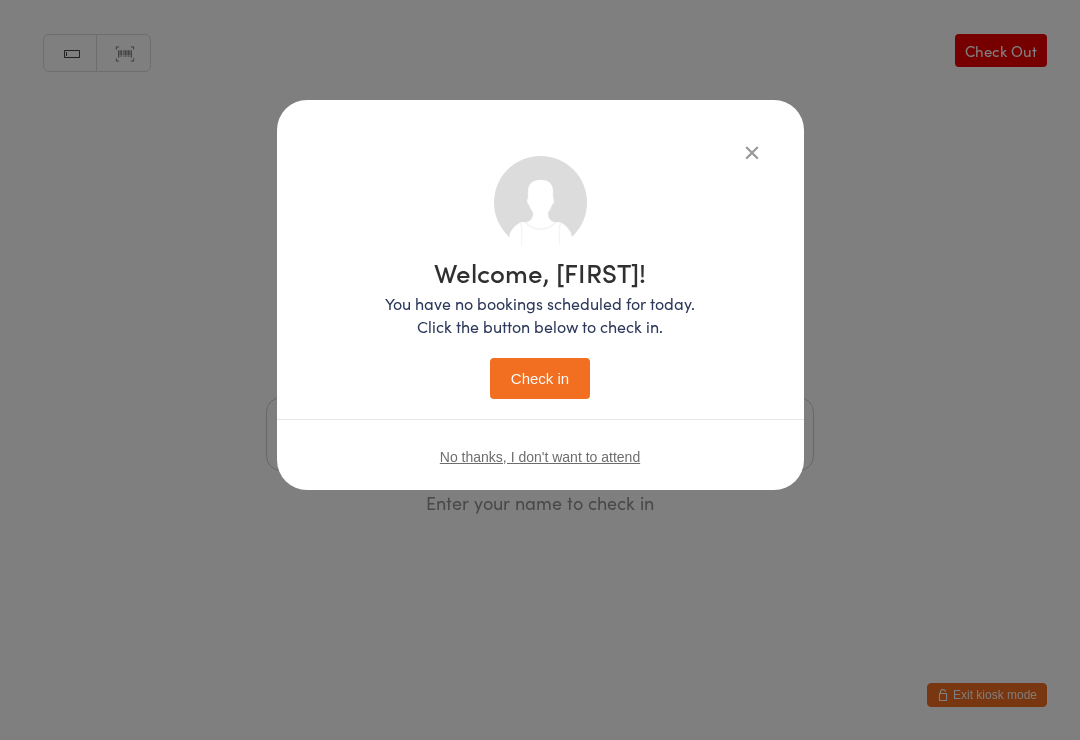 click on "Check in" at bounding box center (540, 378) 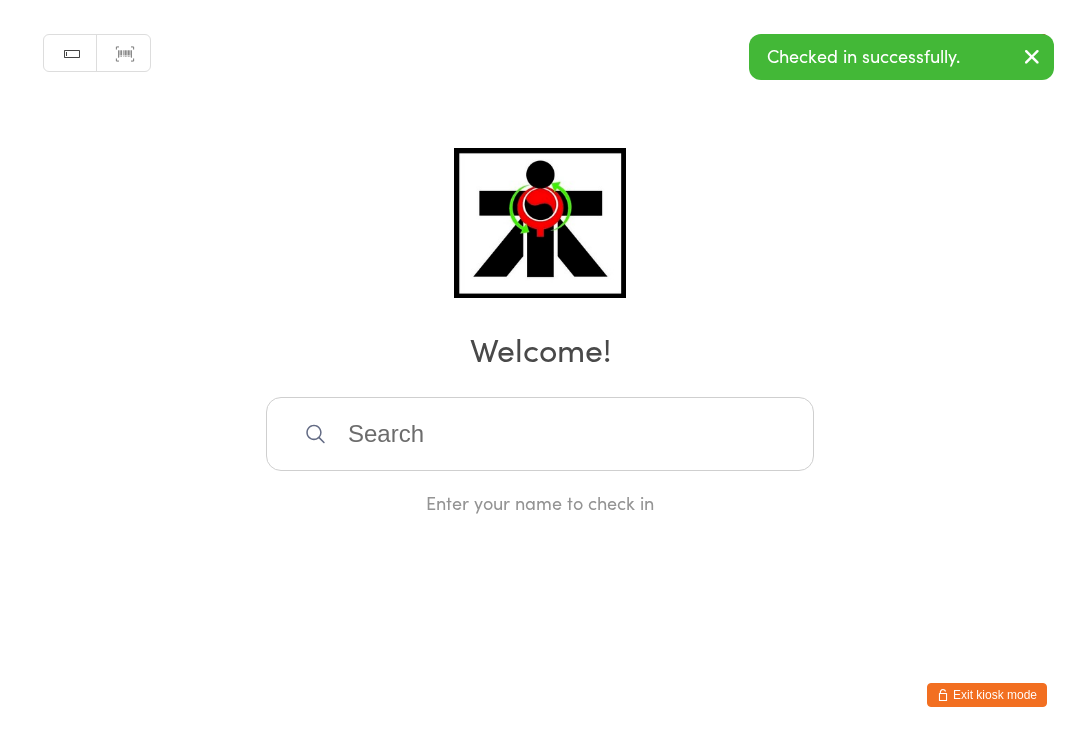 click at bounding box center (540, 434) 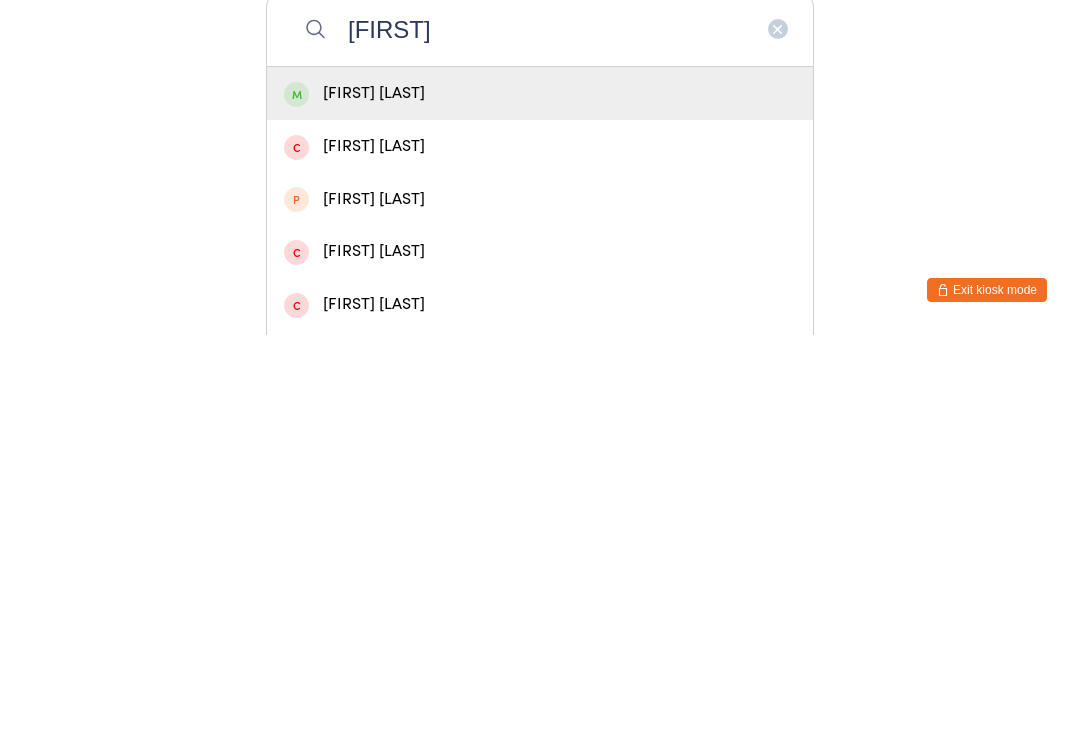 type on "[FIRST]" 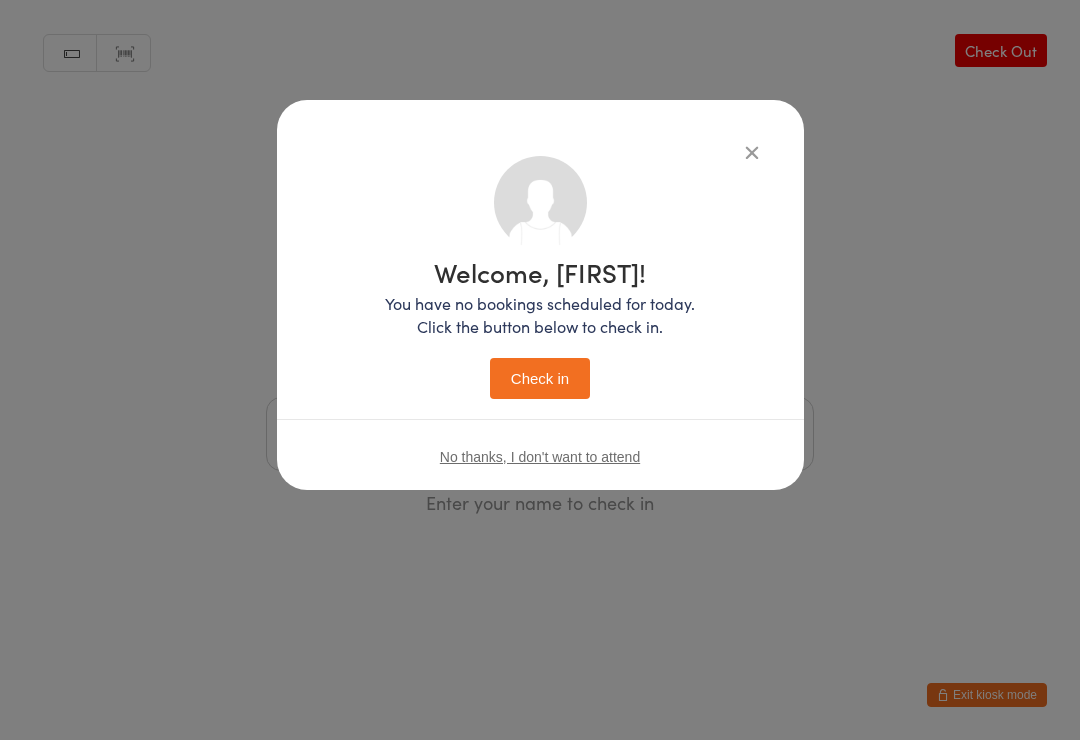 click on "Check in" at bounding box center (540, 378) 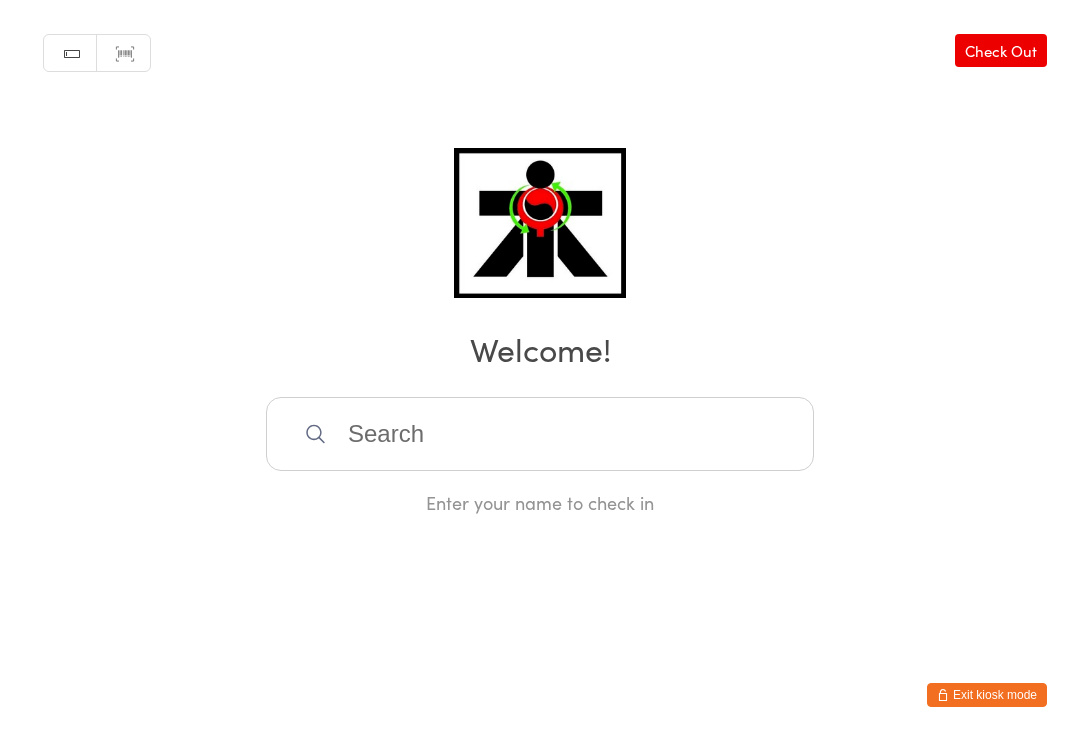 click at bounding box center [540, 434] 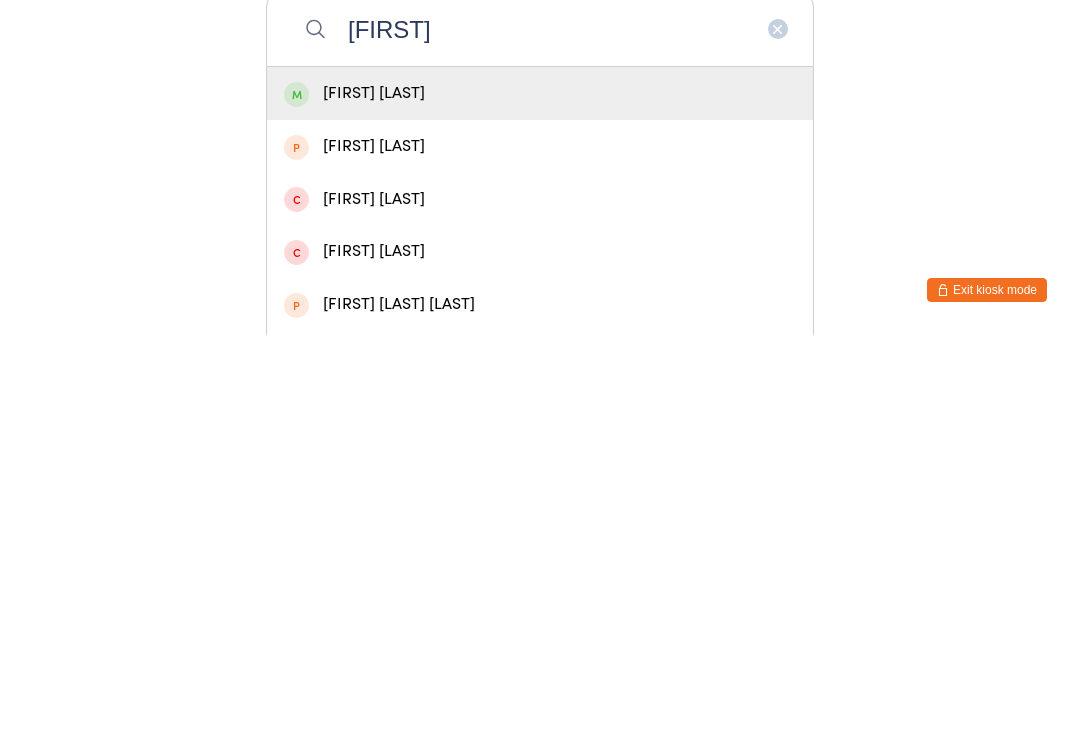 type on "[FIRST]" 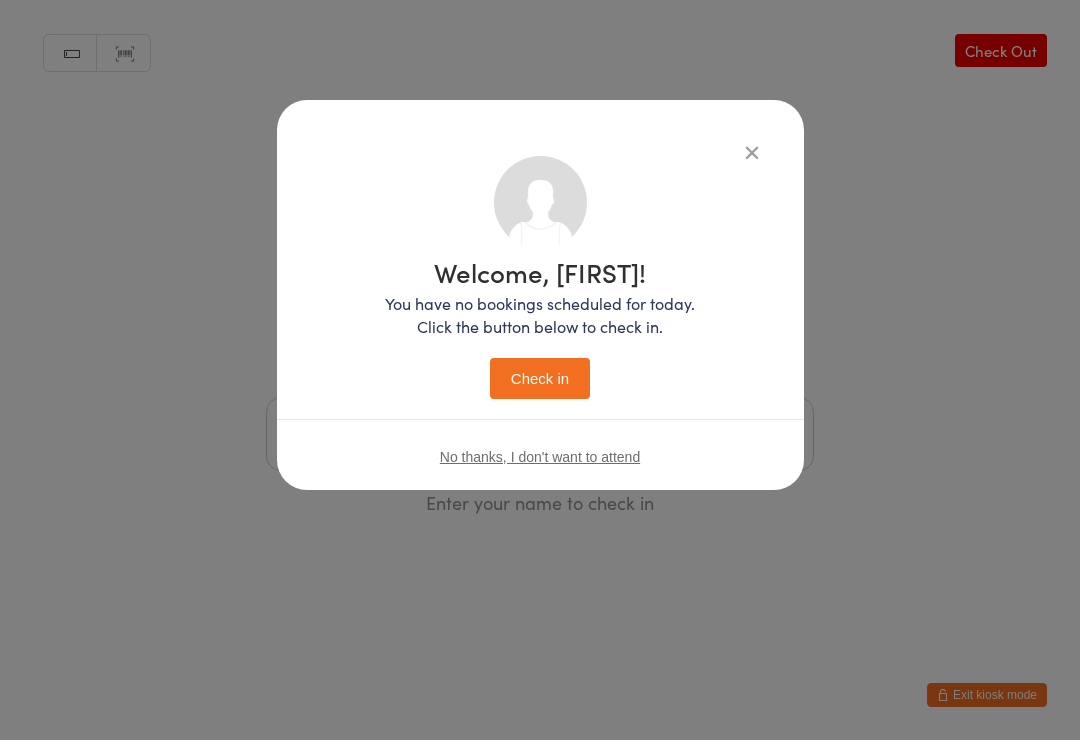 click on "Check in" at bounding box center (540, 378) 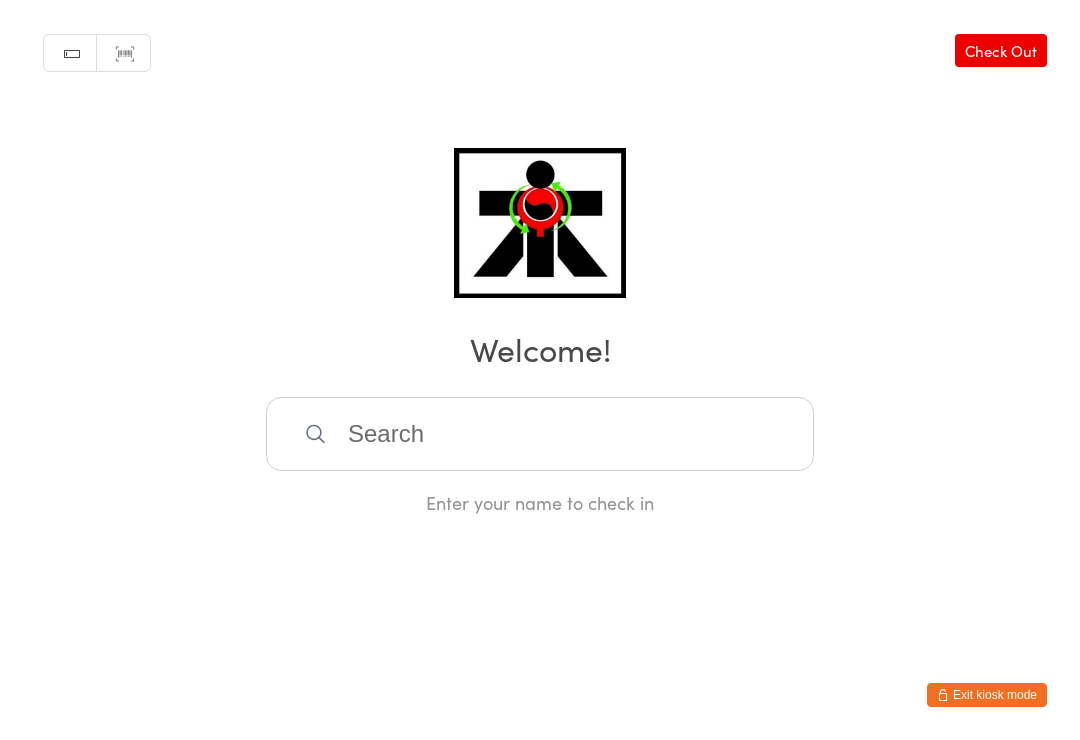 click at bounding box center (540, 434) 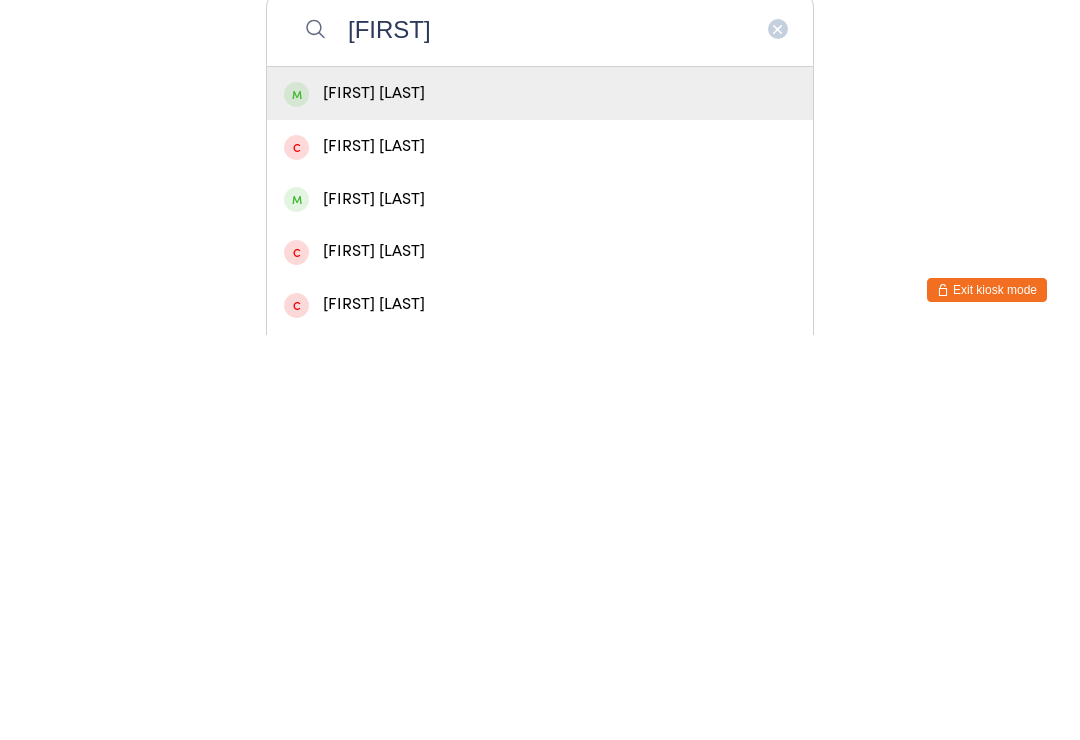 type on "[FIRST]" 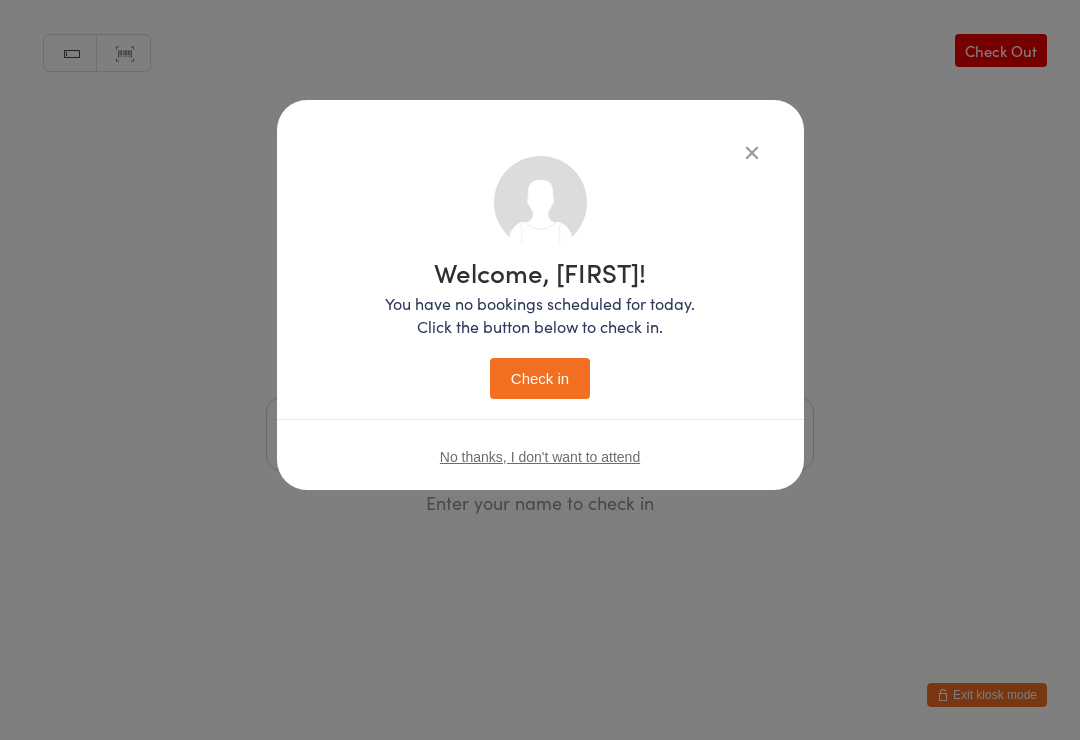 click on "Check in" at bounding box center [540, 378] 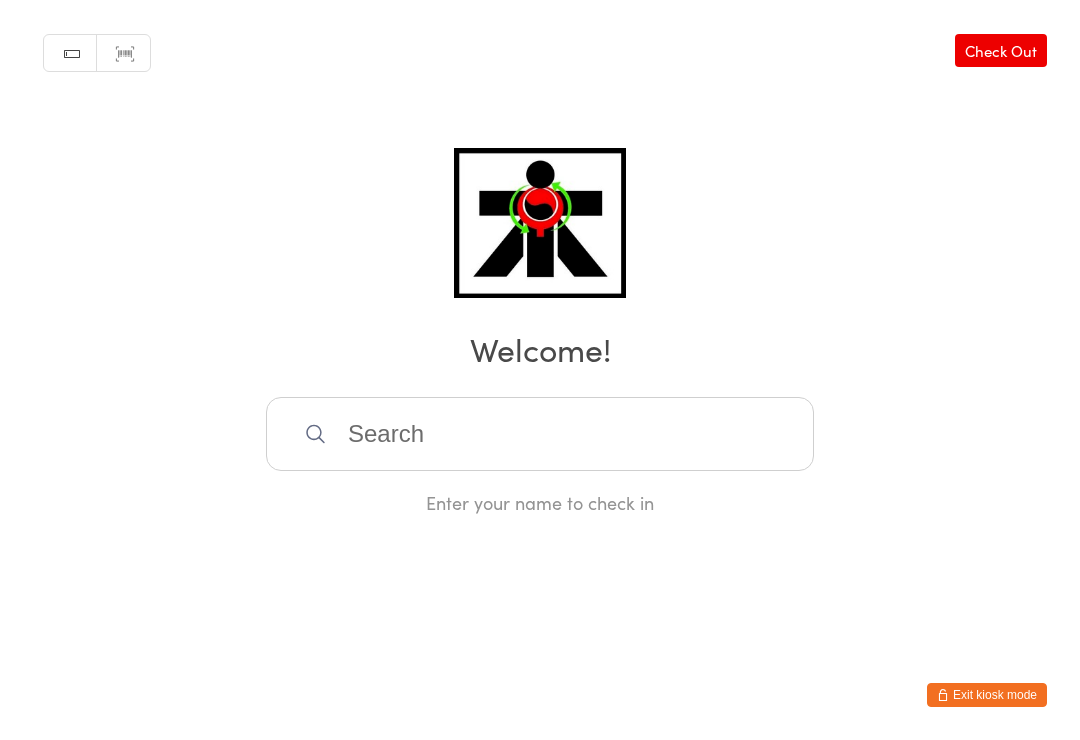 click at bounding box center (540, 434) 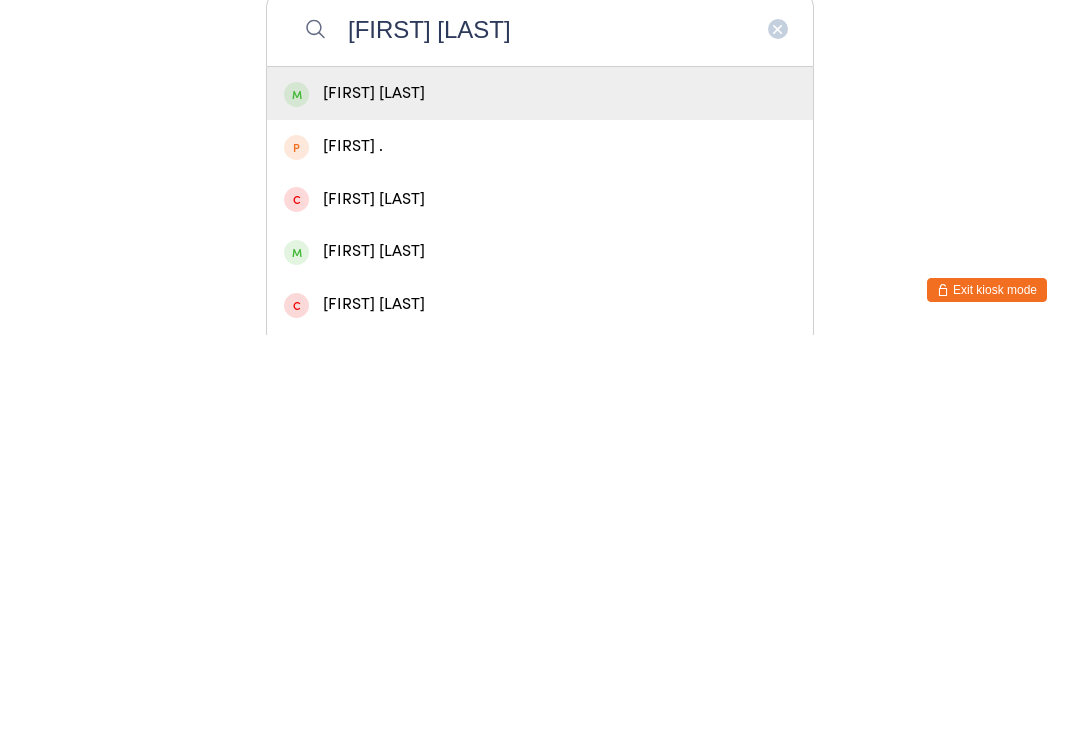 type on "[FIRST] [LAST]" 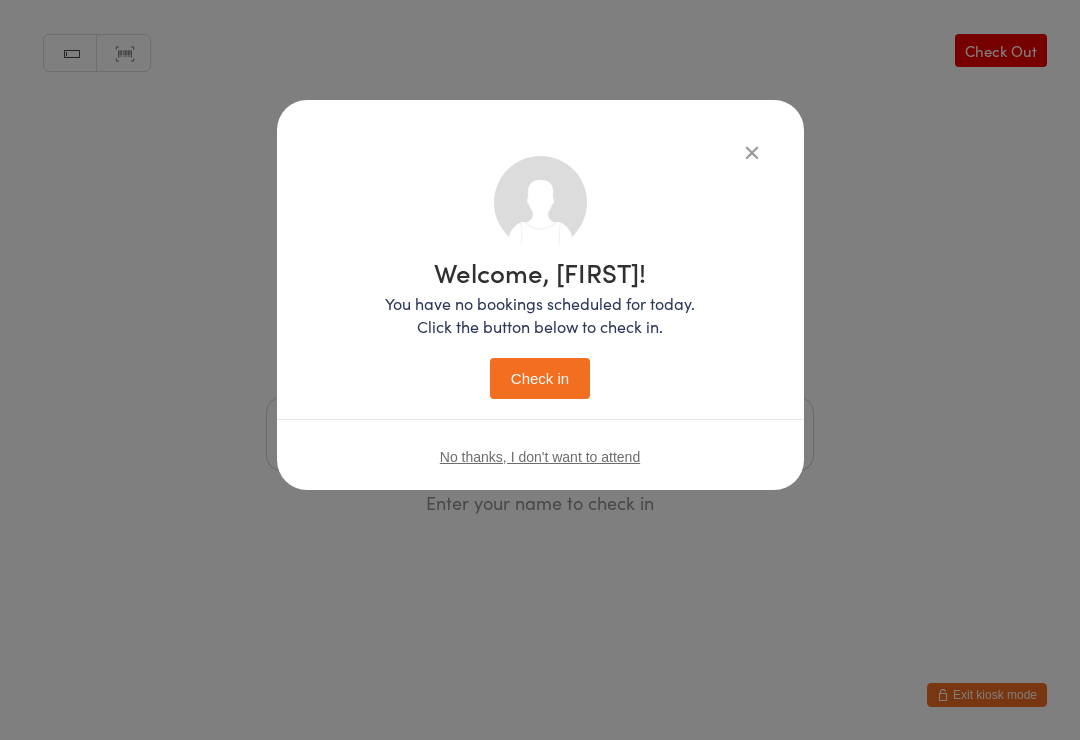 click on "Check in" at bounding box center (540, 378) 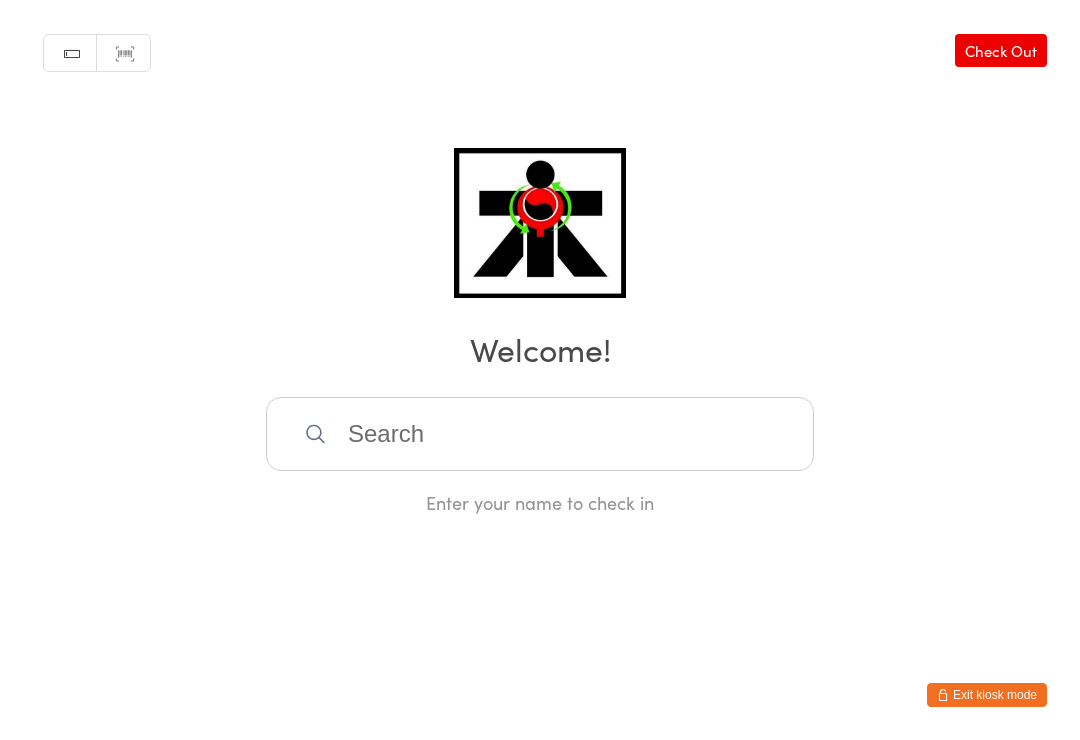 click at bounding box center (540, 434) 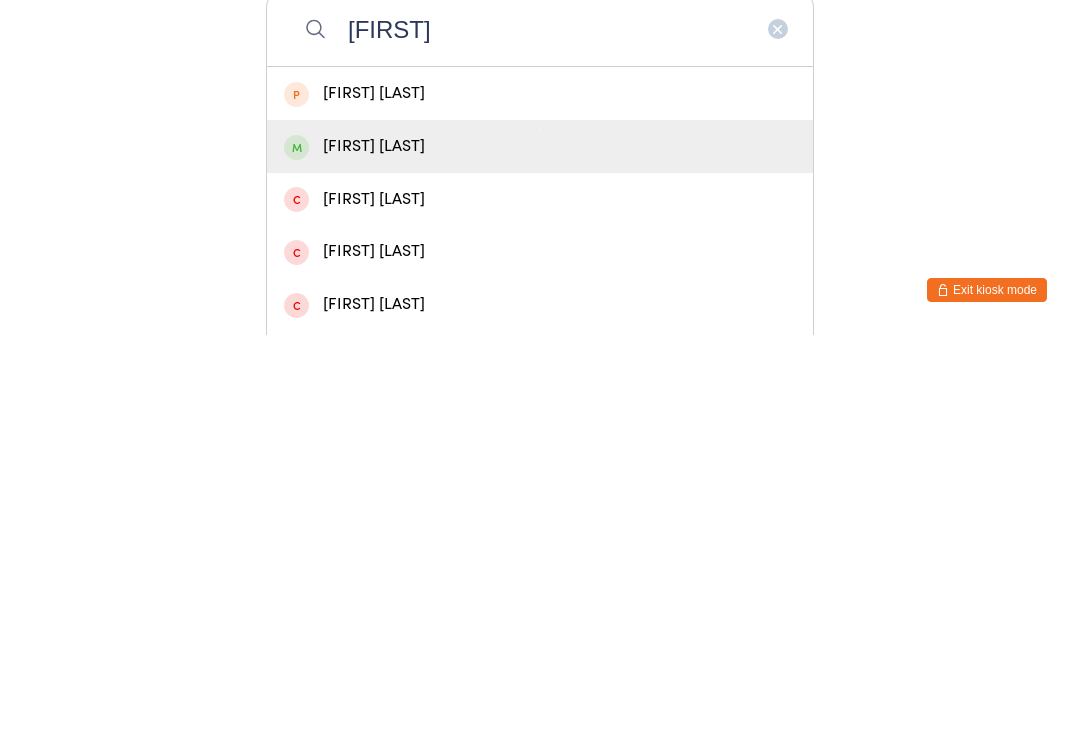 type on "[FIRST]" 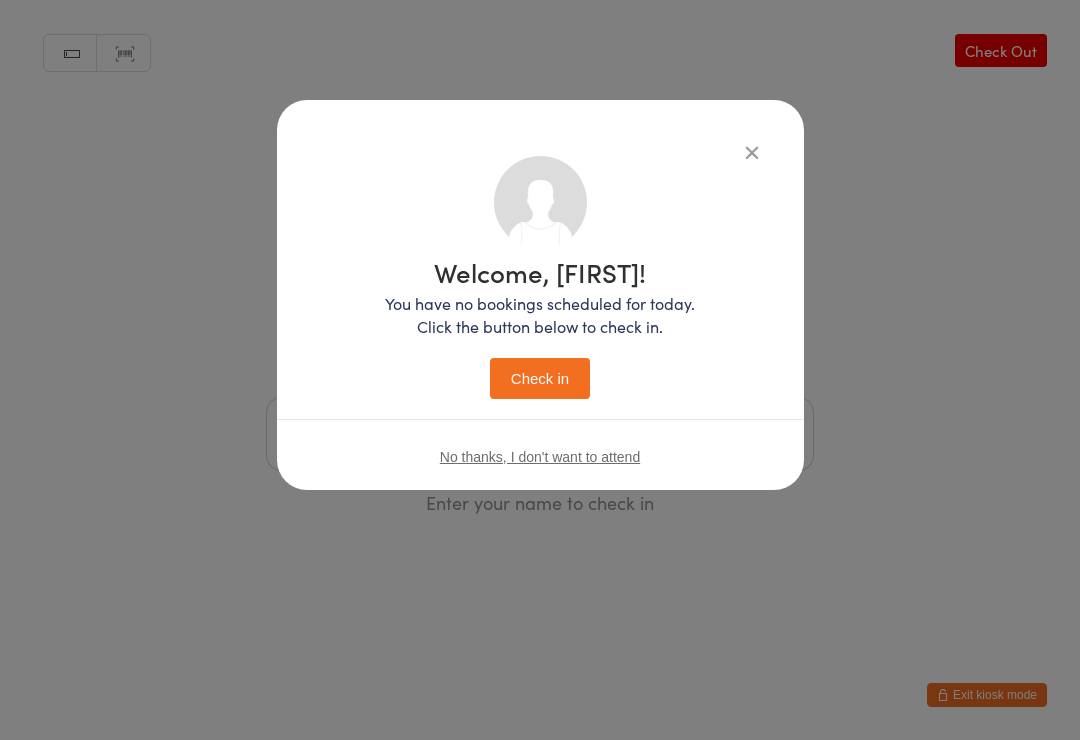 click on "Check in" at bounding box center (540, 378) 